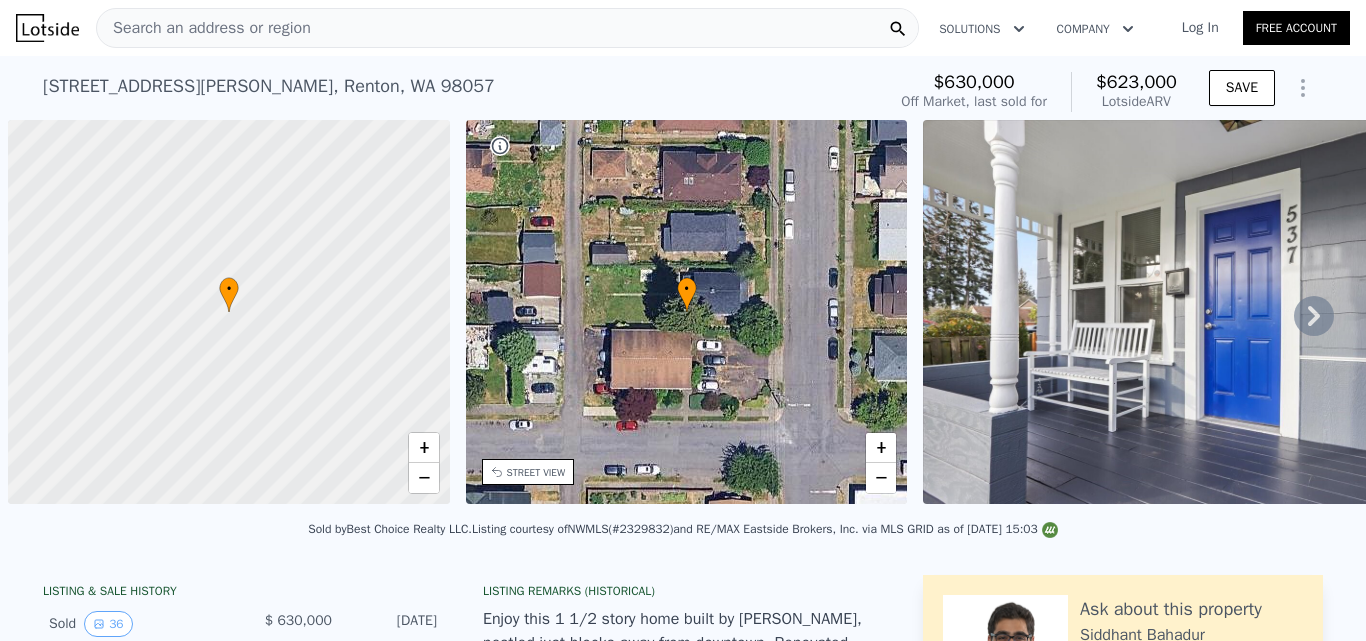 scroll, scrollTop: 0, scrollLeft: 0, axis: both 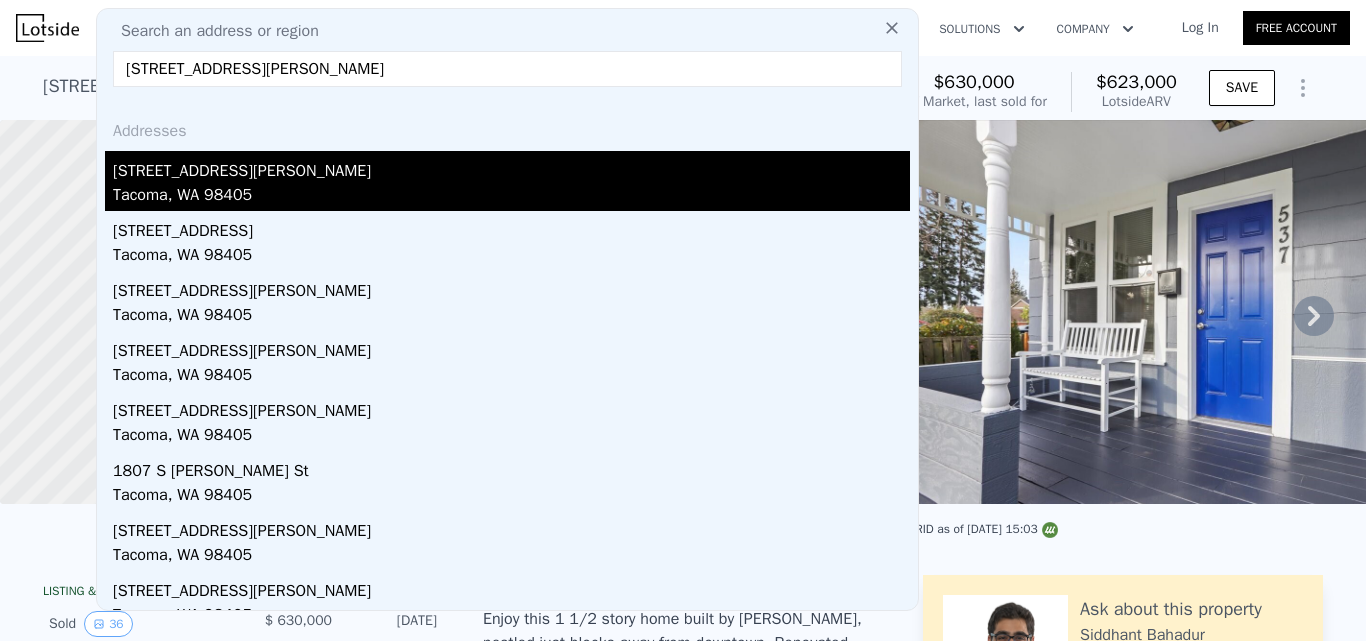 type on "1404 S Adams St, Tacoma, WA 98405" 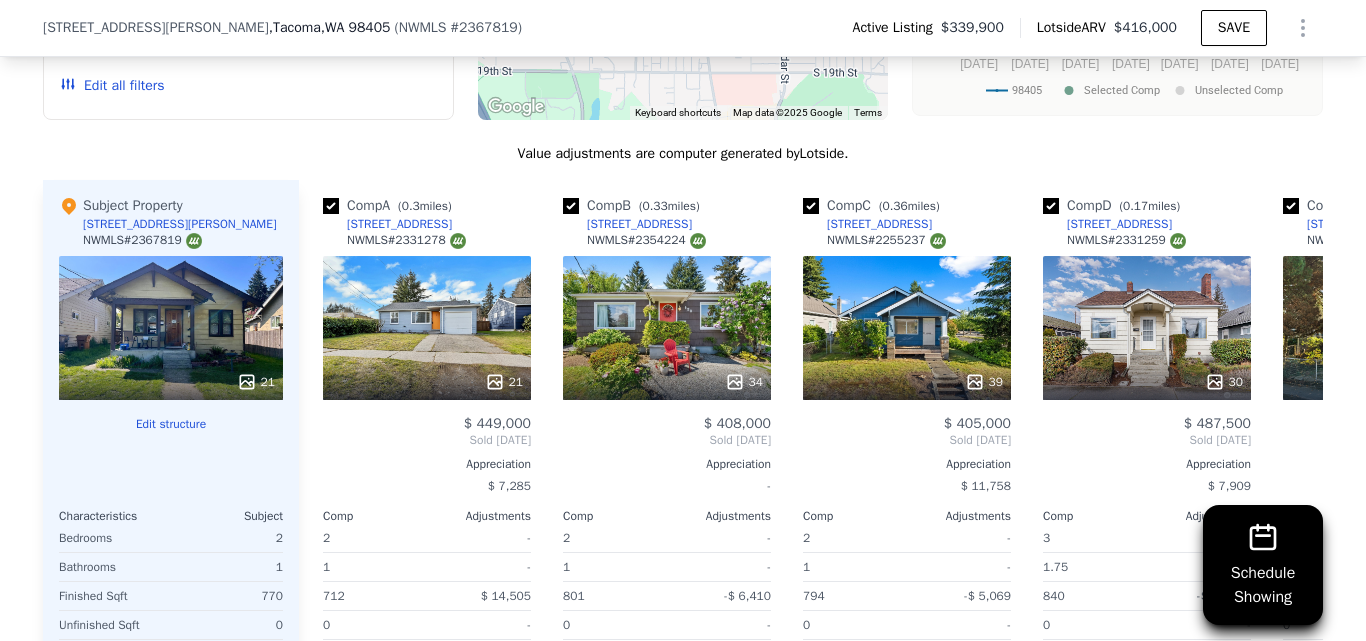 scroll, scrollTop: 2351, scrollLeft: 0, axis: vertical 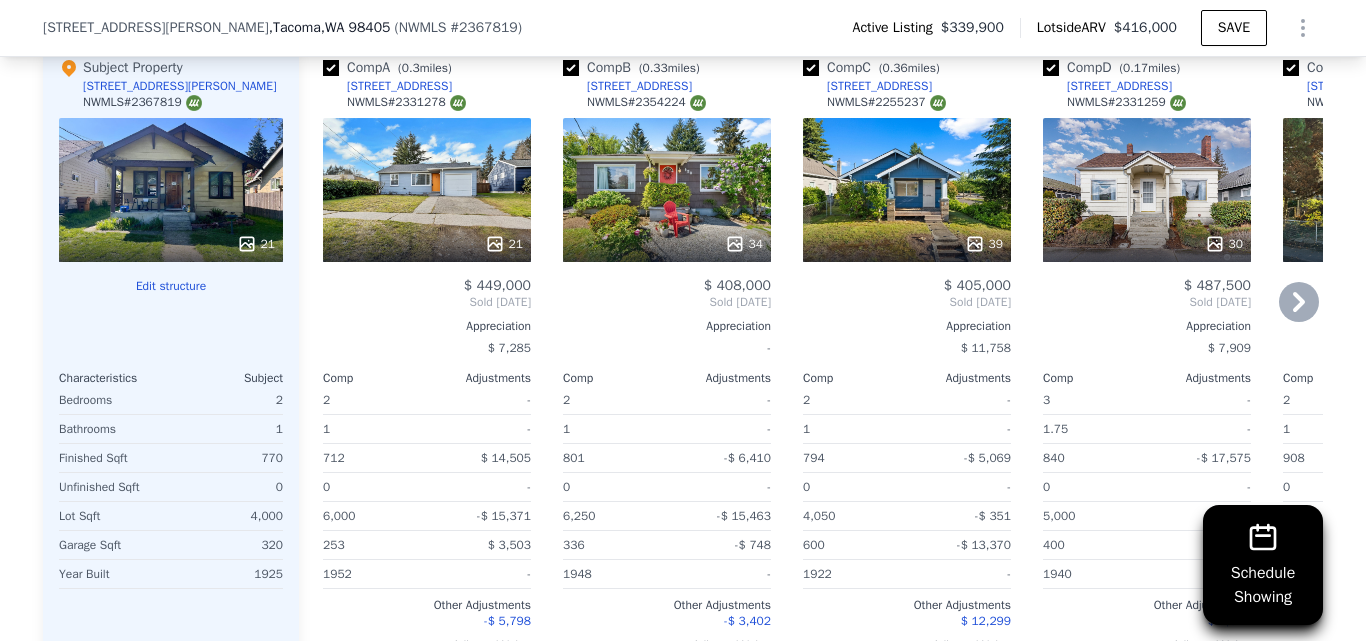 click on "21" at bounding box center (427, 190) 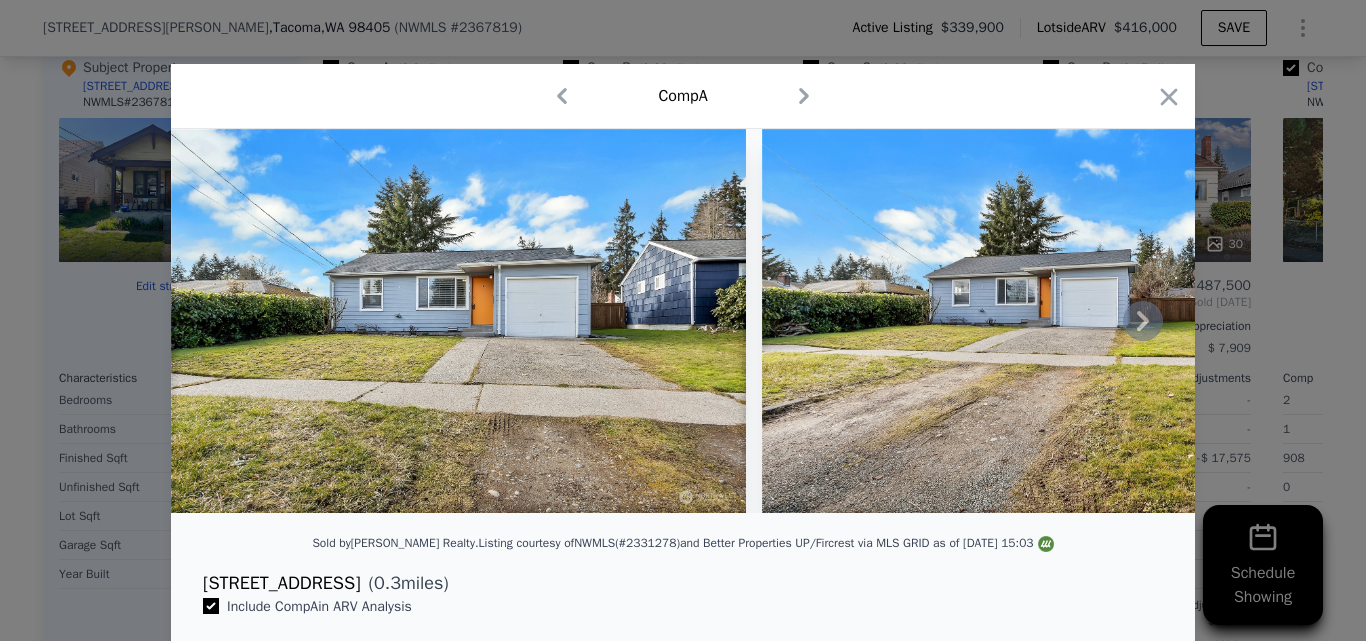 click 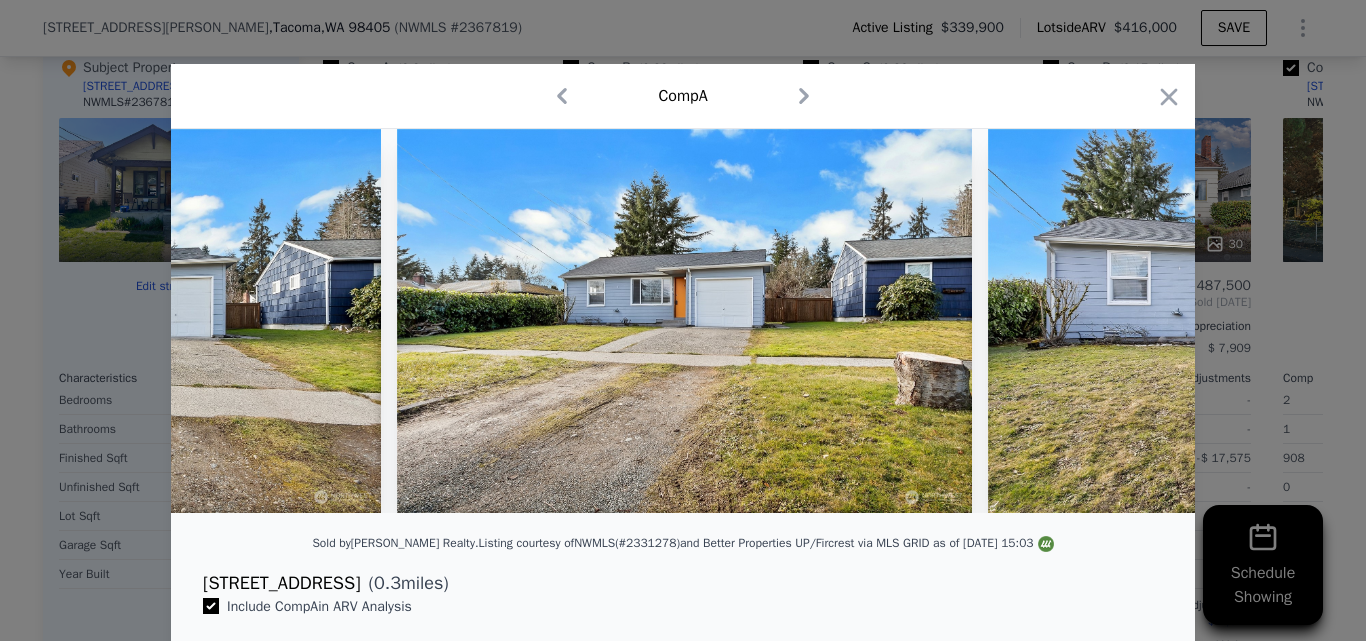 scroll, scrollTop: 0, scrollLeft: 480, axis: horizontal 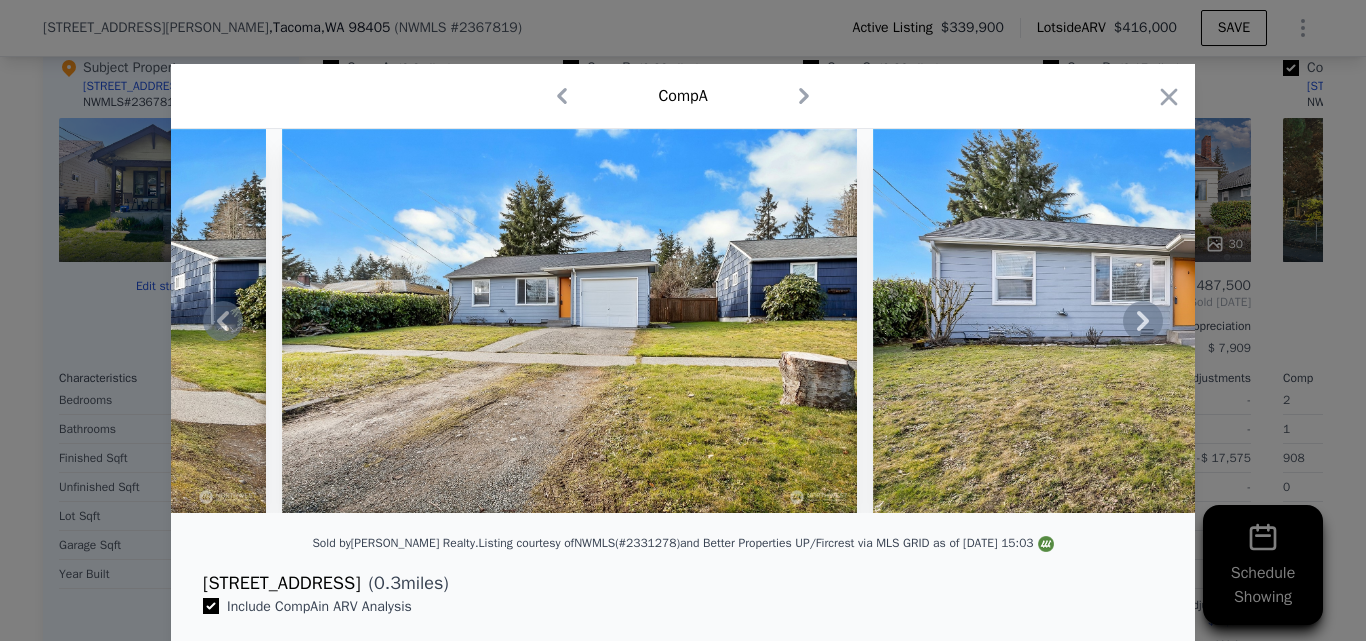 click 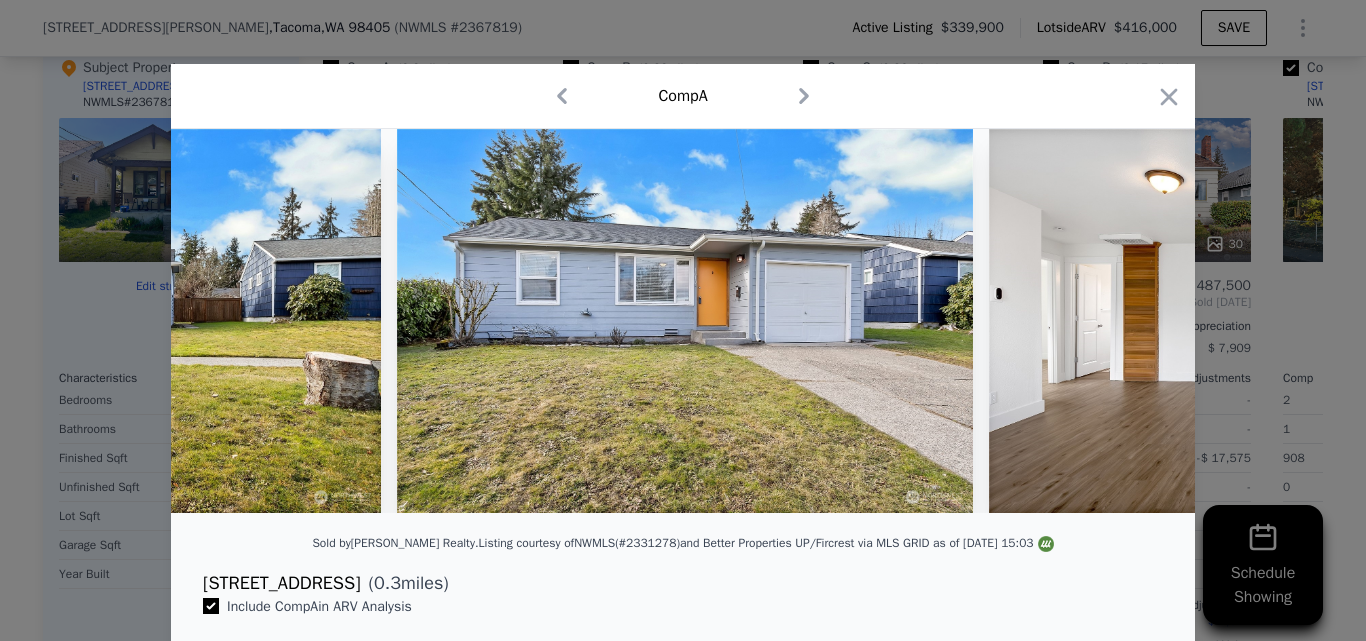 scroll, scrollTop: 0, scrollLeft: 960, axis: horizontal 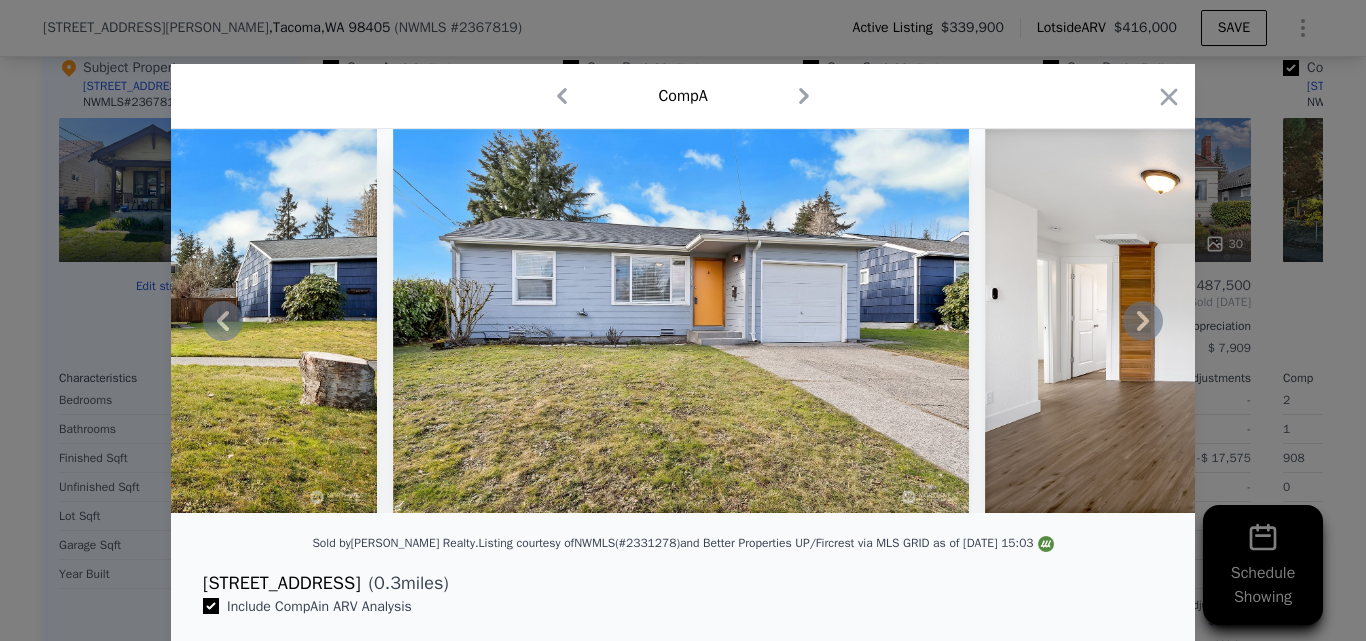 click 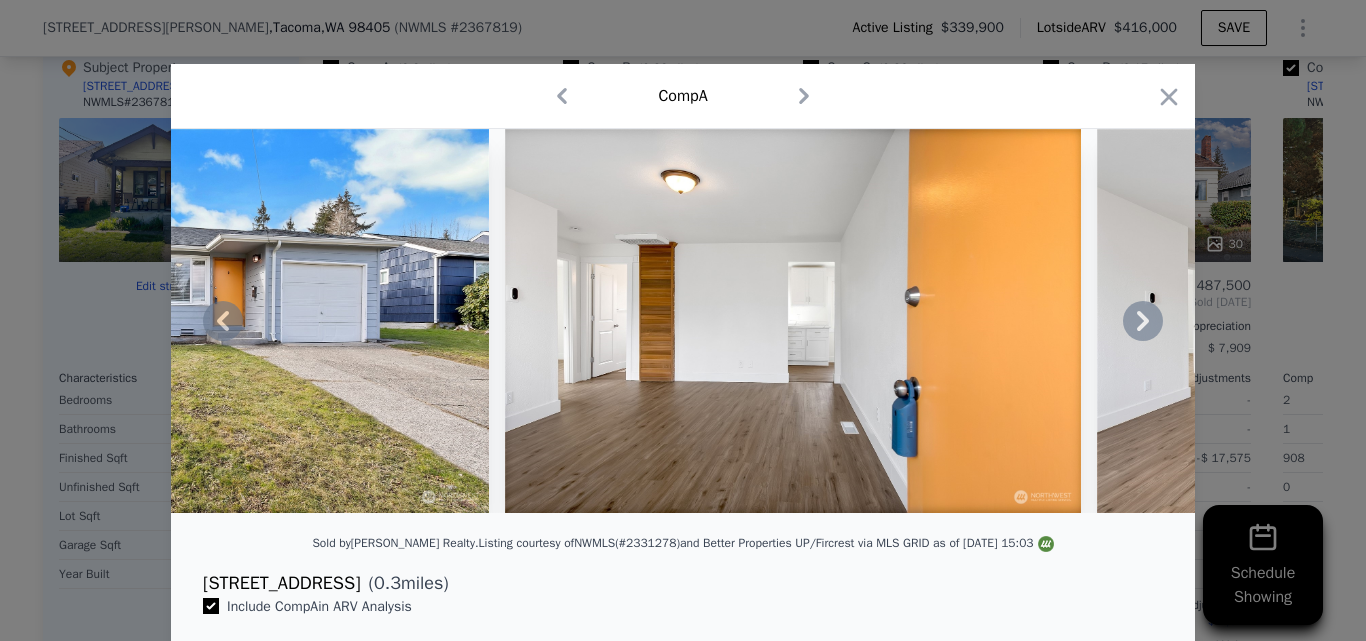 click 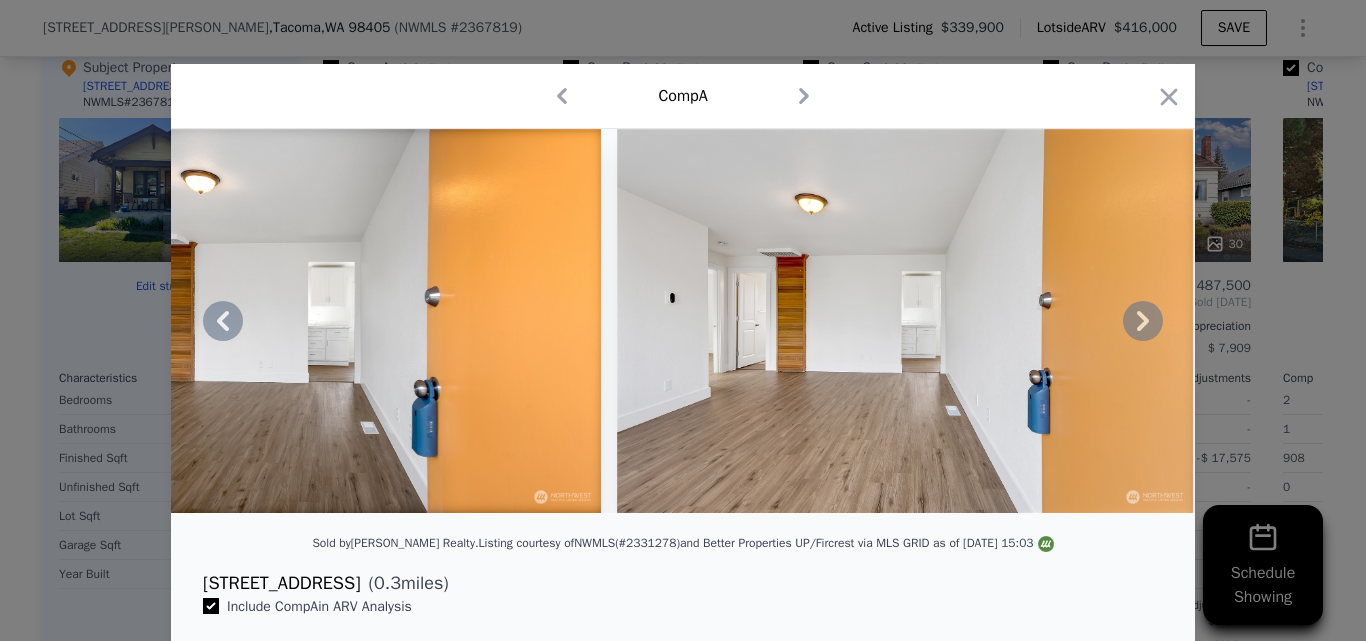 click 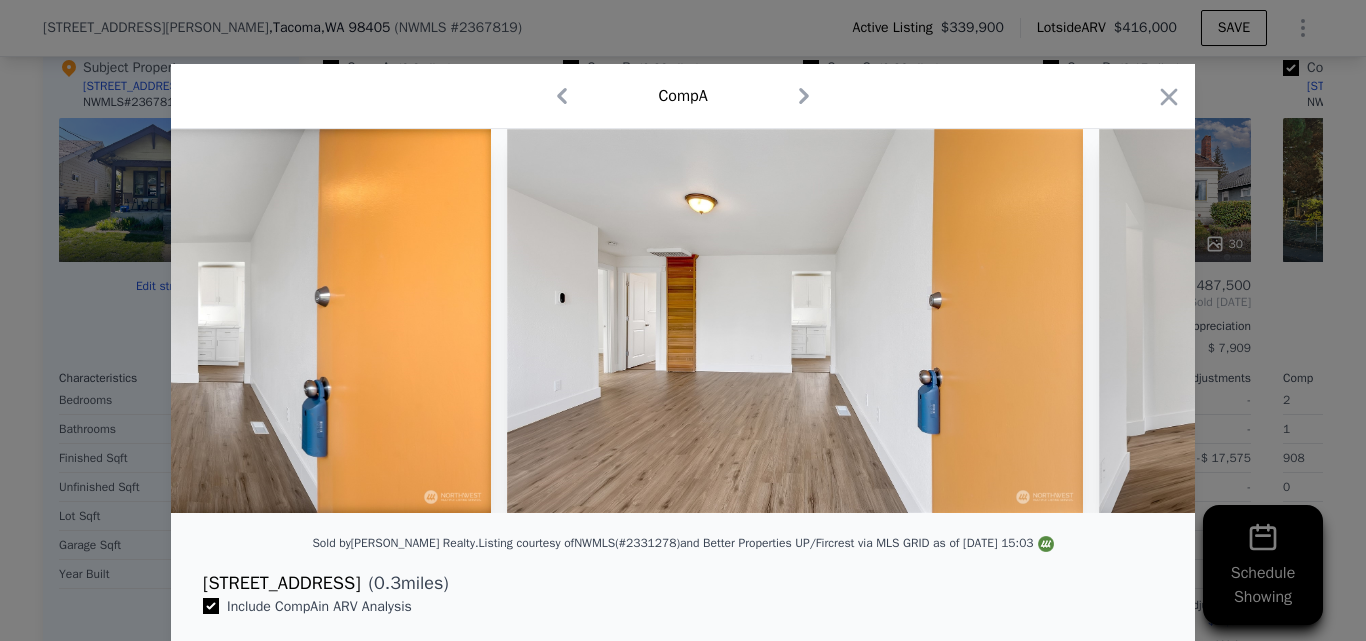 scroll, scrollTop: 0, scrollLeft: 2400, axis: horizontal 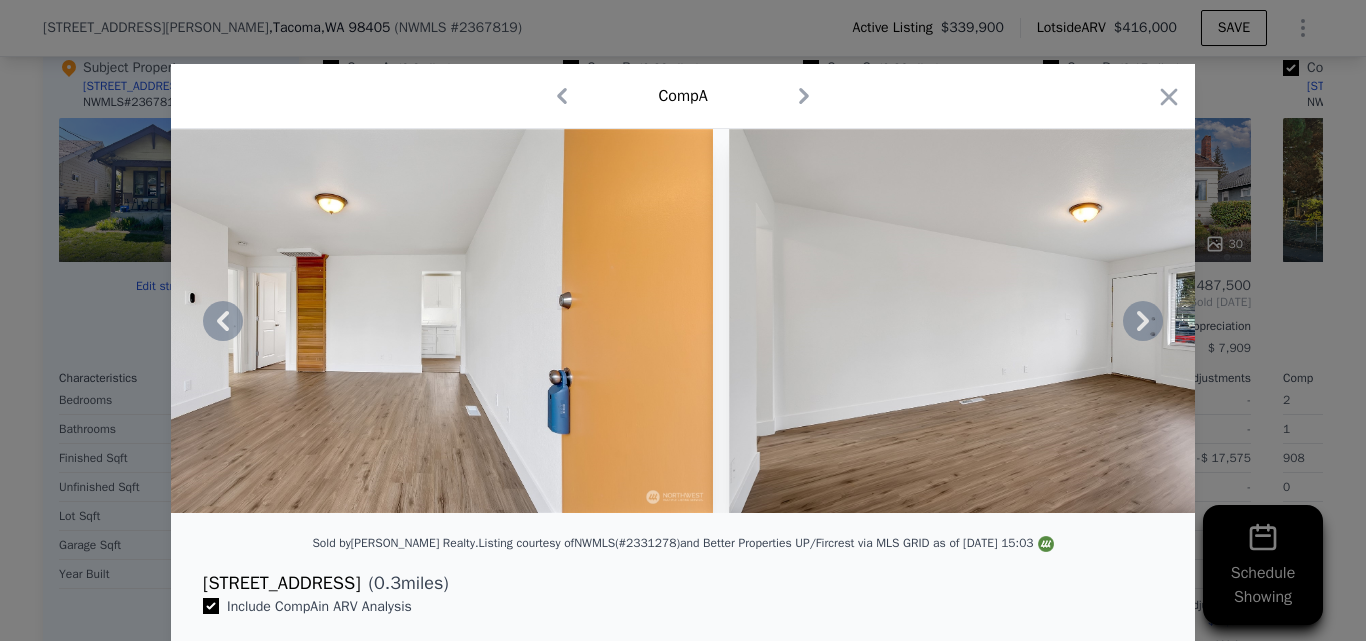 click 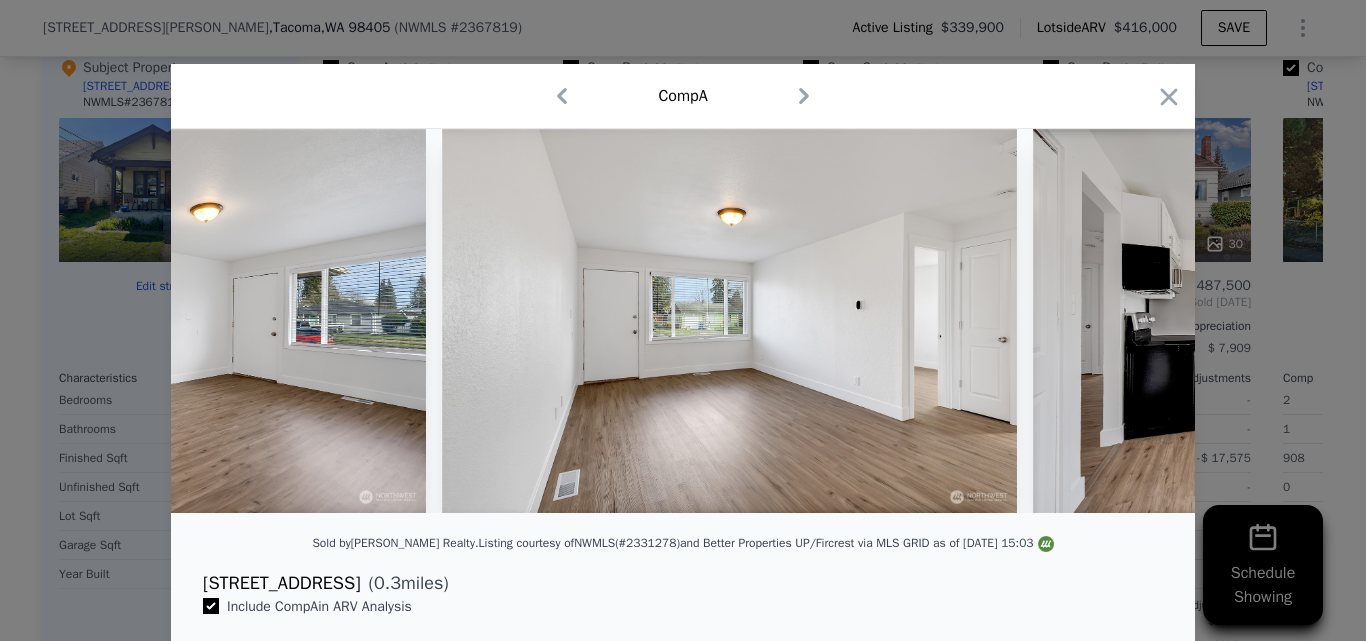scroll, scrollTop: 0, scrollLeft: 3360, axis: horizontal 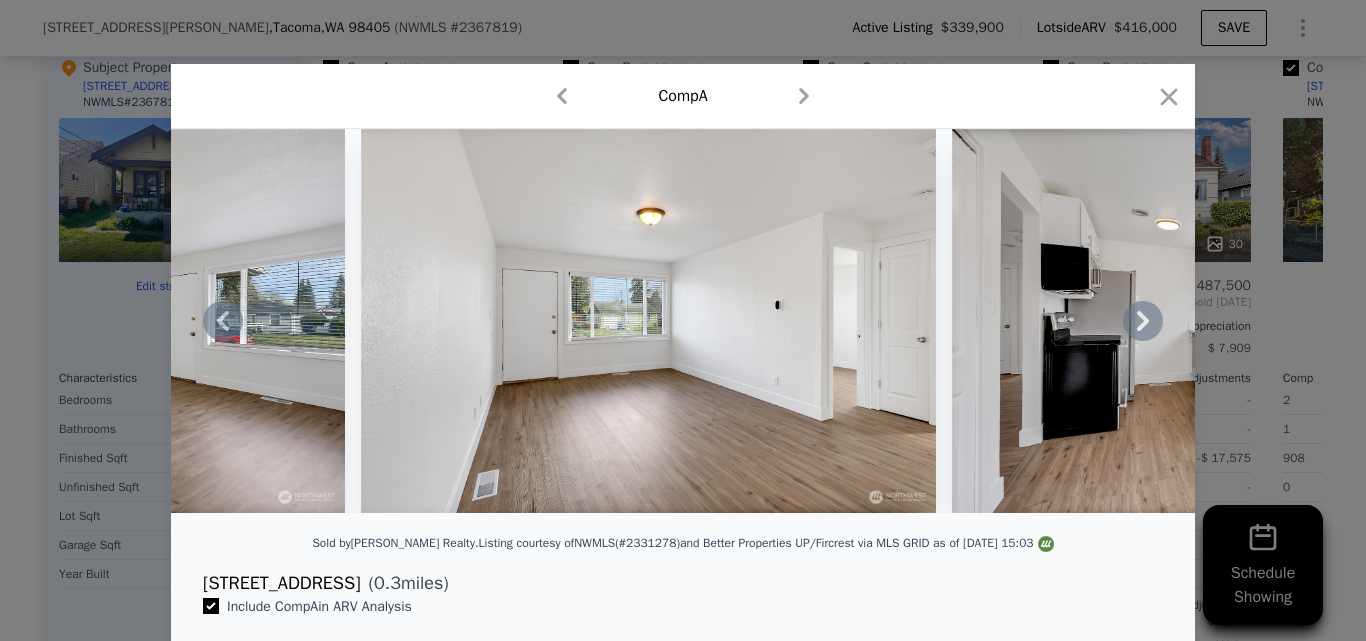 click 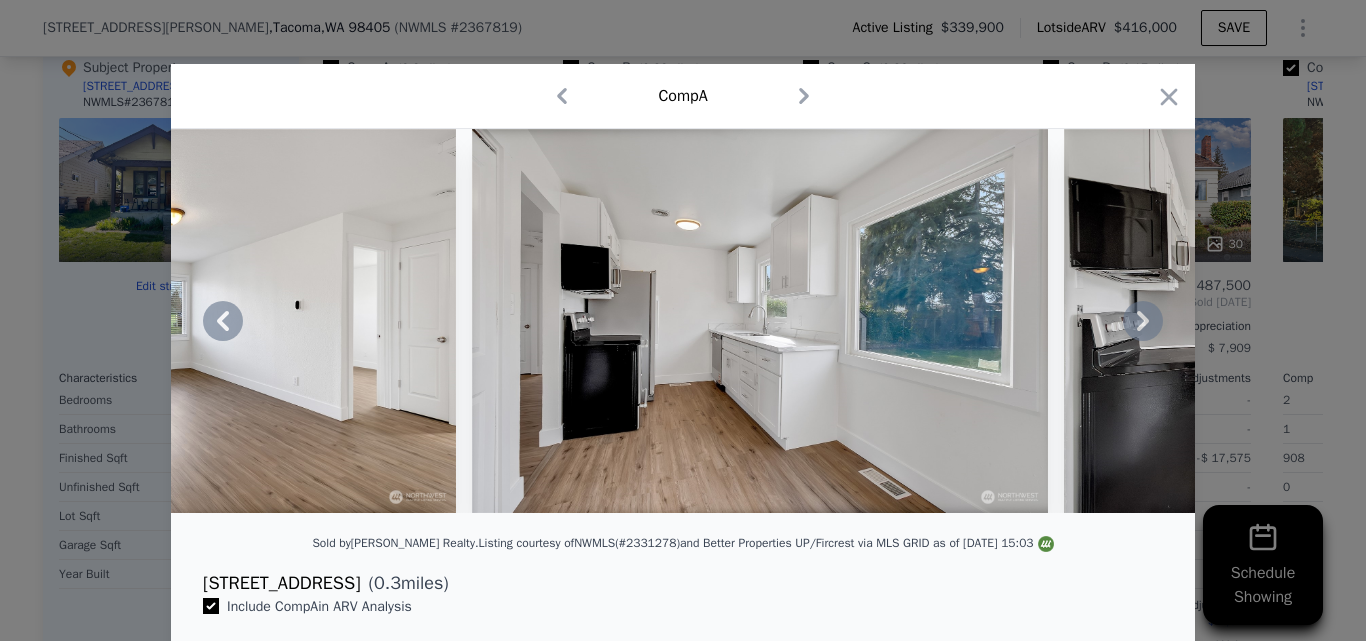 click 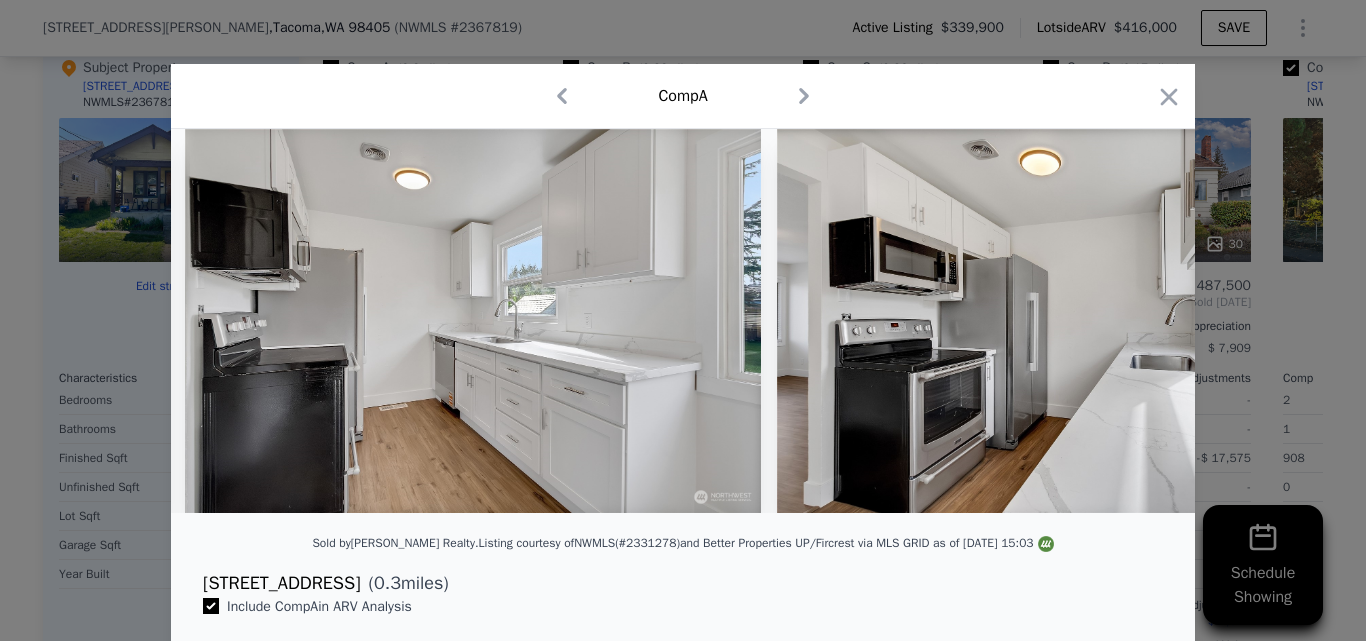 scroll, scrollTop: 0, scrollLeft: 4800, axis: horizontal 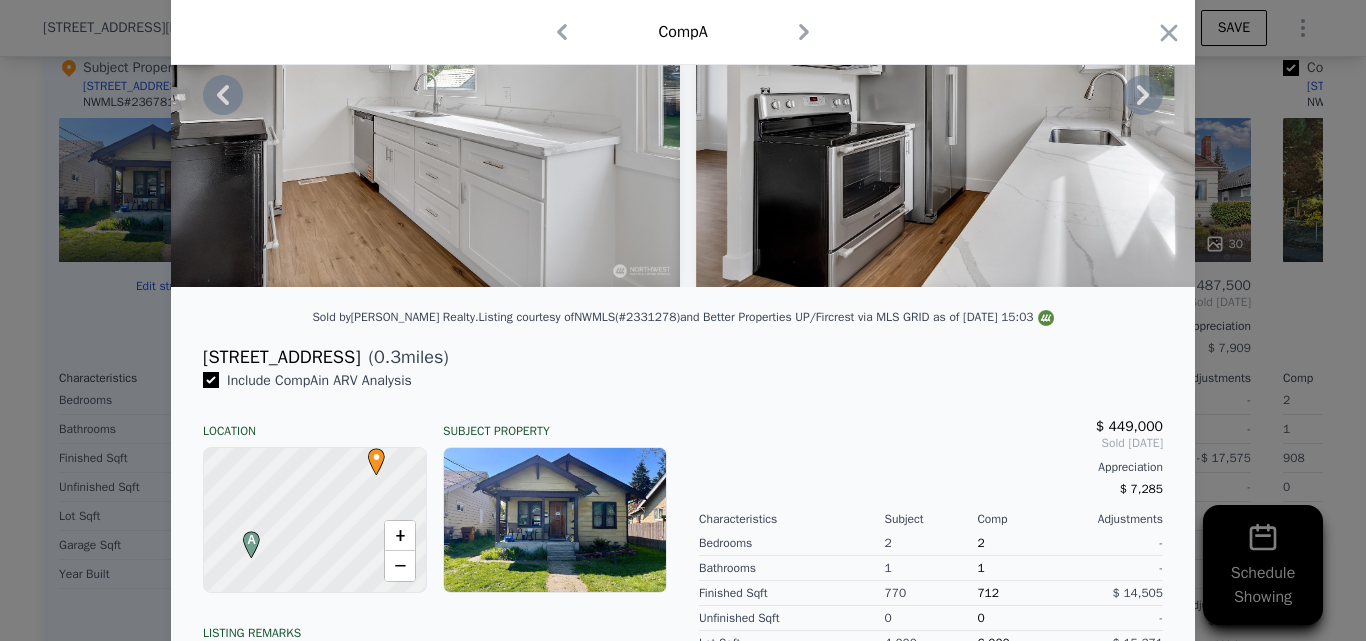 click 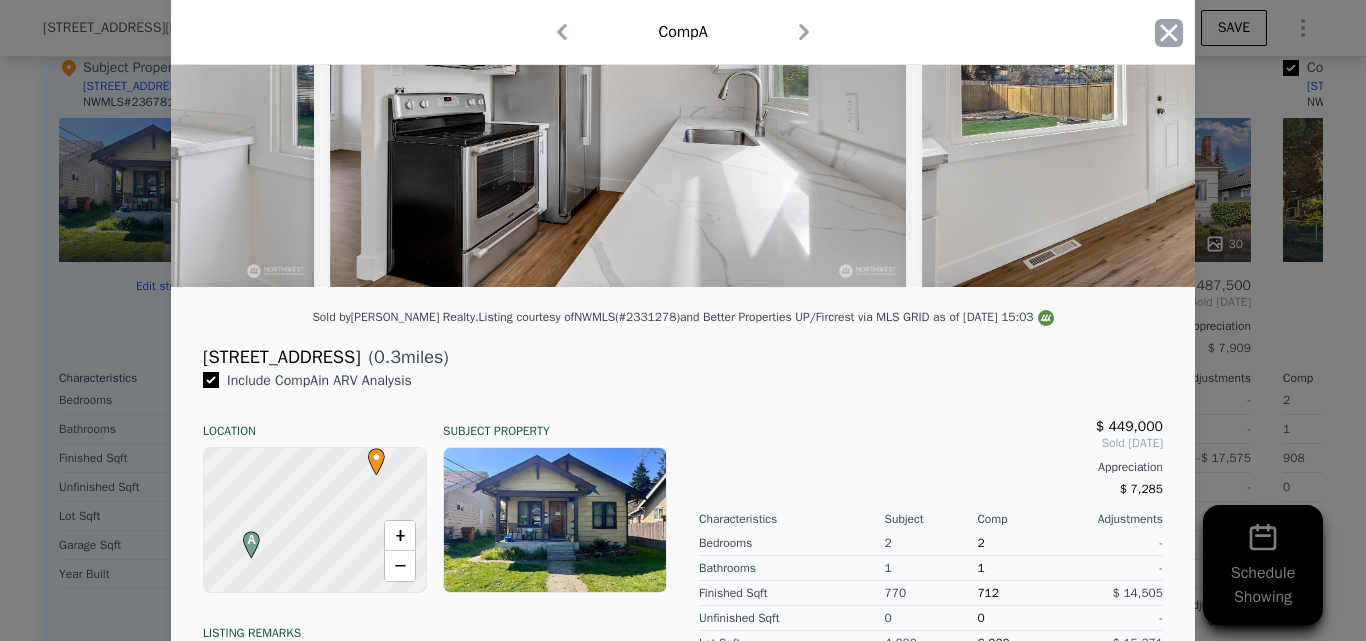 scroll, scrollTop: 0, scrollLeft: 5280, axis: horizontal 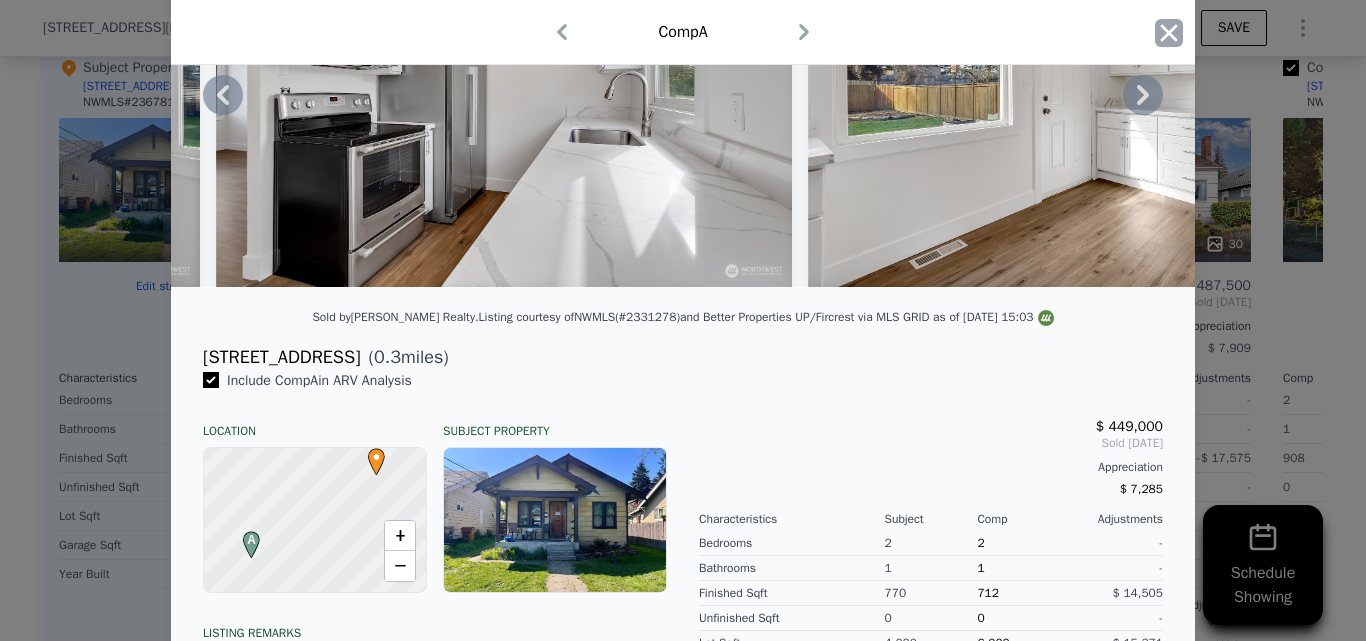 click 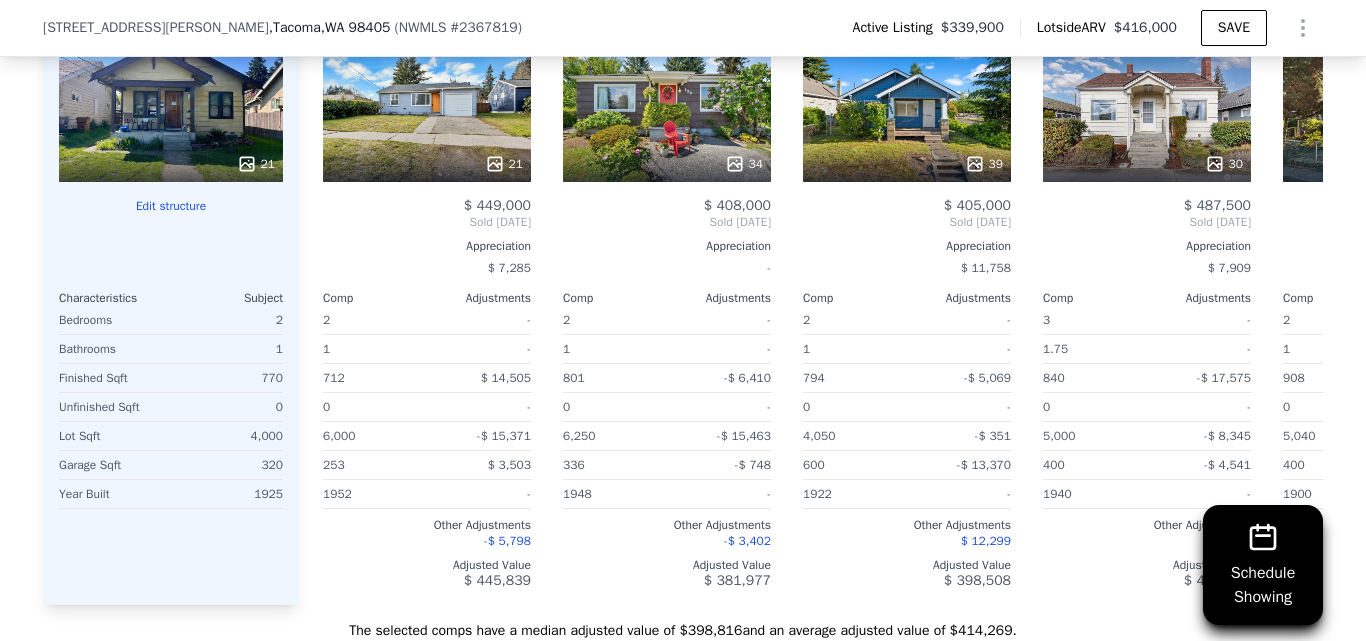 scroll, scrollTop: 2431, scrollLeft: 0, axis: vertical 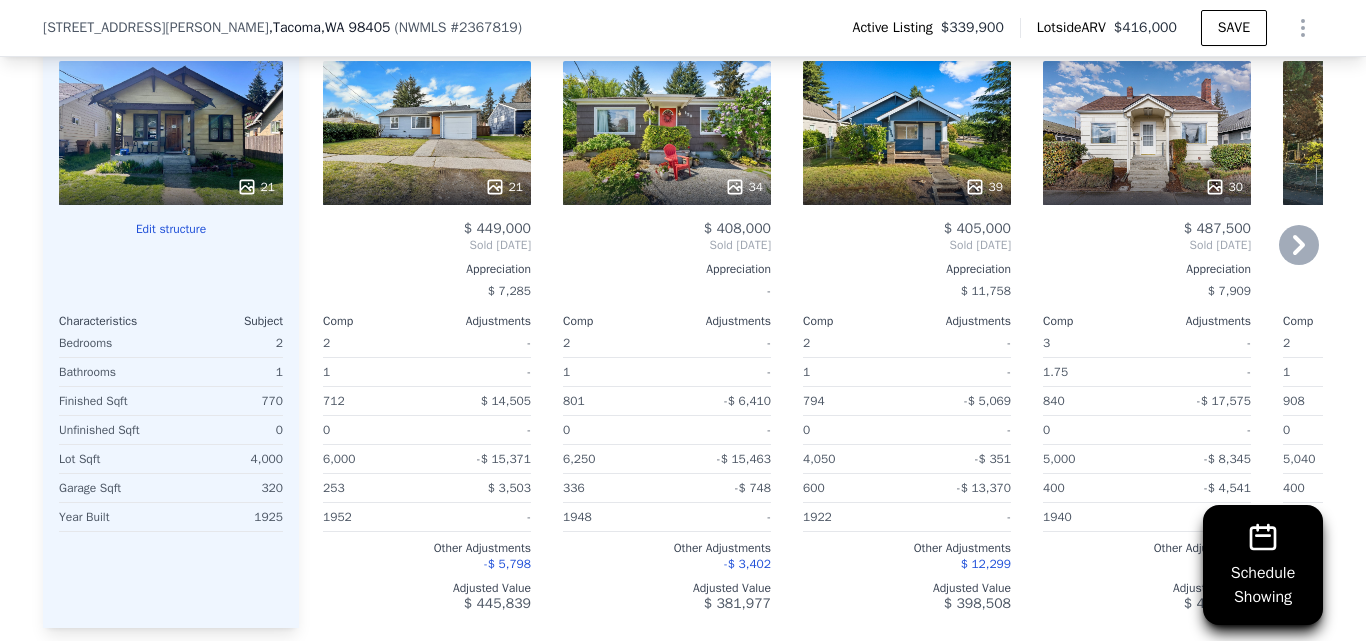 click on "30" at bounding box center (1147, 133) 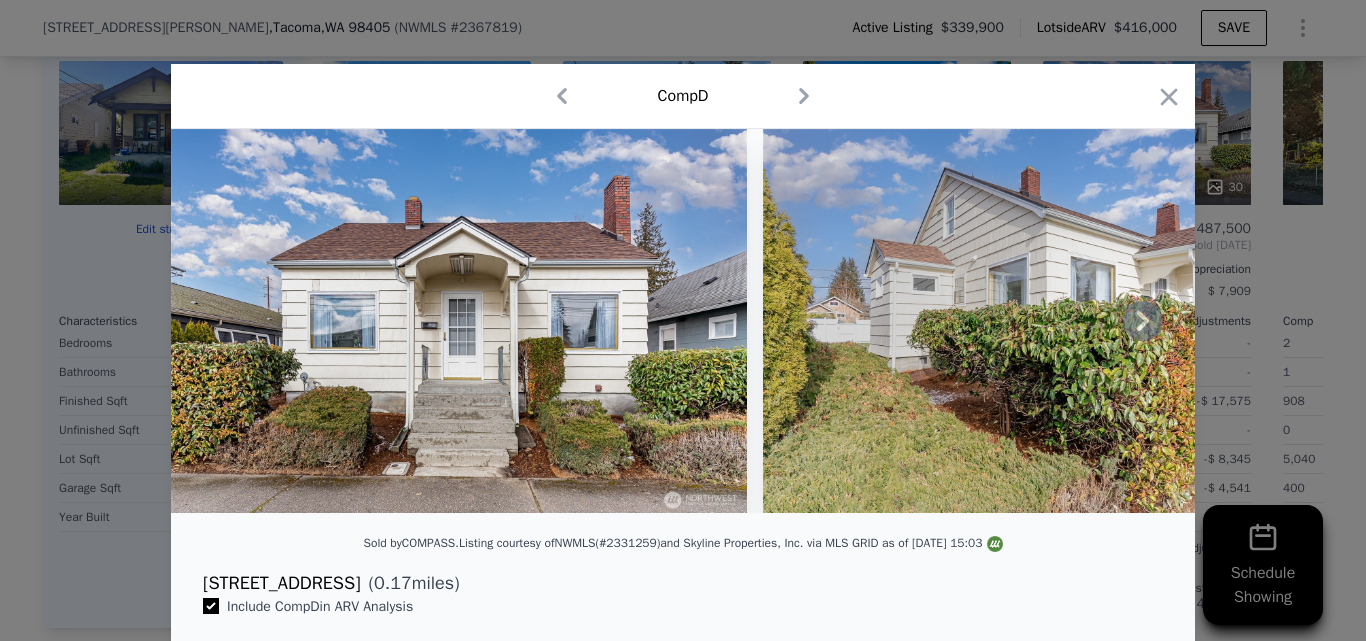 click 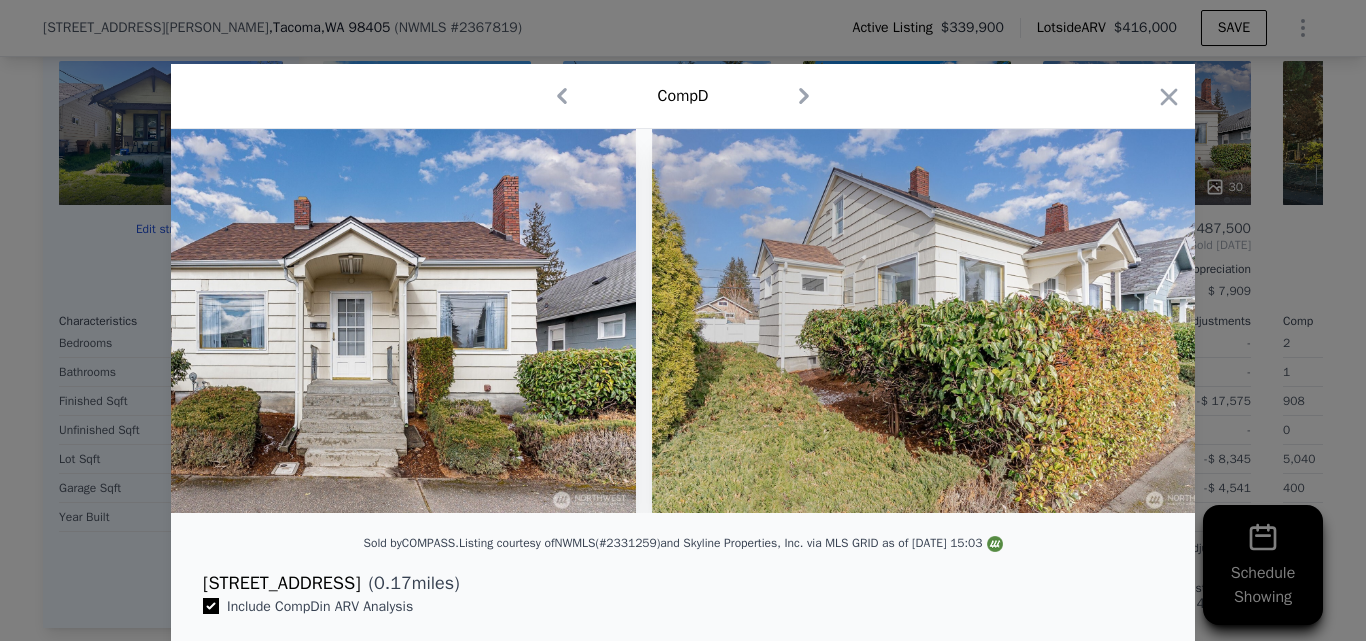 scroll, scrollTop: 0, scrollLeft: 480, axis: horizontal 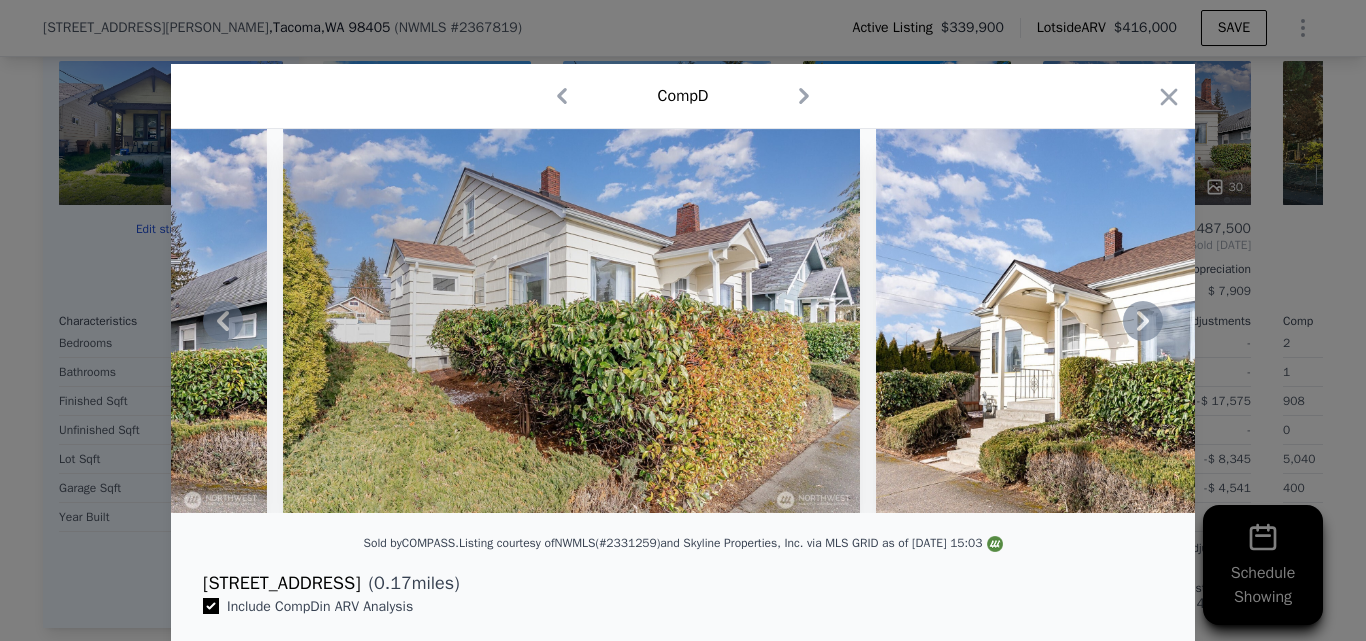 click 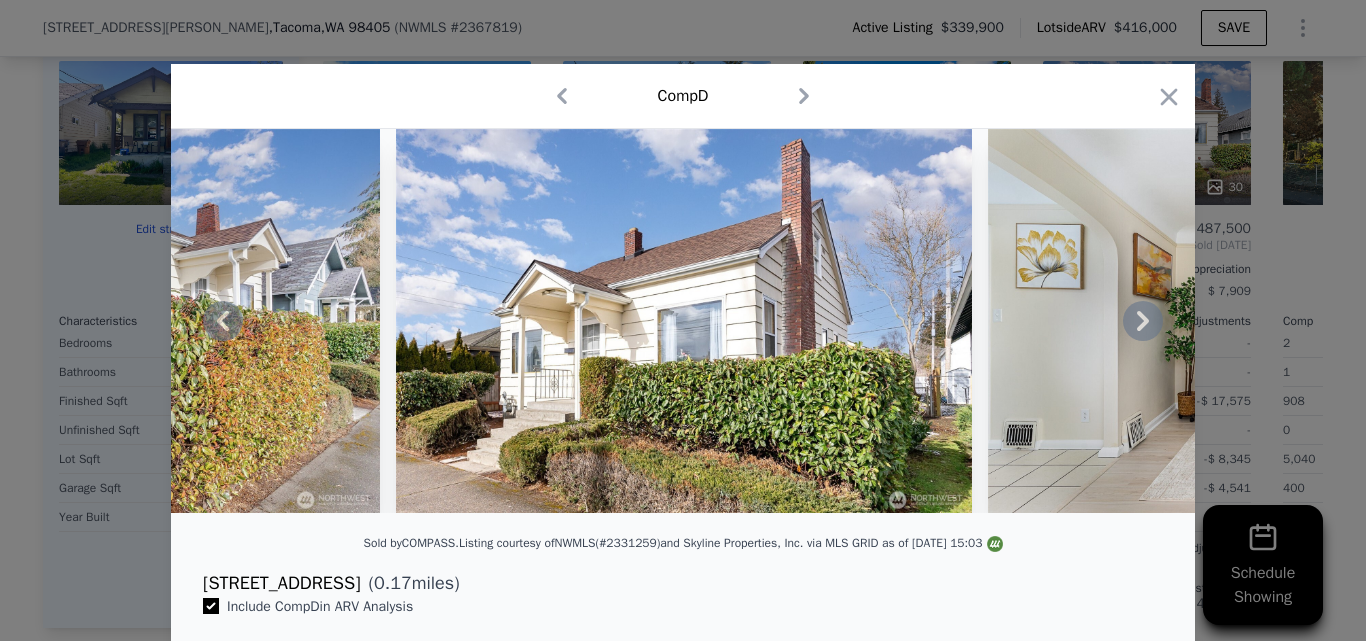 click 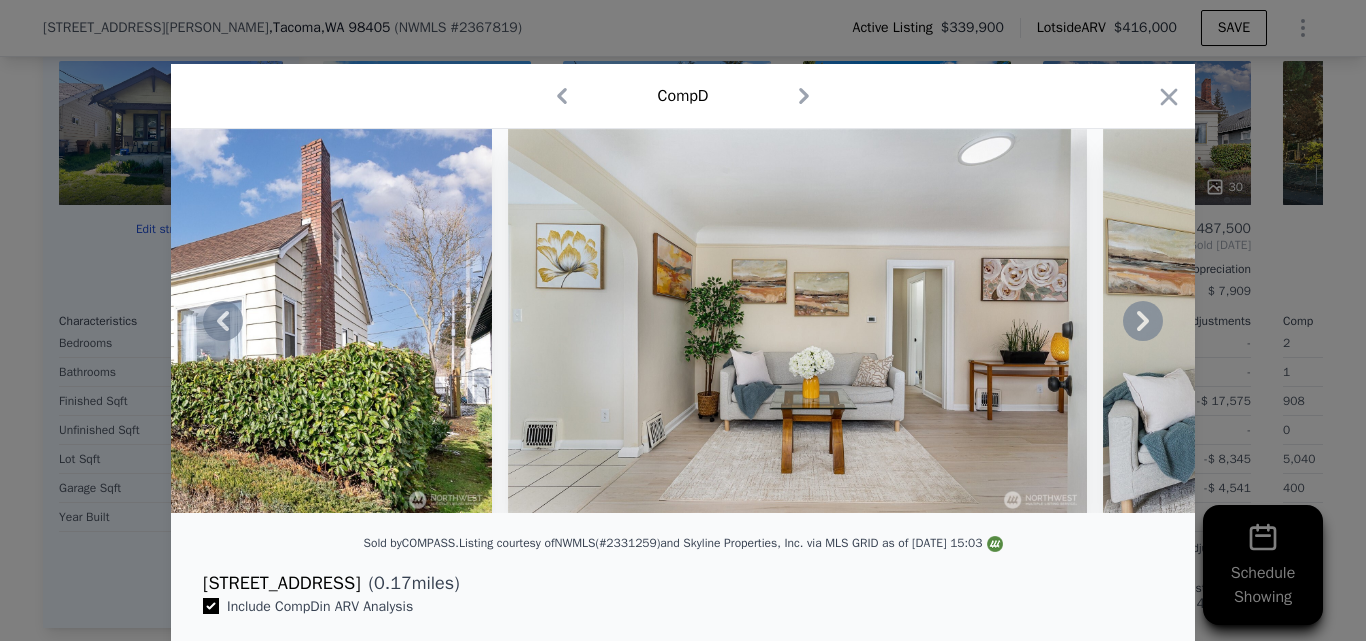 click 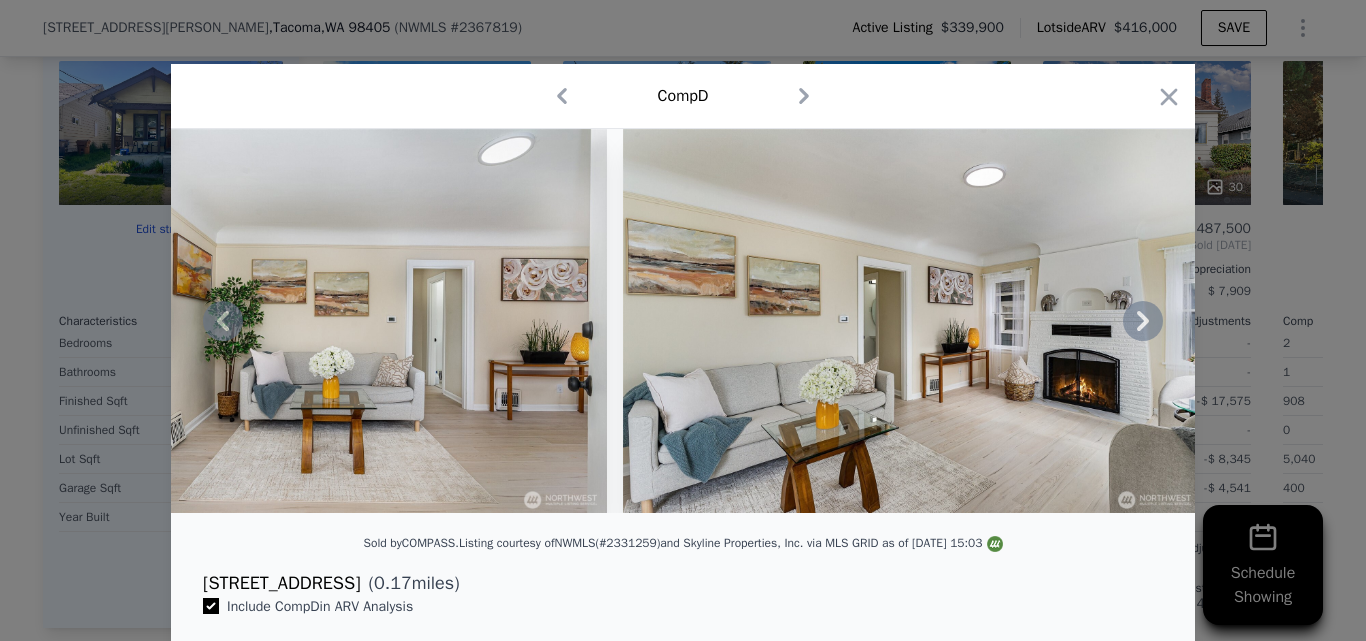 click 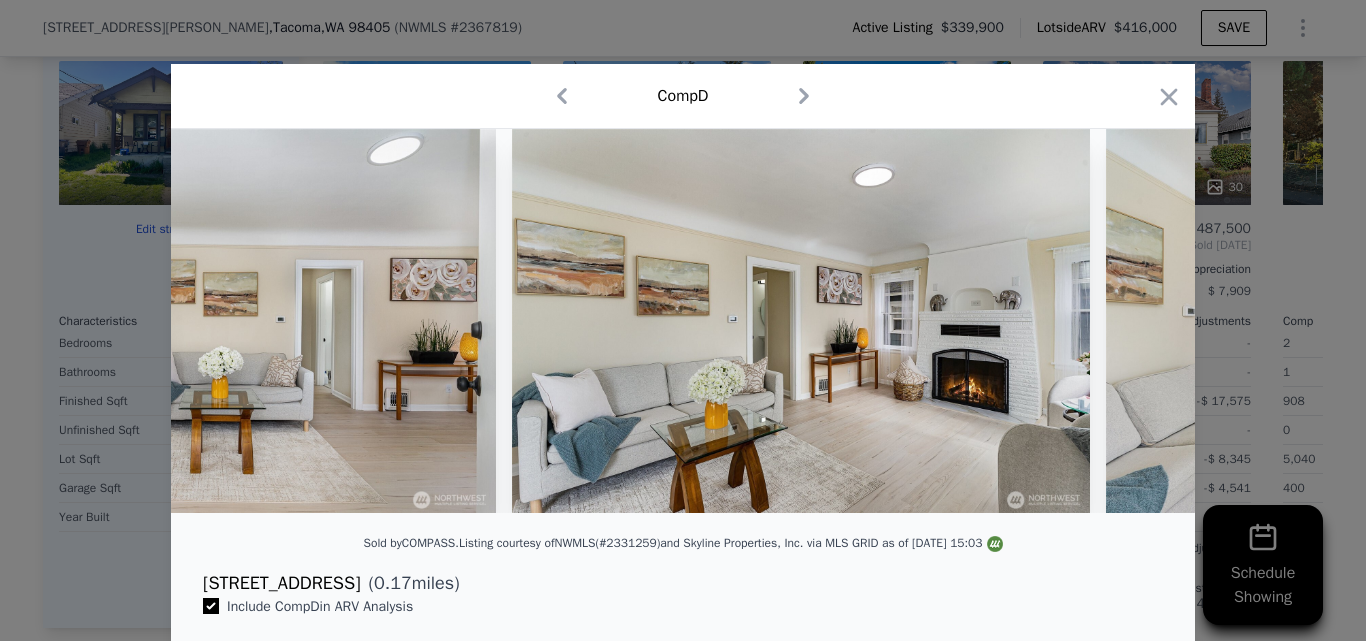 scroll, scrollTop: 0, scrollLeft: 2400, axis: horizontal 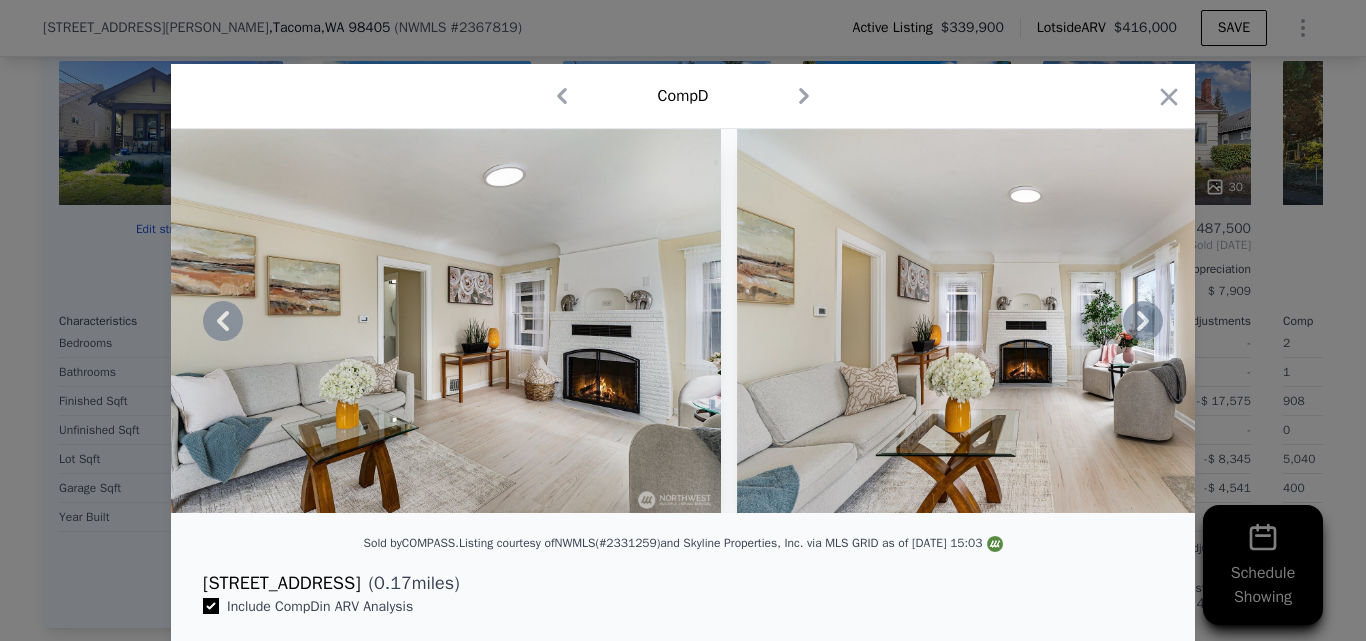 click 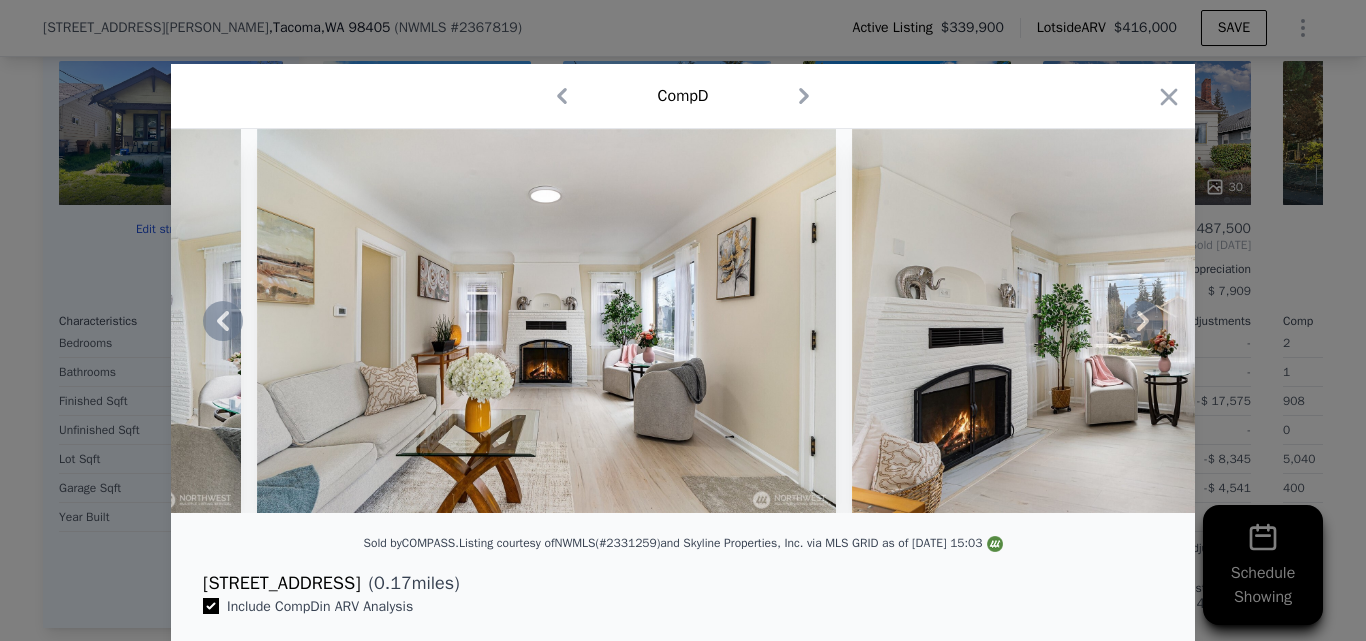 click 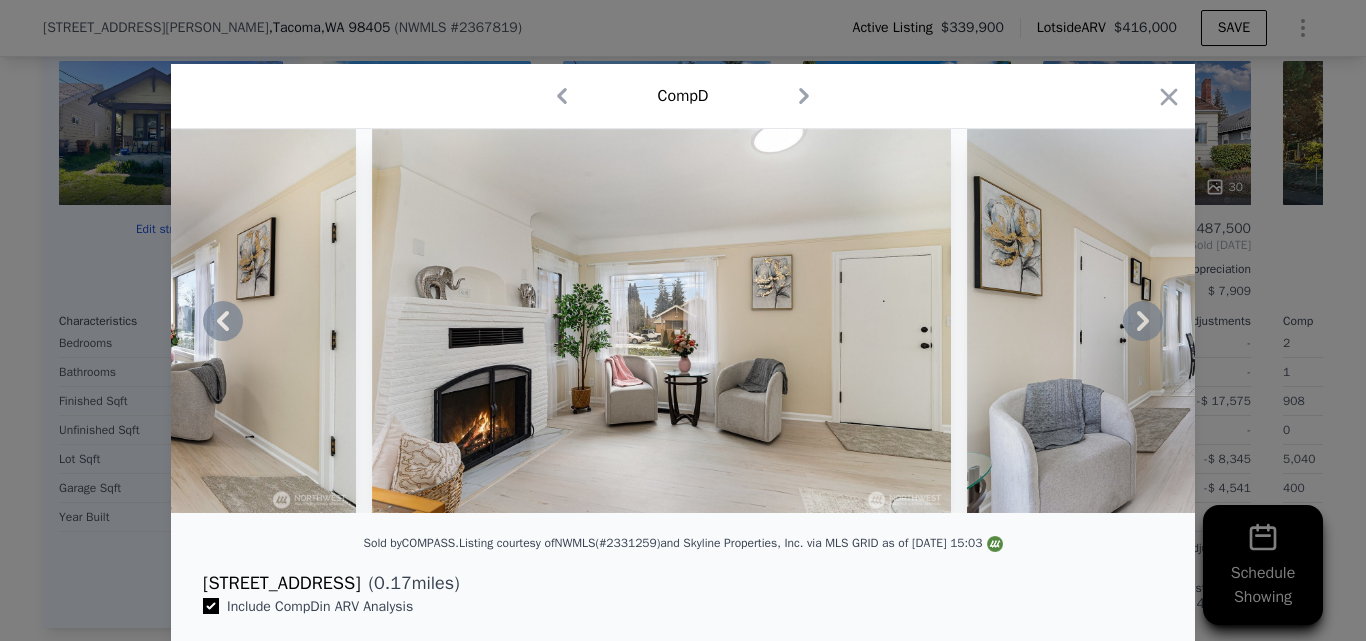click 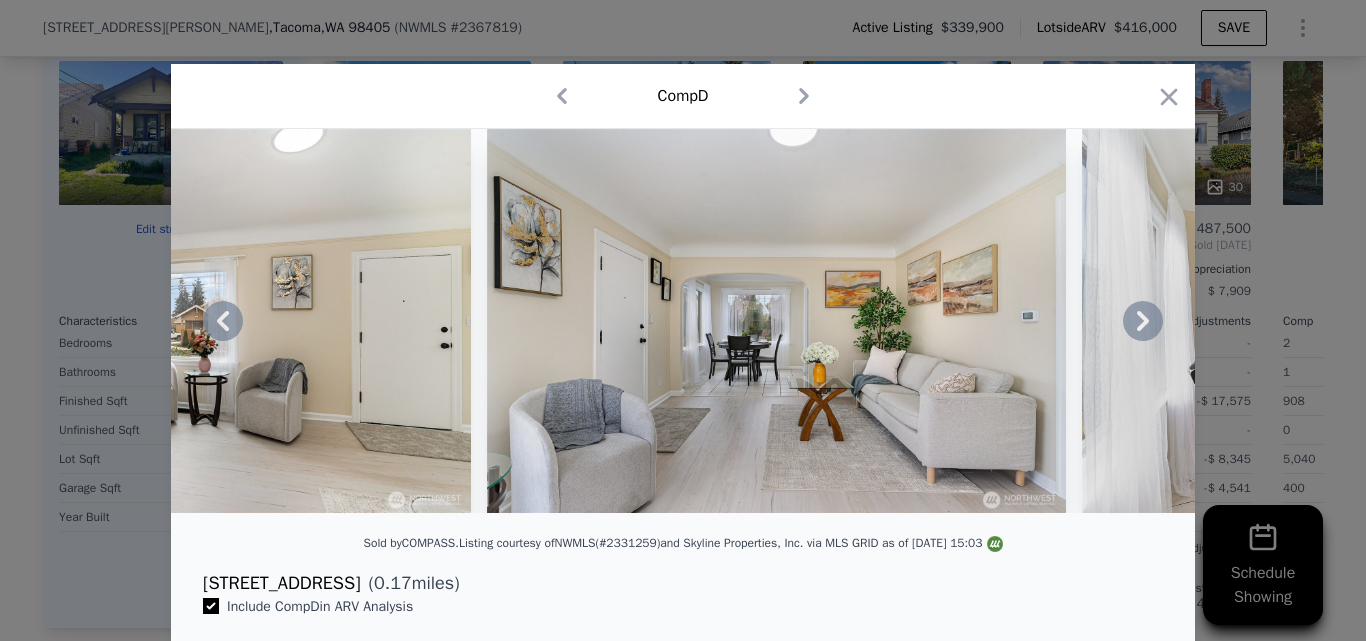 click 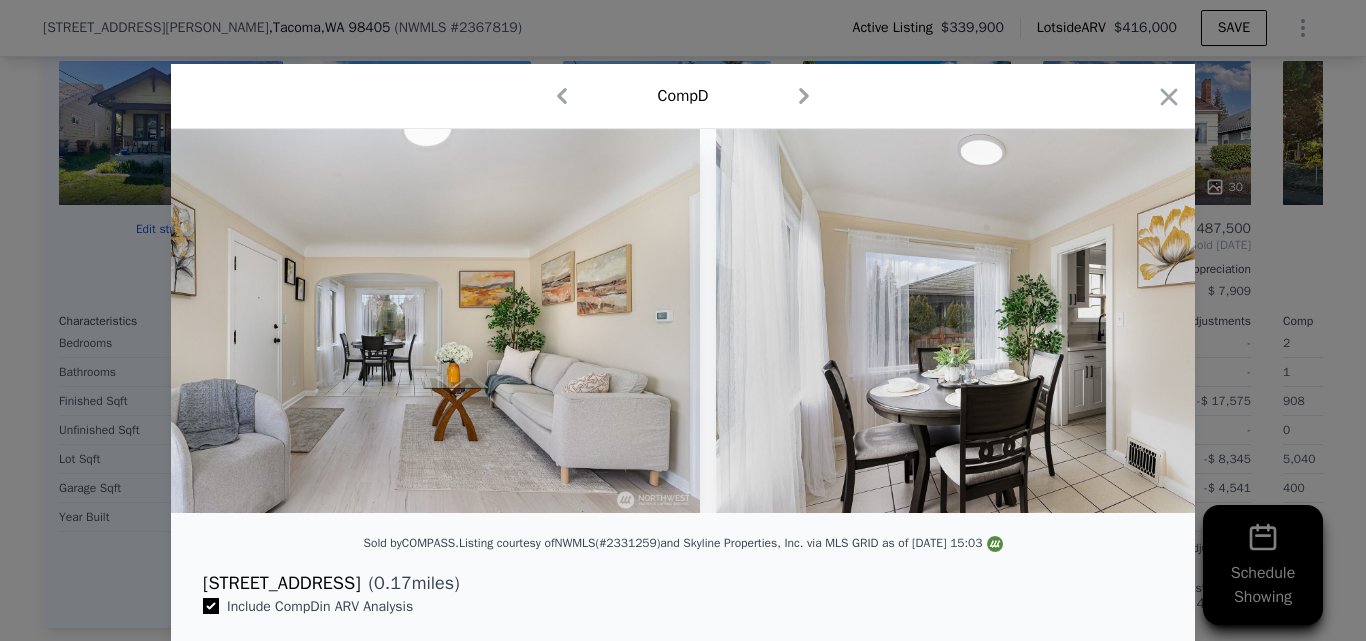 scroll, scrollTop: 0, scrollLeft: 4320, axis: horizontal 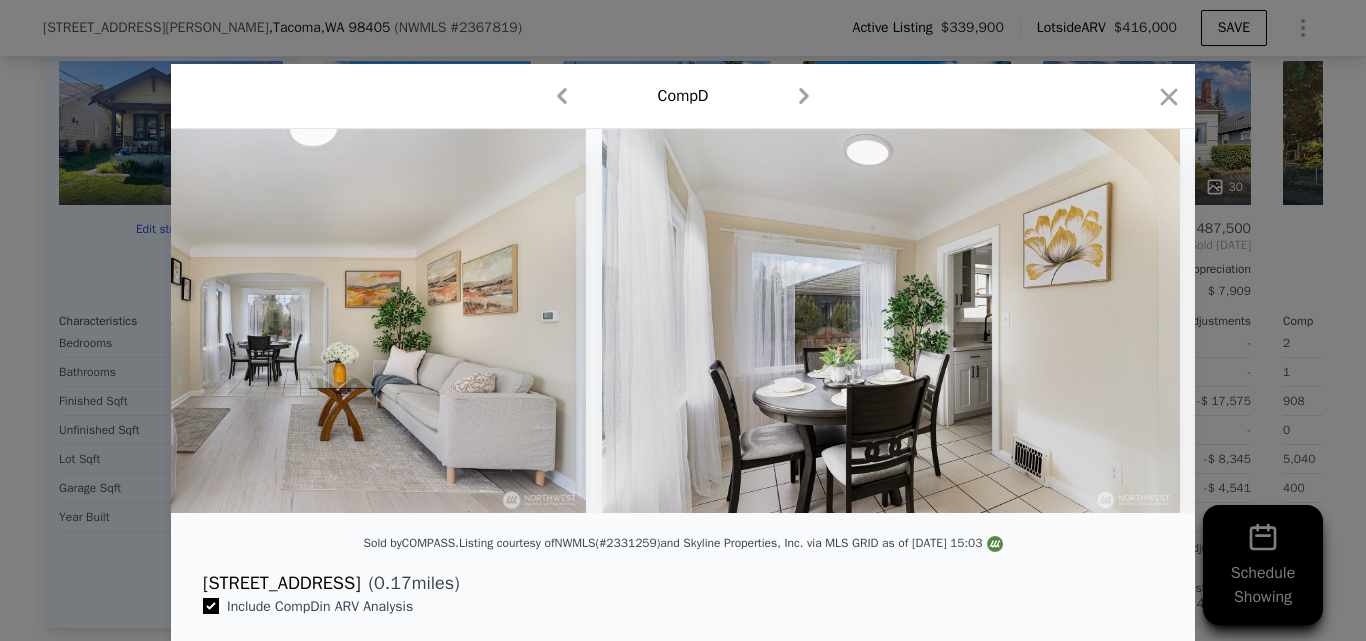 click at bounding box center [683, 321] 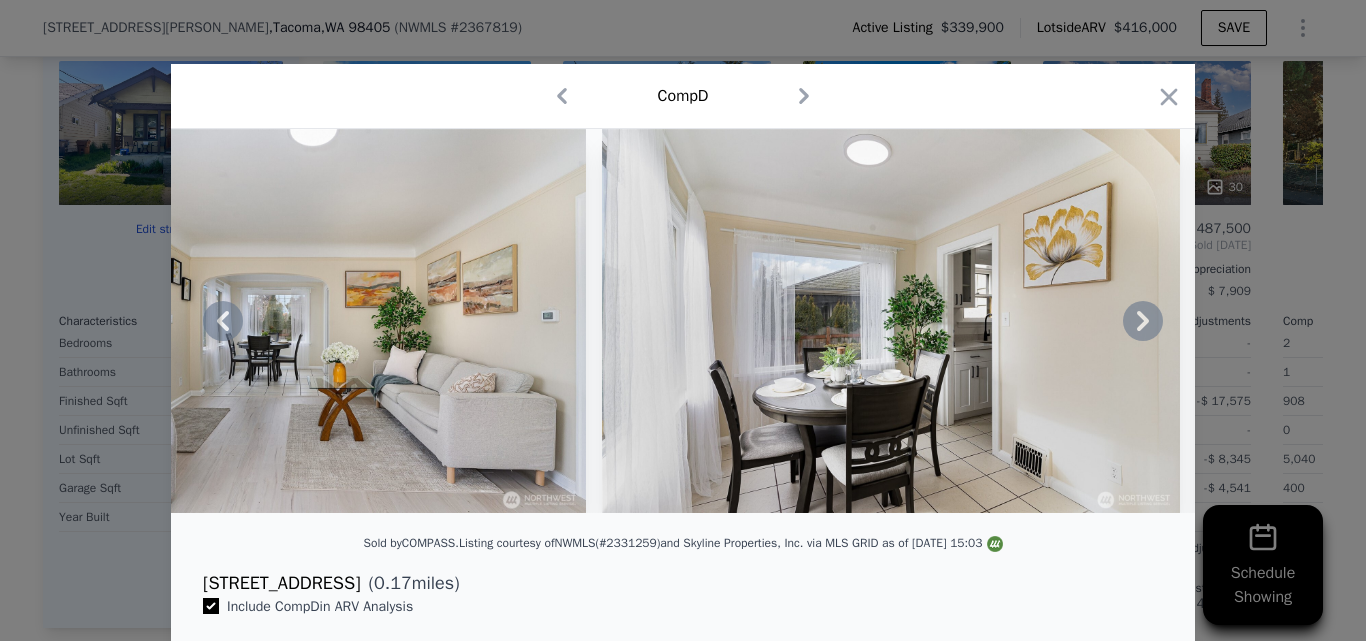 click 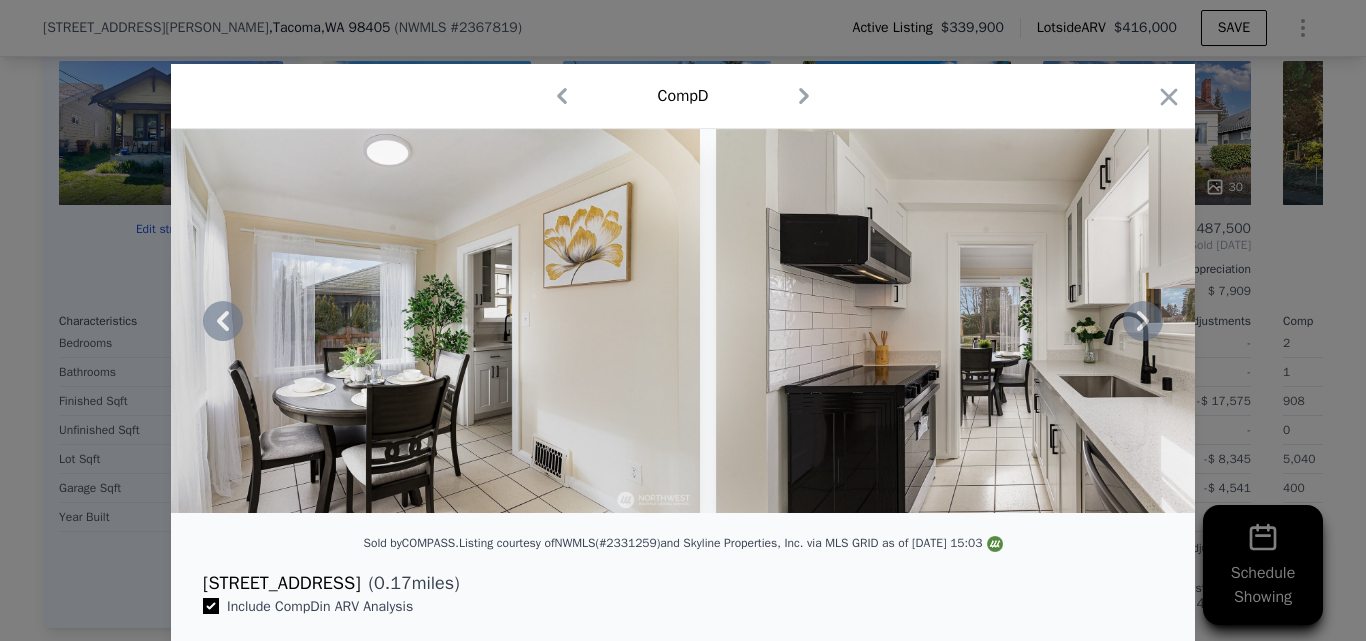 click 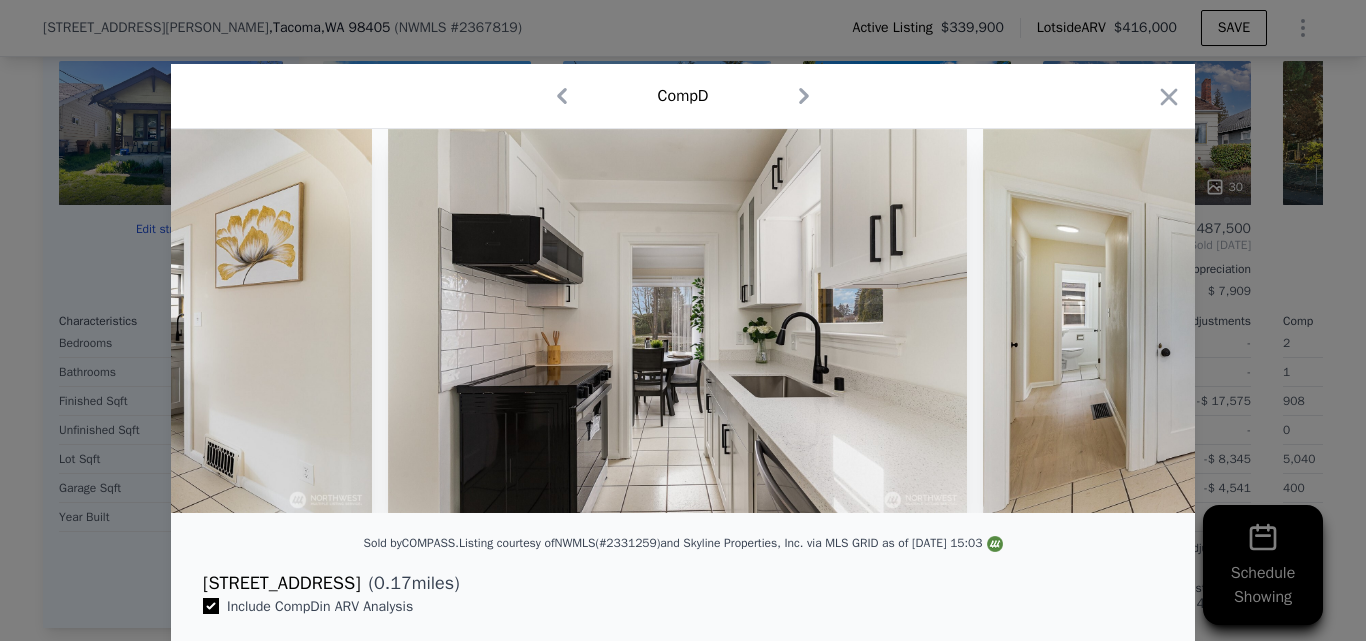 scroll, scrollTop: 0, scrollLeft: 5280, axis: horizontal 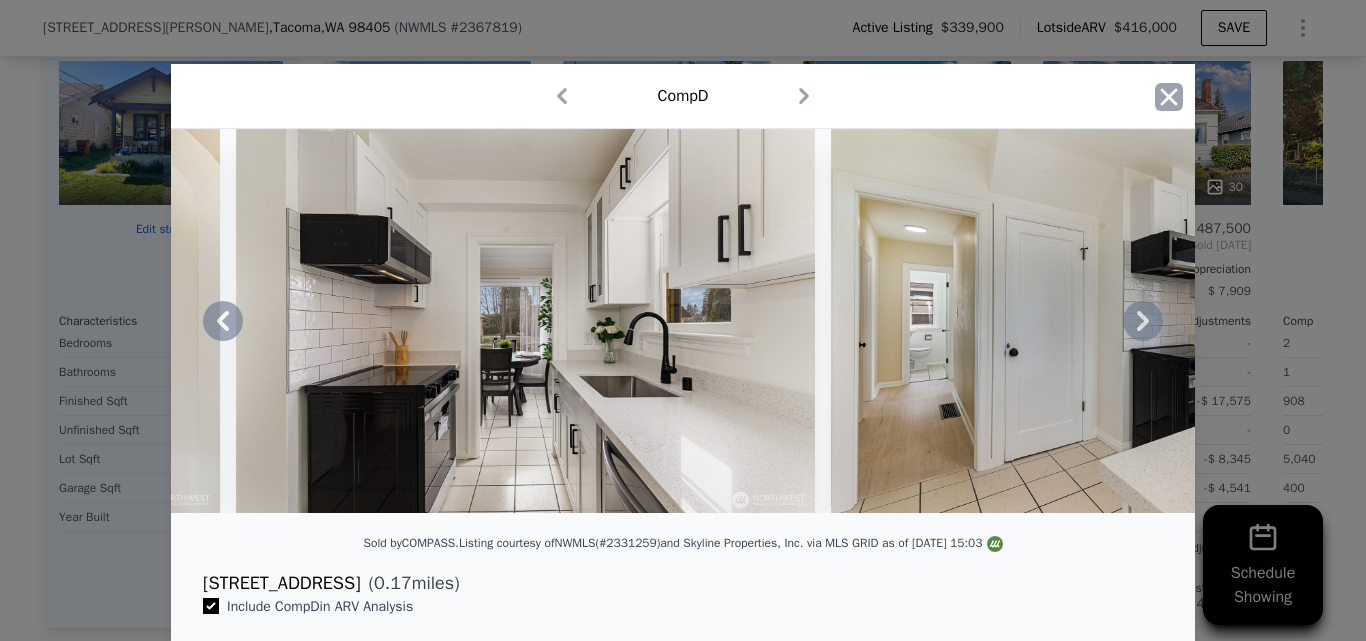 click 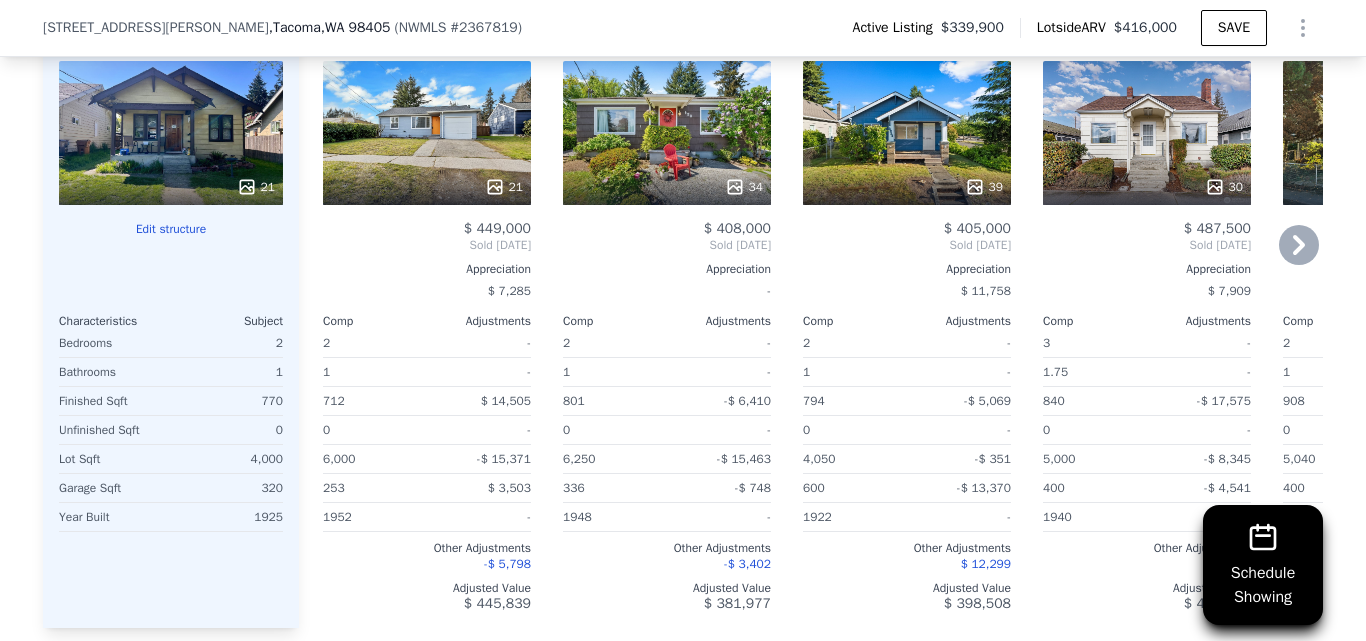 click 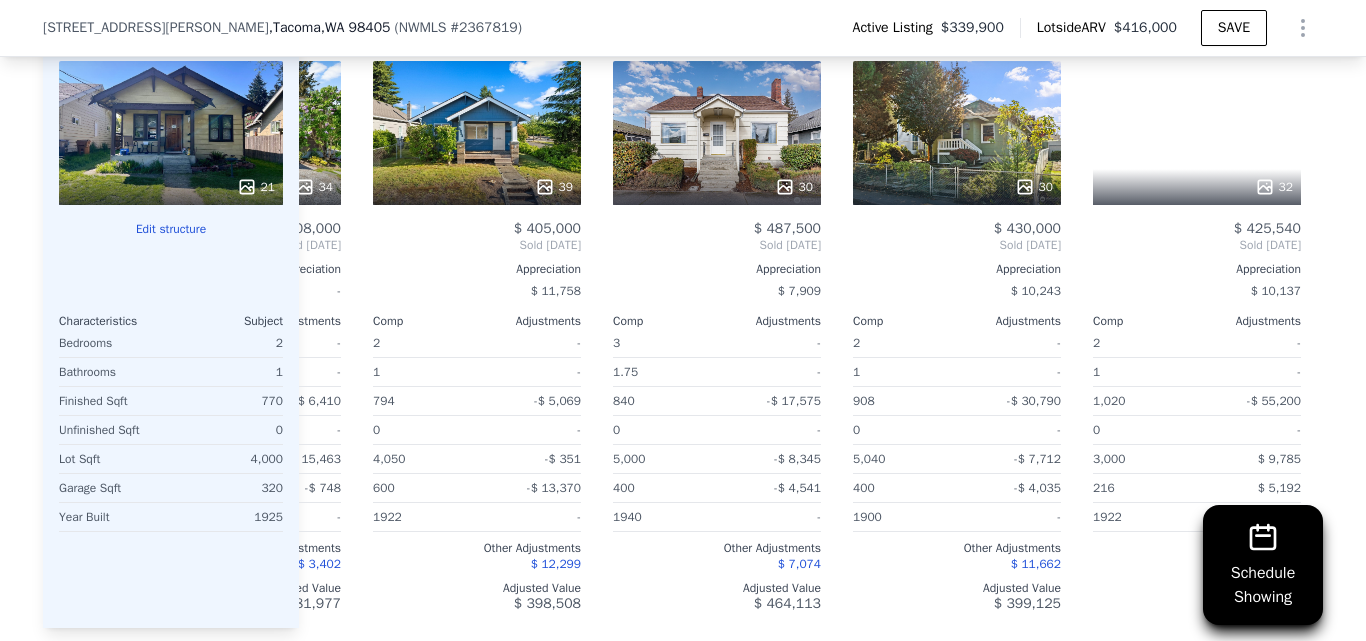 scroll, scrollTop: 0, scrollLeft: 480, axis: horizontal 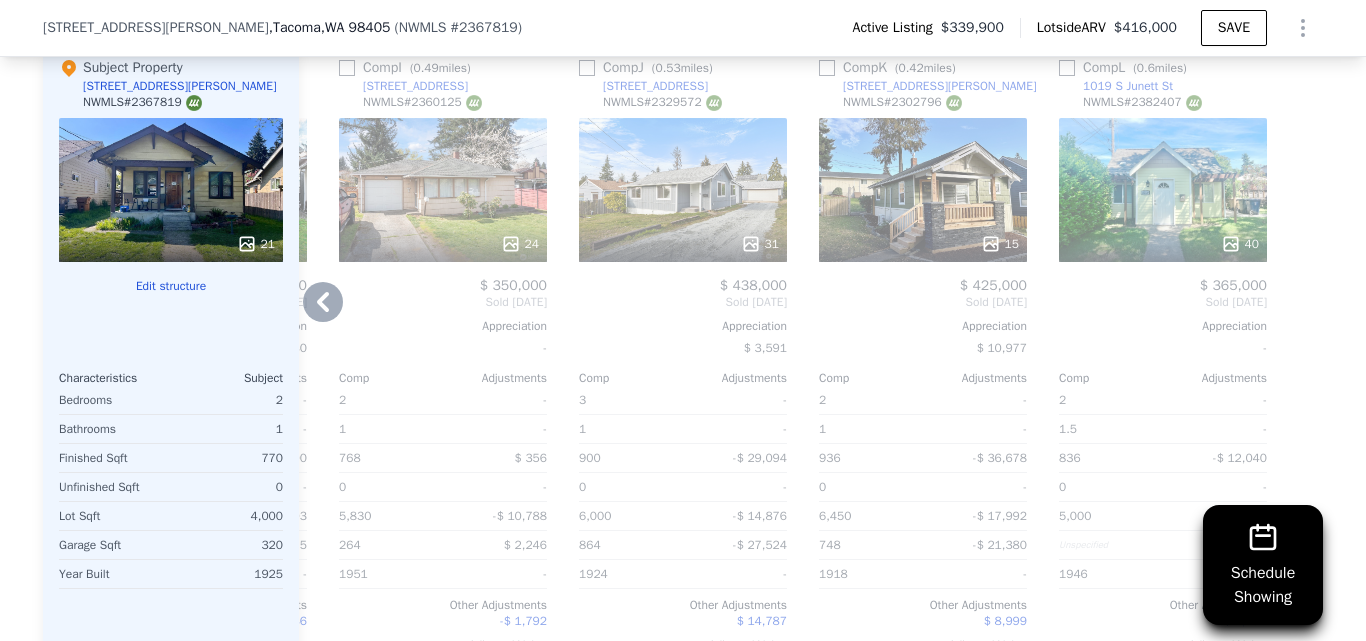 click on "40" at bounding box center (1163, 190) 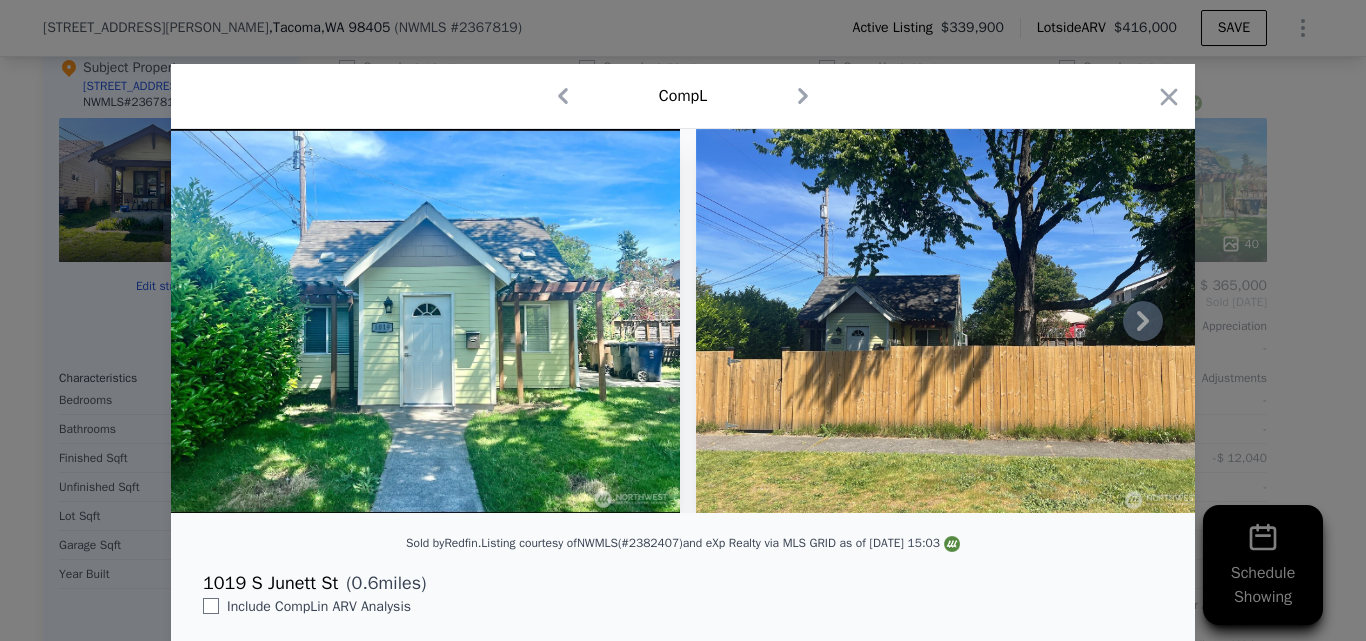 click 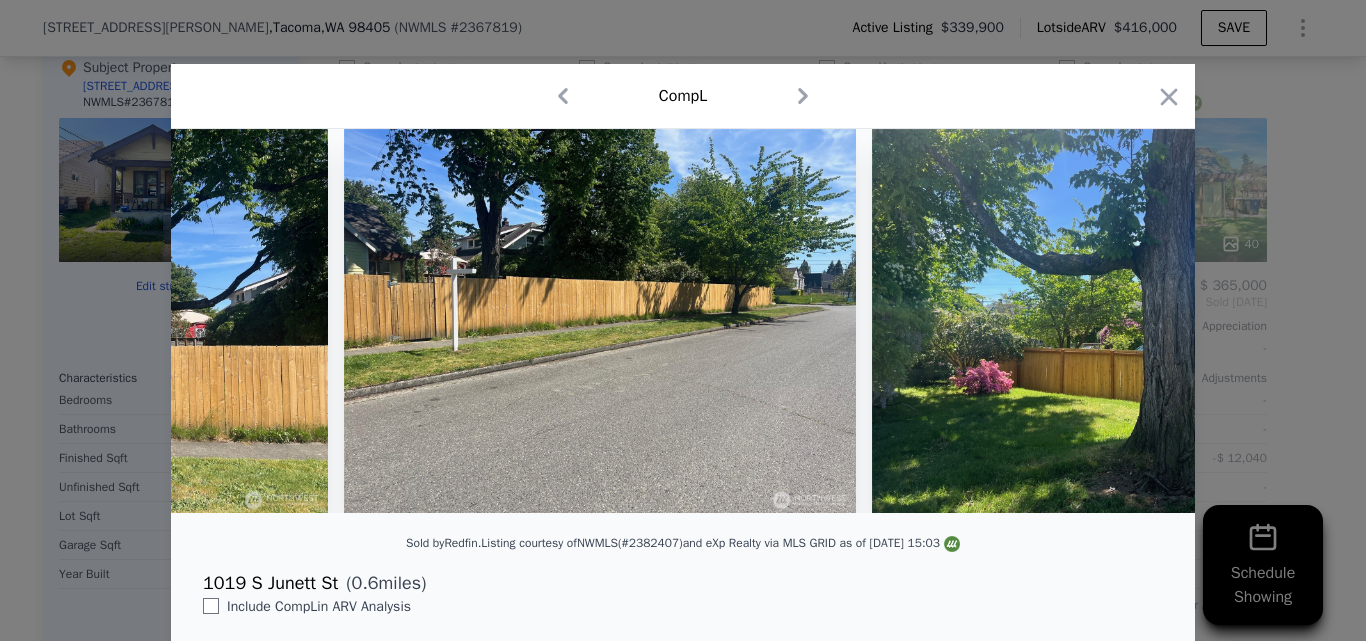 scroll, scrollTop: 0, scrollLeft: 960, axis: horizontal 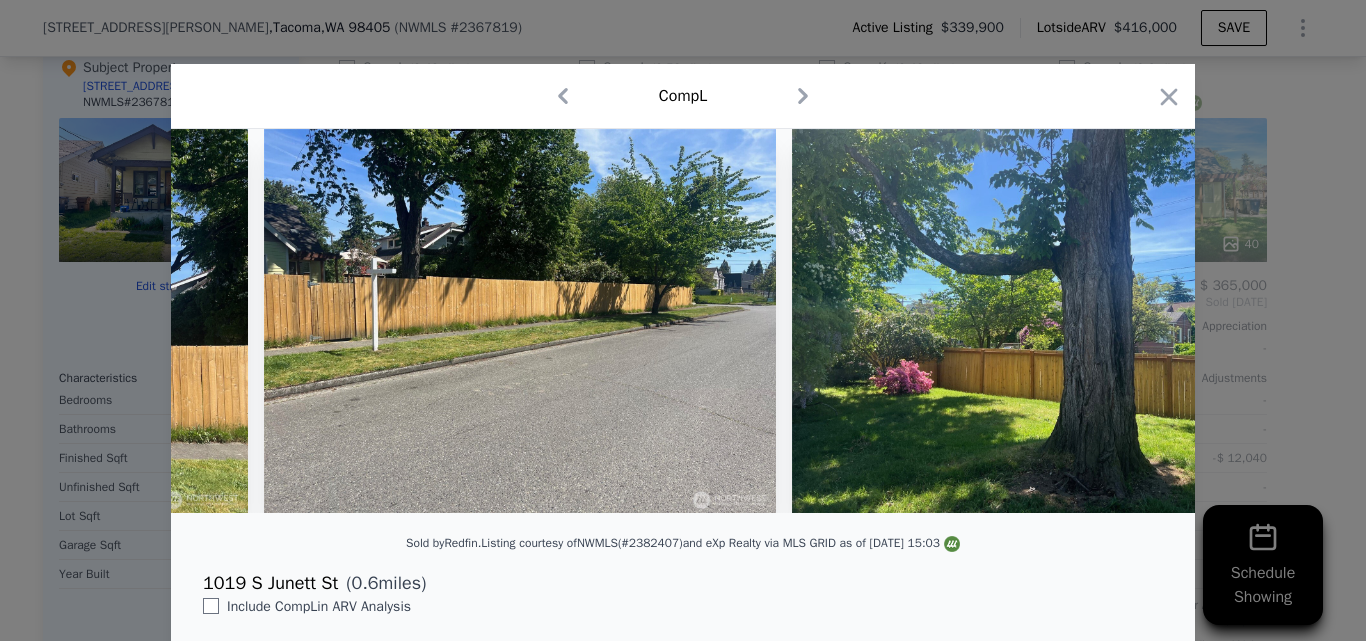 click at bounding box center [683, 321] 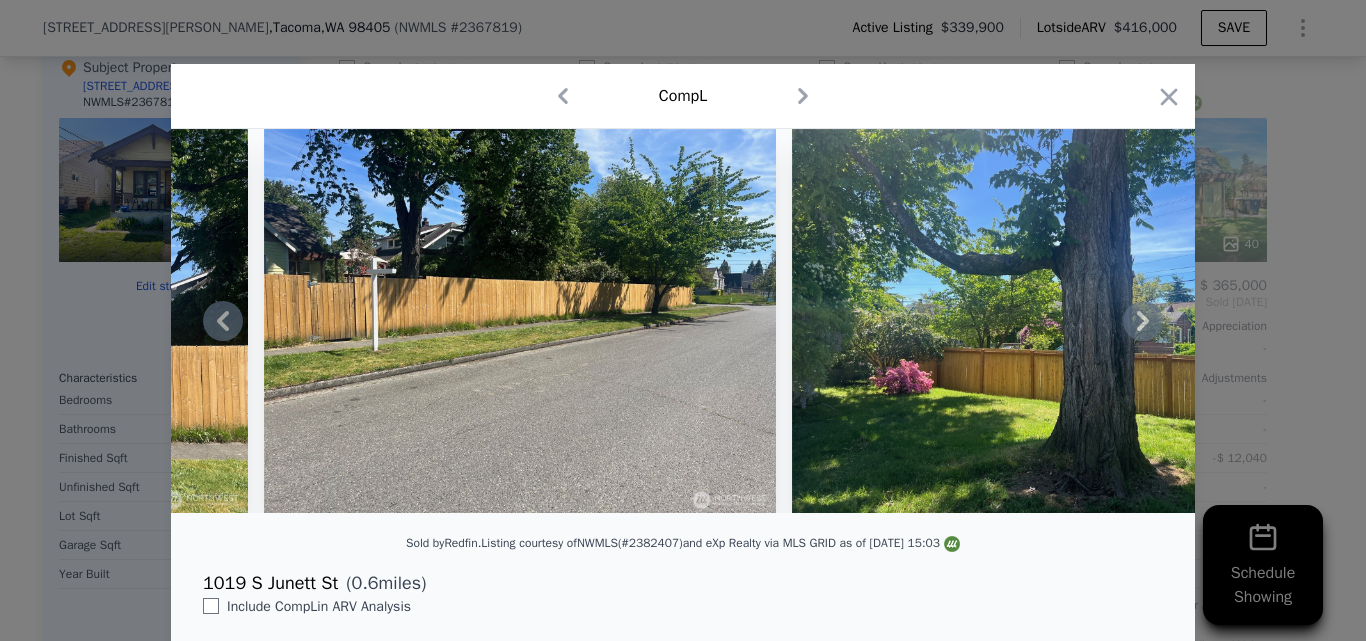 click 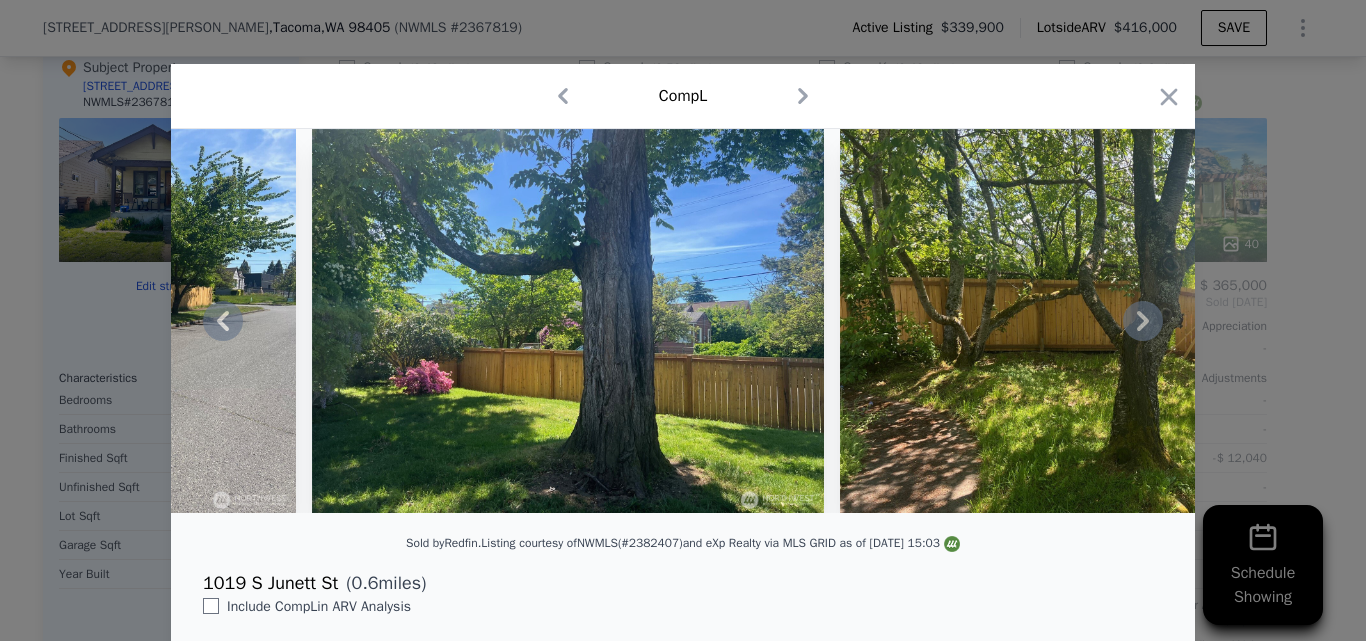 click 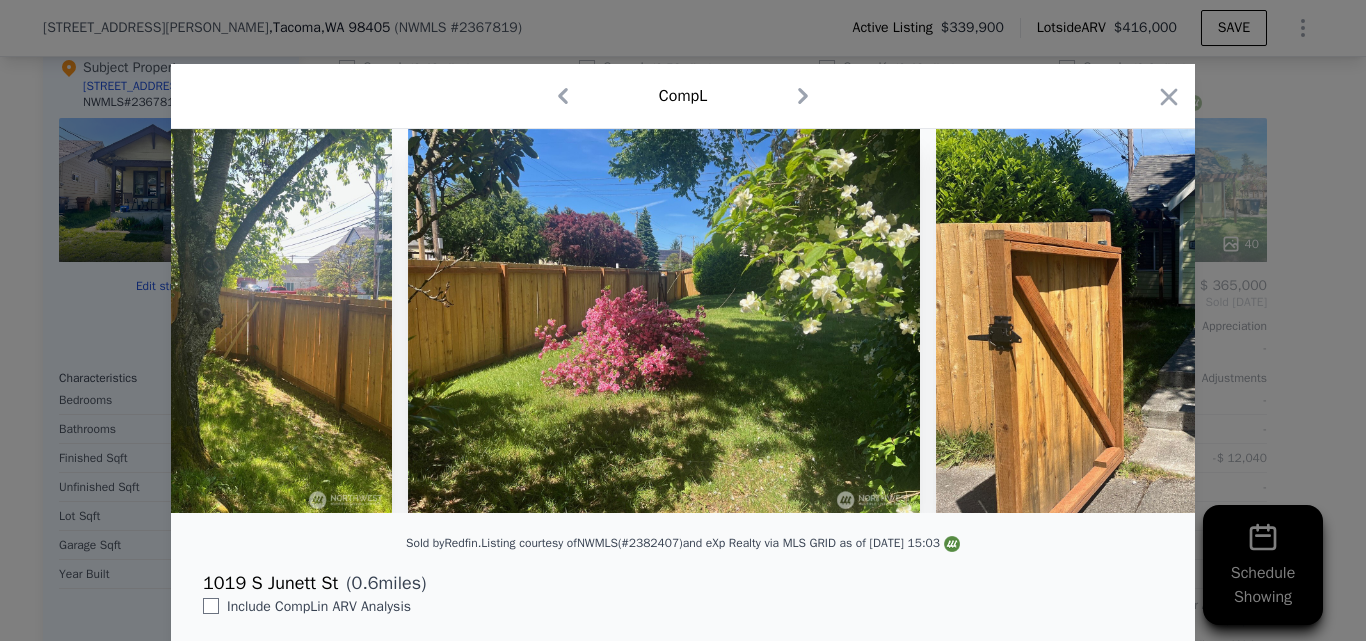 click at bounding box center [1192, 321] 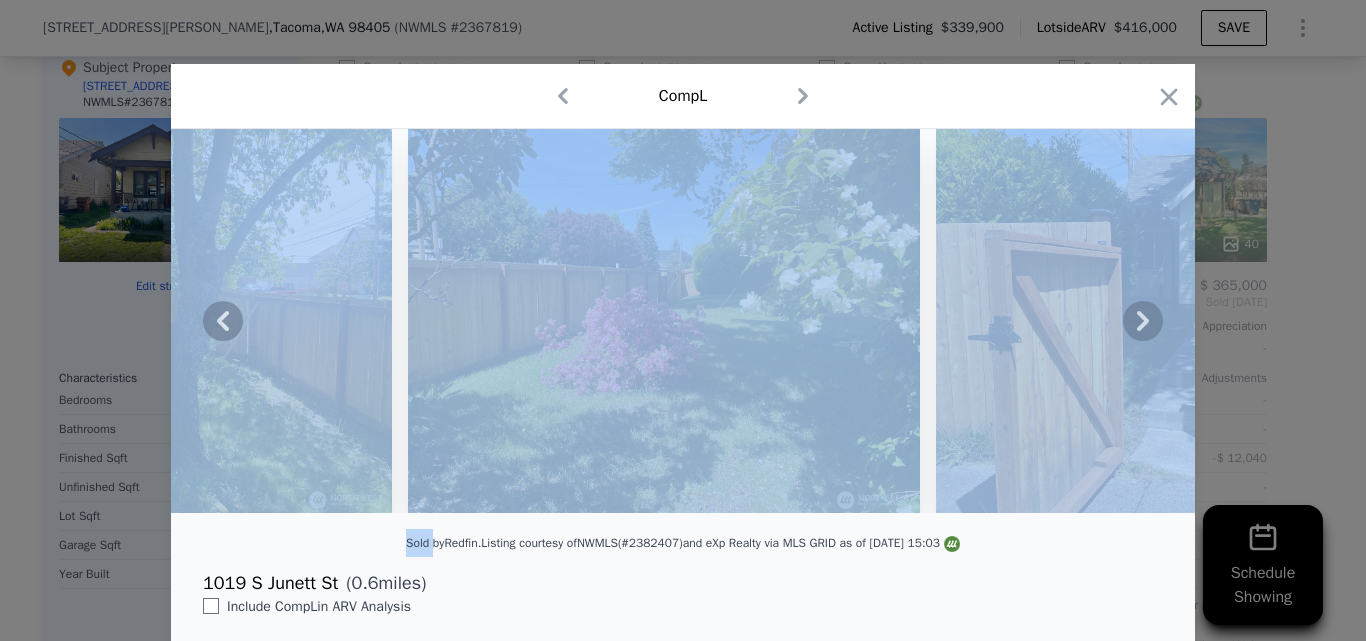 click 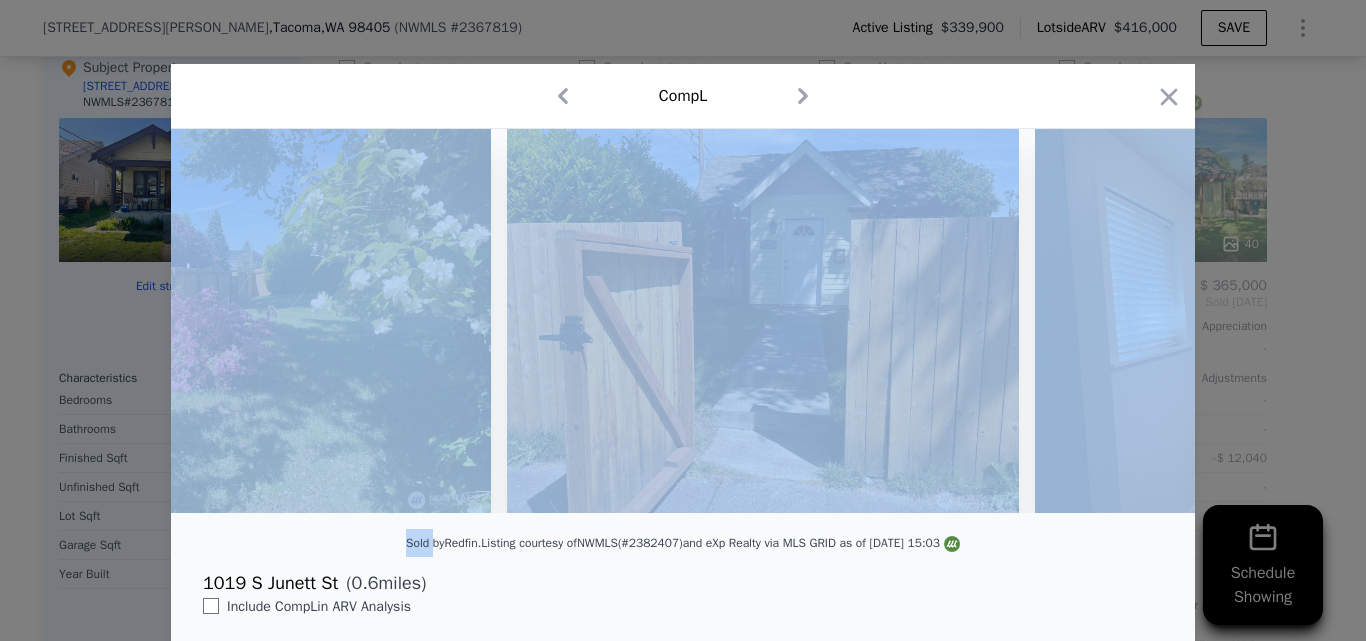 scroll, scrollTop: 0, scrollLeft: 2880, axis: horizontal 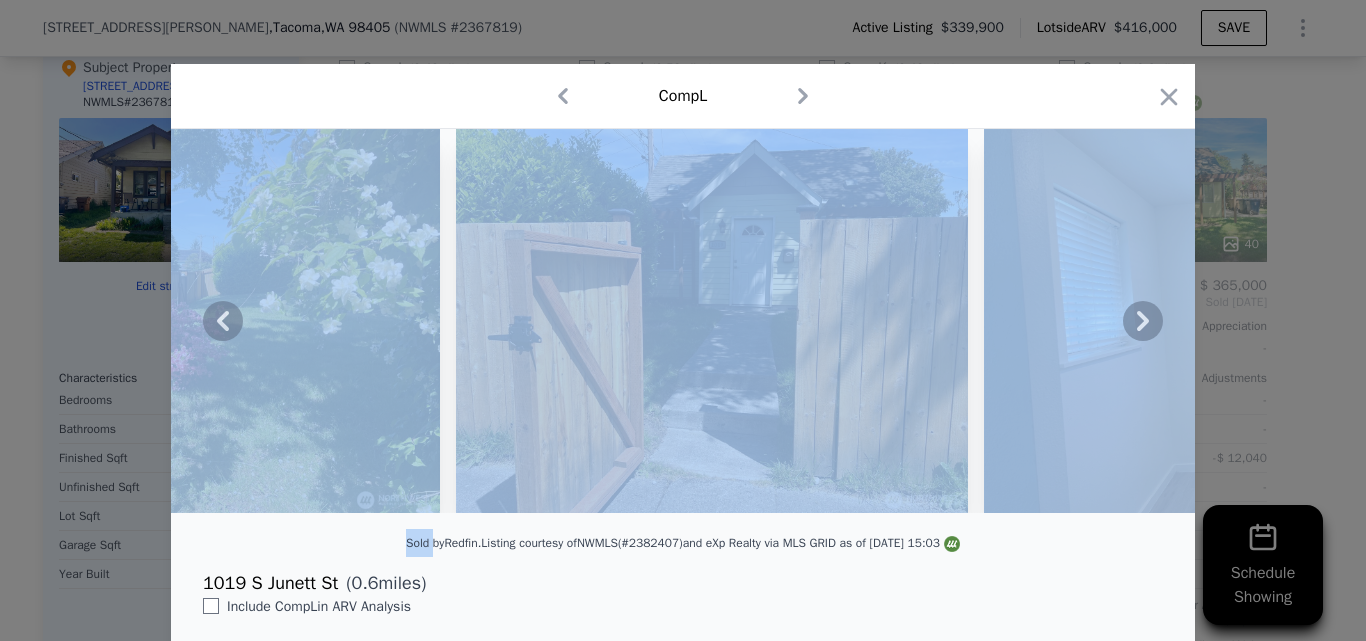 click 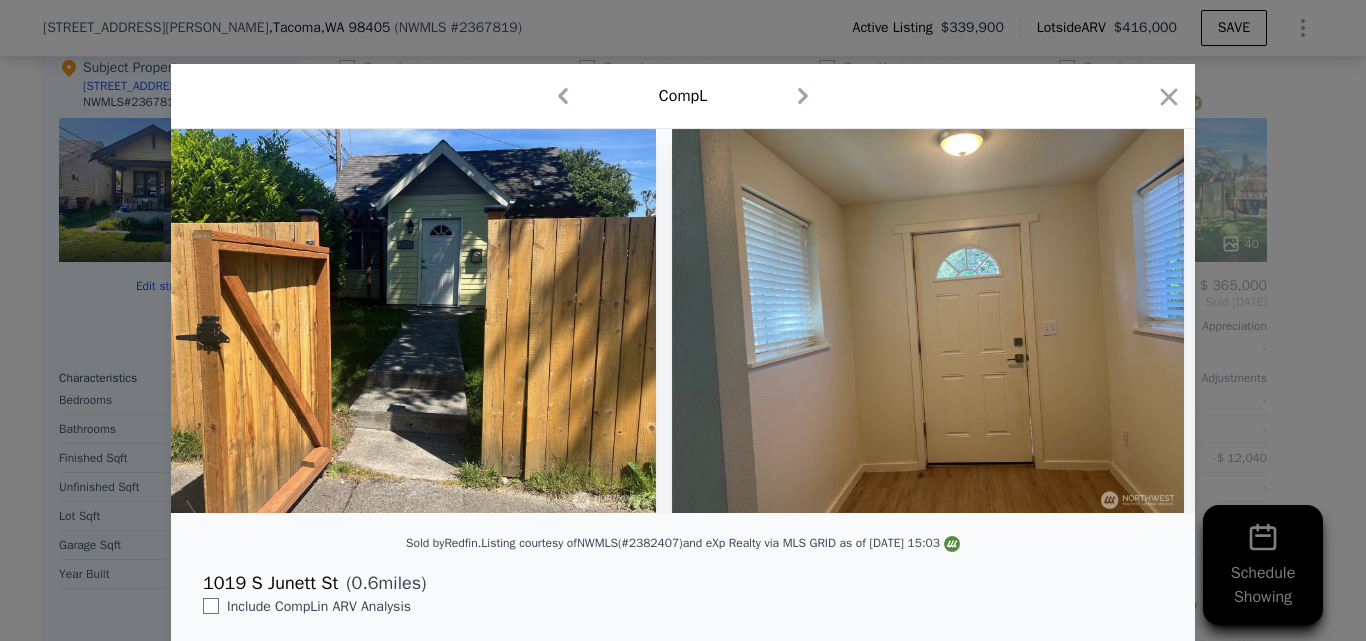 scroll, scrollTop: 0, scrollLeft: 3360, axis: horizontal 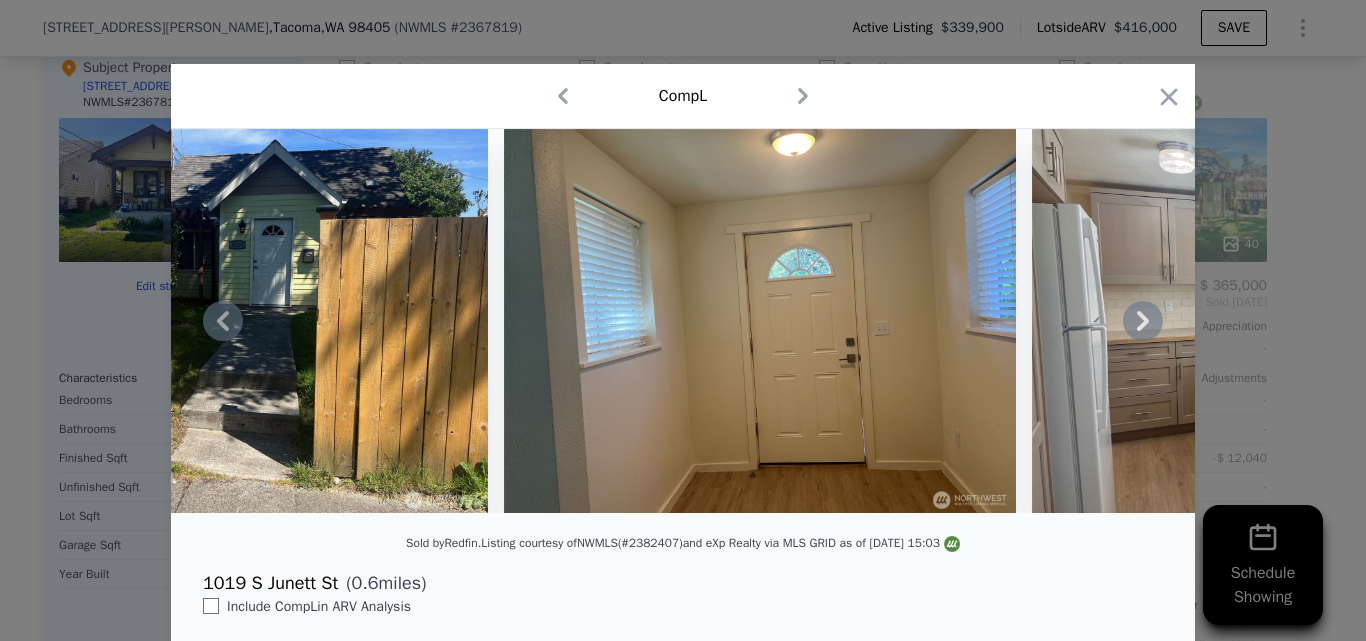 click 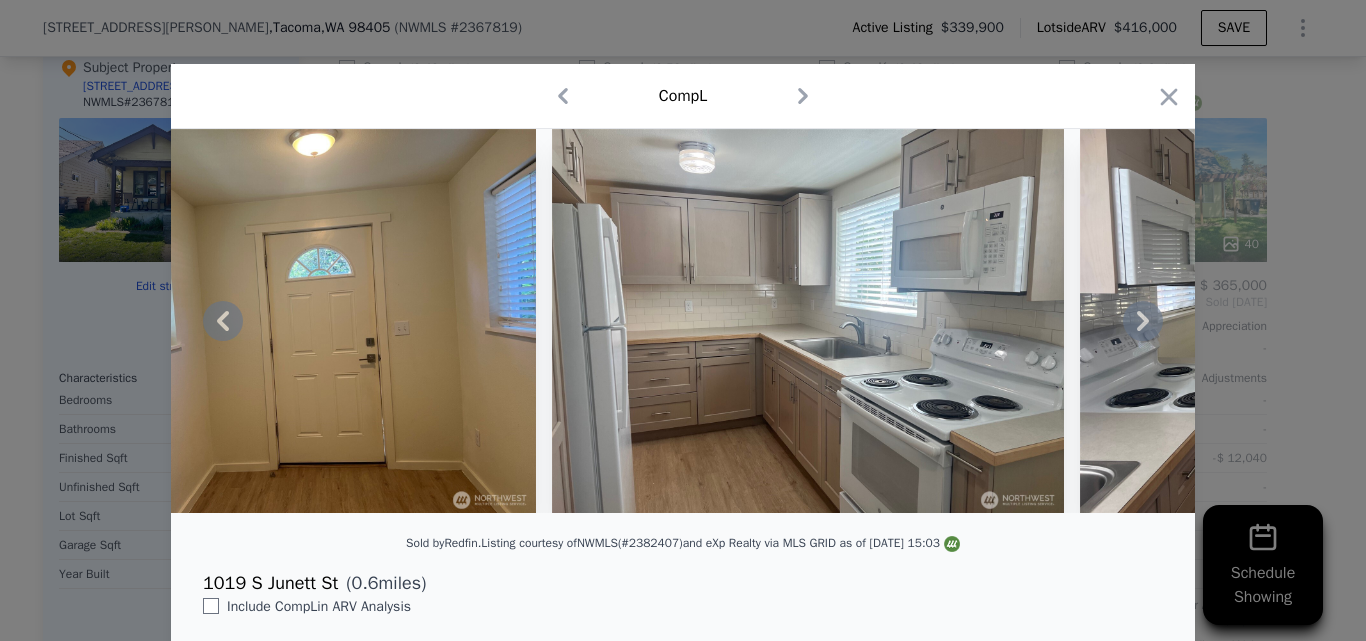 click 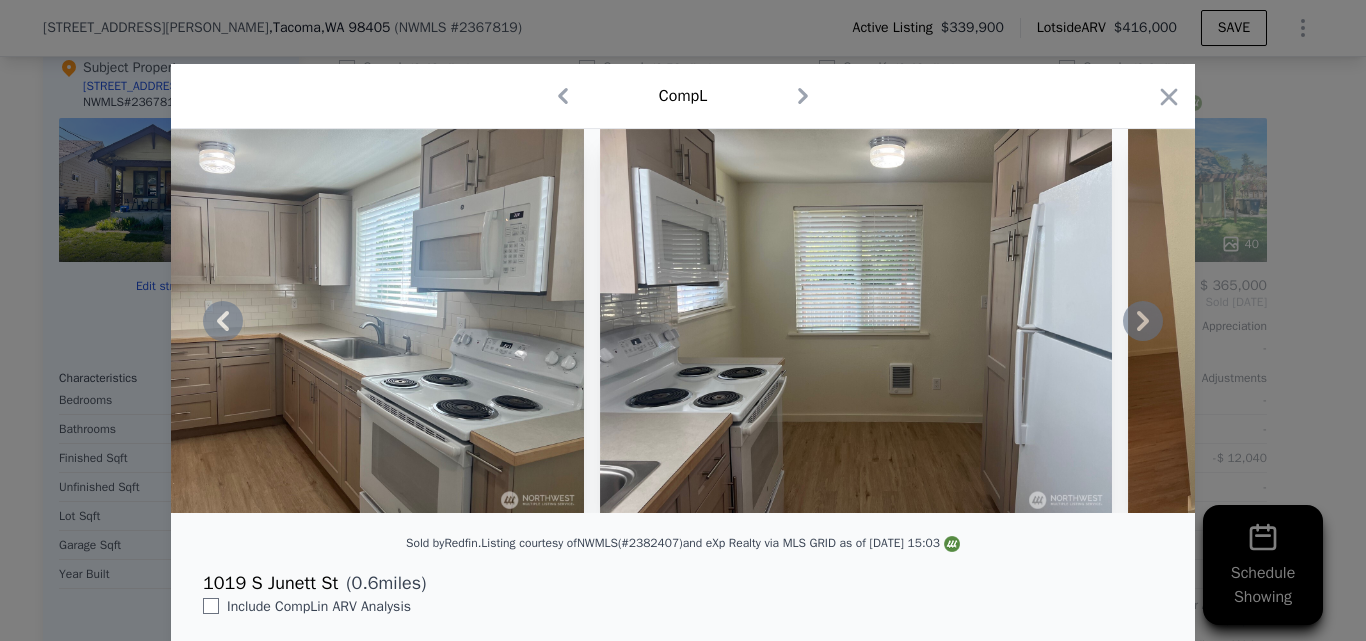 click 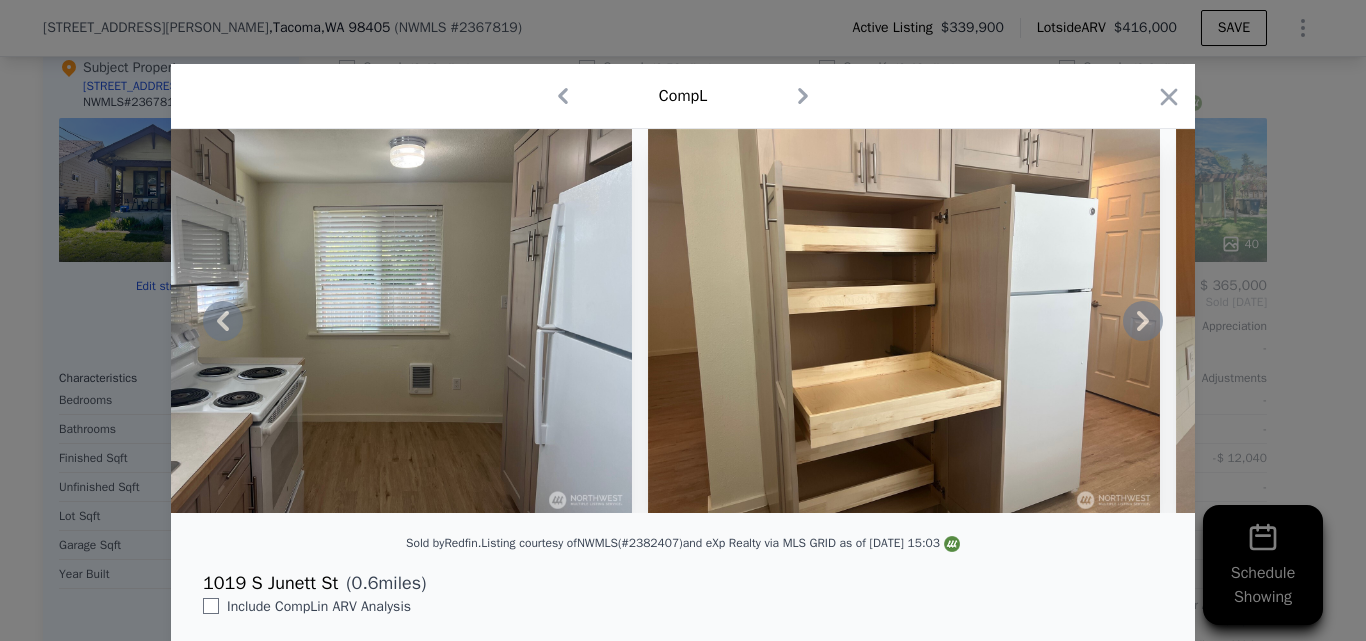 click 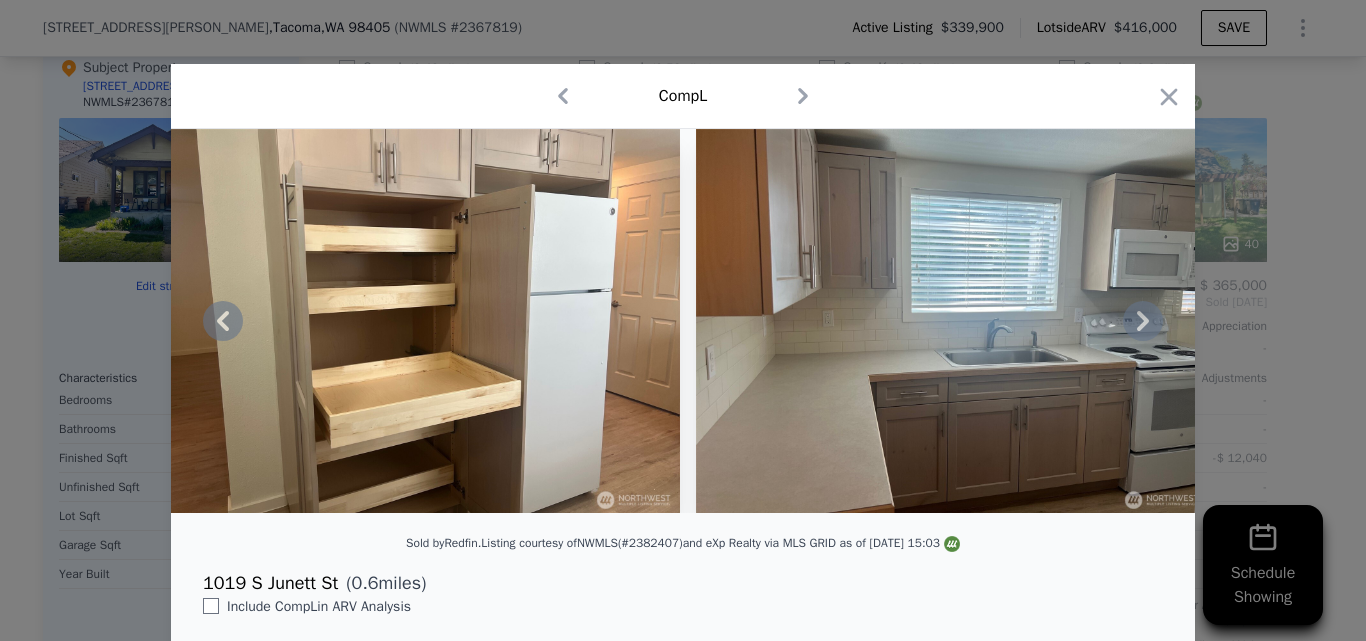 click 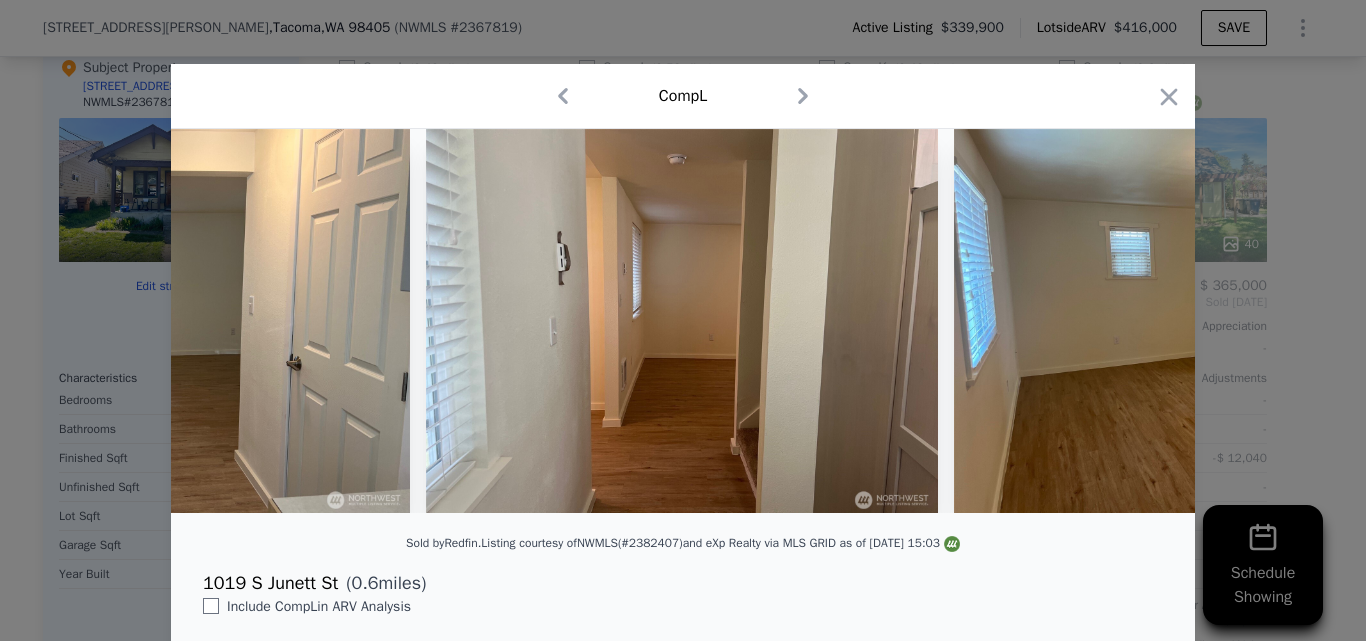 scroll, scrollTop: 0, scrollLeft: 6720, axis: horizontal 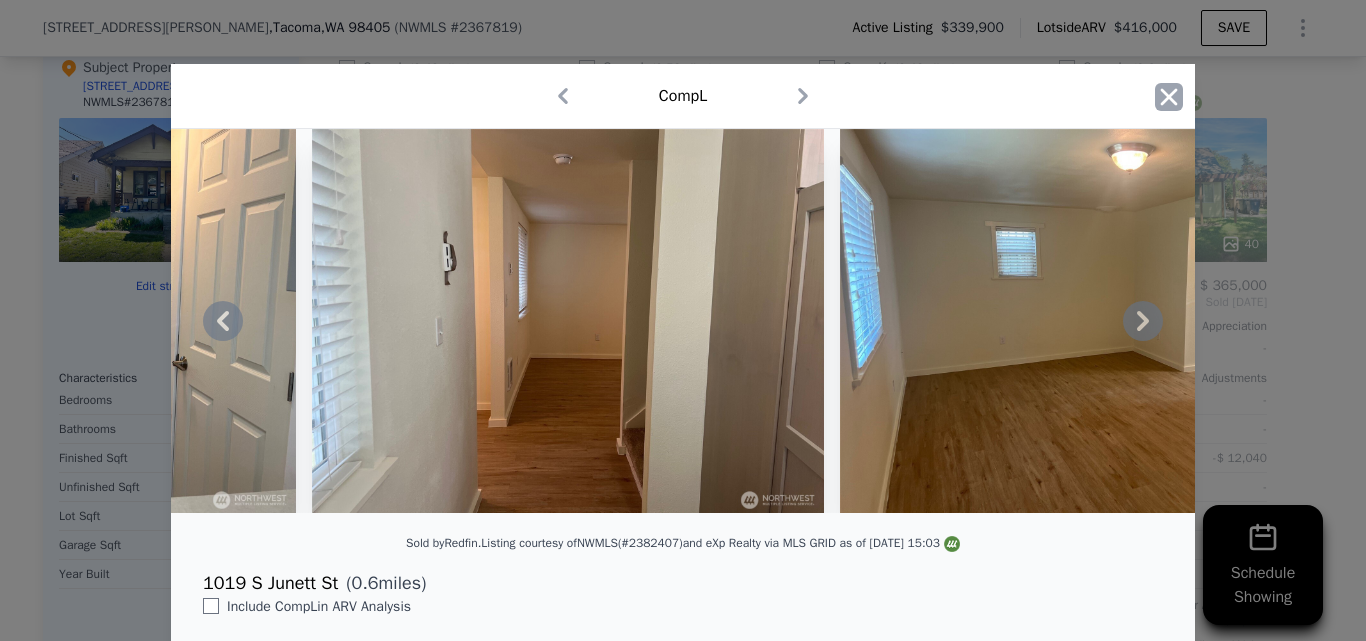 click 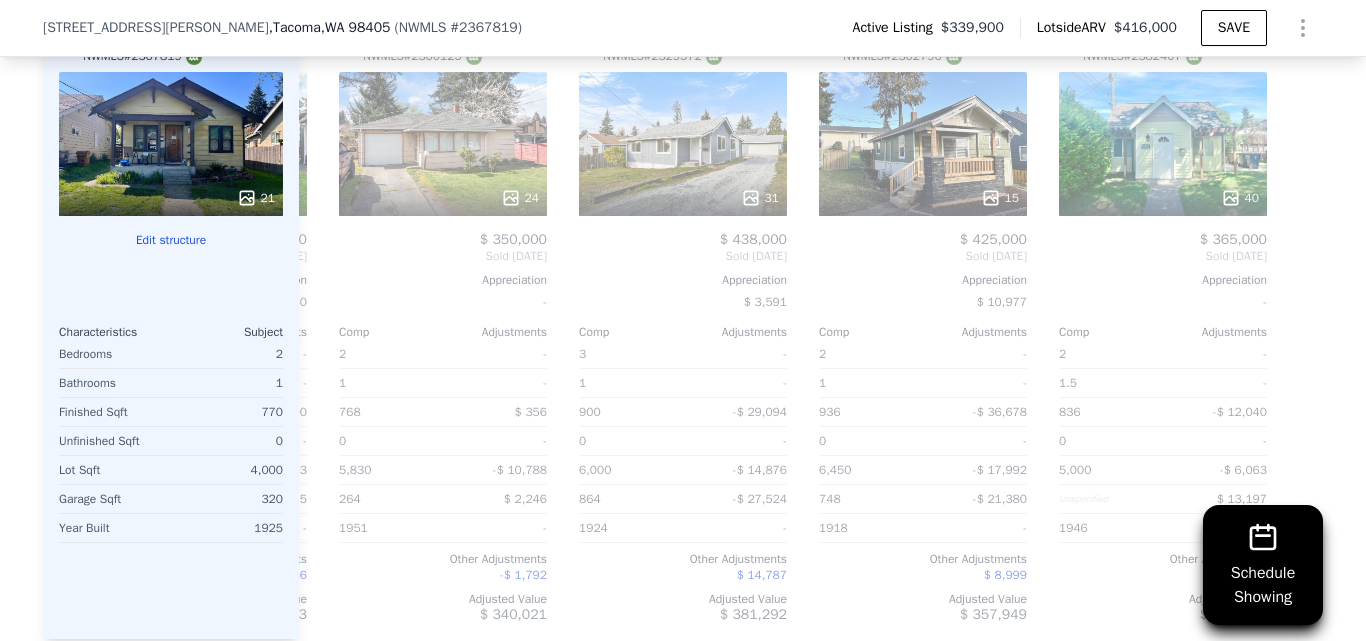 scroll, scrollTop: 2442, scrollLeft: 0, axis: vertical 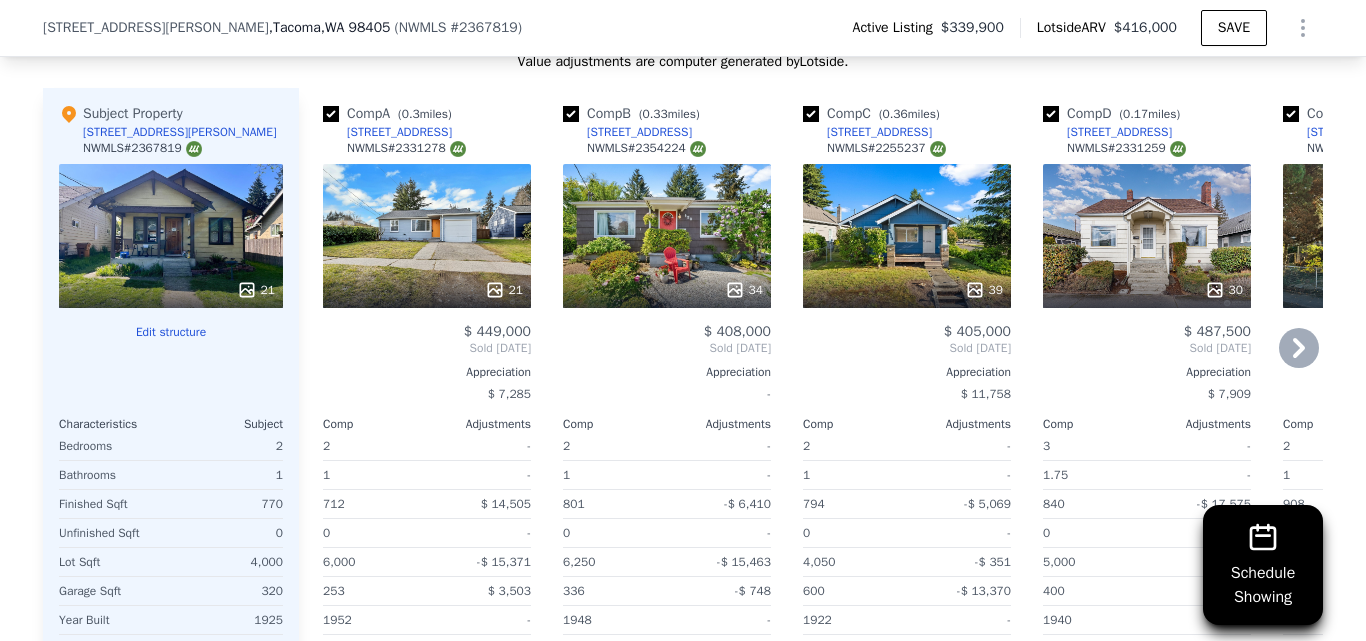 click on "Sold   Mar 2025" at bounding box center (427, 348) 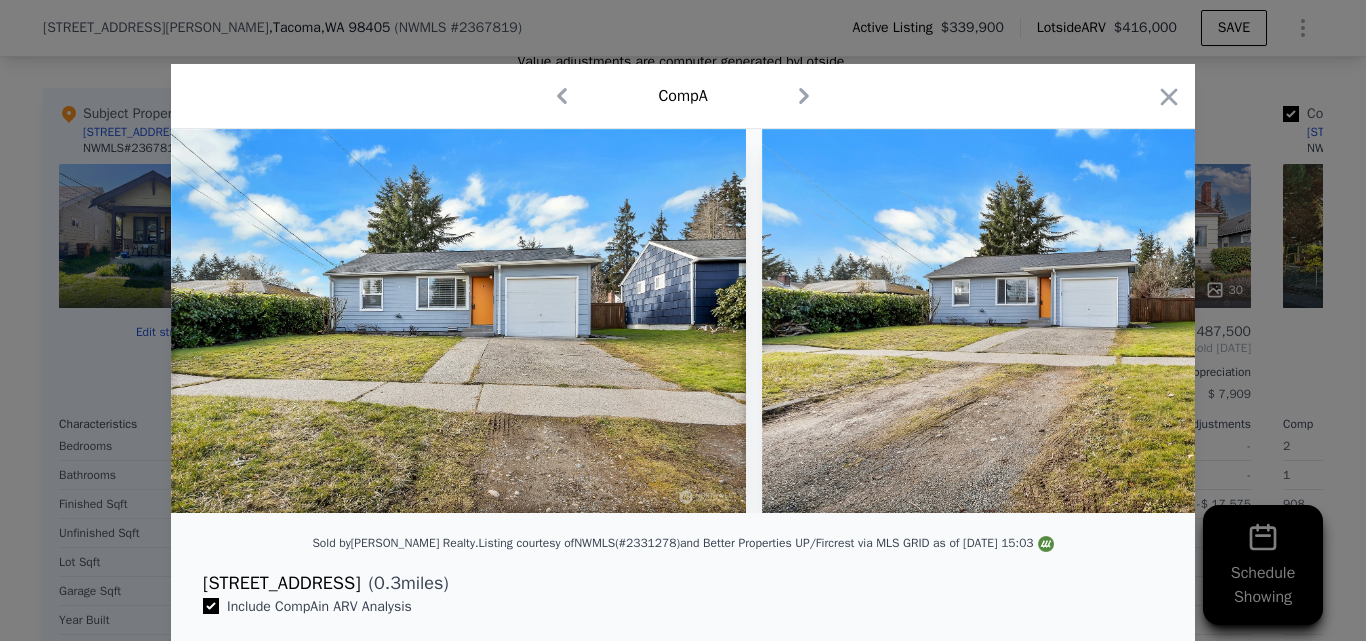 click on "Comp  A" at bounding box center (683, 96) 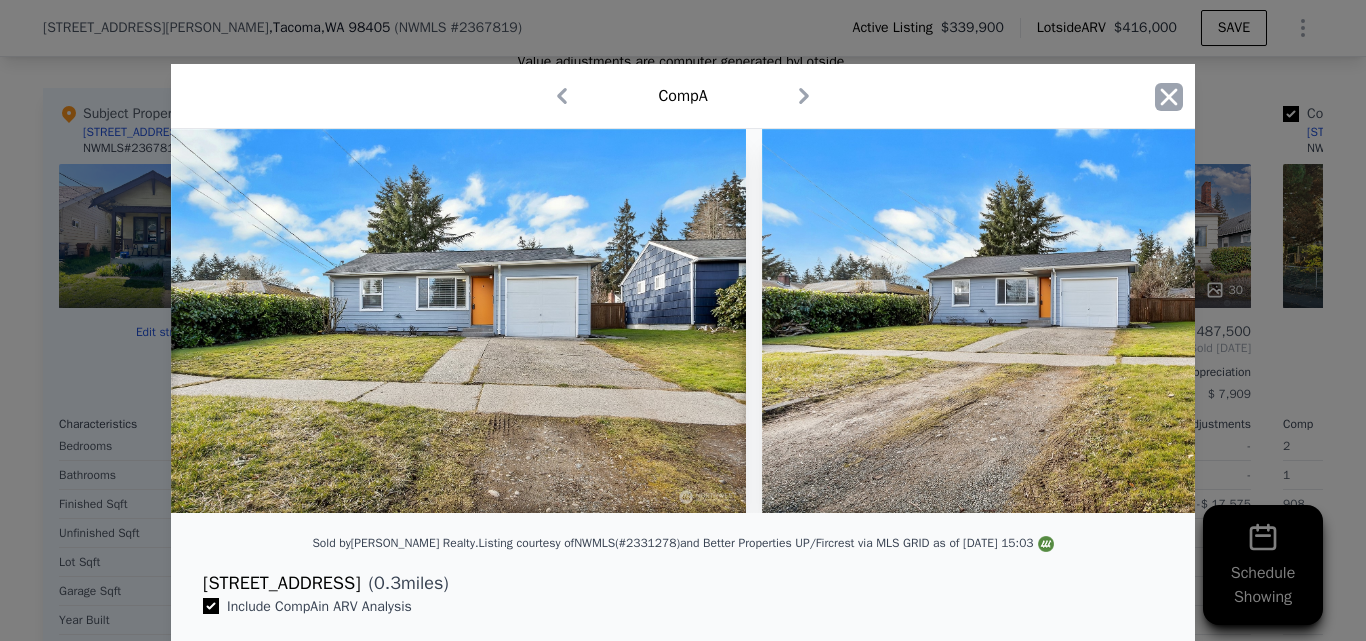 click 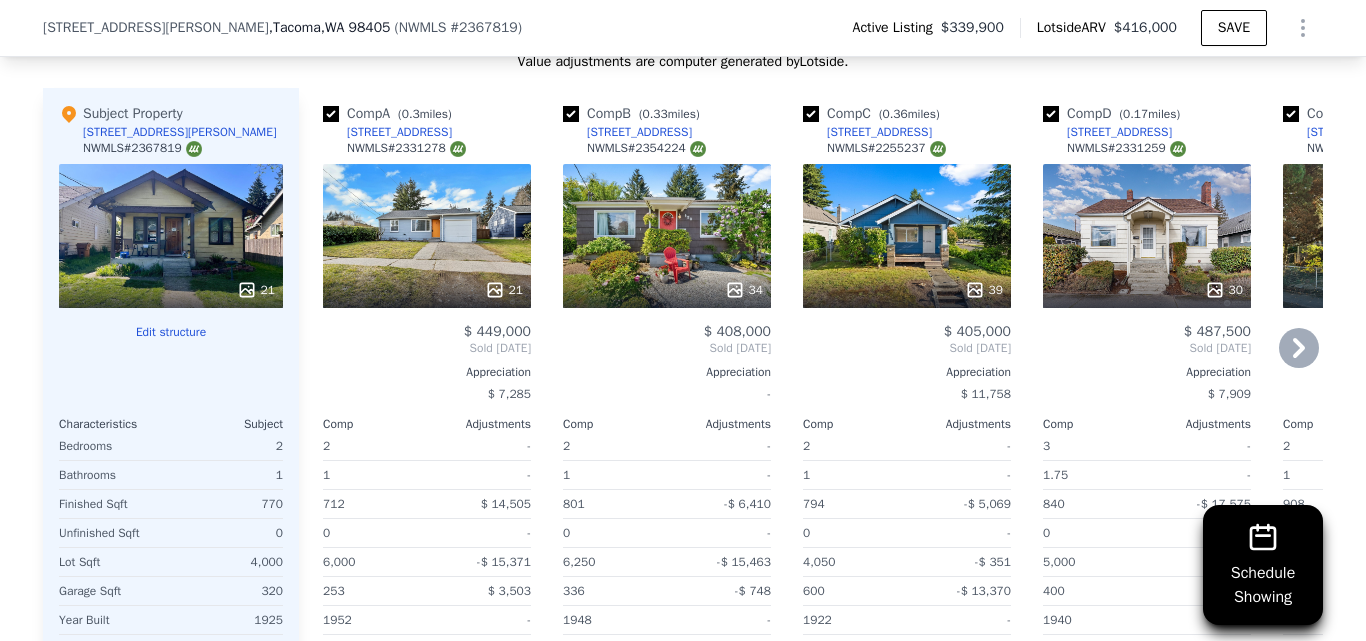 click on "1610 S Monroe St" at bounding box center (399, 132) 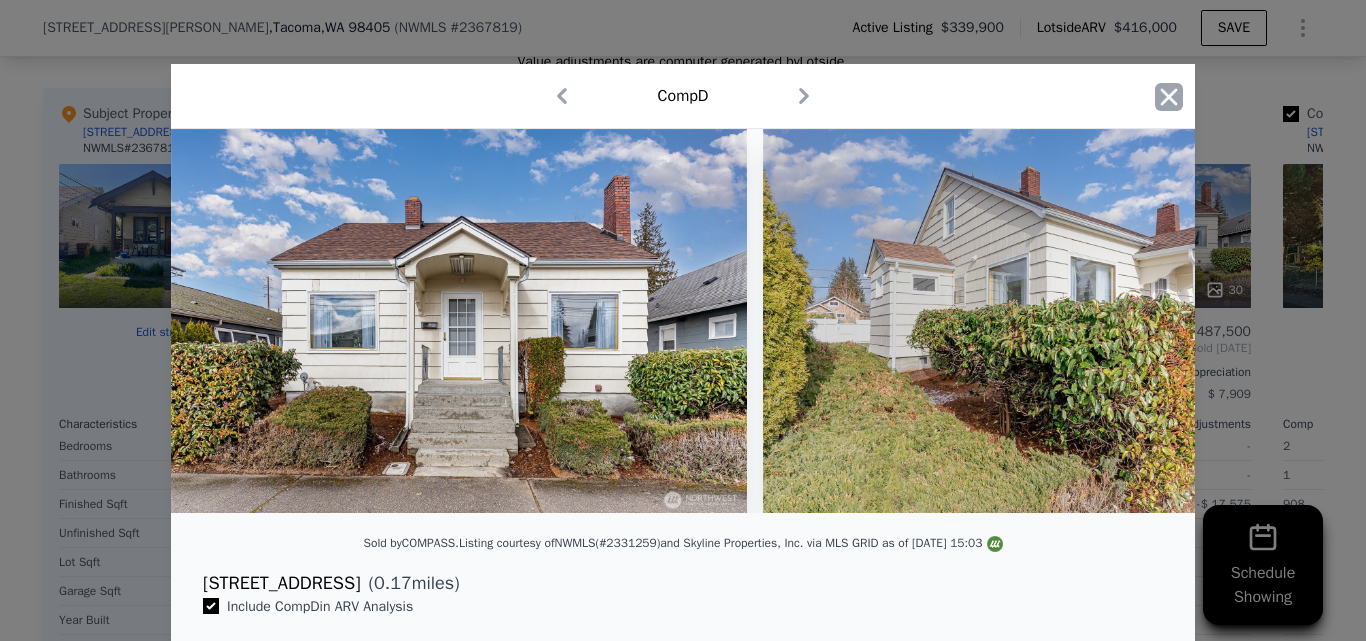 click 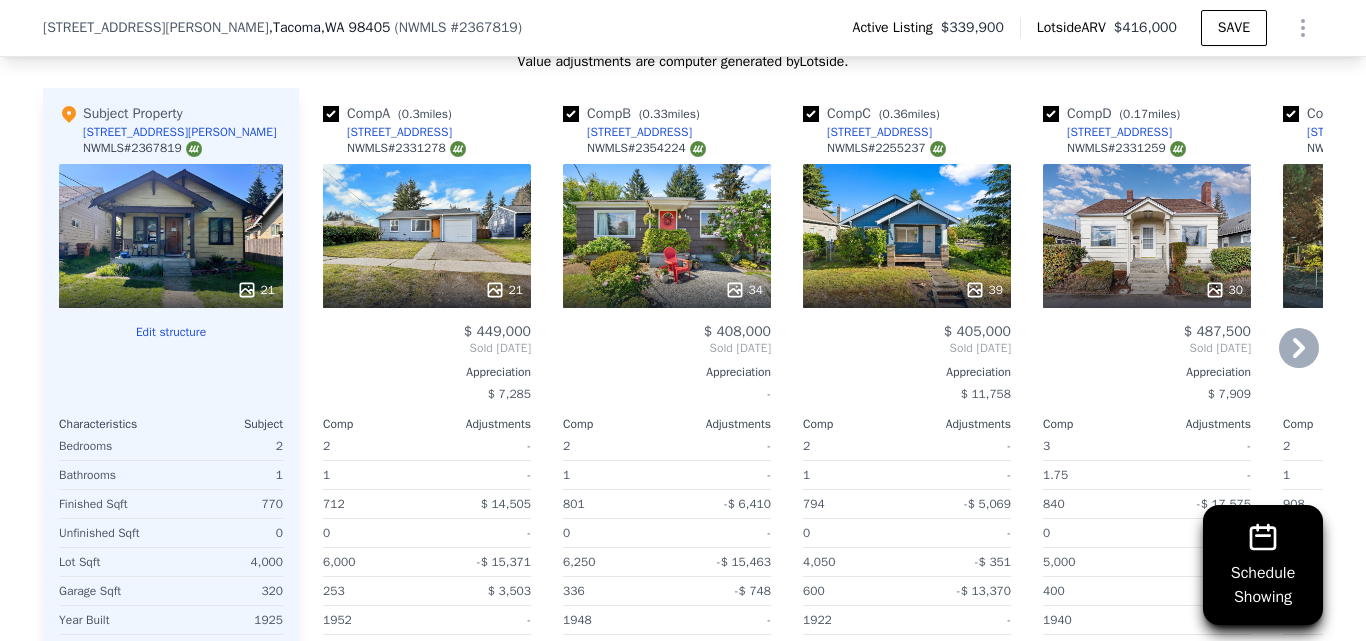 click on "3829 S 12th St" at bounding box center (1119, 132) 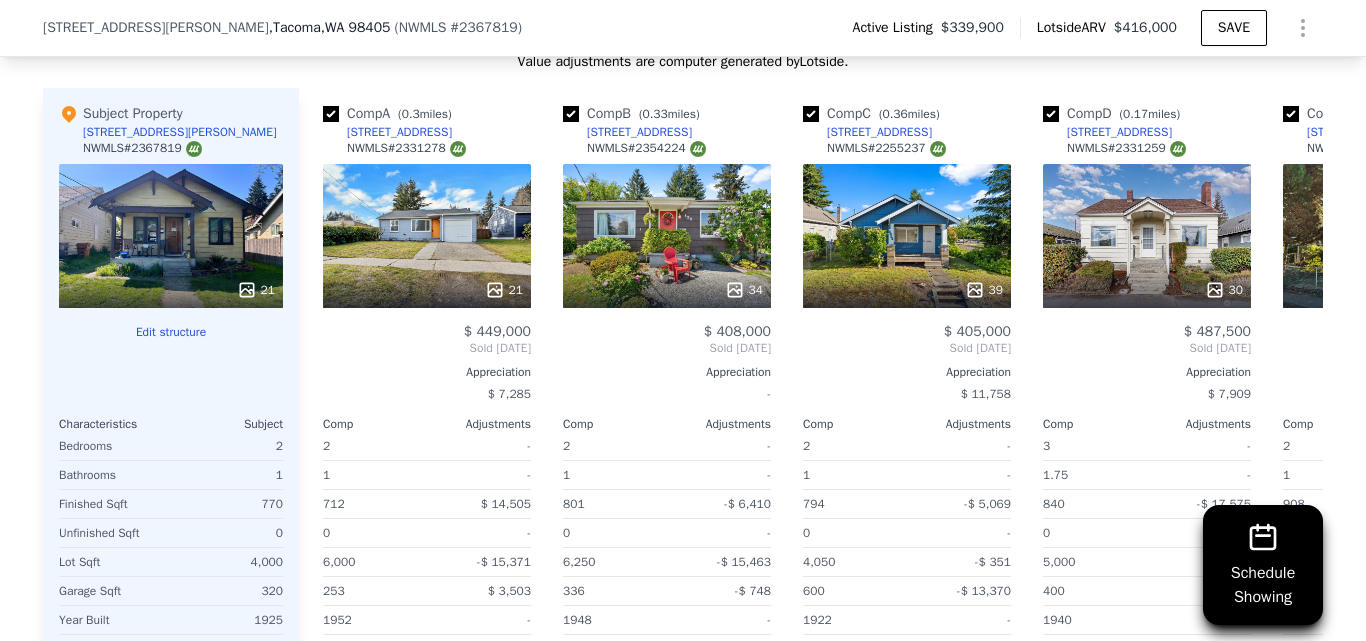 click on "21" at bounding box center (171, 236) 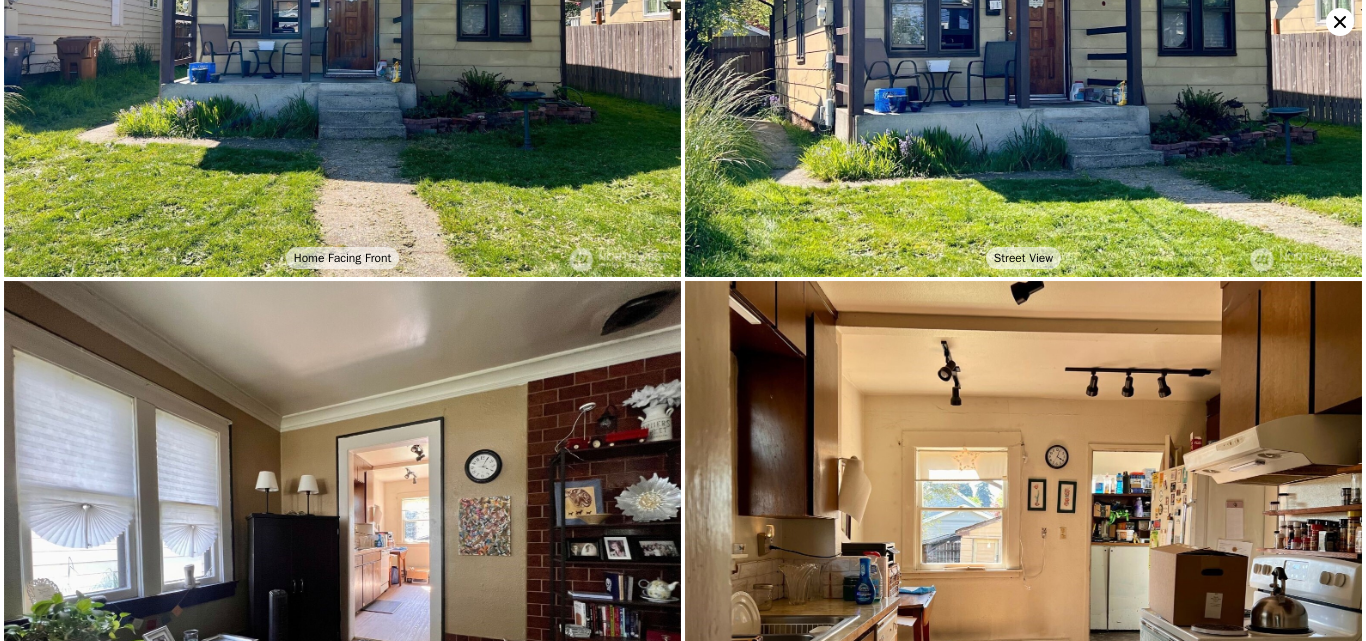 scroll, scrollTop: 0, scrollLeft: 0, axis: both 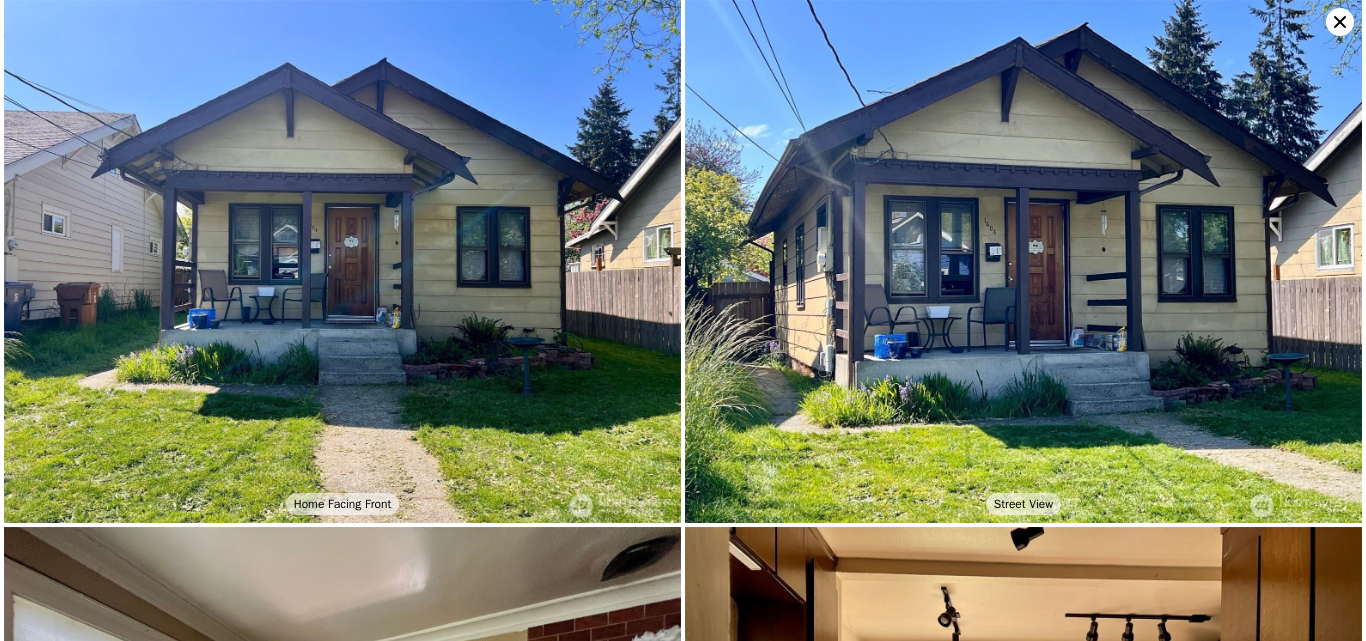 click 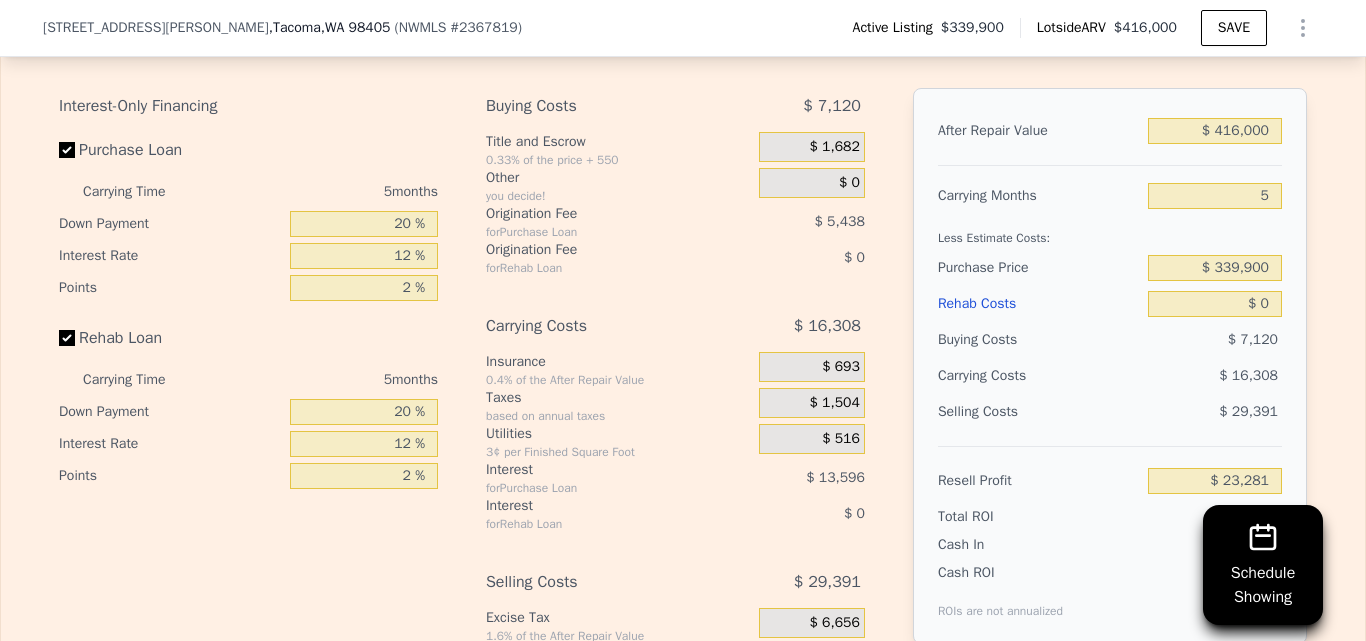 scroll, scrollTop: 3100, scrollLeft: 0, axis: vertical 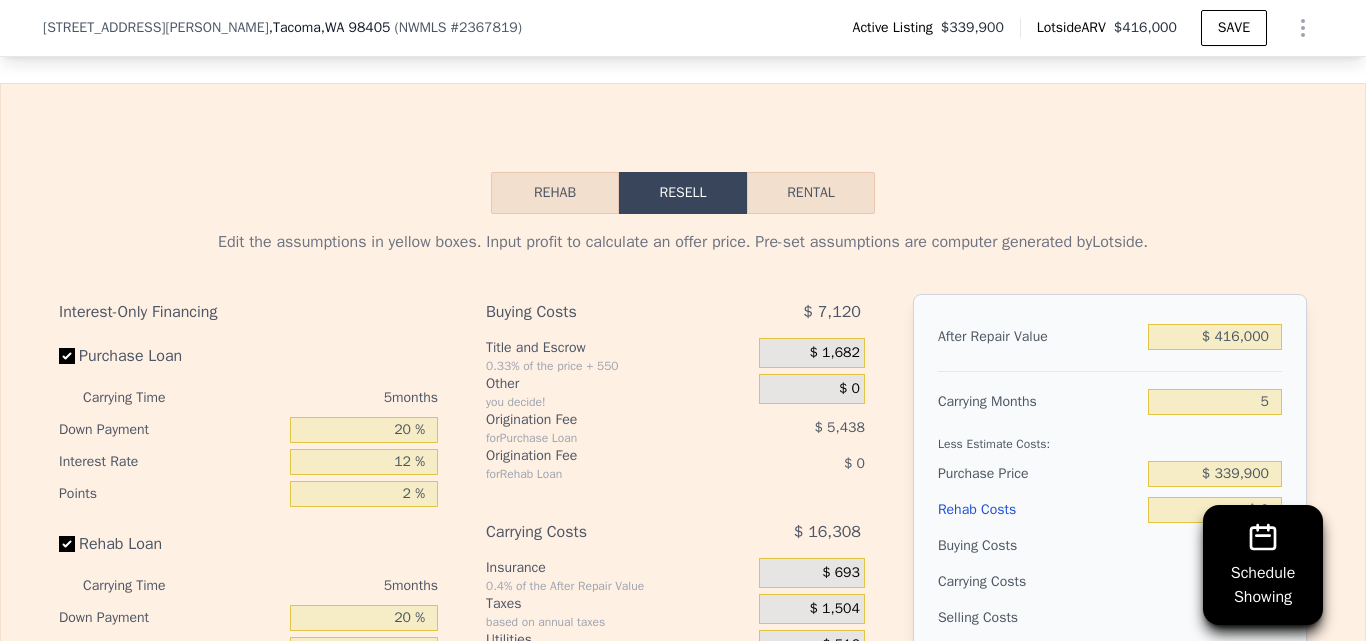 click on "Rehab" at bounding box center (555, 193) 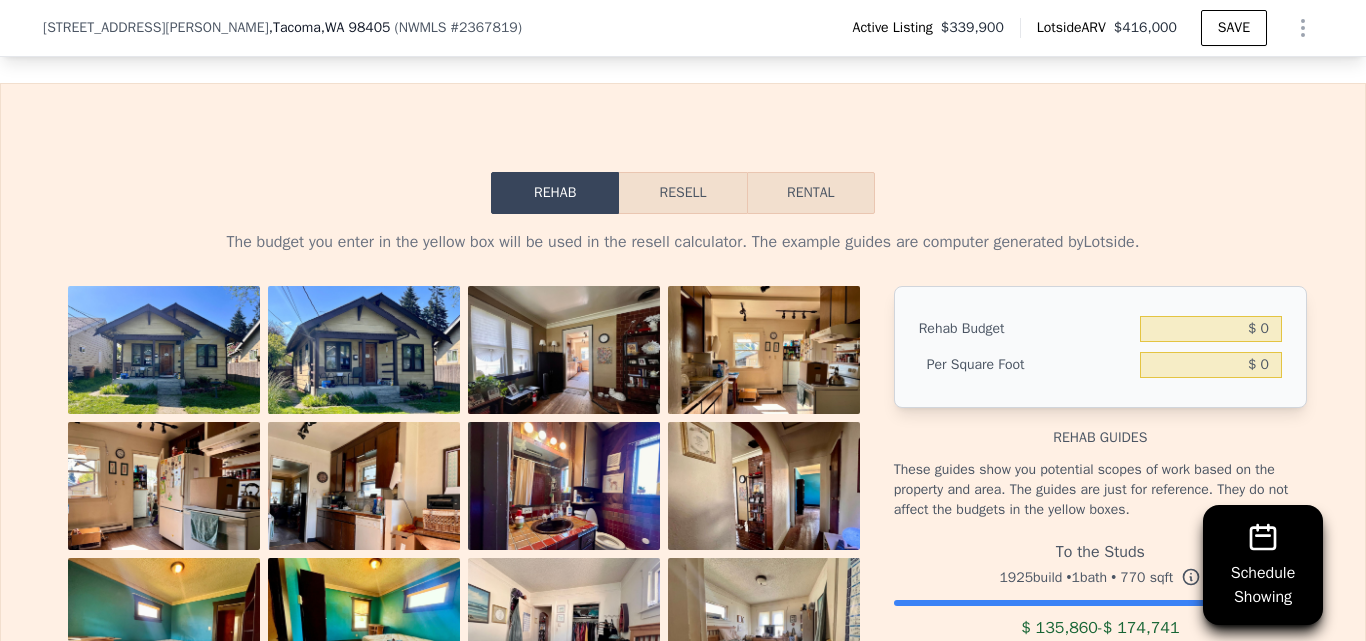 scroll, scrollTop: 3285, scrollLeft: 0, axis: vertical 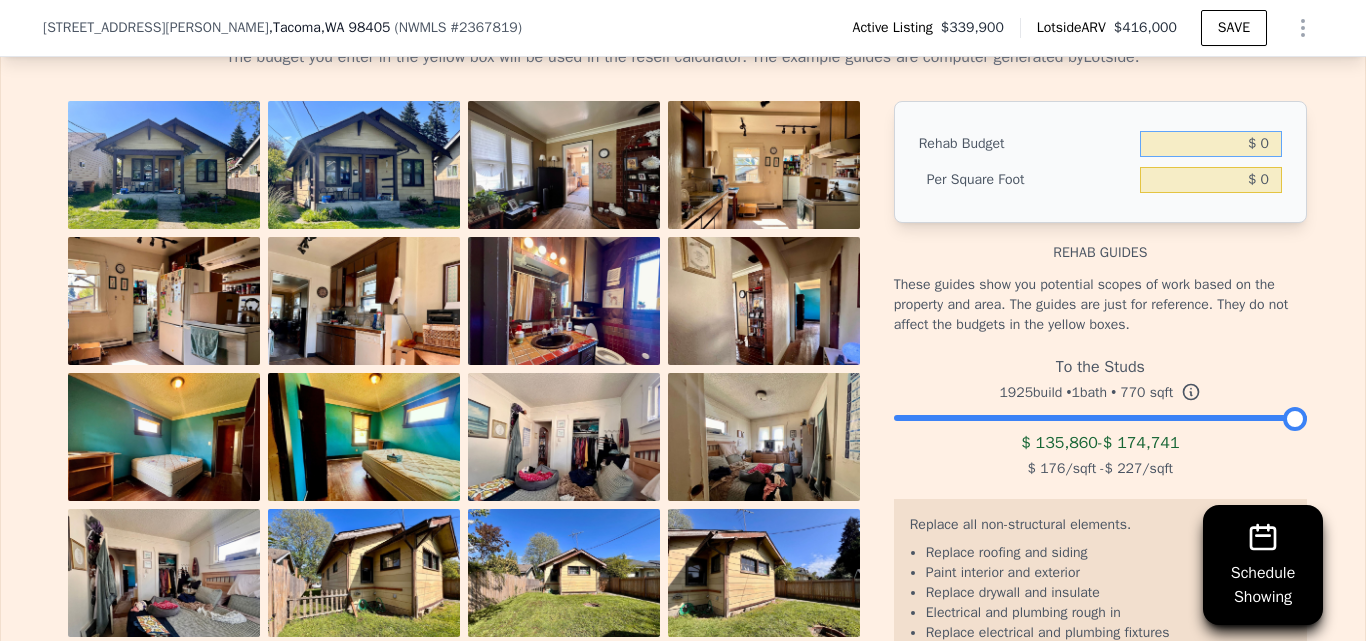 click on "$ 0" at bounding box center [1211, 144] 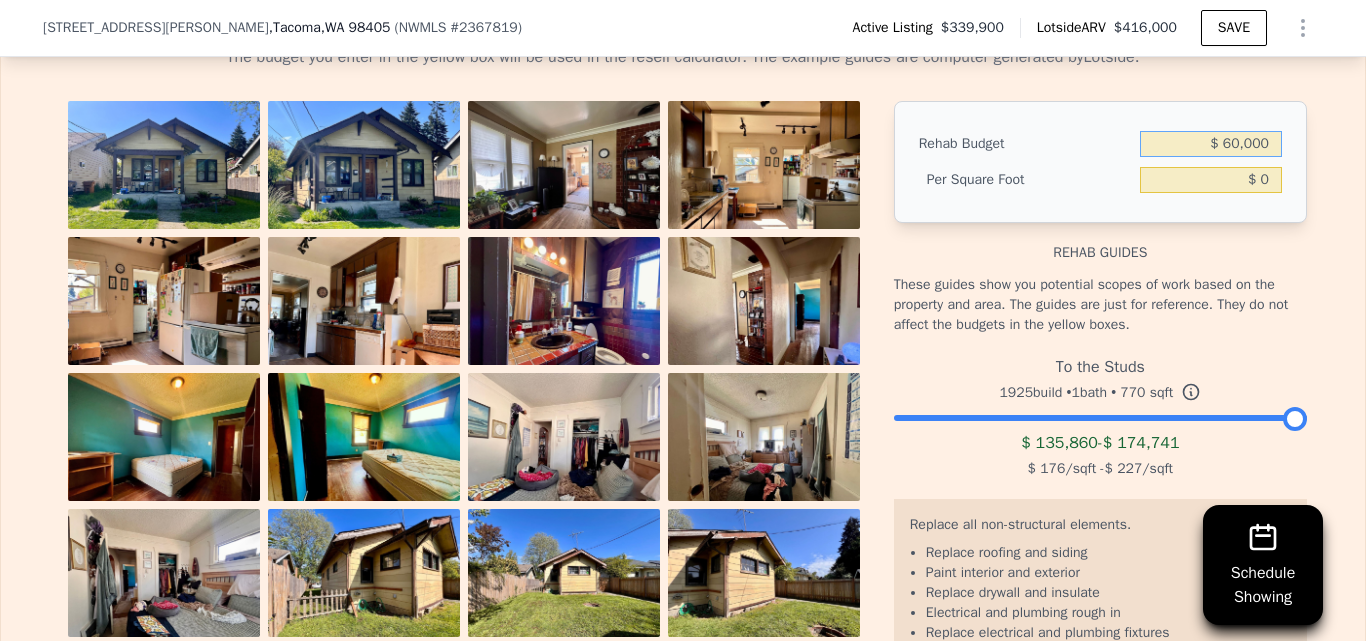 type on "$ 60,000" 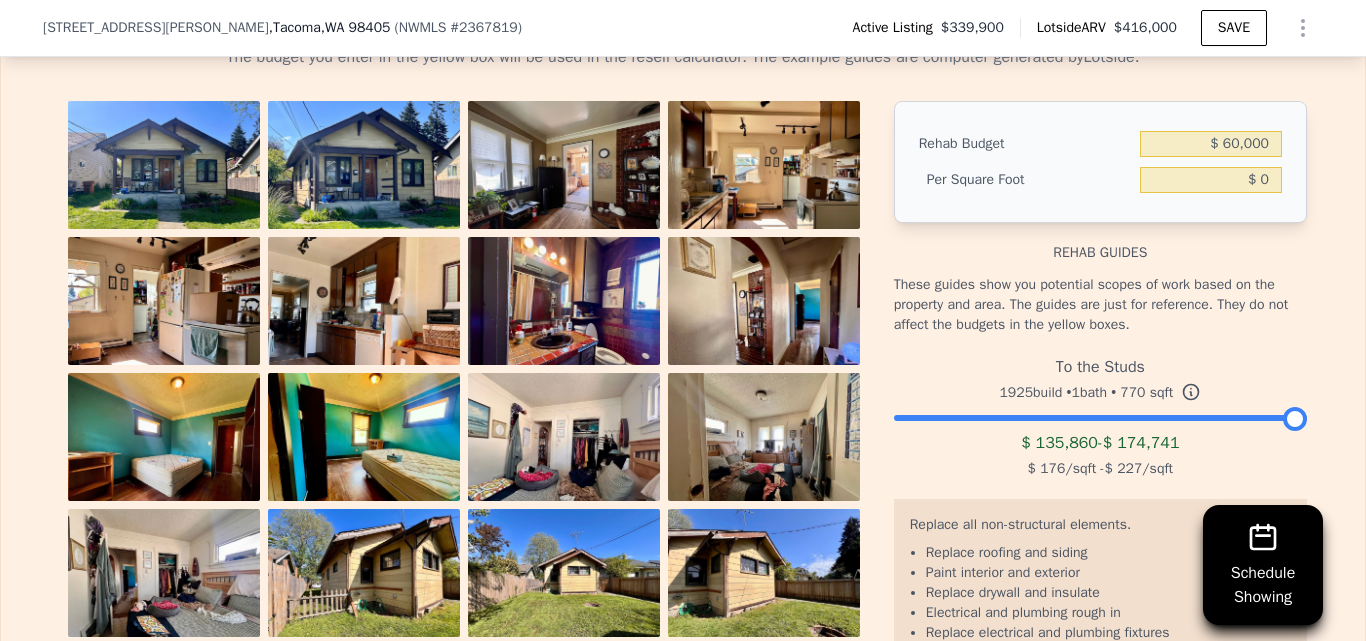click on "Rehab Budget $ 60,000 Per Square Foot $ 0" at bounding box center (1100, 162) 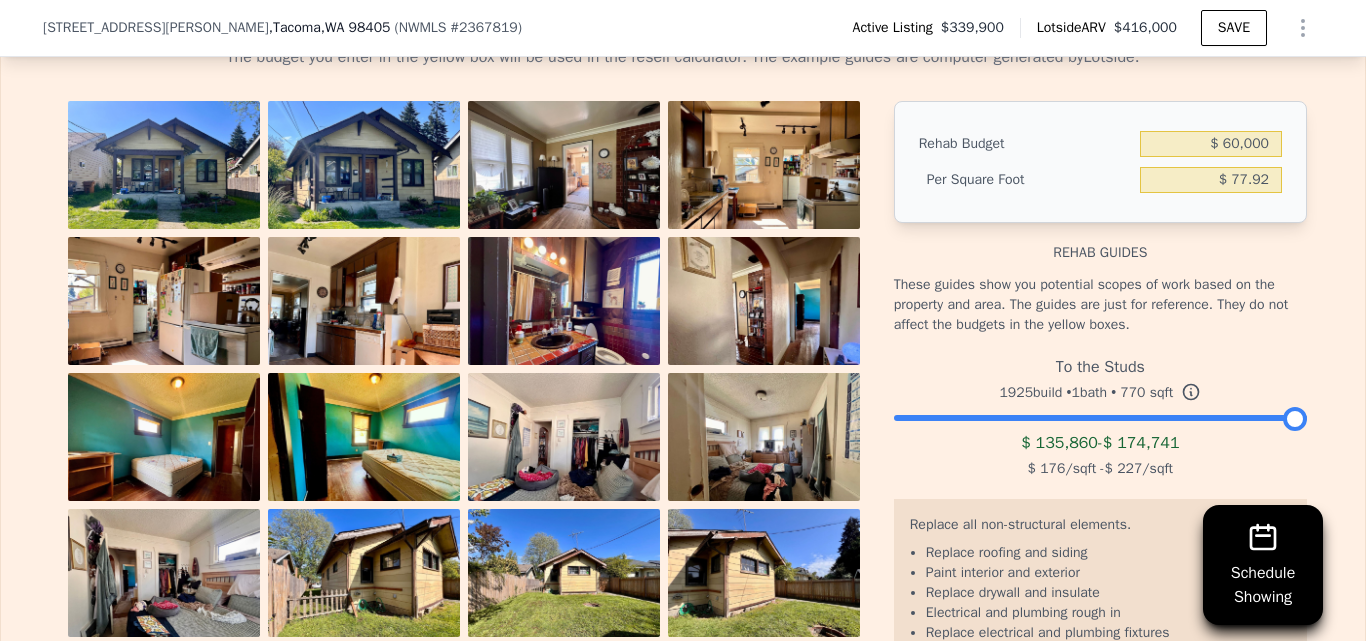 type on "$ 77.92" 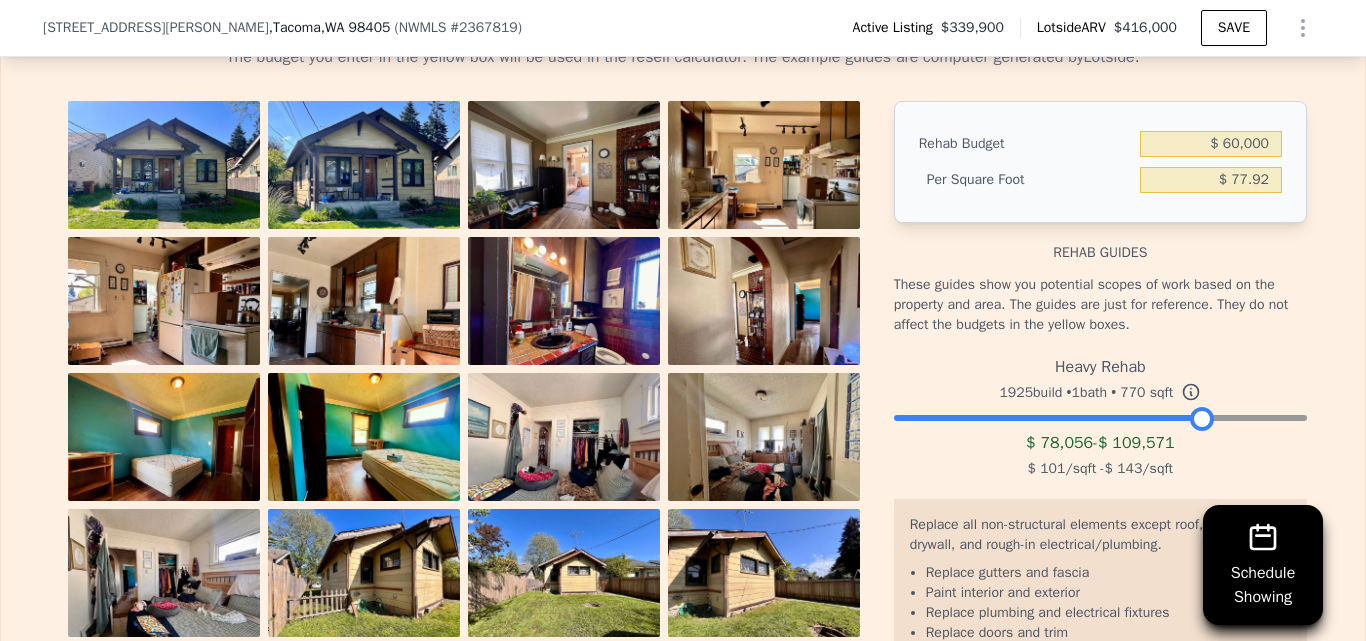 drag, startPoint x: 1286, startPoint y: 448, endPoint x: 1195, endPoint y: 450, distance: 91.02197 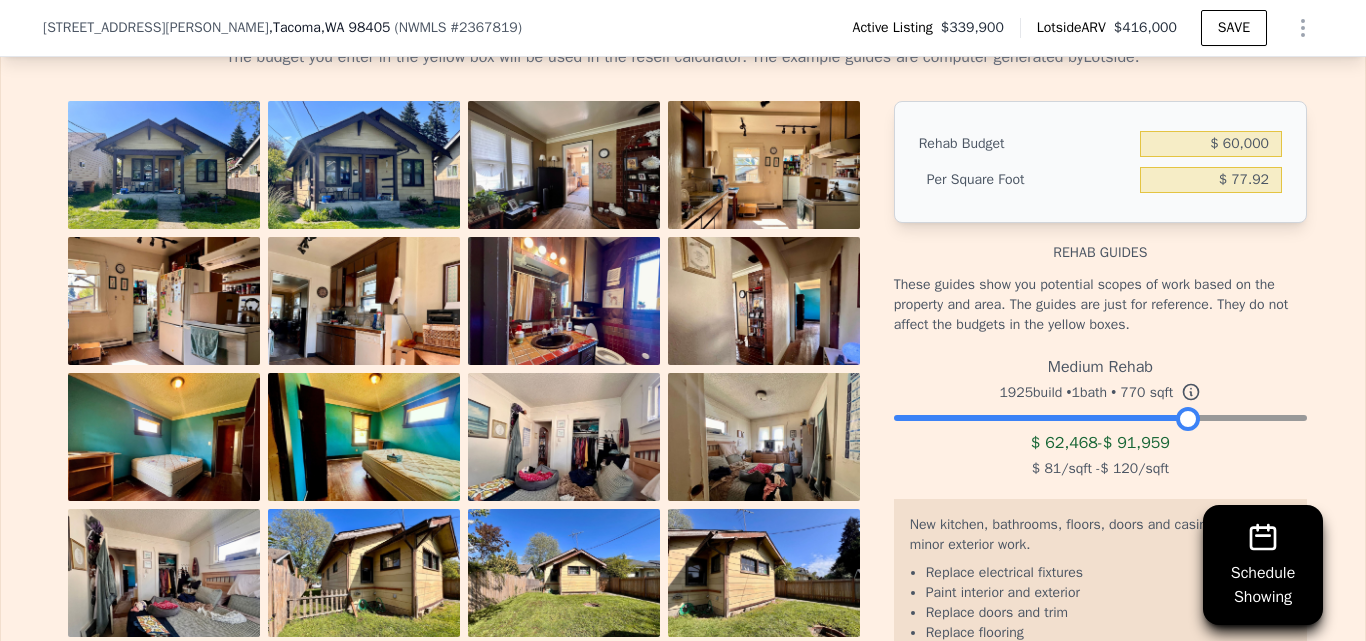 drag, startPoint x: 1195, startPoint y: 450, endPoint x: 1181, endPoint y: 451, distance: 14.035668 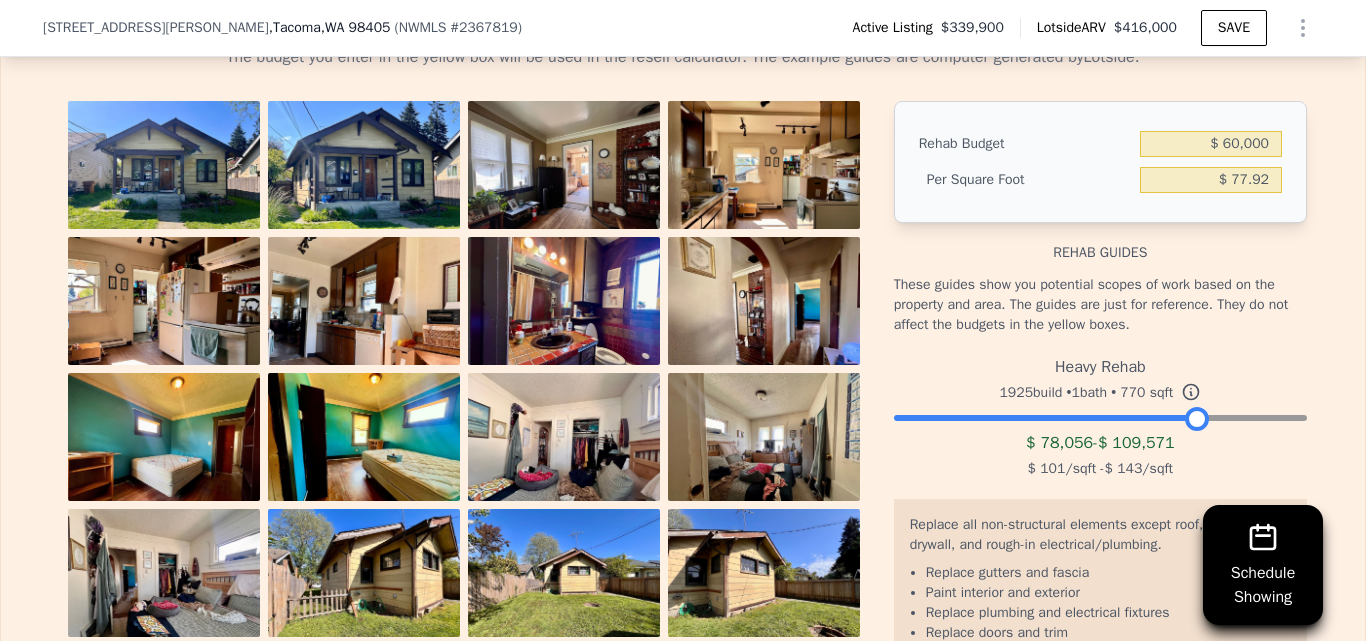 drag, startPoint x: 1182, startPoint y: 451, endPoint x: 1194, endPoint y: 451, distance: 12 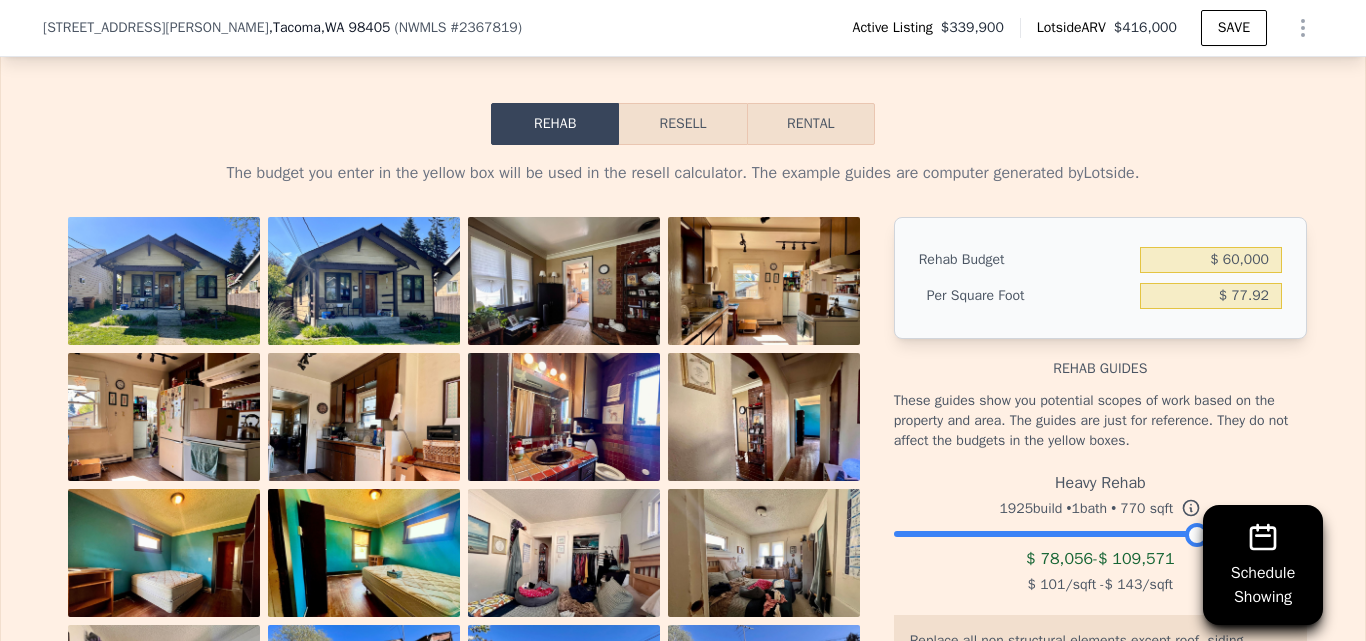 scroll, scrollTop: 3158, scrollLeft: 0, axis: vertical 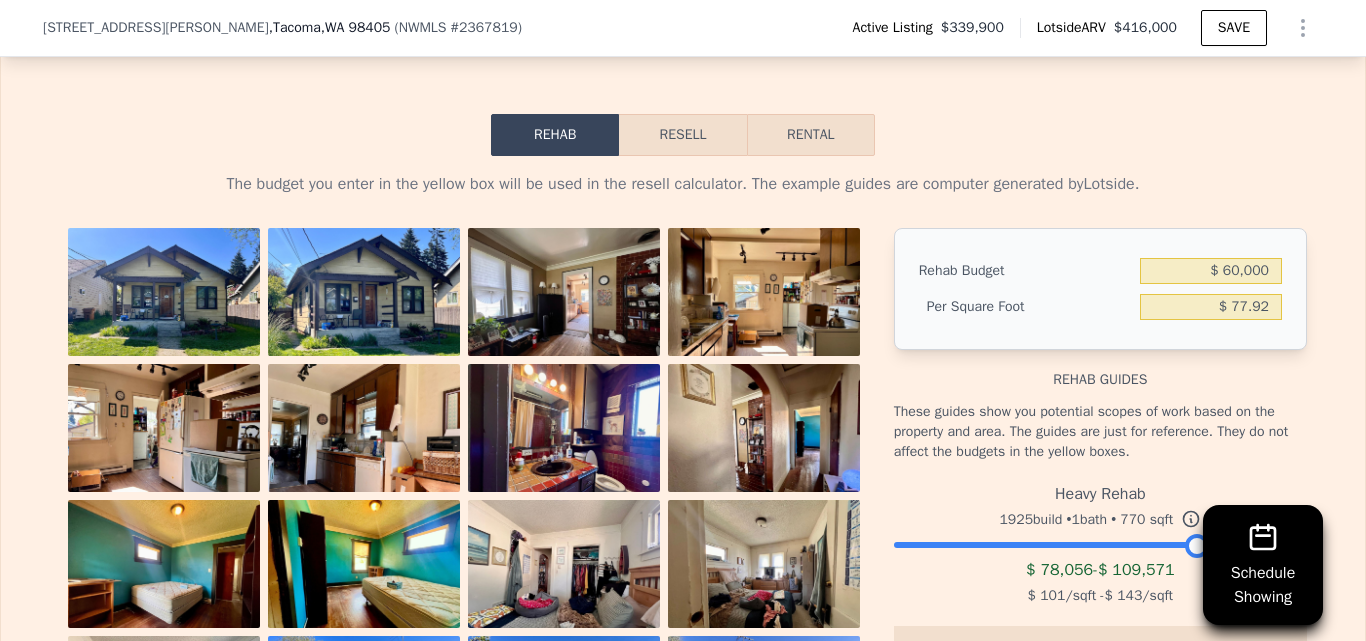 click on "Resell" at bounding box center [682, 135] 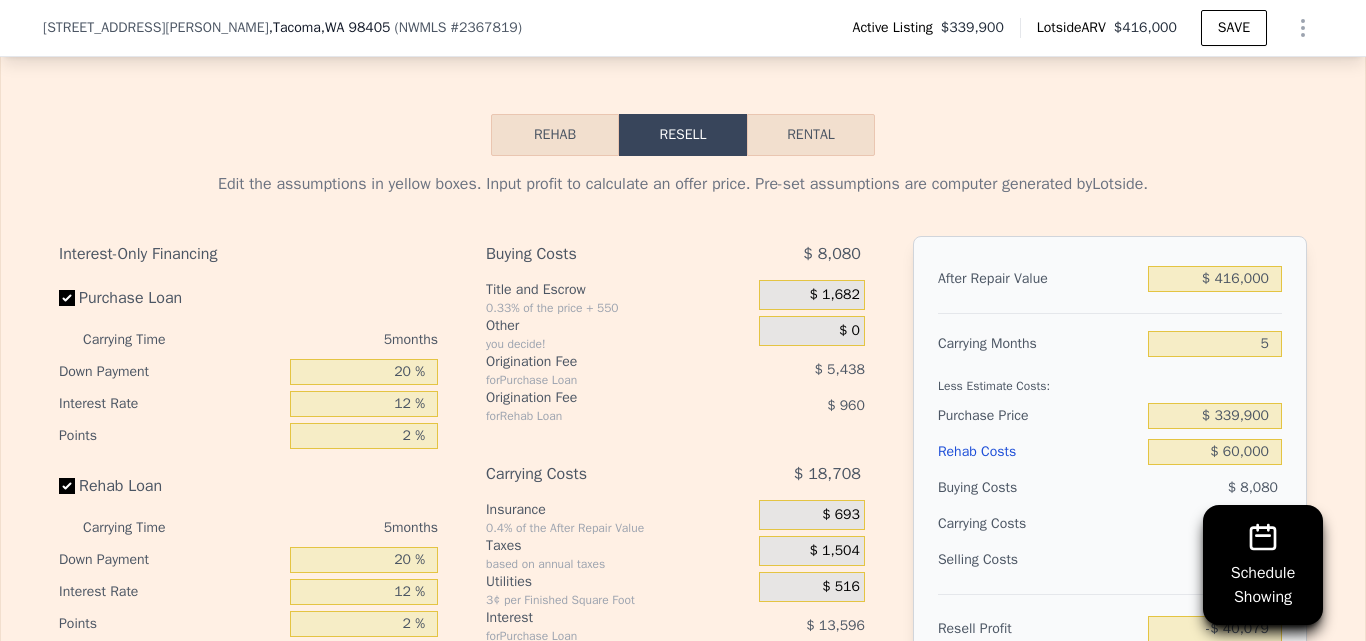scroll, scrollTop: 3238, scrollLeft: 0, axis: vertical 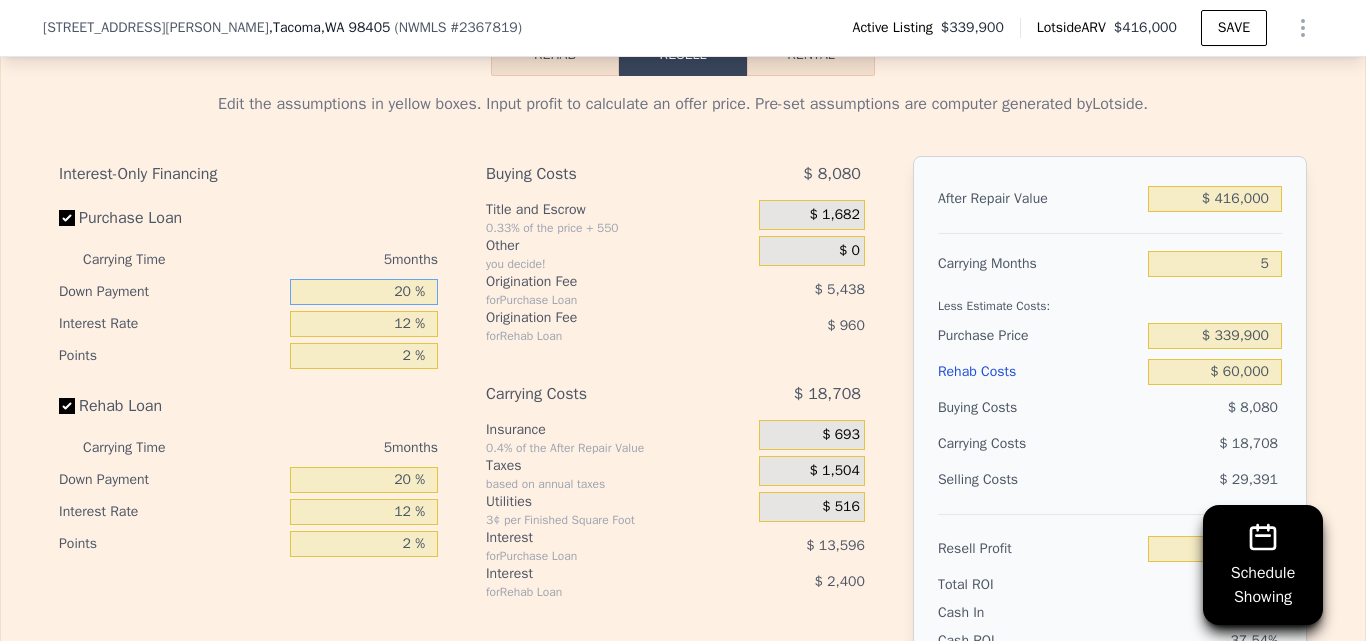 click on "20 %" at bounding box center [364, 292] 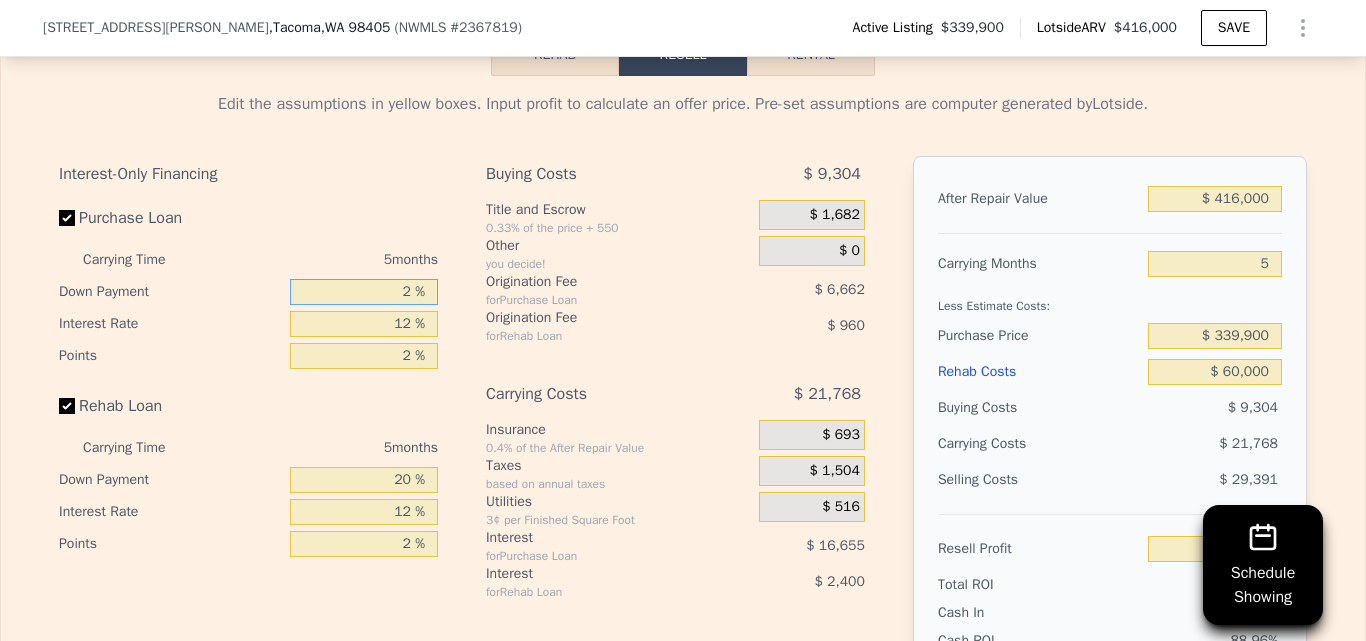 type on "-$ 44,363" 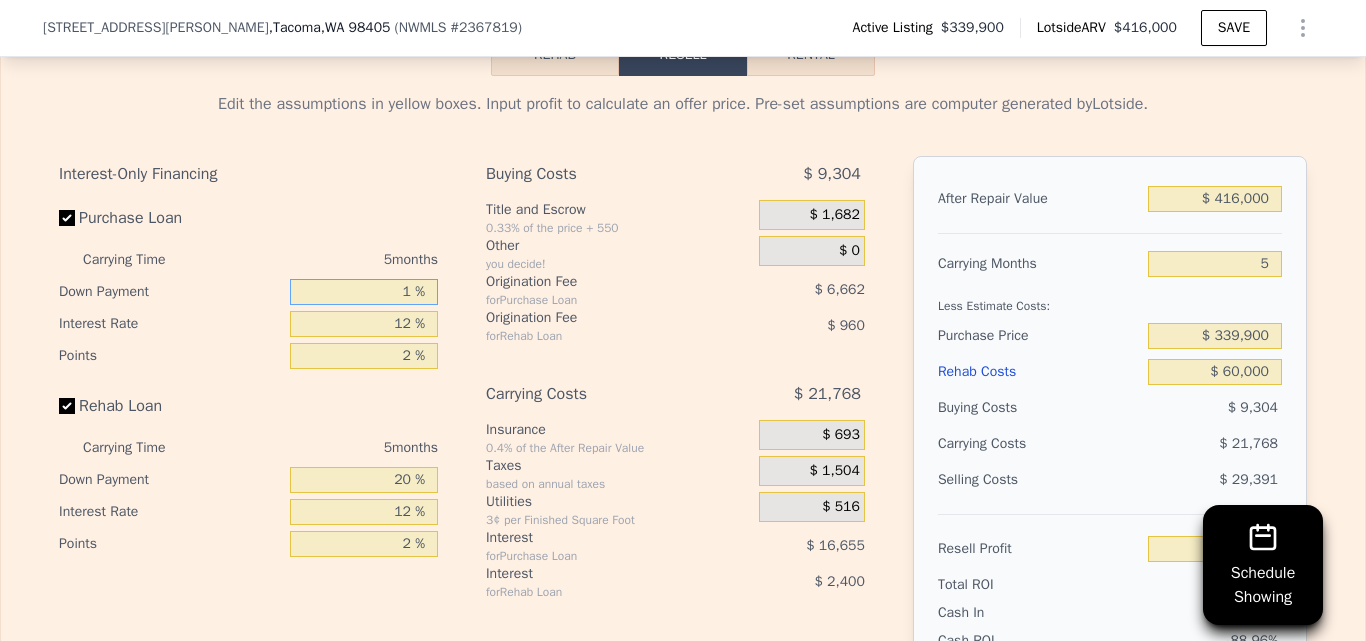 type on "10 %" 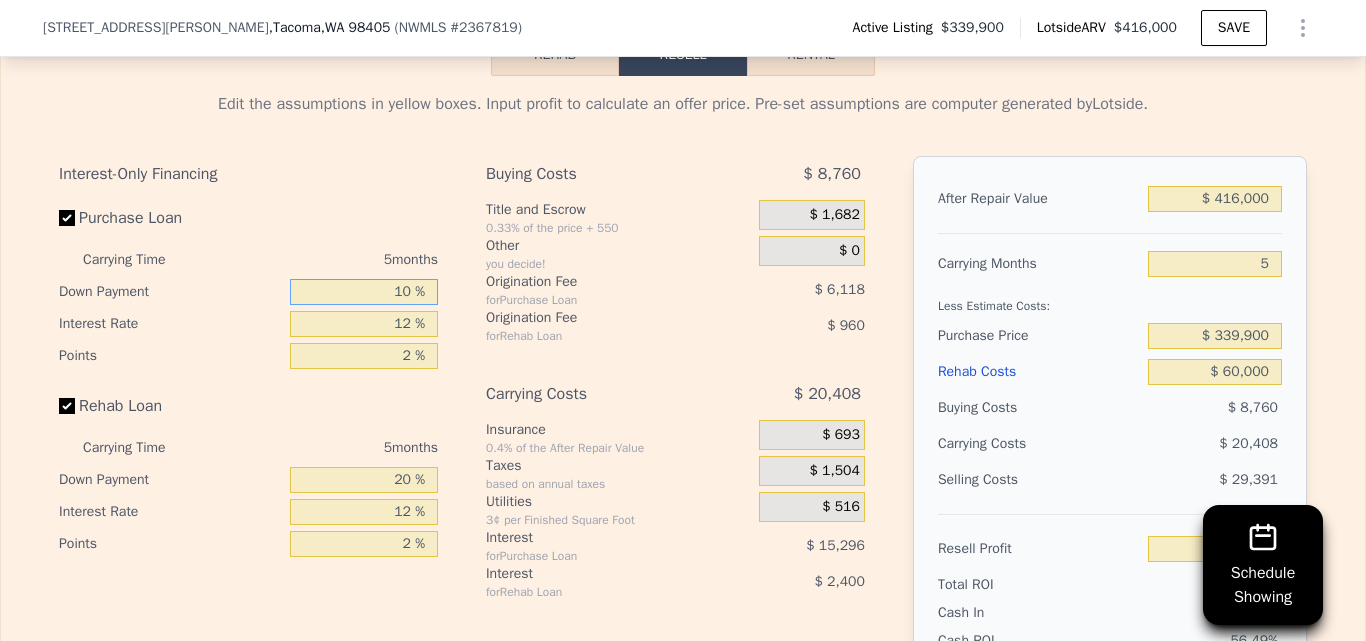 type on "-$ 42,459" 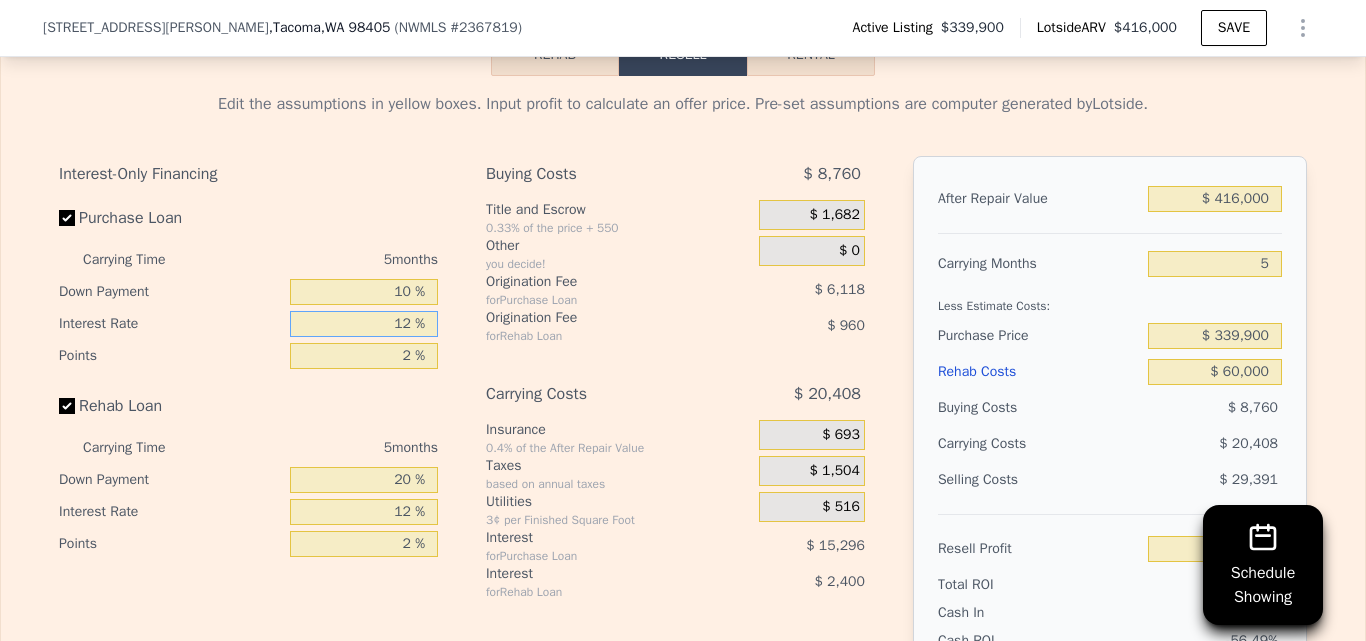 click on "12 %" at bounding box center (364, 324) 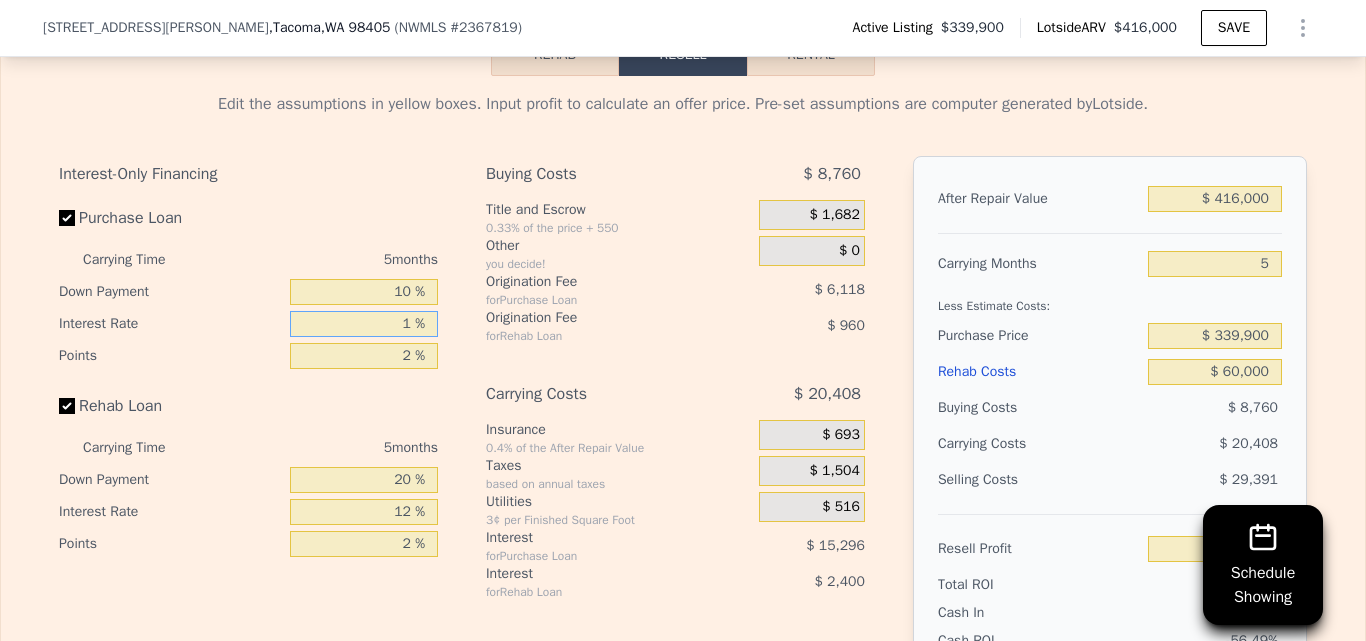 type 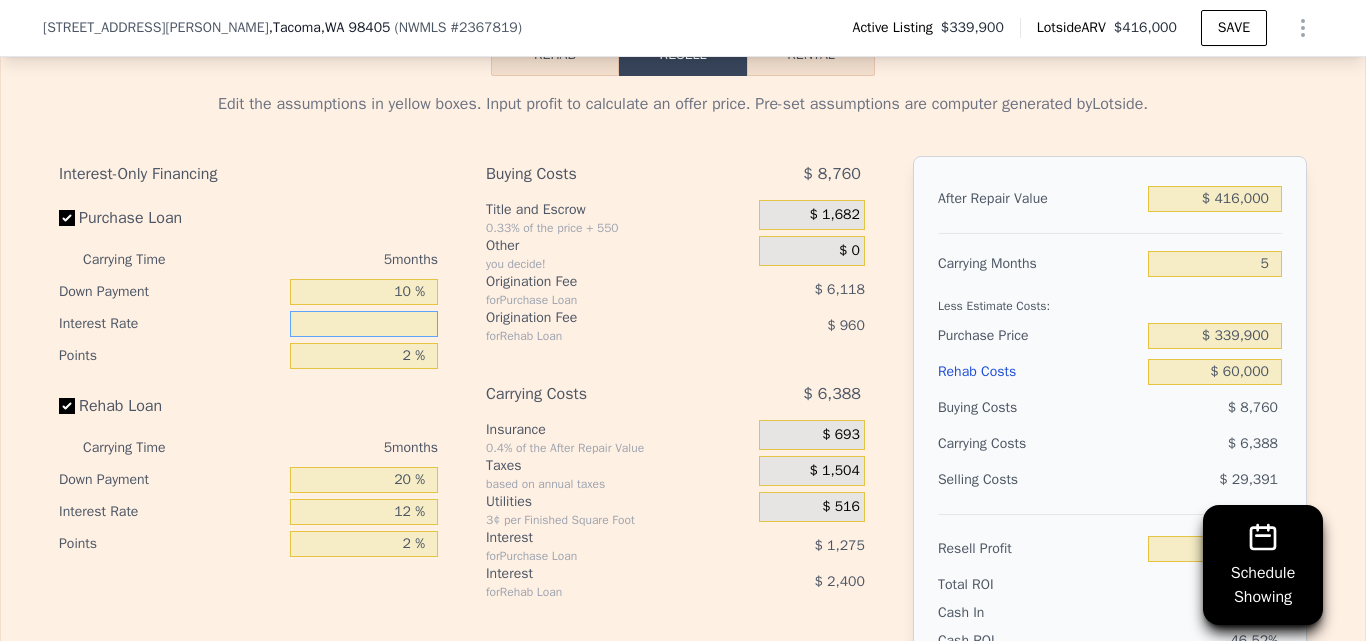 type on "-$ 28,439" 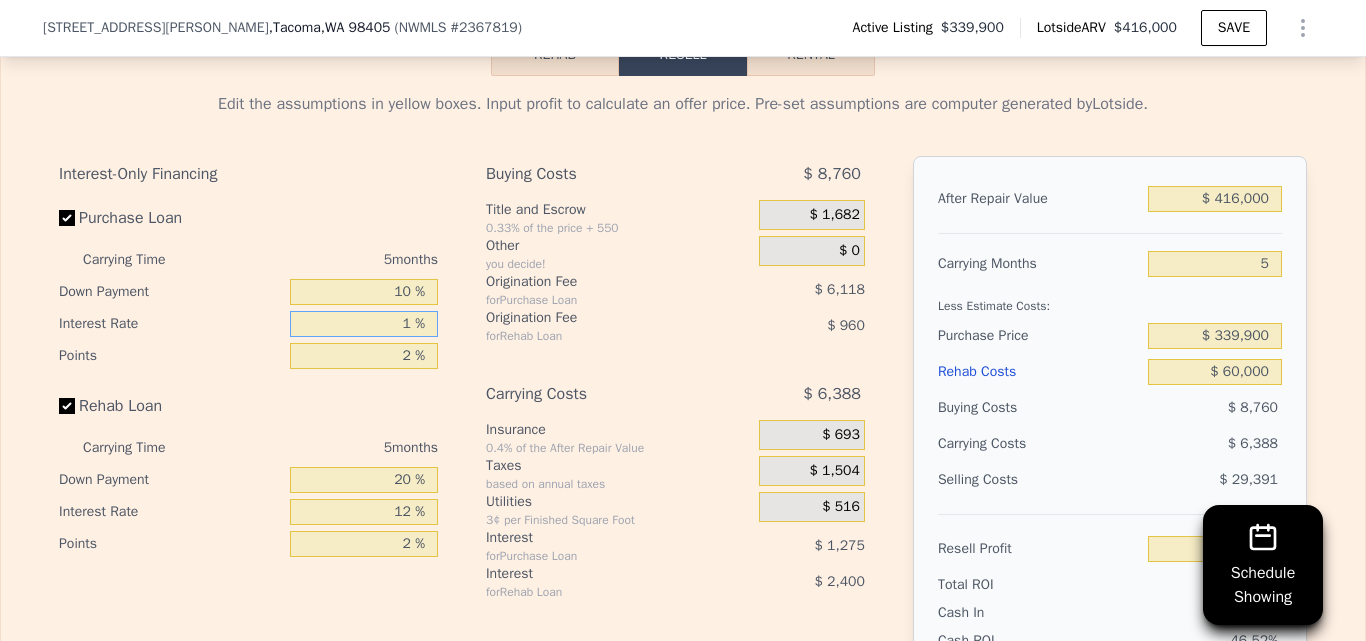 type on "11 %" 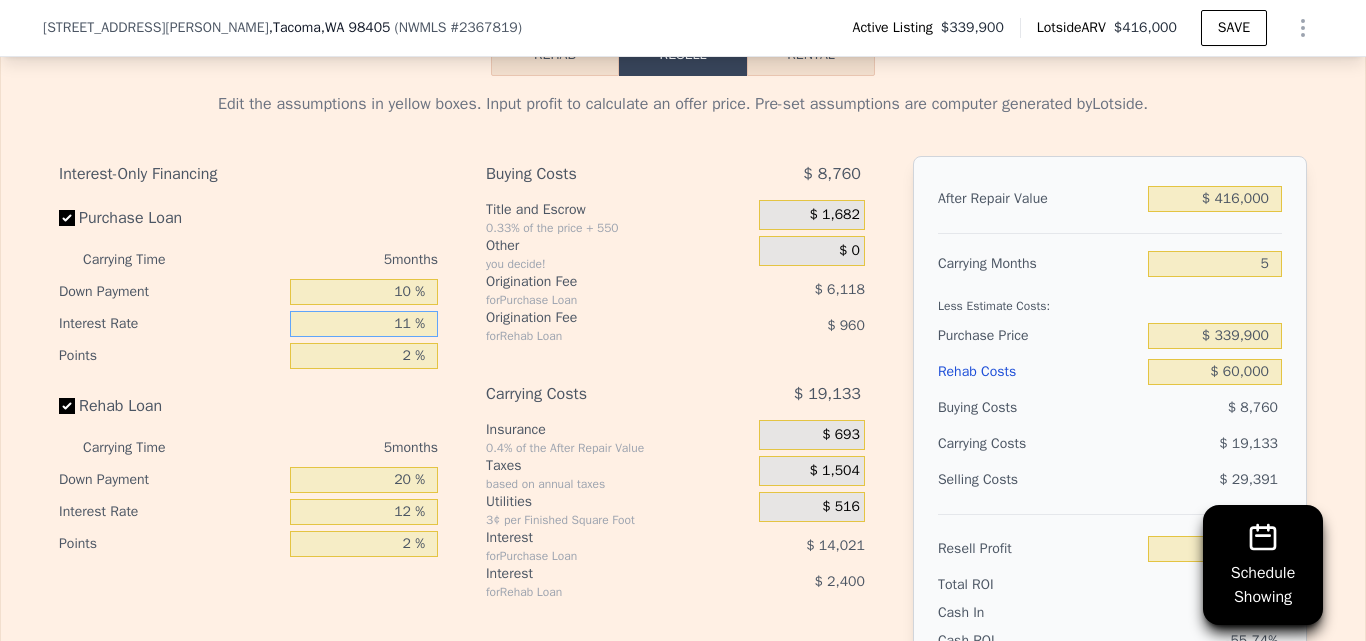 type on "-$ 41,184" 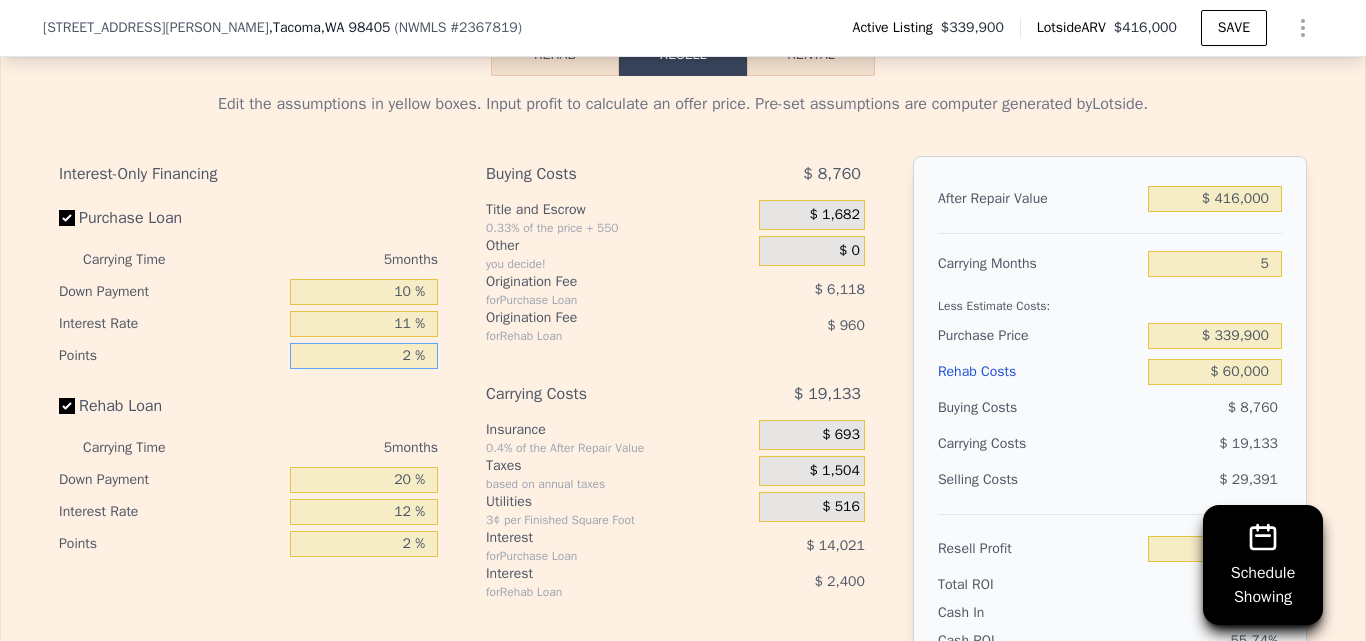 click on "2 %" at bounding box center [364, 356] 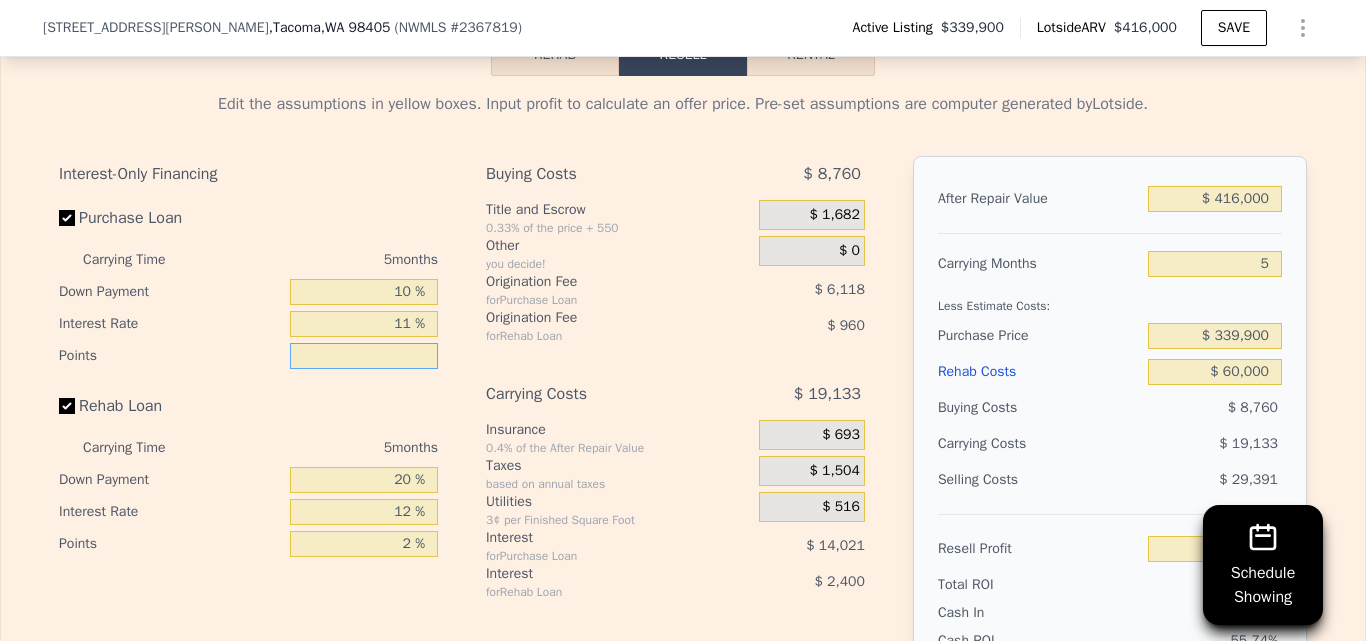 type on "1 %" 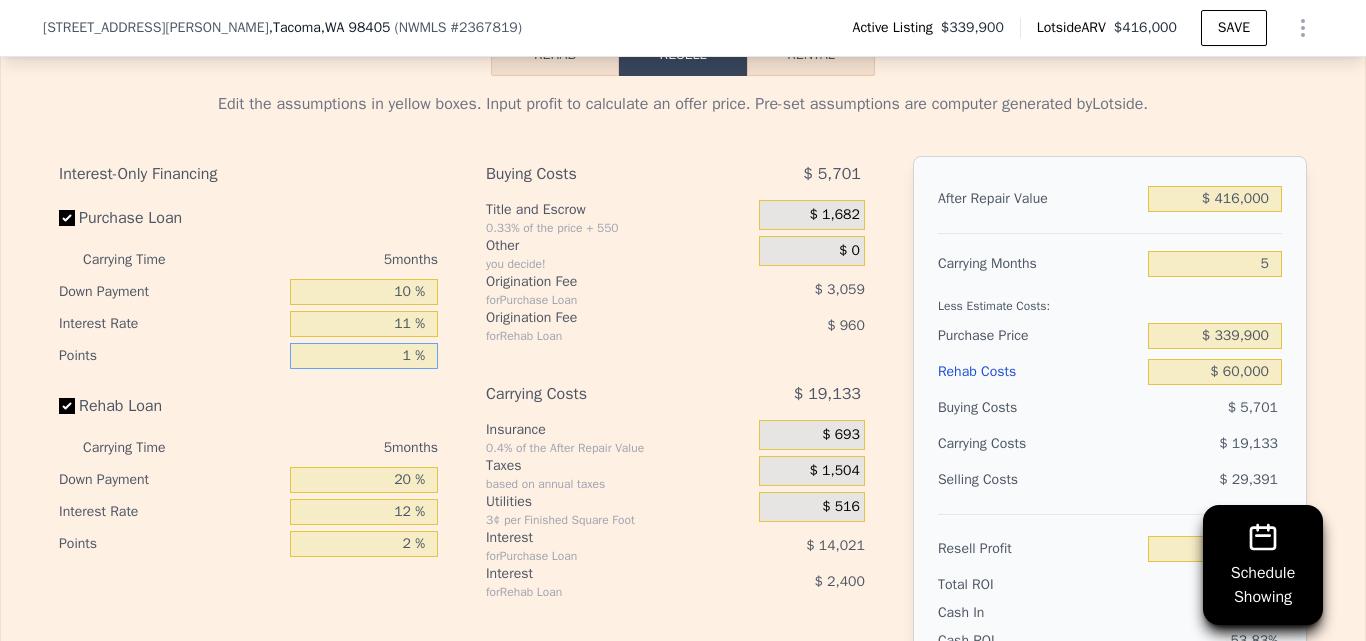 type on "-$ 38,125" 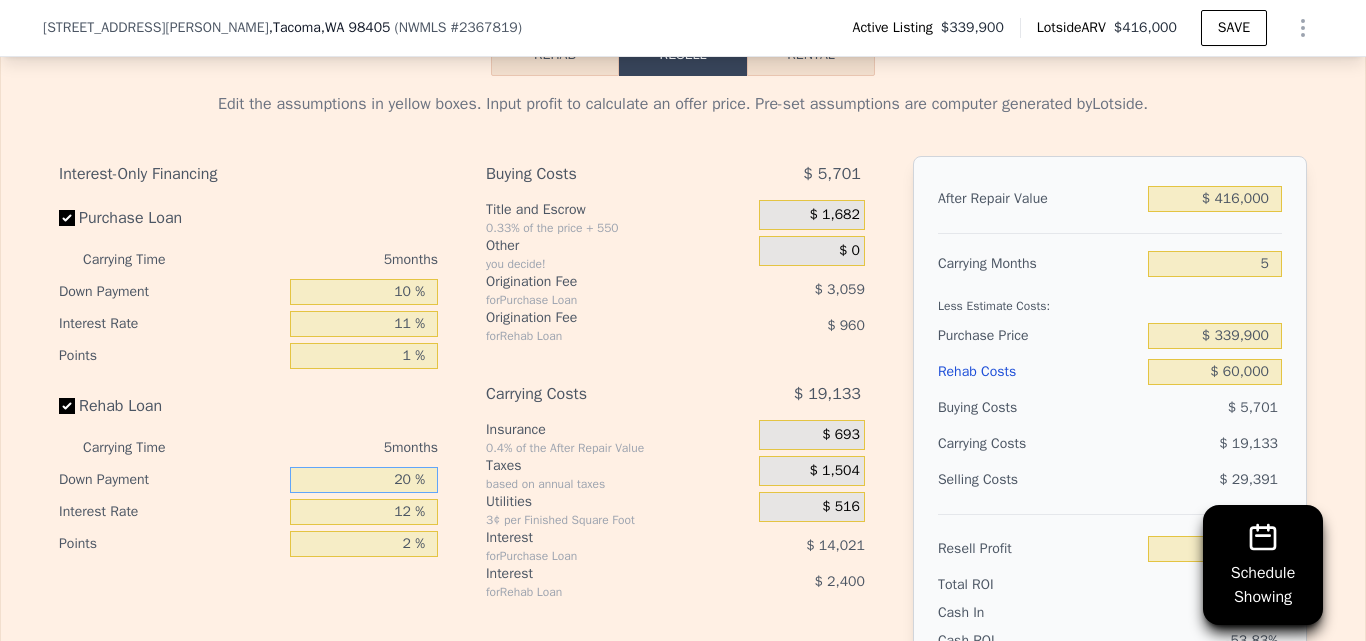 click on "20 %" at bounding box center (364, 480) 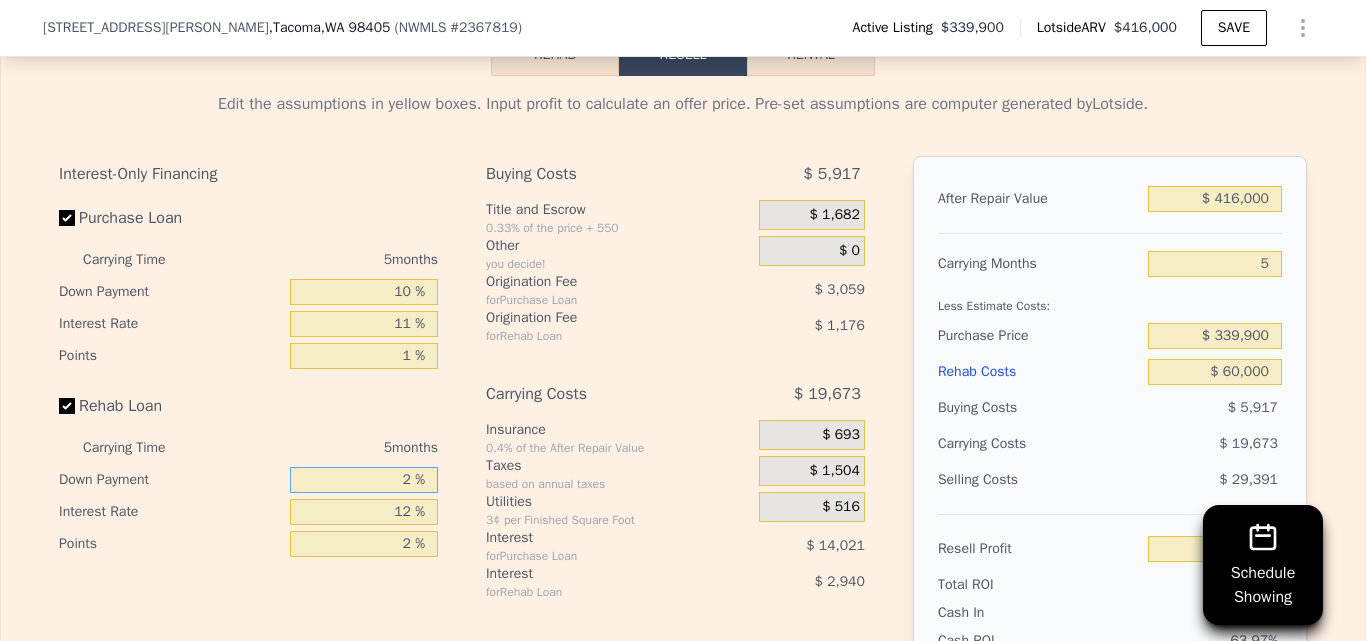 type on "-$ 38,881" 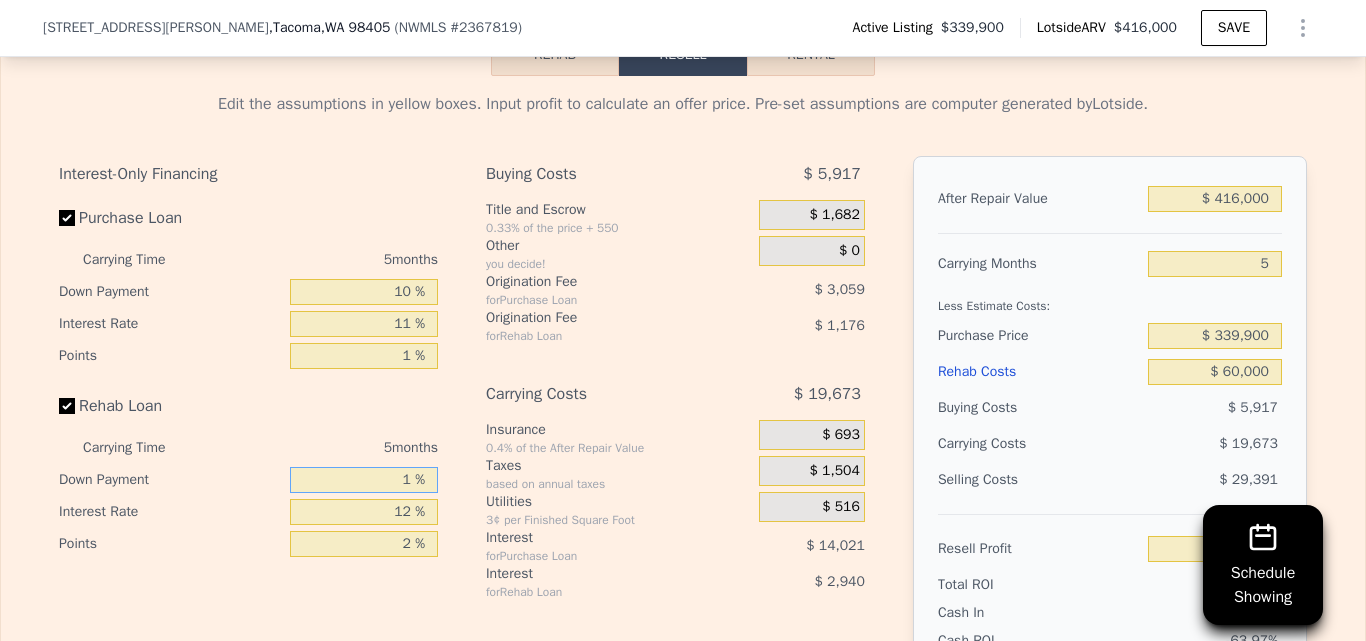 type on "10 %" 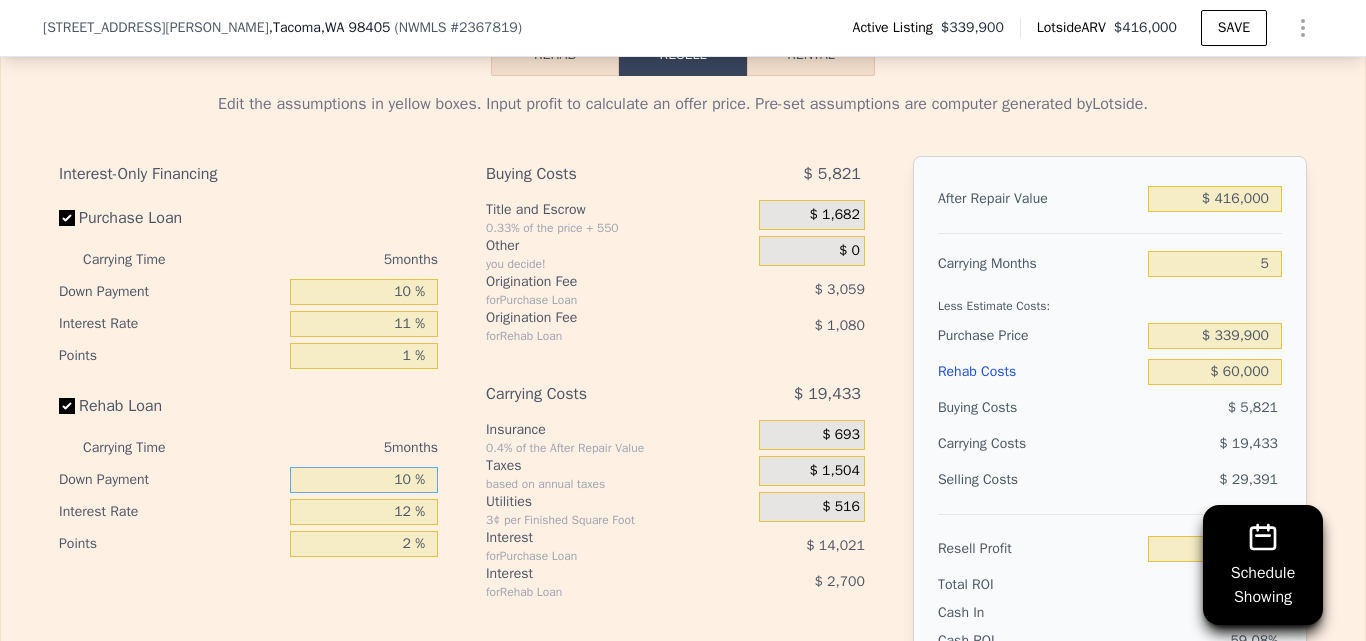 type on "-$ 38,545" 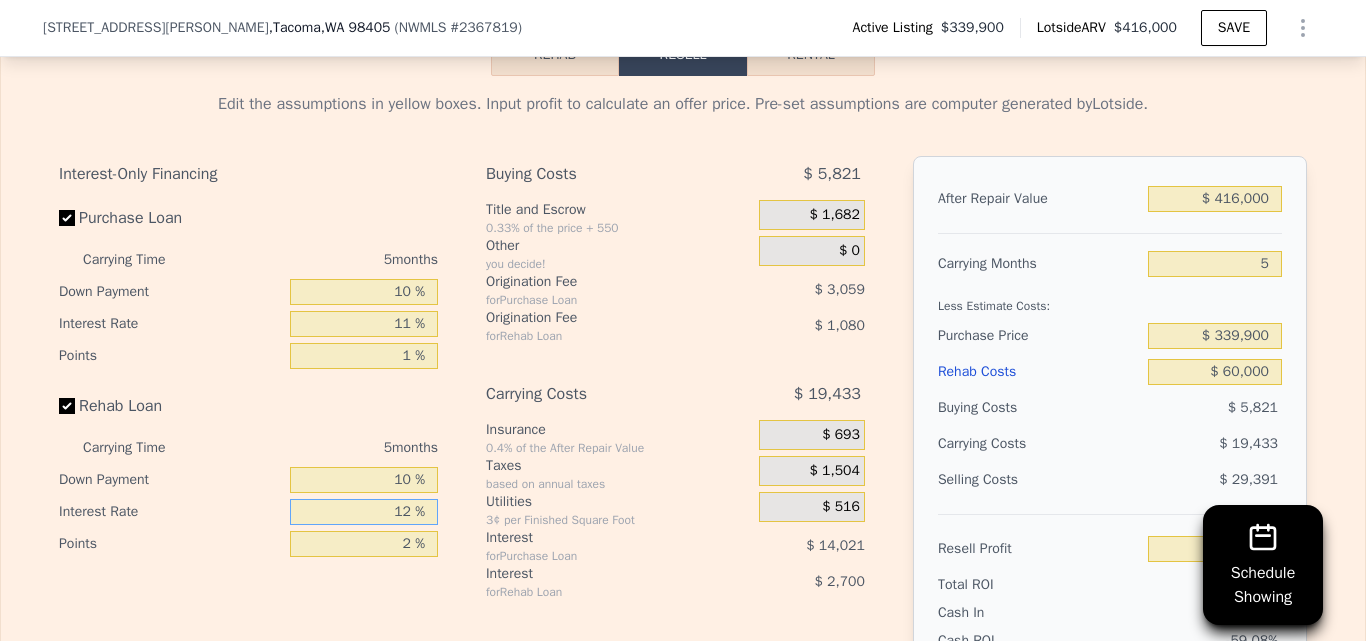 click on "12 %" at bounding box center (364, 512) 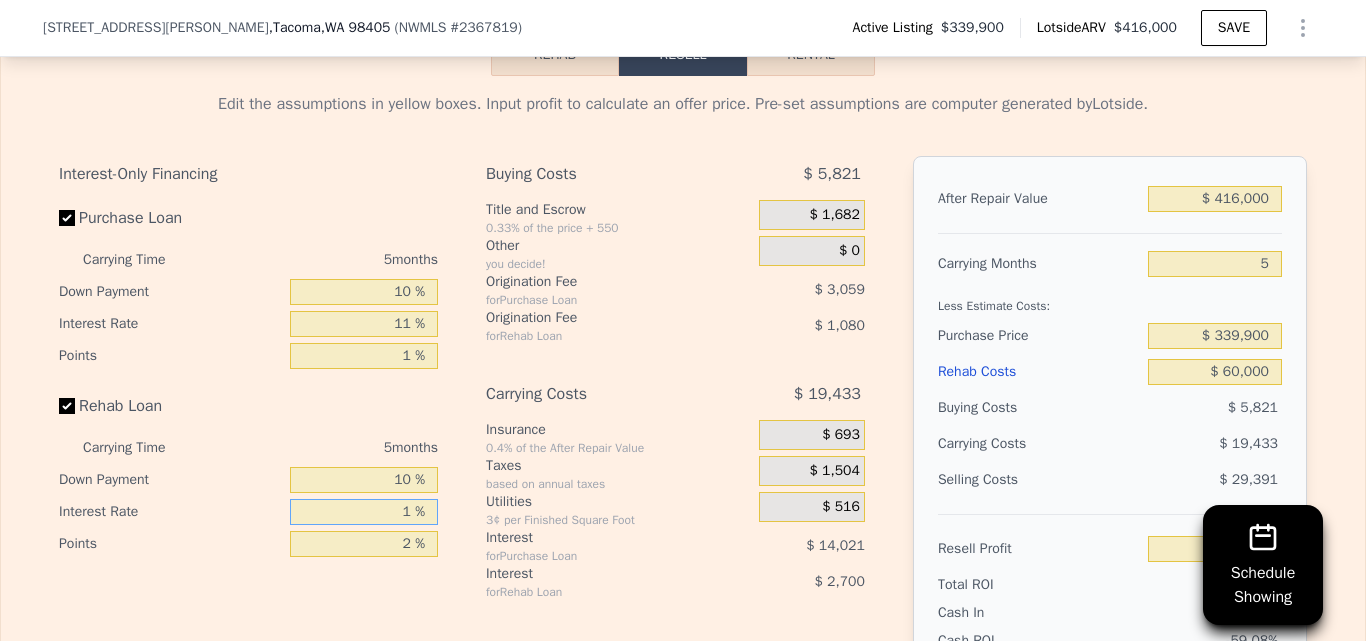 type 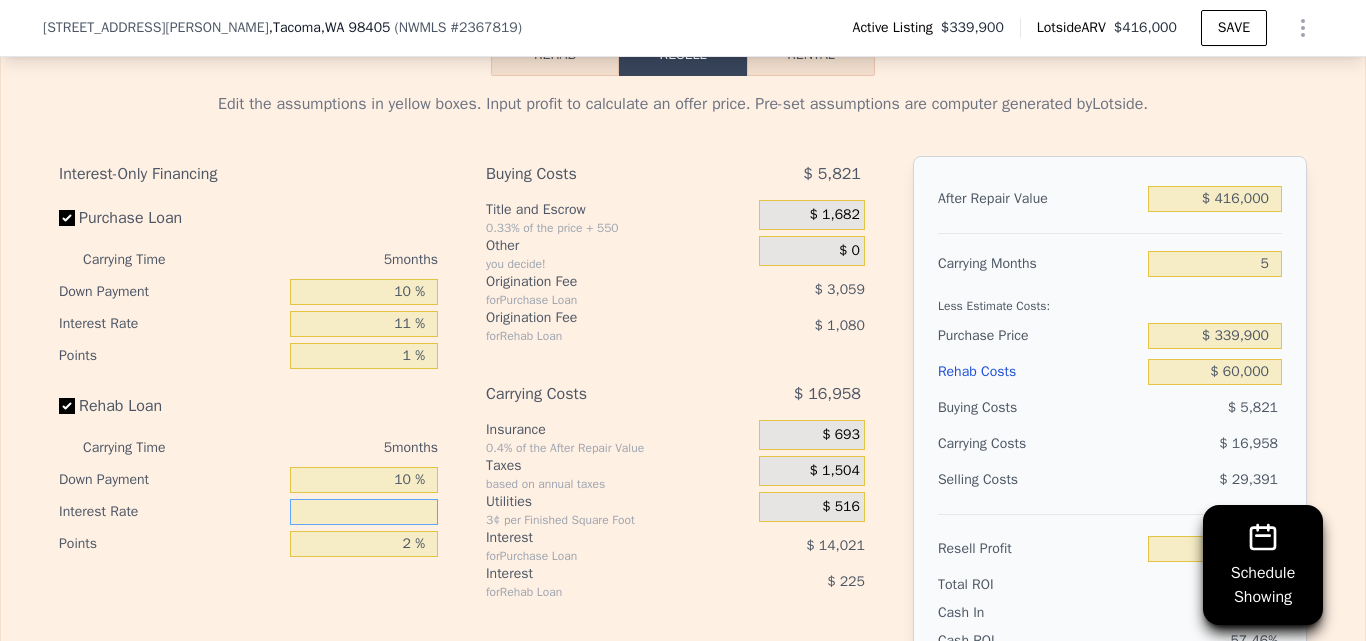 type on "-$ 36,070" 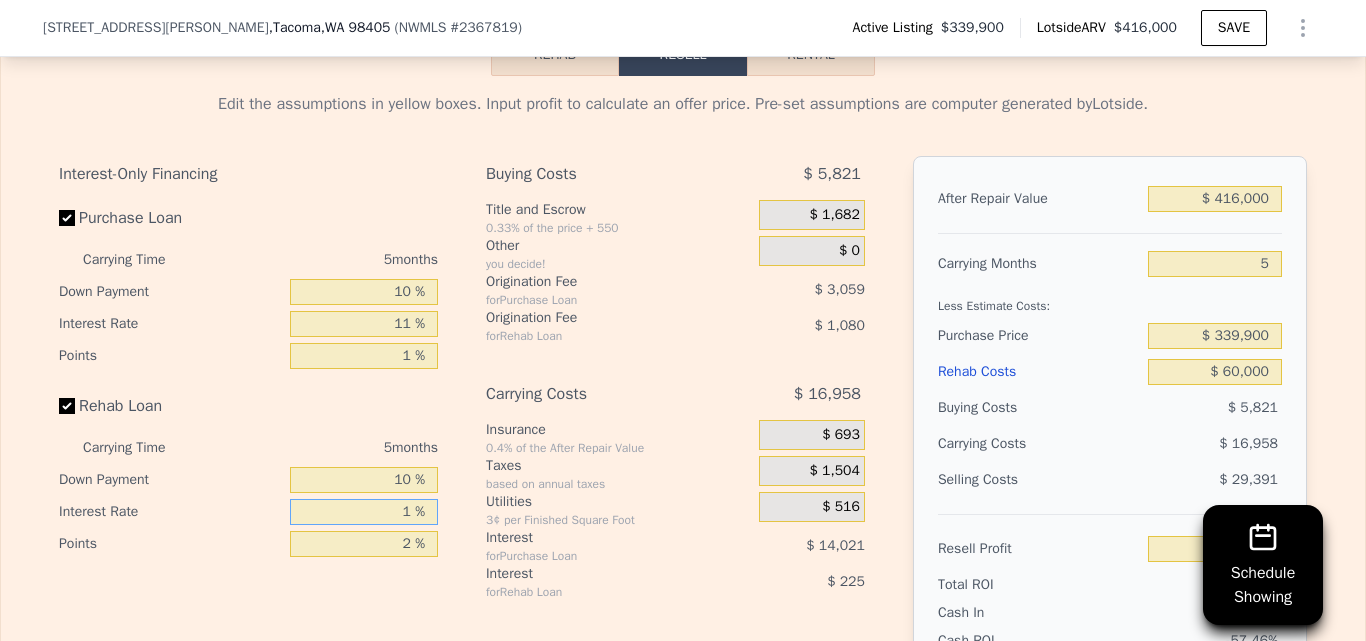 type on "10 %" 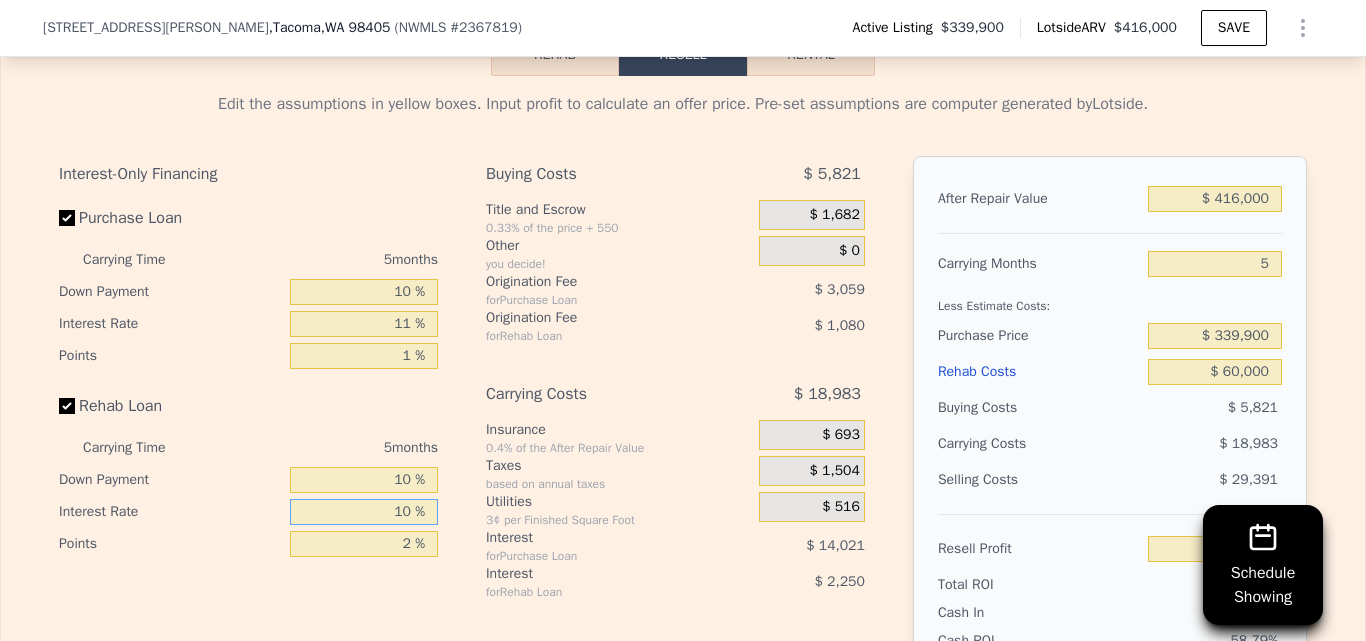 type on "-$ 38,095" 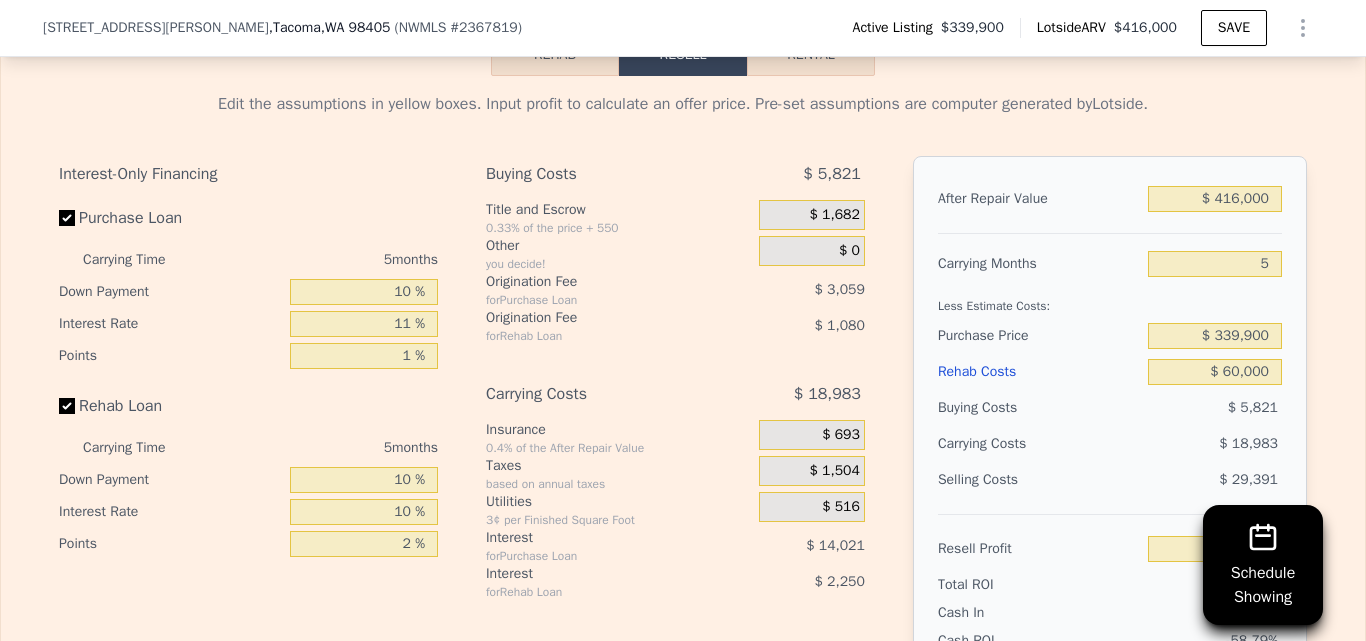 click on "Interest-Only Financing Purchase Loan Carrying Time 5  months Down Payment 10 % Interest Rate 11 % Points 1 % Rehab Loan Carrying Time 5  months Down Payment 10 % Interest Rate 10 % Points 2 % Buying Costs $ 5,821 Title and Escrow 0.33% of the price + 550 $ 1,682 Other you decide! $ 0 Origination Fee for  Purchase Loan $ 3,059 Origination Fee for  Rehab Loan $ 1,080 Carrying Costs $ 18,983 Insurance 0.4% of the After Repair Value $ 693 Taxes based on annual taxes $ 1,504 Utilities 3¢ per Finished Square Foot $ 516 Interest for  Purchase Loan $ 14,021 Interest for  Rehab Loan $ 2,250 Selling Costs $ 29,391 Excise Tax 1.6% of the After Repair Value $ 6,656 Listing Commission 2.5% of the After Repair Value $ 10,400 Selling Commission 2.5% of the After Repair Value $ 10,400 Title and Escrow 0.33% of the After Repair Value $ 1,935 After Repair Value $ 416,000 Carrying Months 5 Less Estimate Costs: Purchase Price $ 339,900 Rehab Costs $ 60,000 Buying Costs $ 5,821 Carrying Costs $ 18,983 Selling Costs $ 29,391" at bounding box center [683, 488] 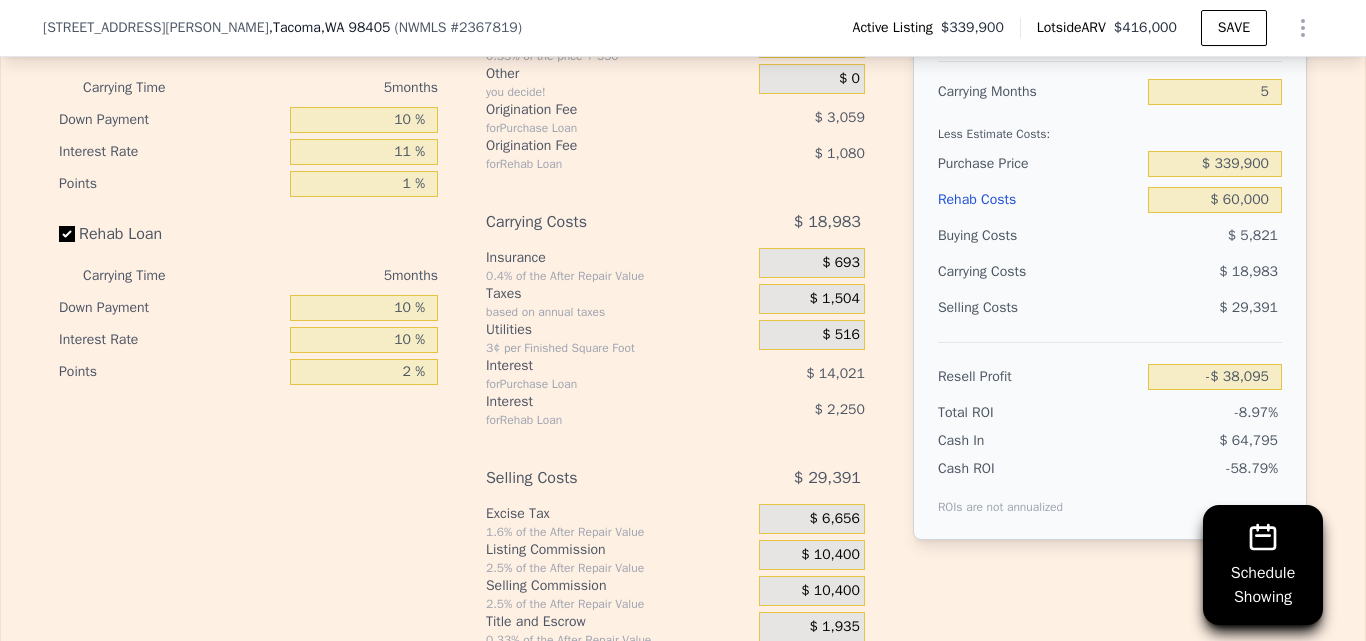 scroll, scrollTop: 3399, scrollLeft: 0, axis: vertical 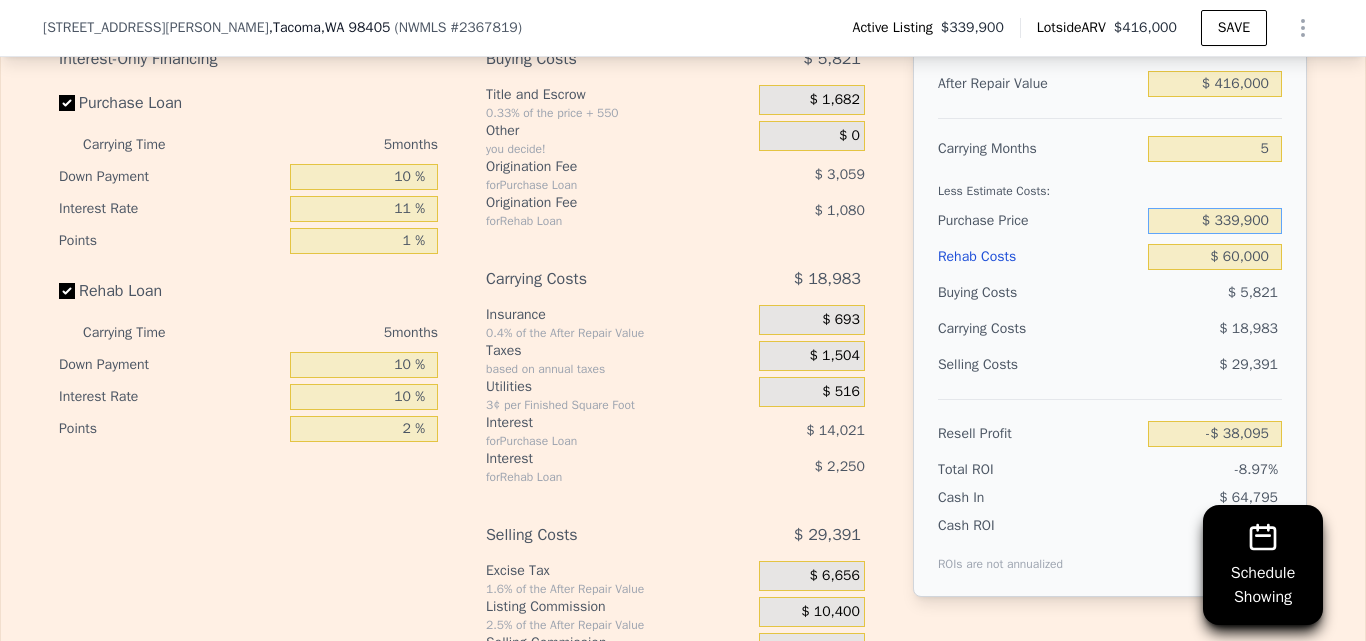 click on "$ 339,900" at bounding box center [1215, 221] 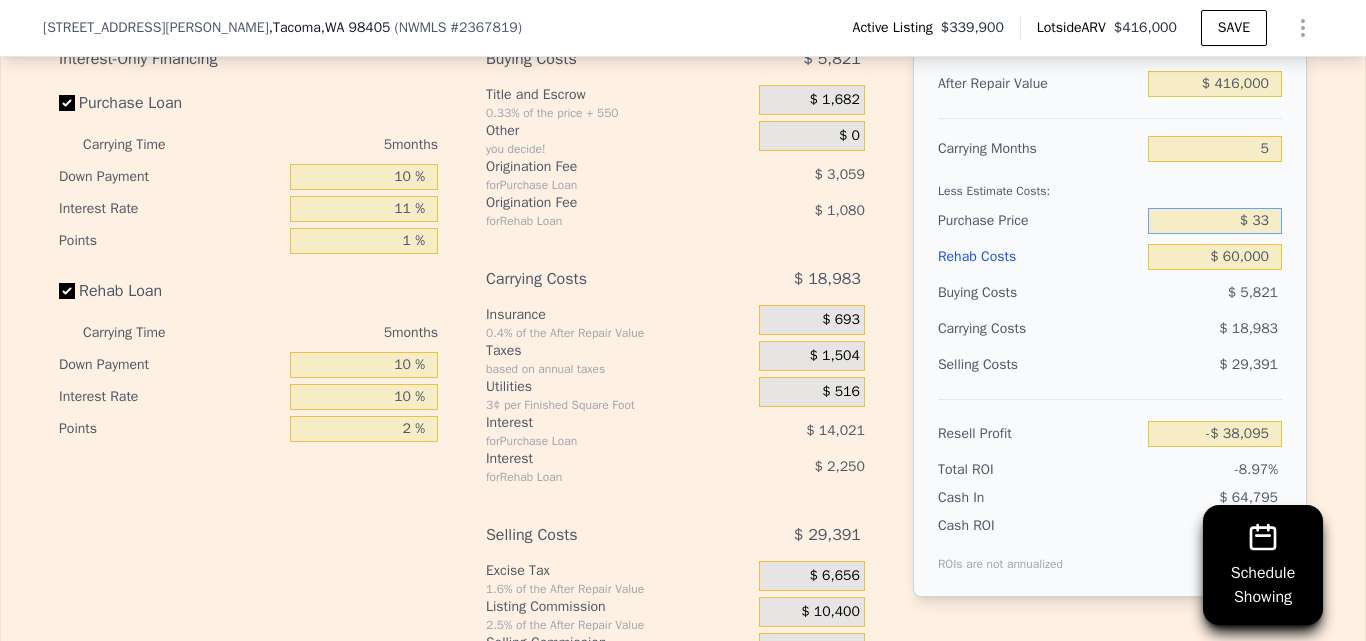 type on "$ 3" 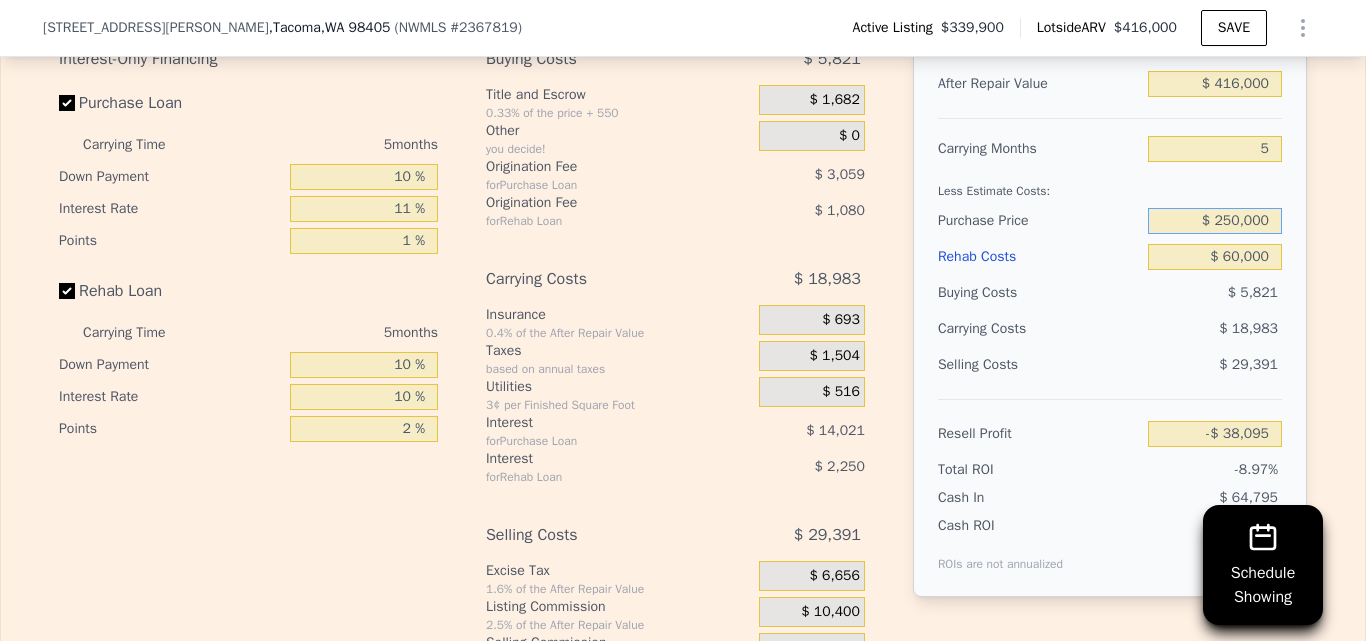 type on "$ 250,000" 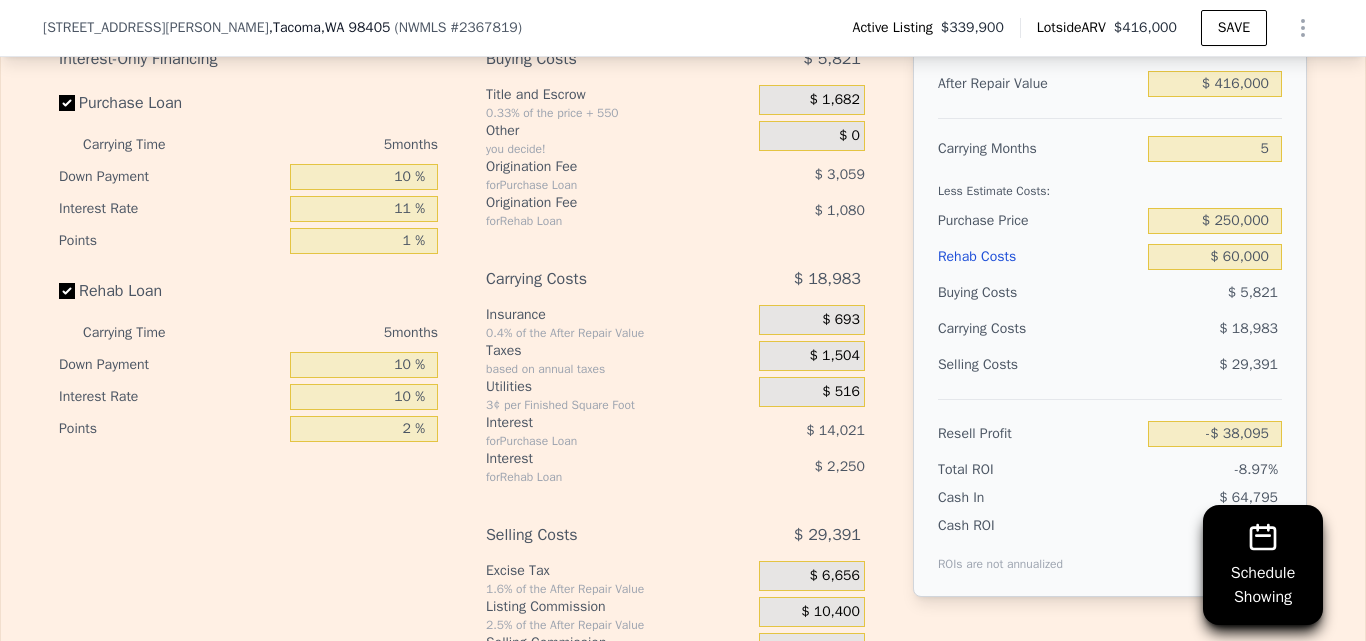 click on "Edit the assumptions in yellow boxes. Input profit to calculate an offer price. Pre-set assumptions are computer generated by  Lotside . Interest-Only Financing Purchase Loan Carrying Time 5  months Down Payment 10 % Interest Rate 11 % Points 1 % Rehab Loan Carrying Time 5  months Down Payment 10 % Interest Rate 10 % Points 2 % Buying Costs $ 5,821 Title and Escrow 0.33% of the price + 550 $ 1,682 Other you decide! $ 0 Origination Fee for  Purchase Loan $ 3,059 Origination Fee for  Rehab Loan $ 1,080 Carrying Costs $ 18,983 Insurance 0.4% of the After Repair Value $ 693 Taxes based on annual taxes $ 1,504 Utilities 3¢ per Finished Square Foot $ 516 Interest for  Purchase Loan $ 14,021 Interest for  Rehab Loan $ 2,250 Selling Costs $ 29,391 Excise Tax 1.6% of the After Repair Value $ 6,656 Listing Commission 2.5% of the After Repair Value $ 10,400 Selling Commission 2.5% of the After Repair Value $ 10,400 Title and Escrow 0.33% of the After Repair Value $ 1,935 After Repair Value $ 416,000 Carrying Months 5" at bounding box center [683, 333] 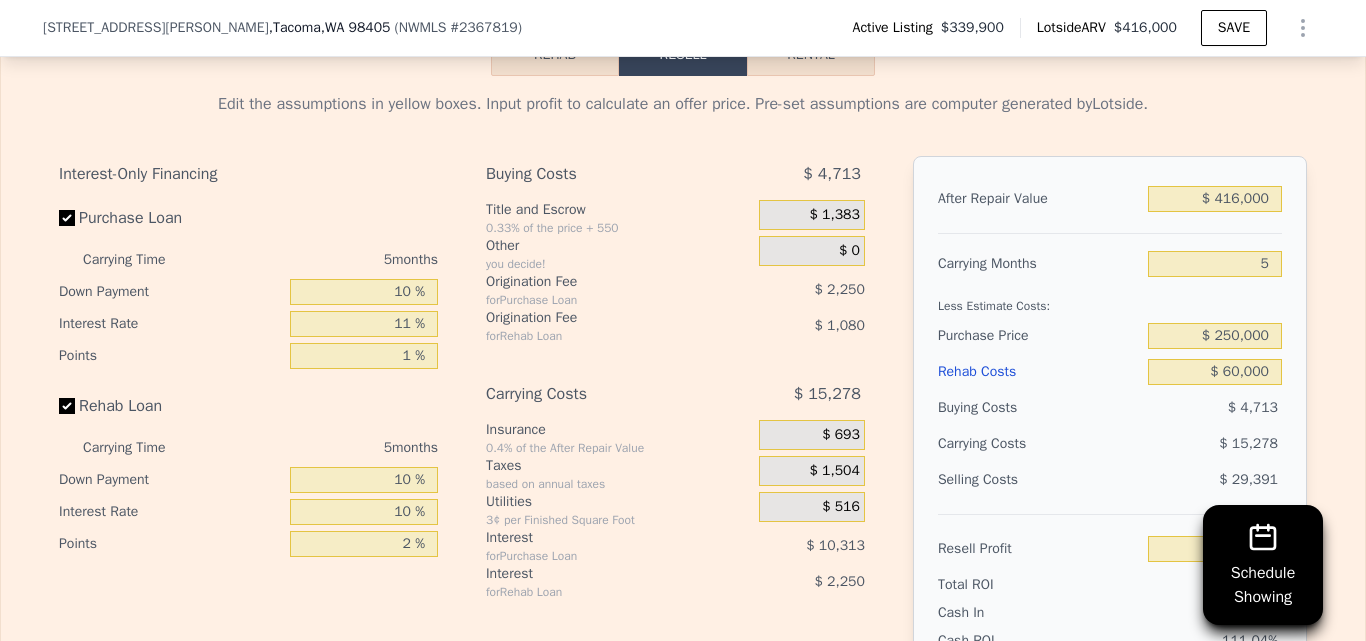 scroll, scrollTop: 3376, scrollLeft: 0, axis: vertical 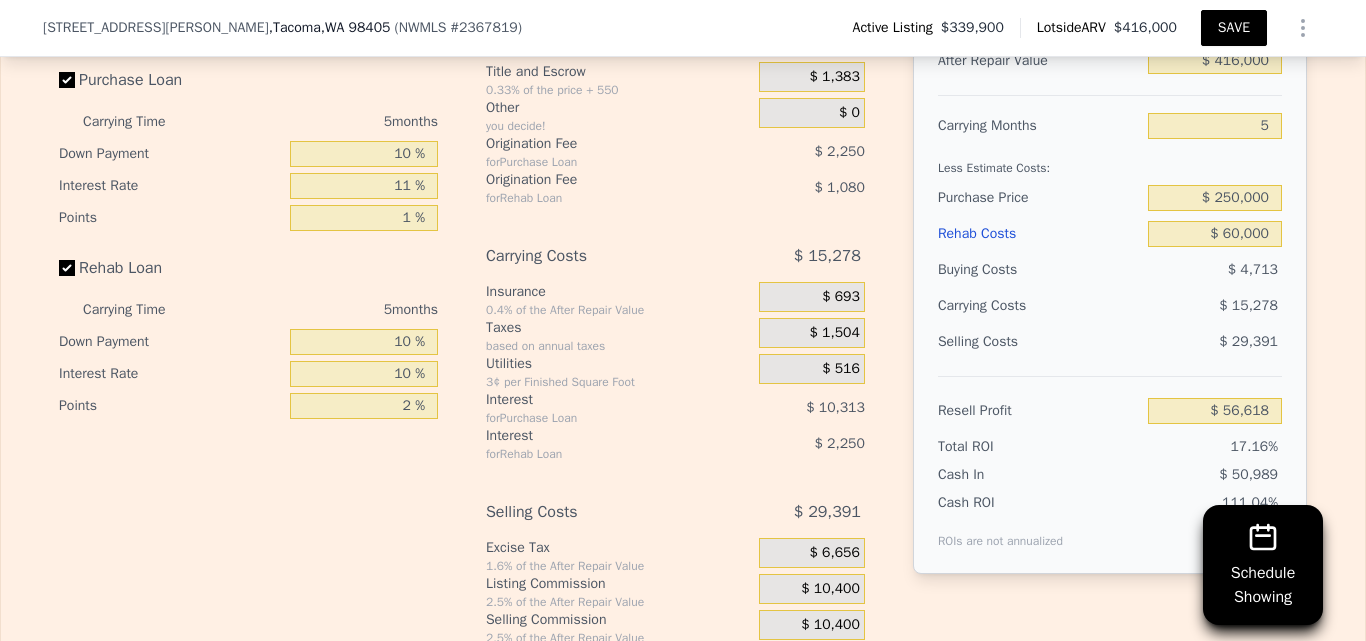 click on "SAVE" at bounding box center (1234, 28) 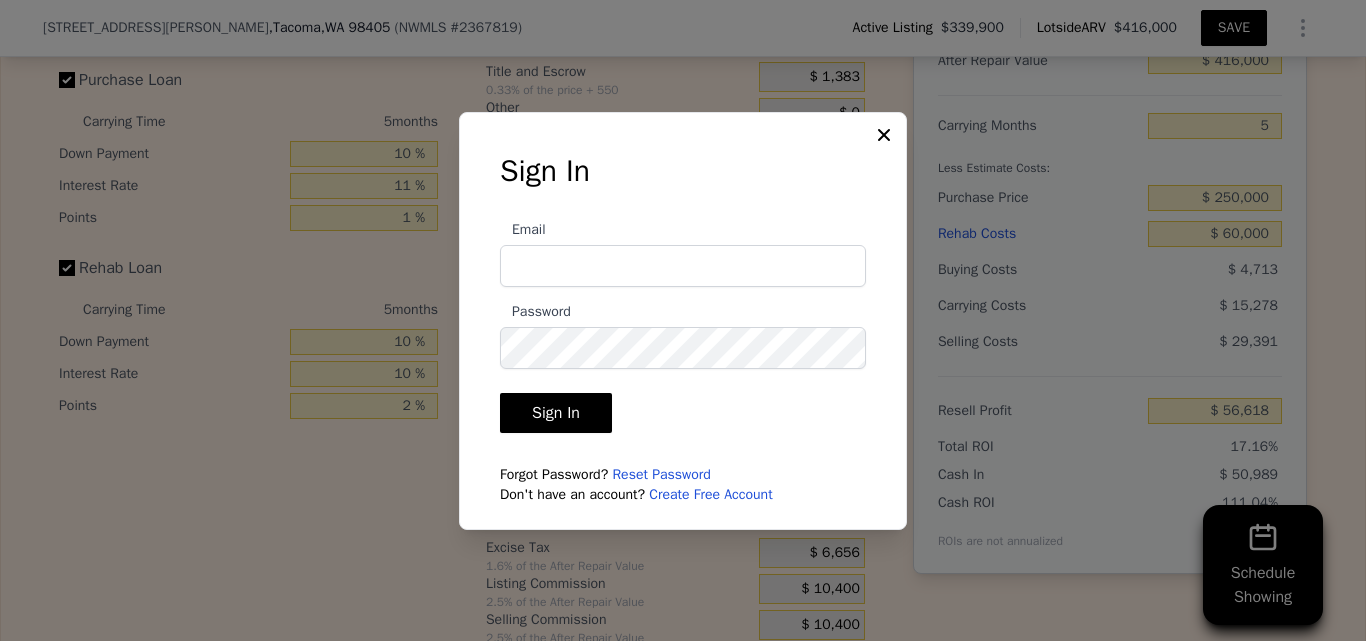 type on "jghomebuyers0820@gmail.com" 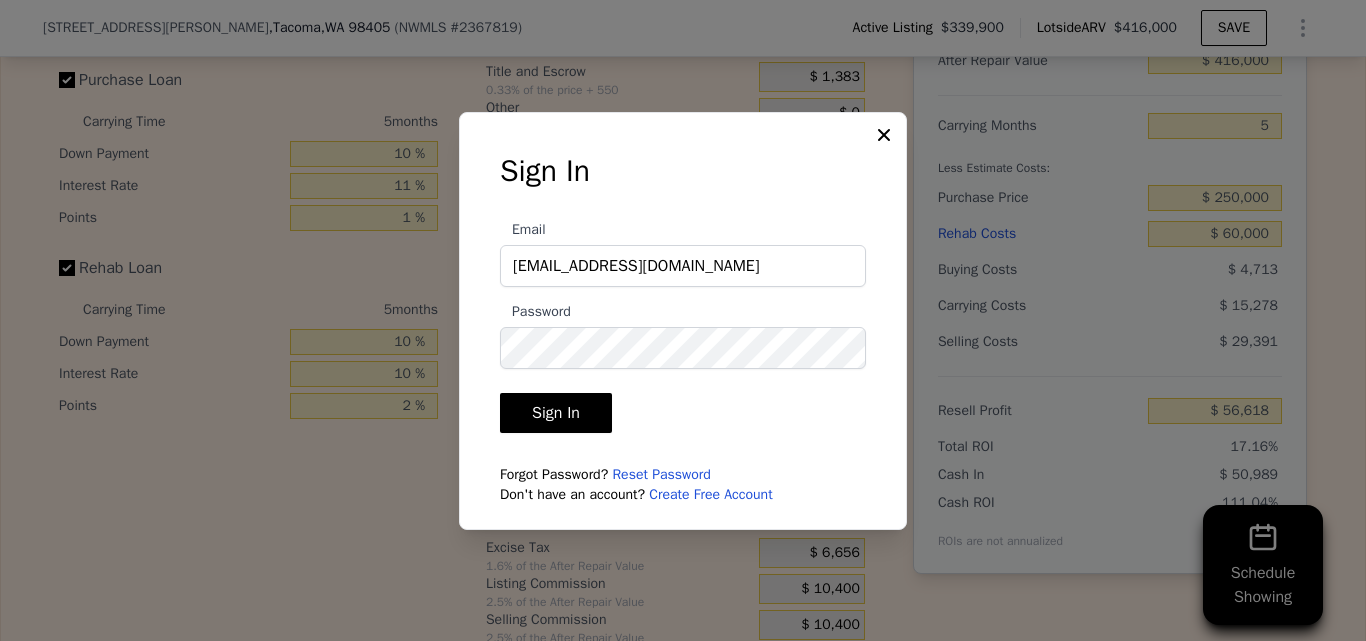 click on "Sign In" at bounding box center (556, 413) 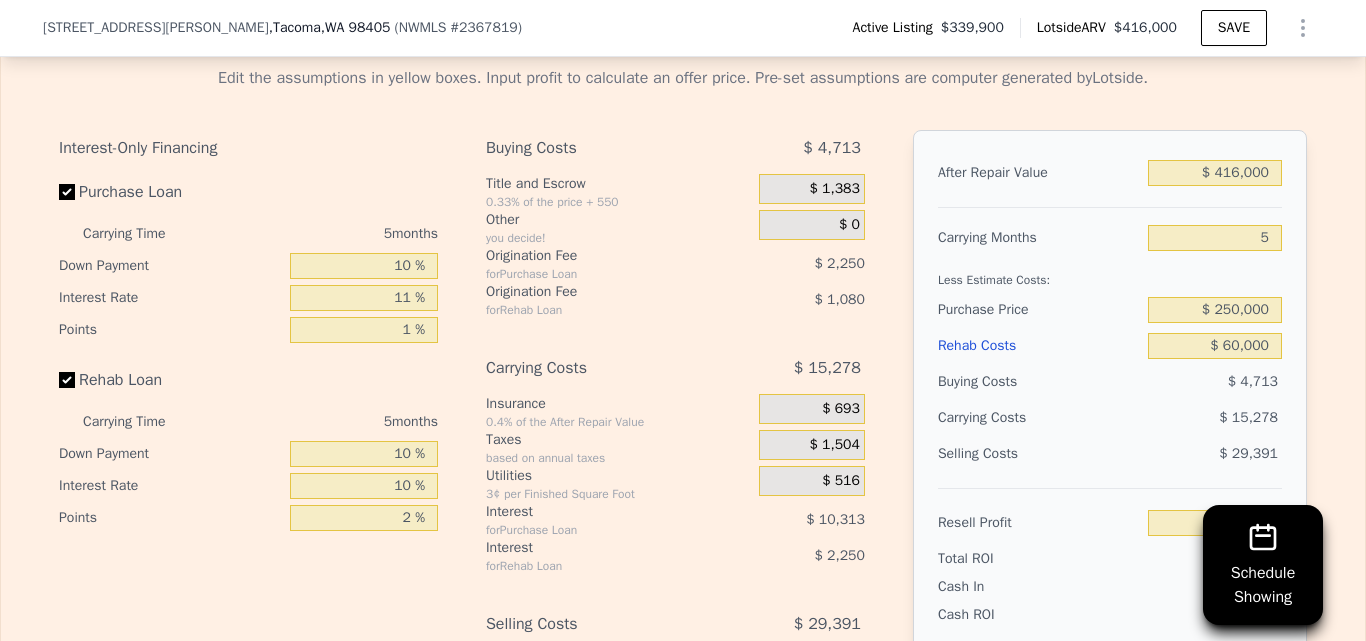 scroll, scrollTop: 3488, scrollLeft: 0, axis: vertical 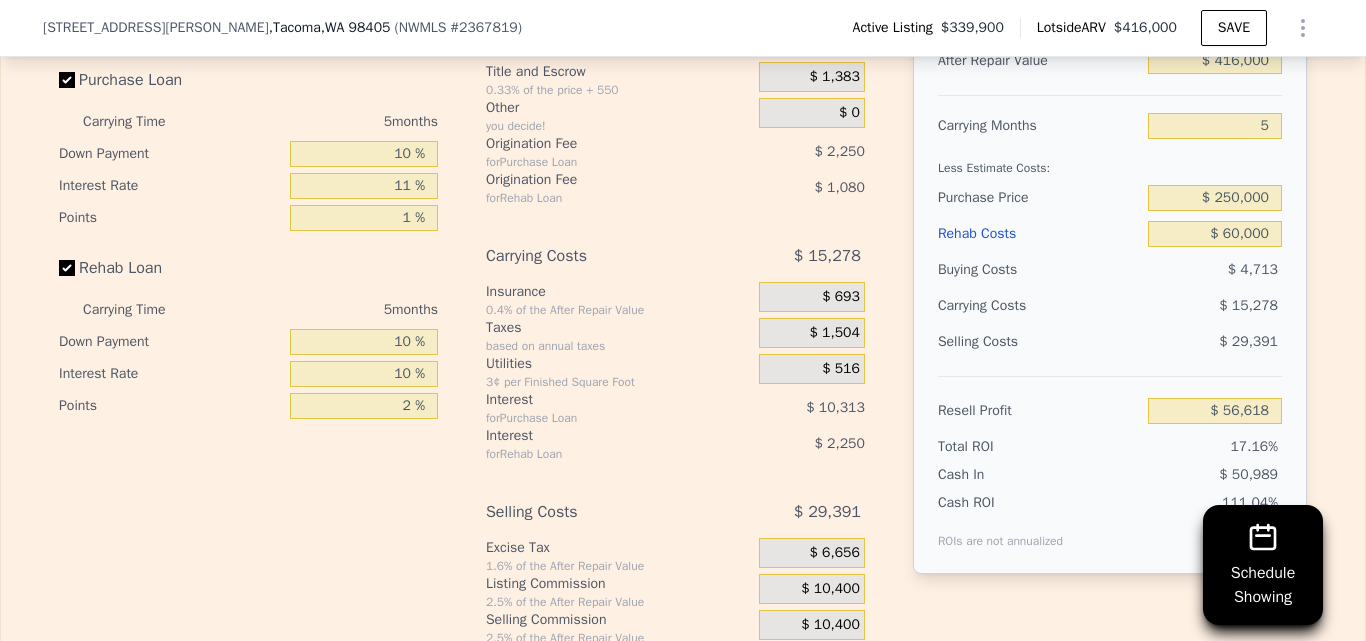 click 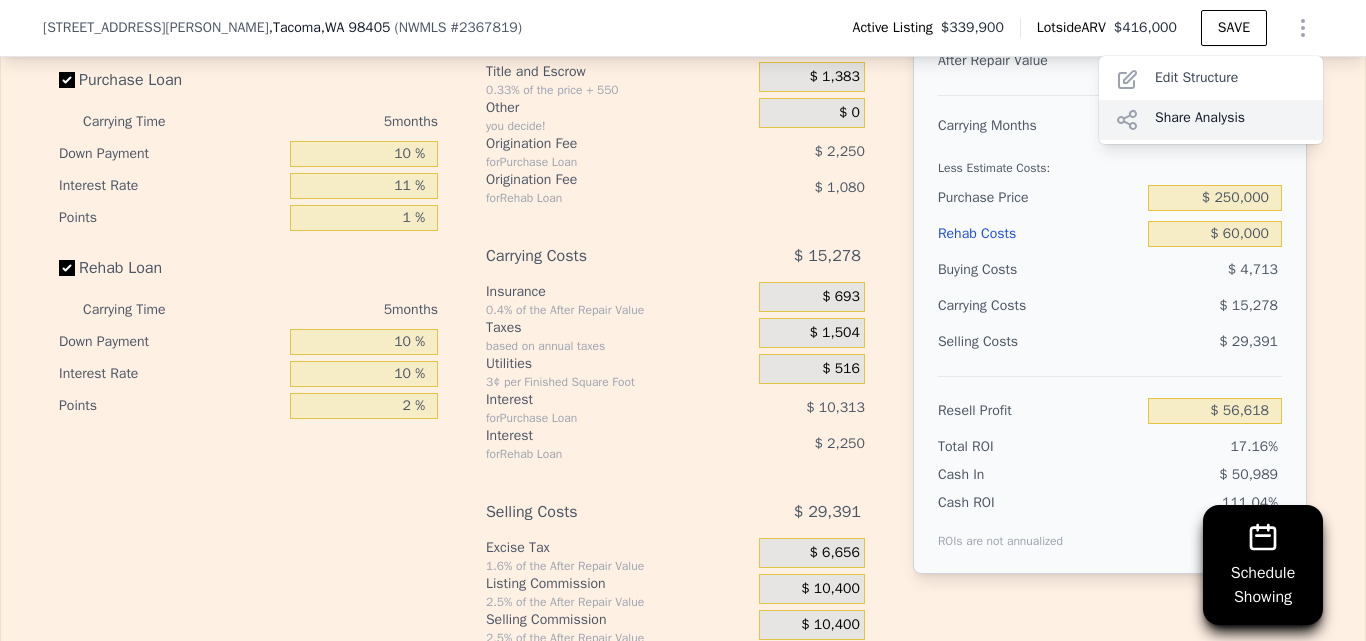 click on "Share Analysis" at bounding box center [1211, 120] 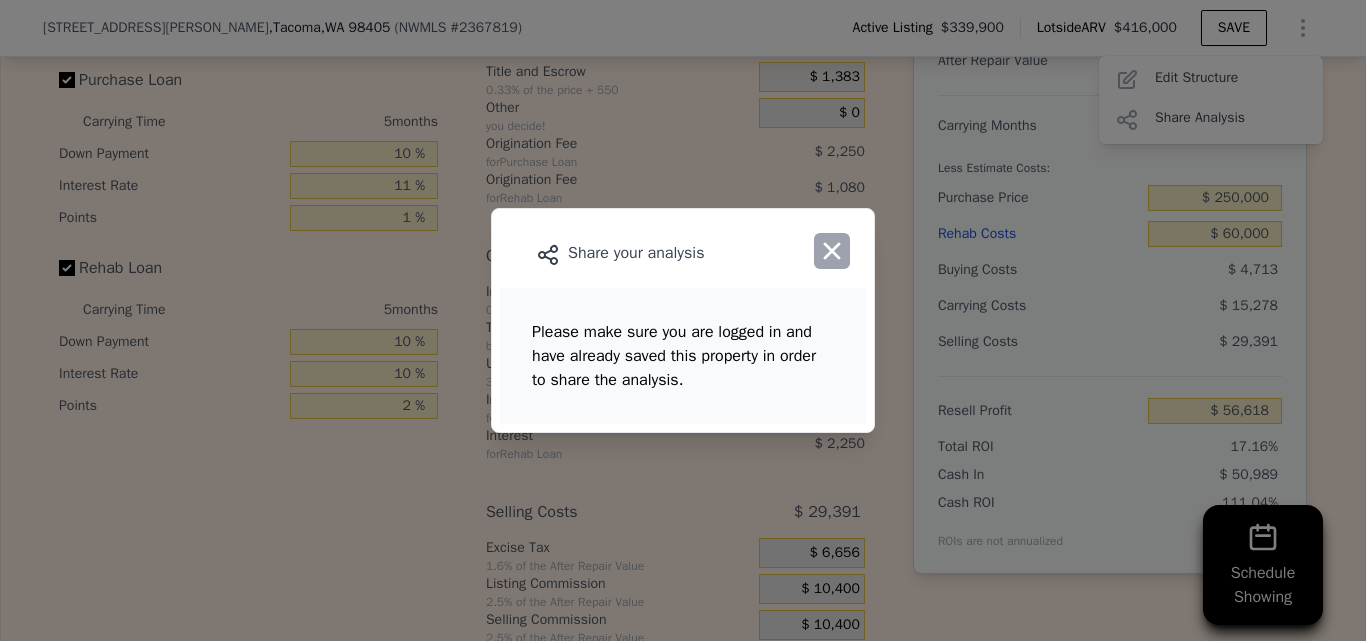 click 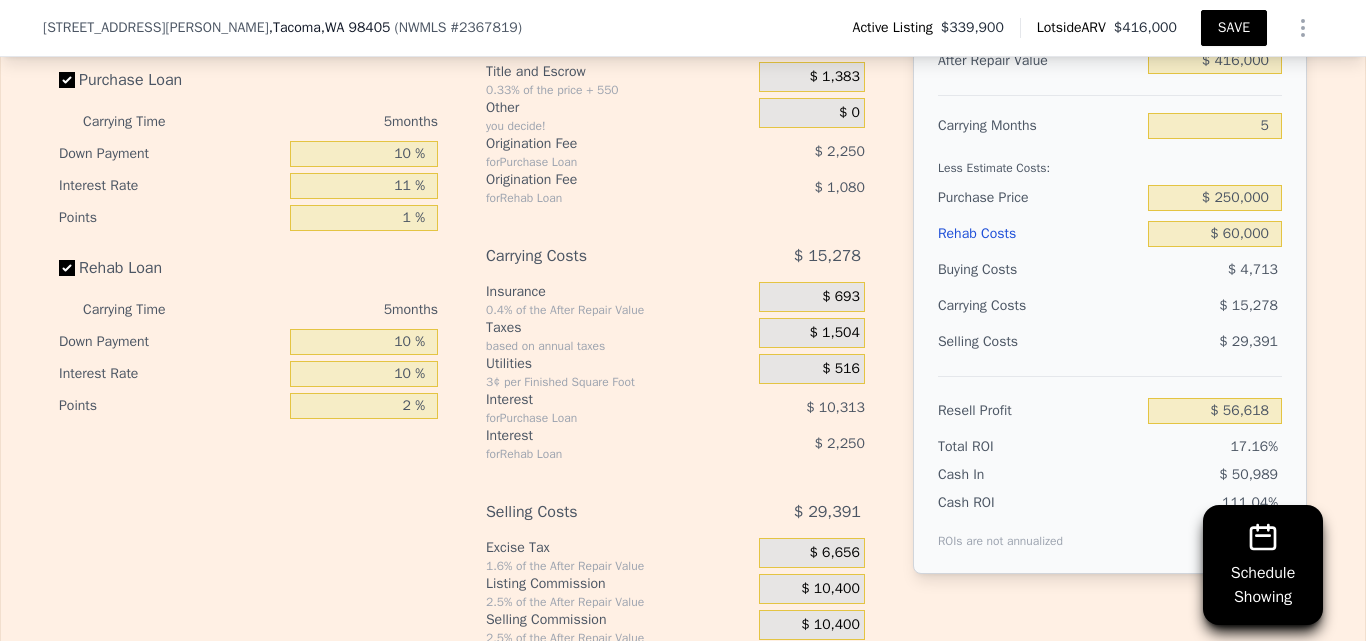 click on "SAVE" at bounding box center [1234, 28] 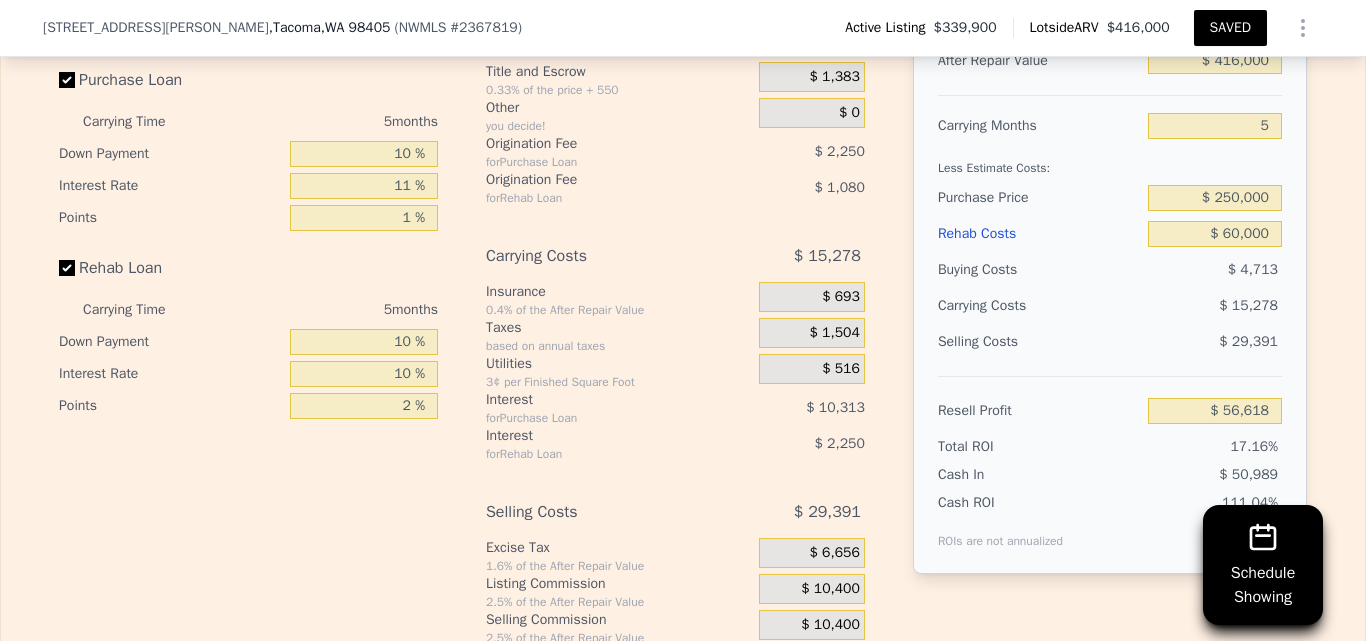 click 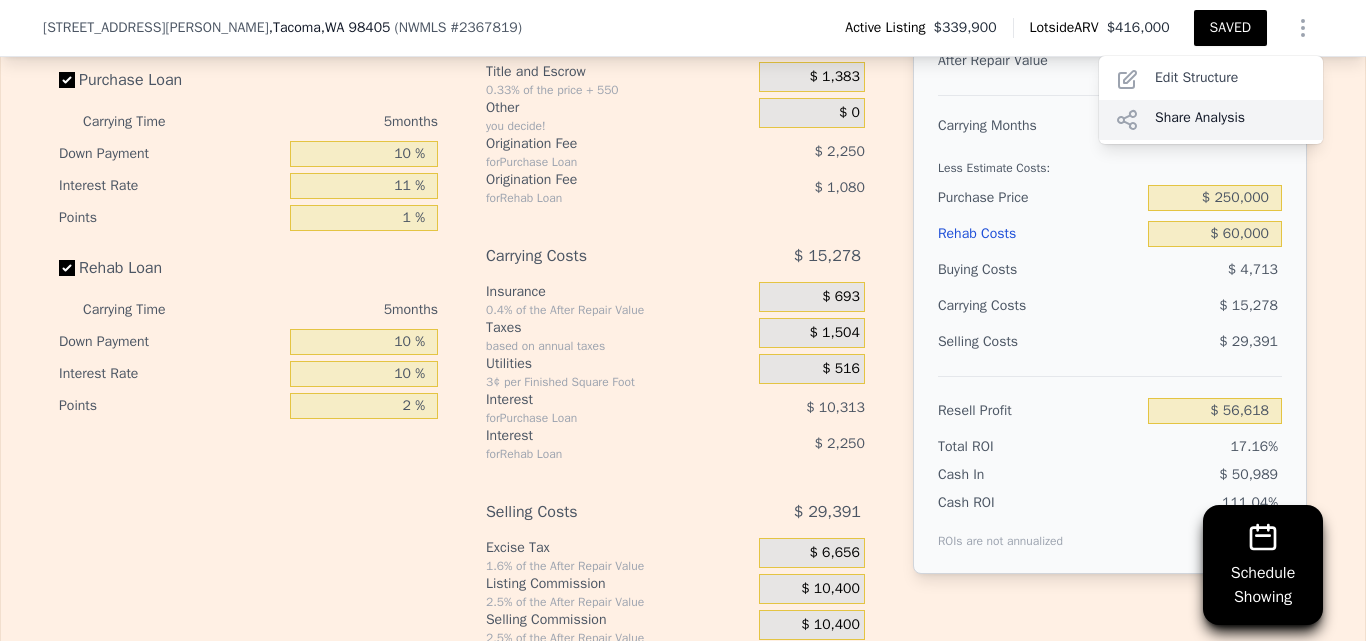 click on "Share Analysis" at bounding box center [1211, 120] 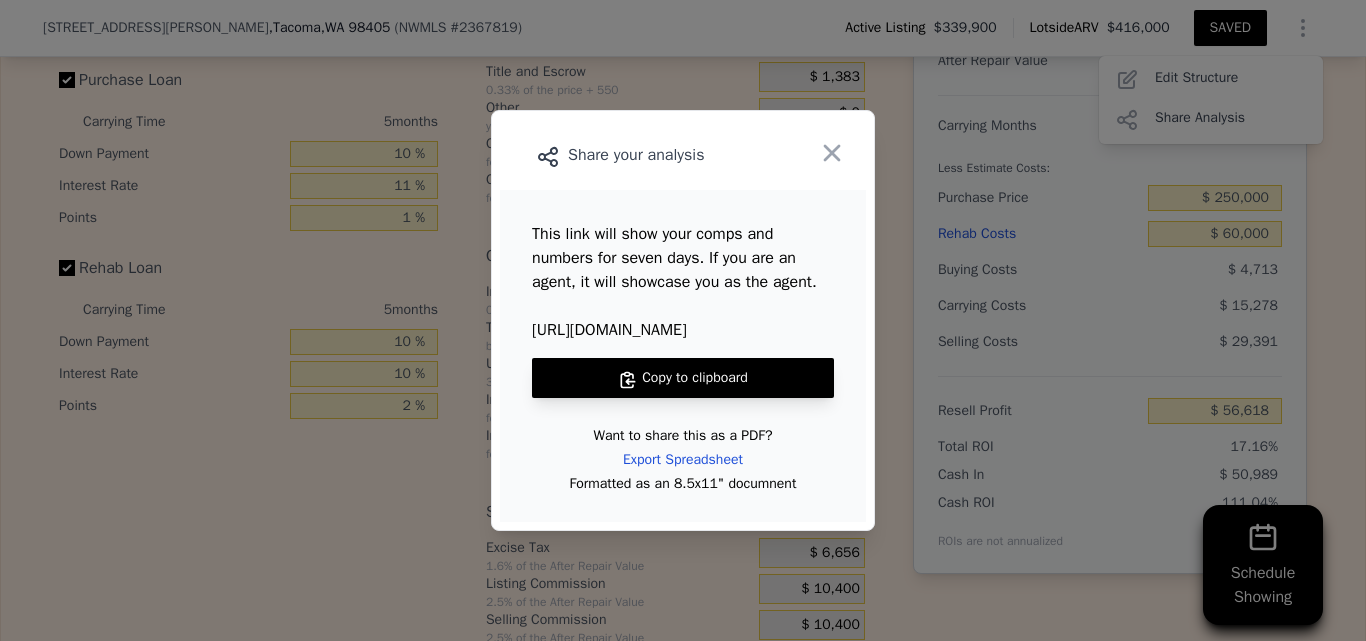 click on "Copy to clipboard" at bounding box center [683, 378] 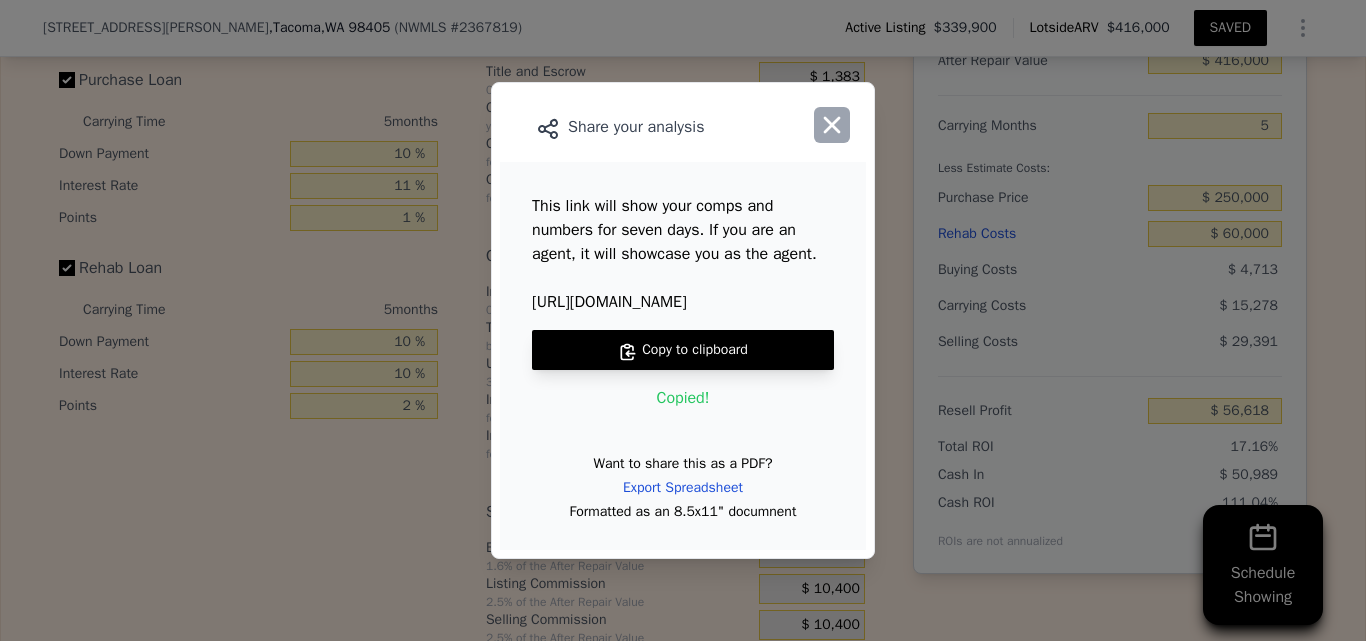 click 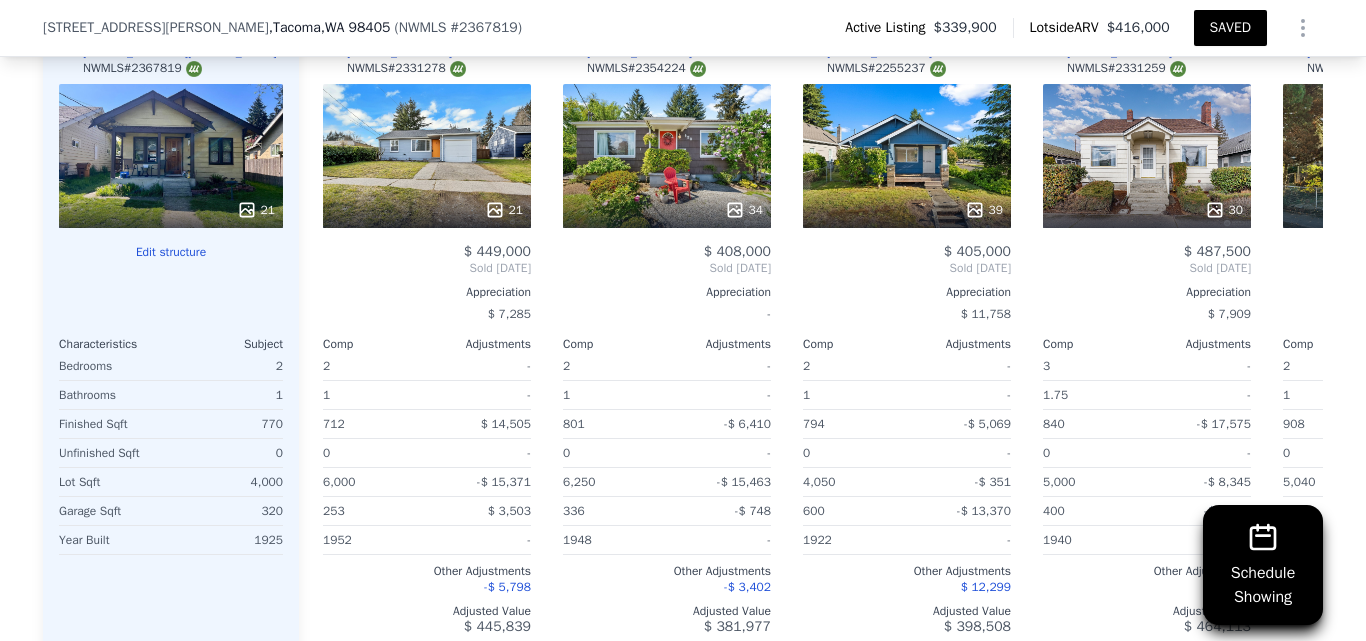 scroll, scrollTop: 2426, scrollLeft: 0, axis: vertical 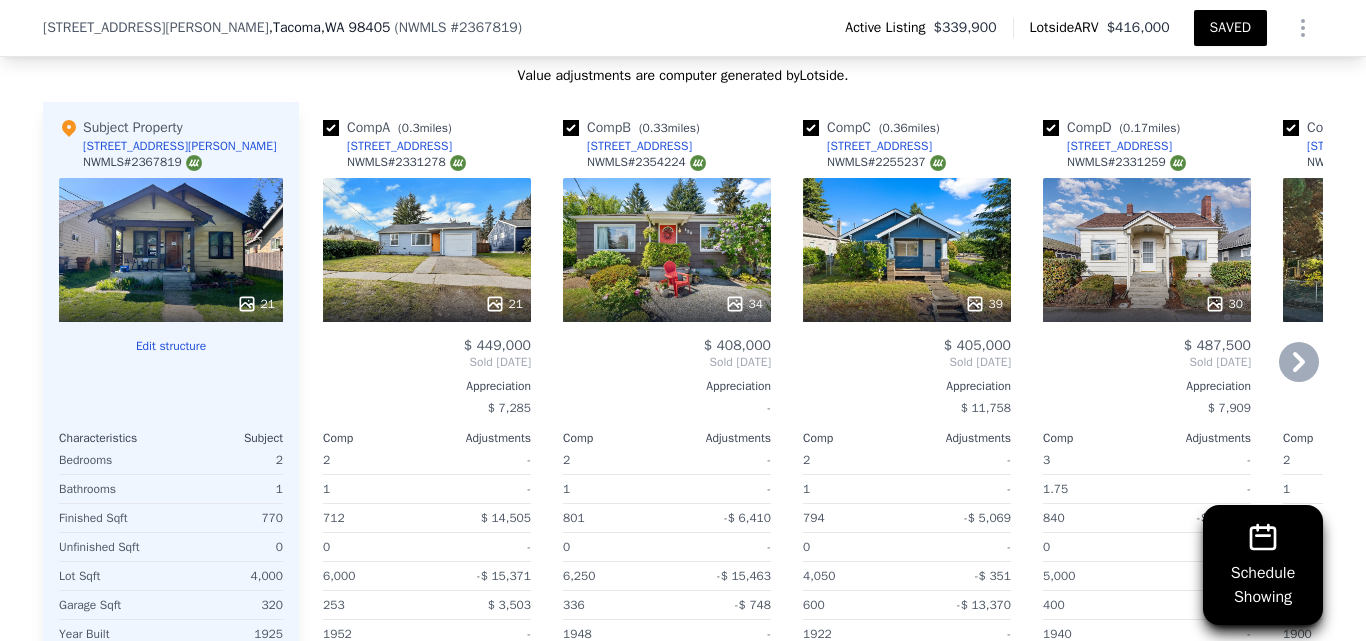 click on "1610 S Monroe St" at bounding box center (399, 146) 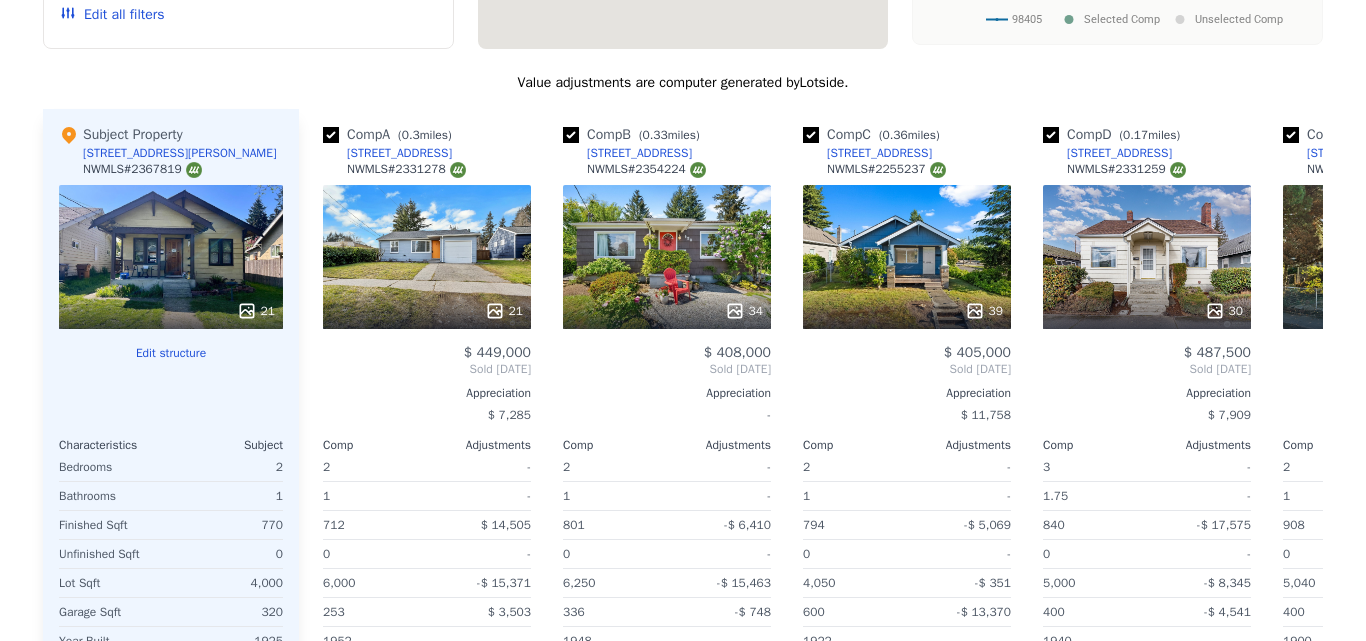 scroll, scrollTop: 0, scrollLeft: 0, axis: both 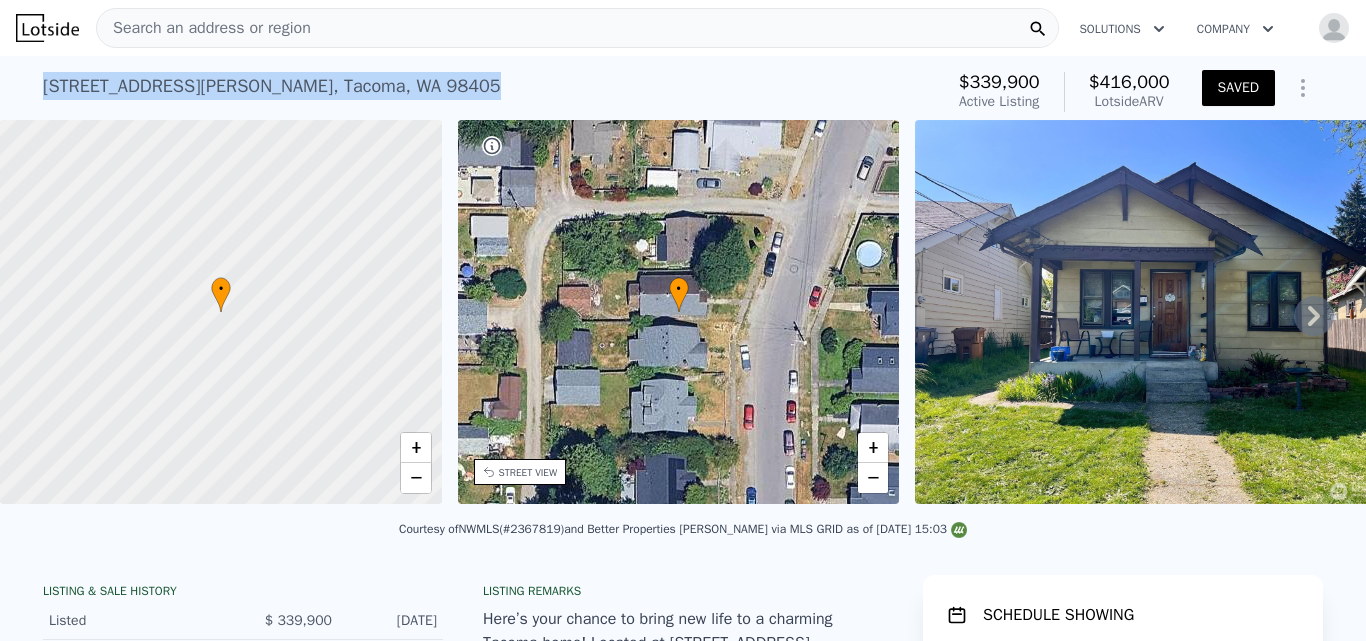 drag, startPoint x: 37, startPoint y: 84, endPoint x: 409, endPoint y: 69, distance: 372.3023 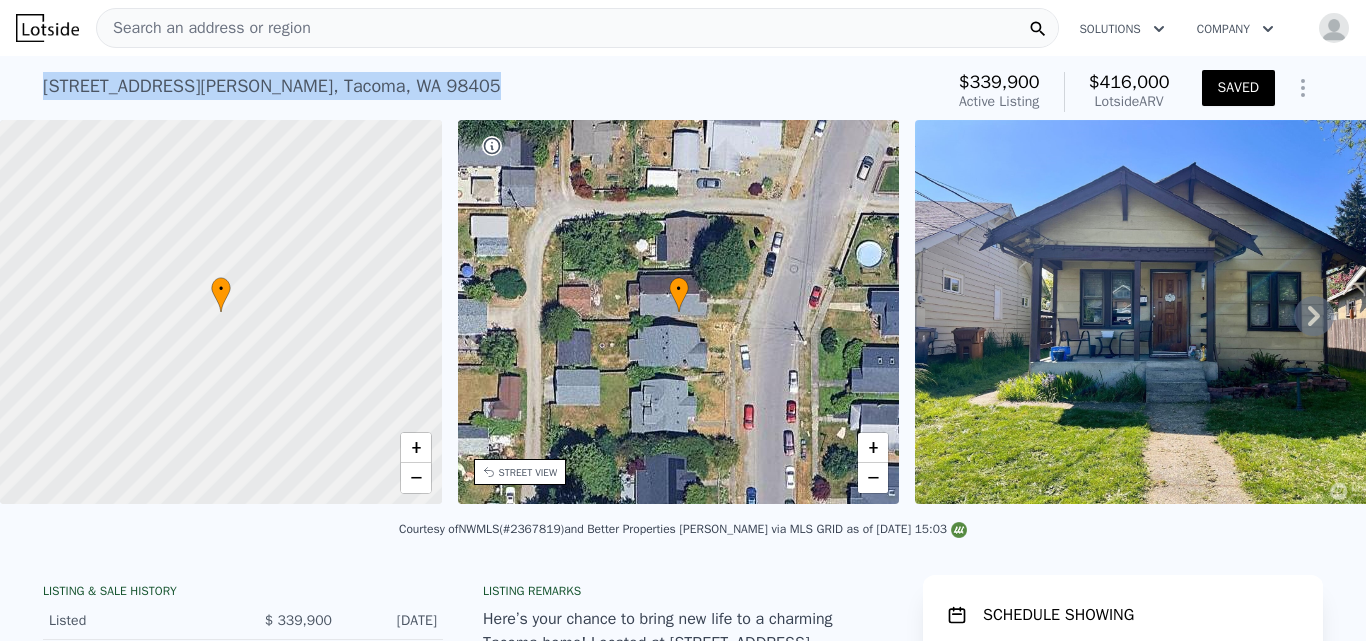 click on "Search an address or region" at bounding box center [577, 28] 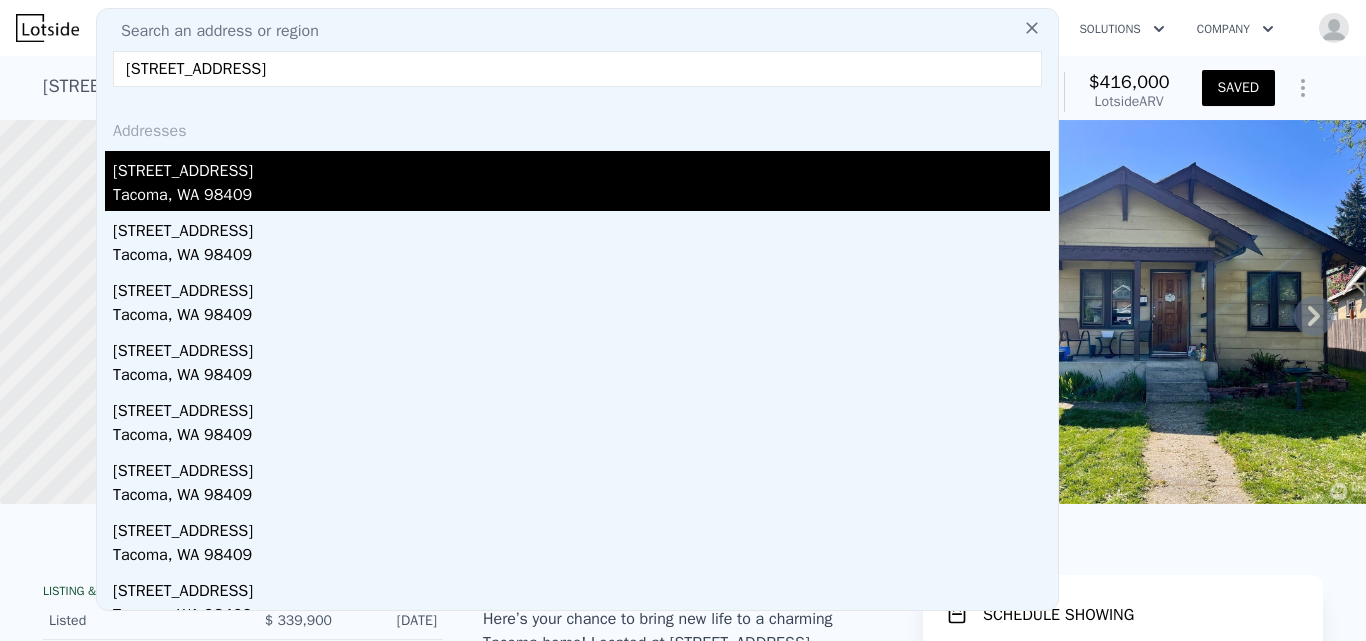type on "2457 S 52nd St, Tacoma, WA 98409" 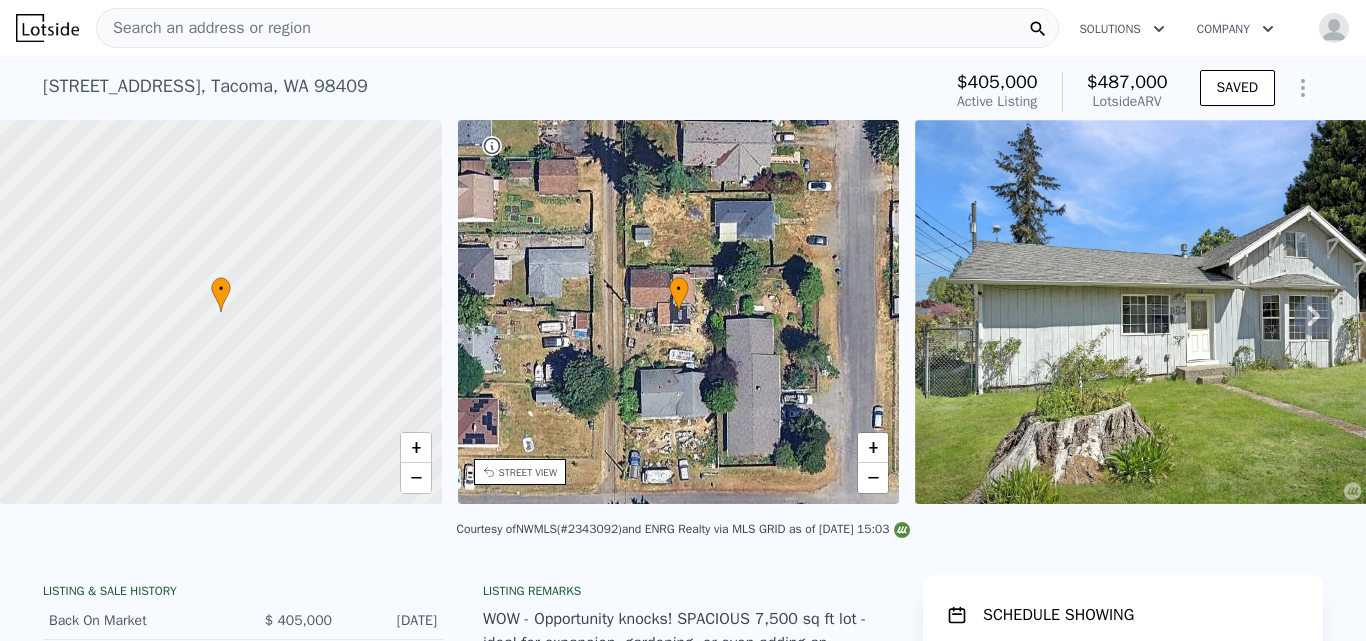 scroll, scrollTop: 35, scrollLeft: 0, axis: vertical 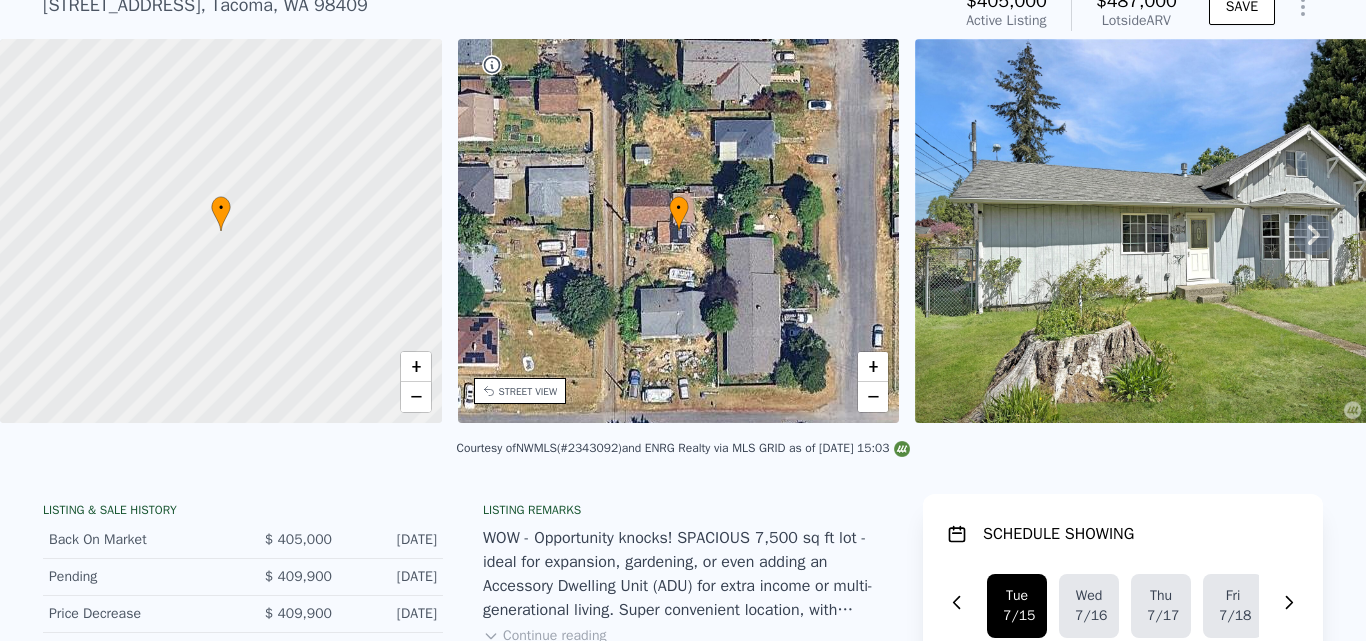 click 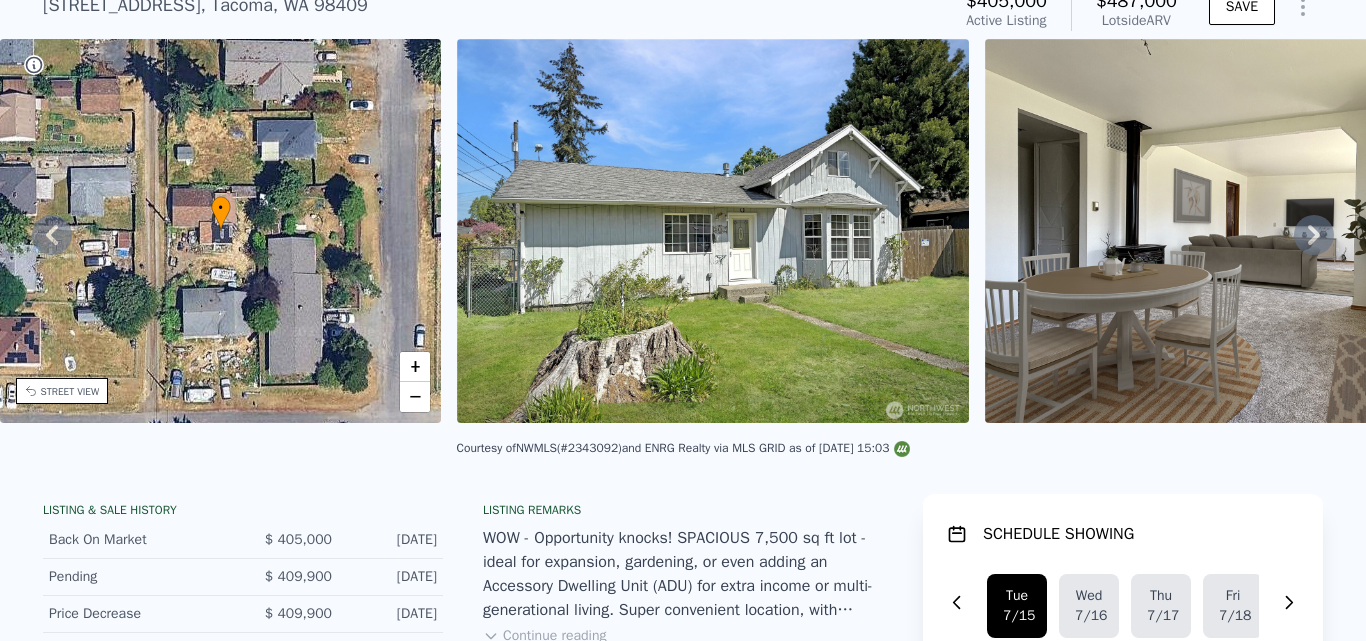 click 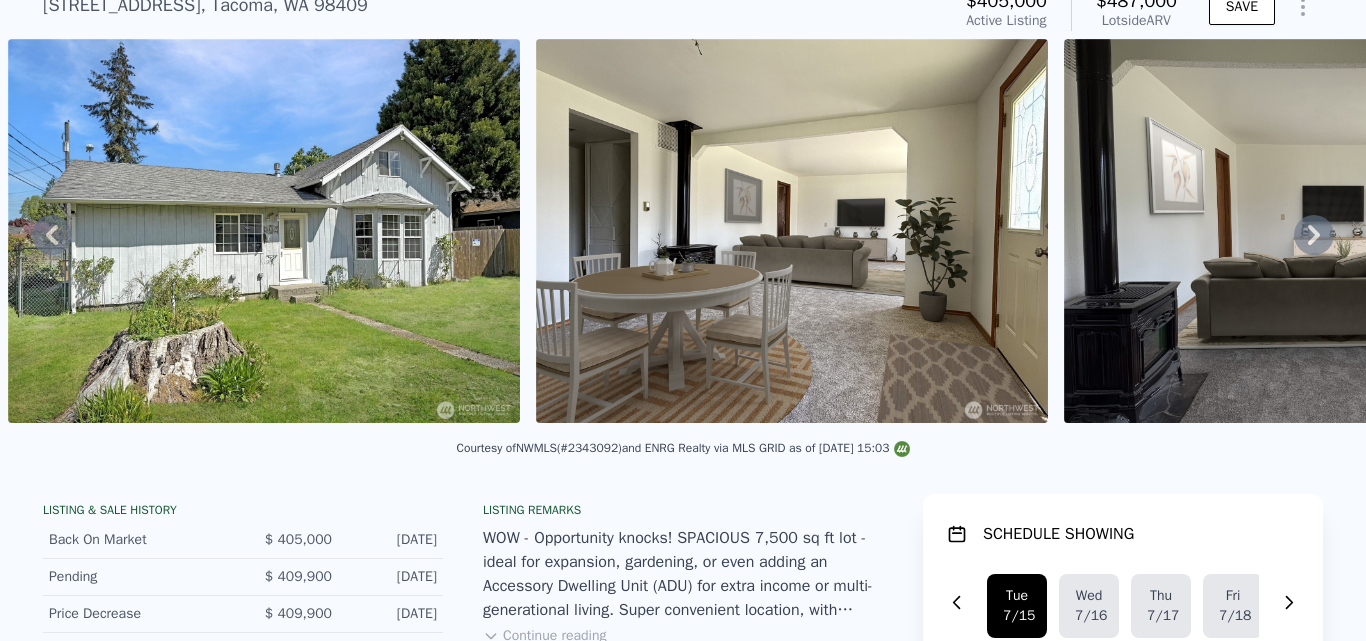 click 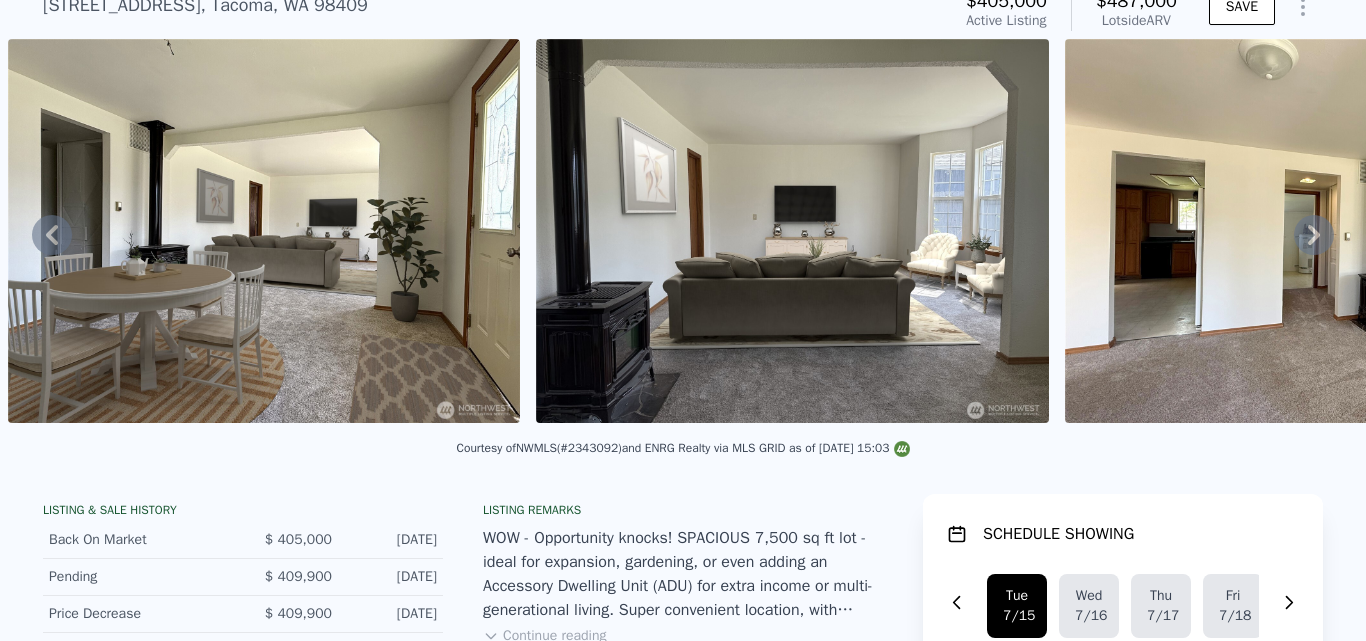 click 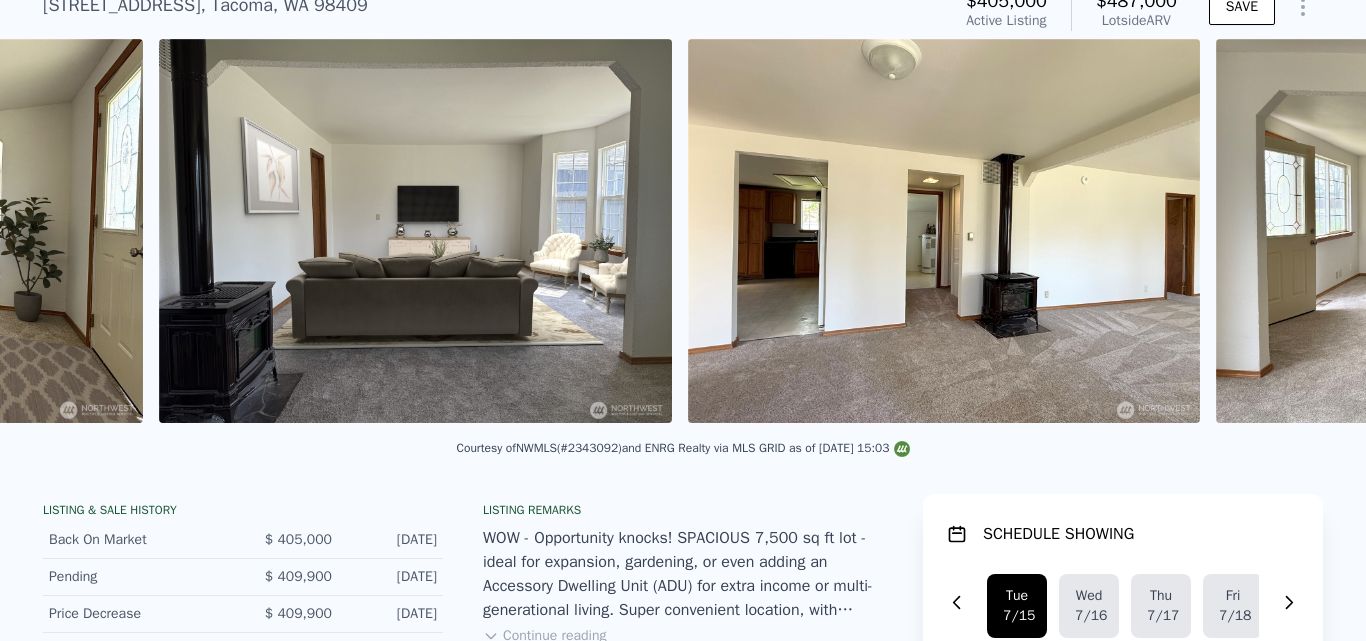 scroll, scrollTop: 0, scrollLeft: 1971, axis: horizontal 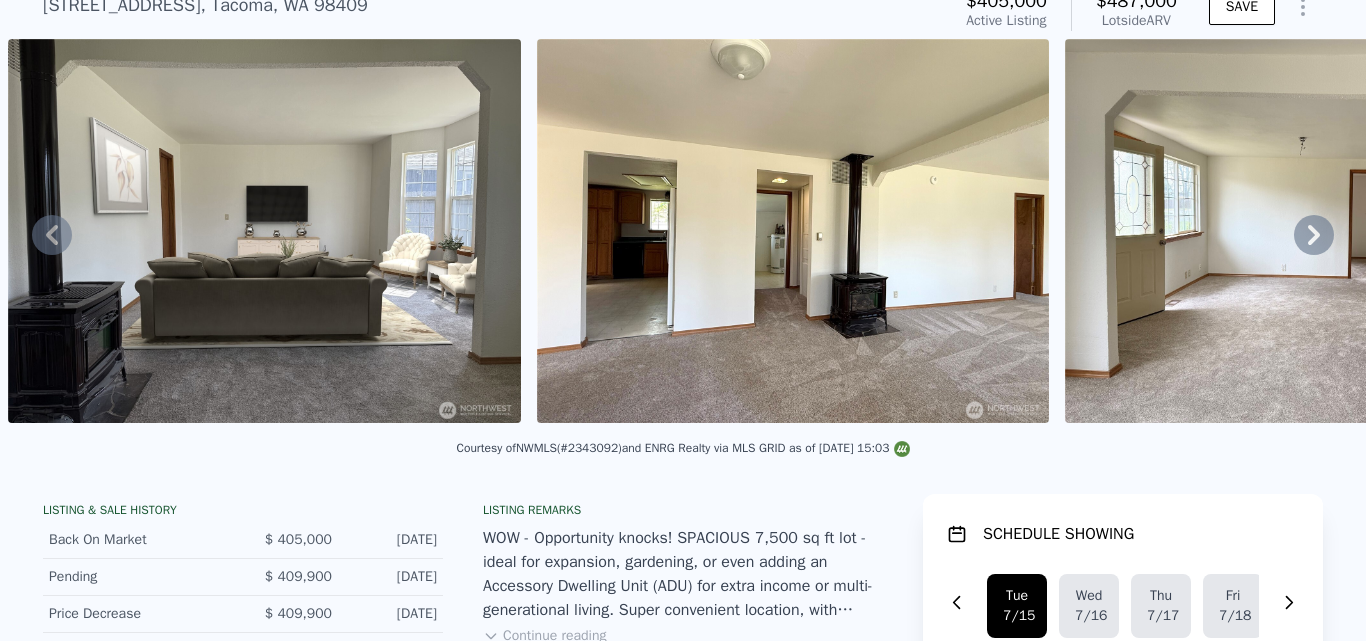 click 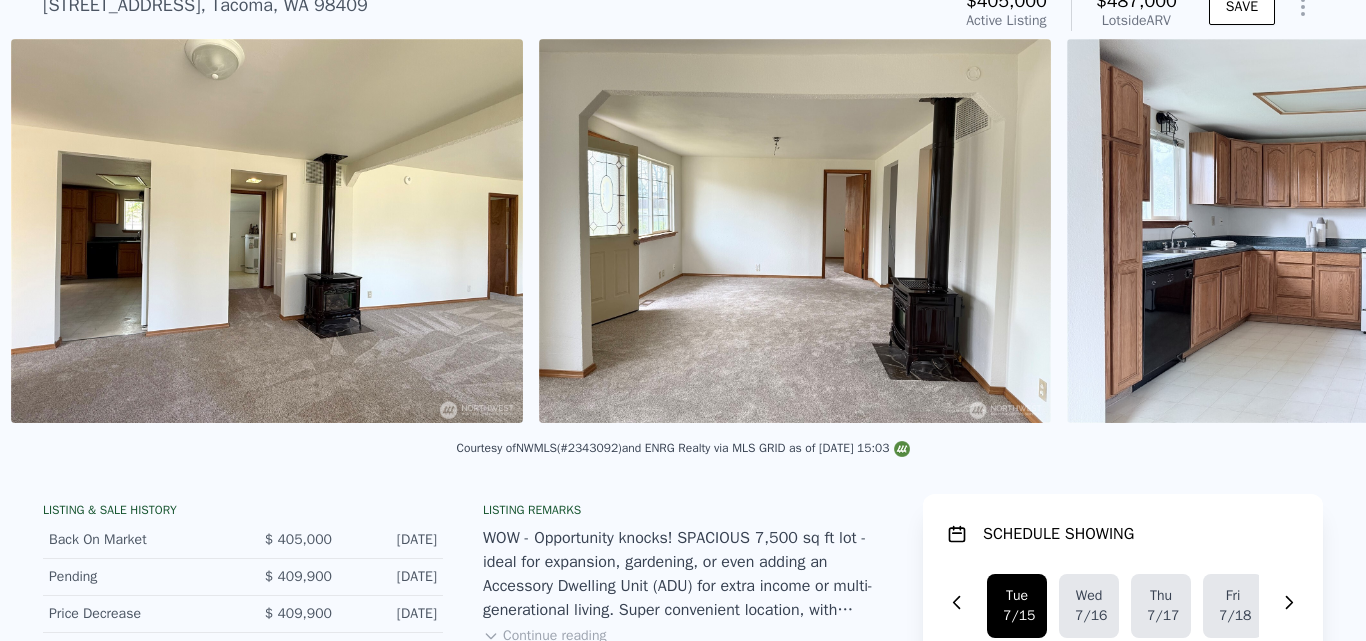 scroll, scrollTop: 0, scrollLeft: 2500, axis: horizontal 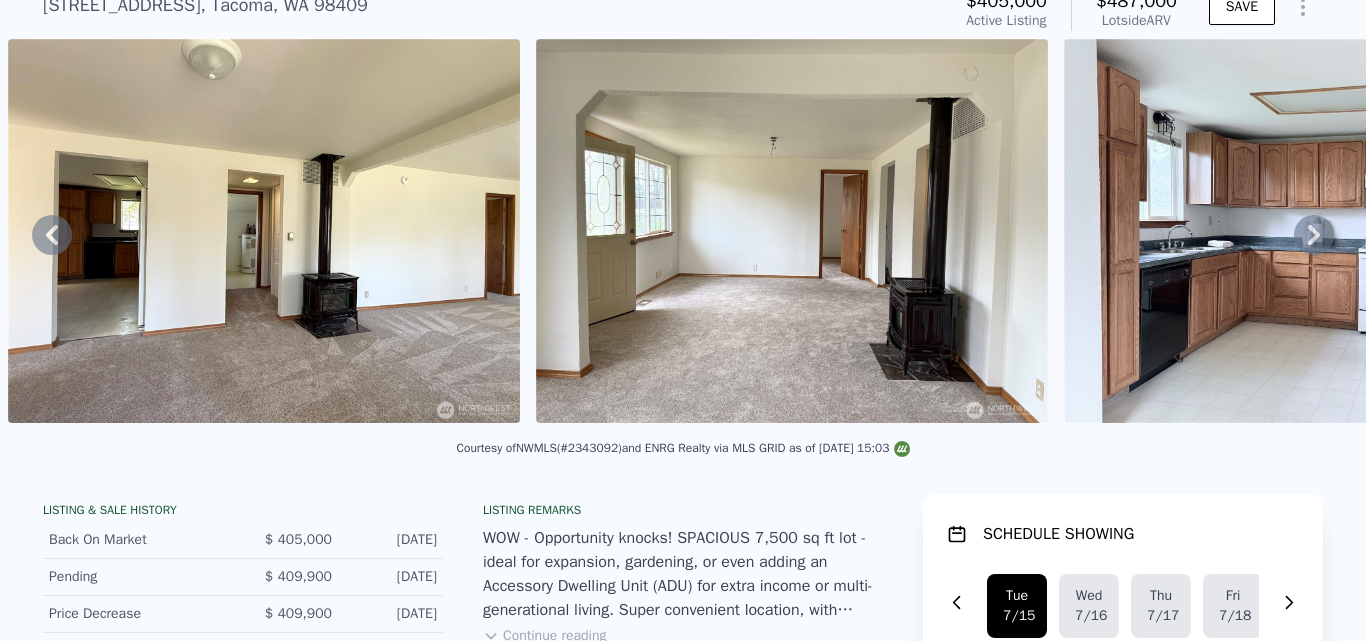 click 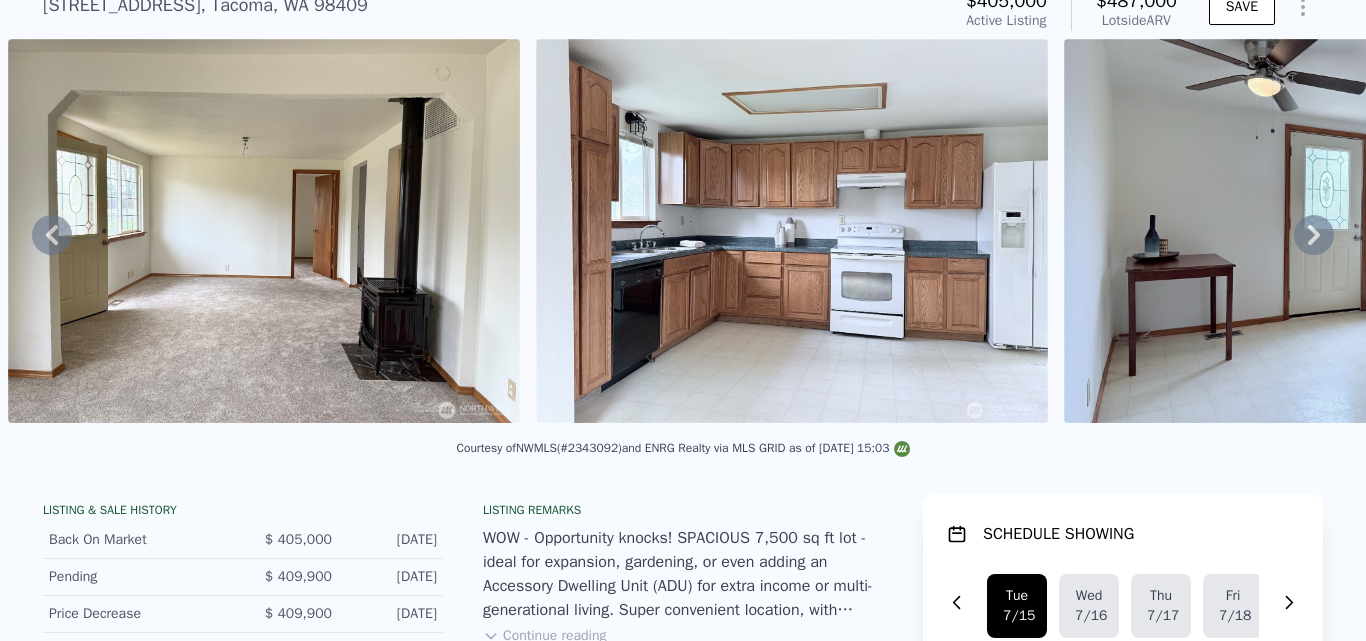 click 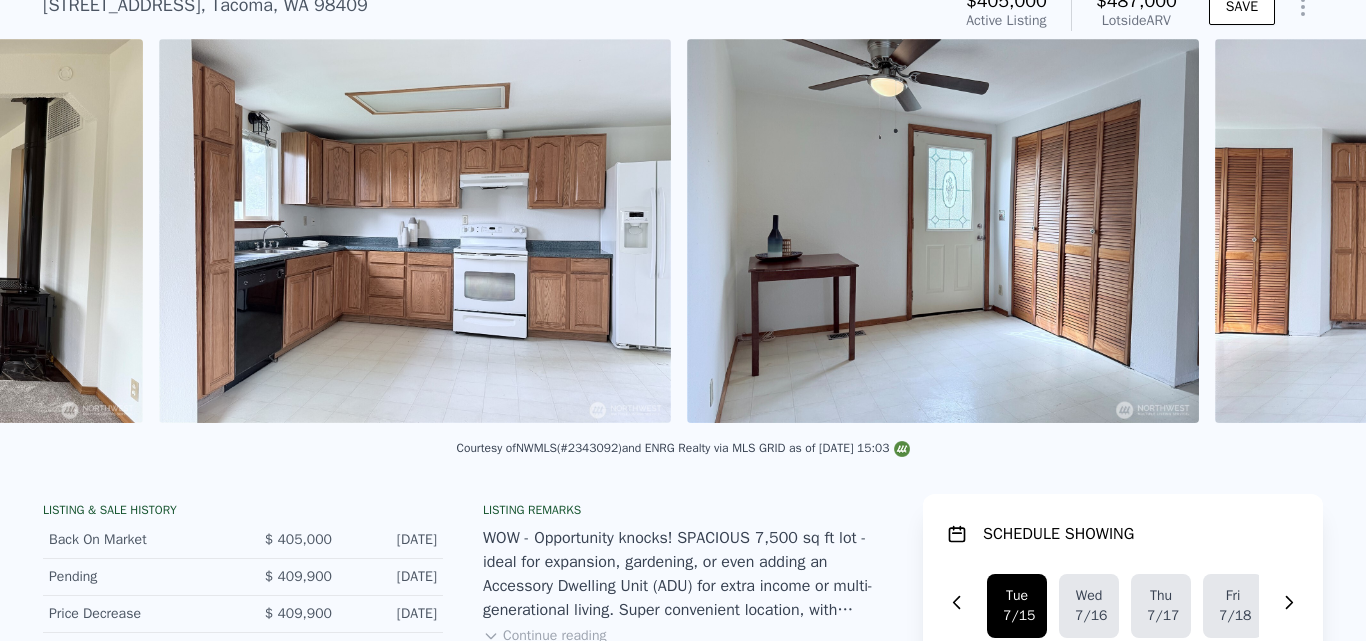 scroll, scrollTop: 0, scrollLeft: 3556, axis: horizontal 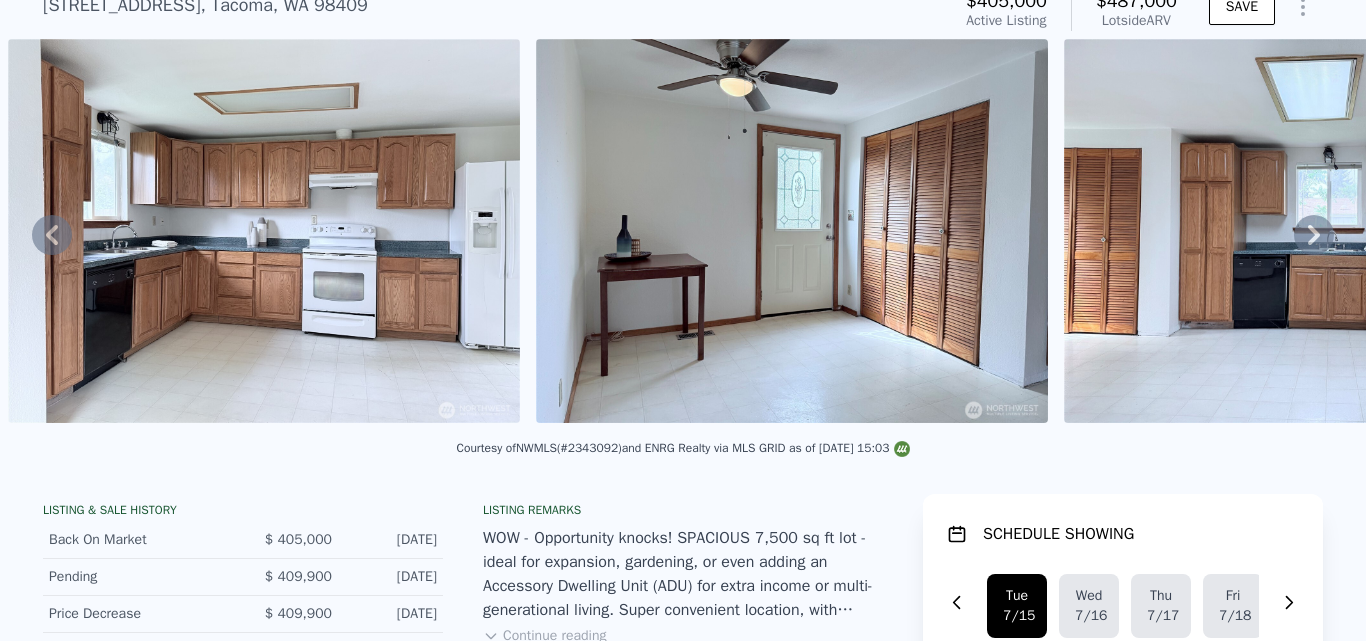 click 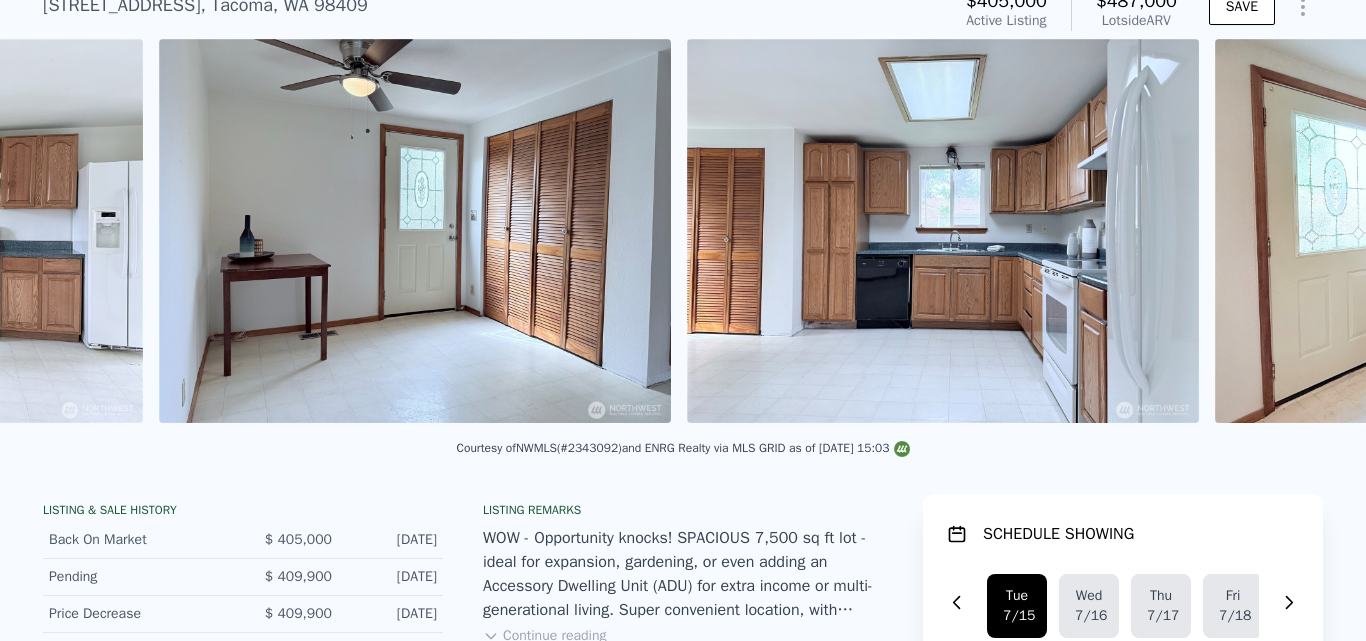 scroll, scrollTop: 0, scrollLeft: 4084, axis: horizontal 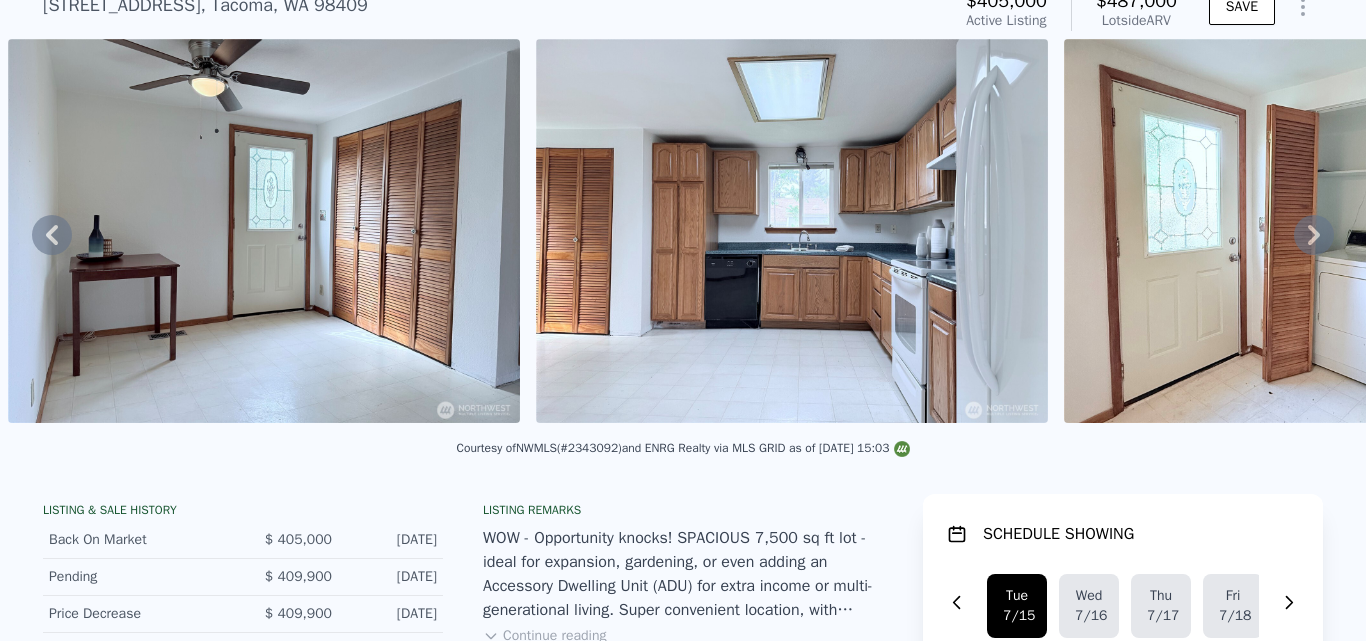 click 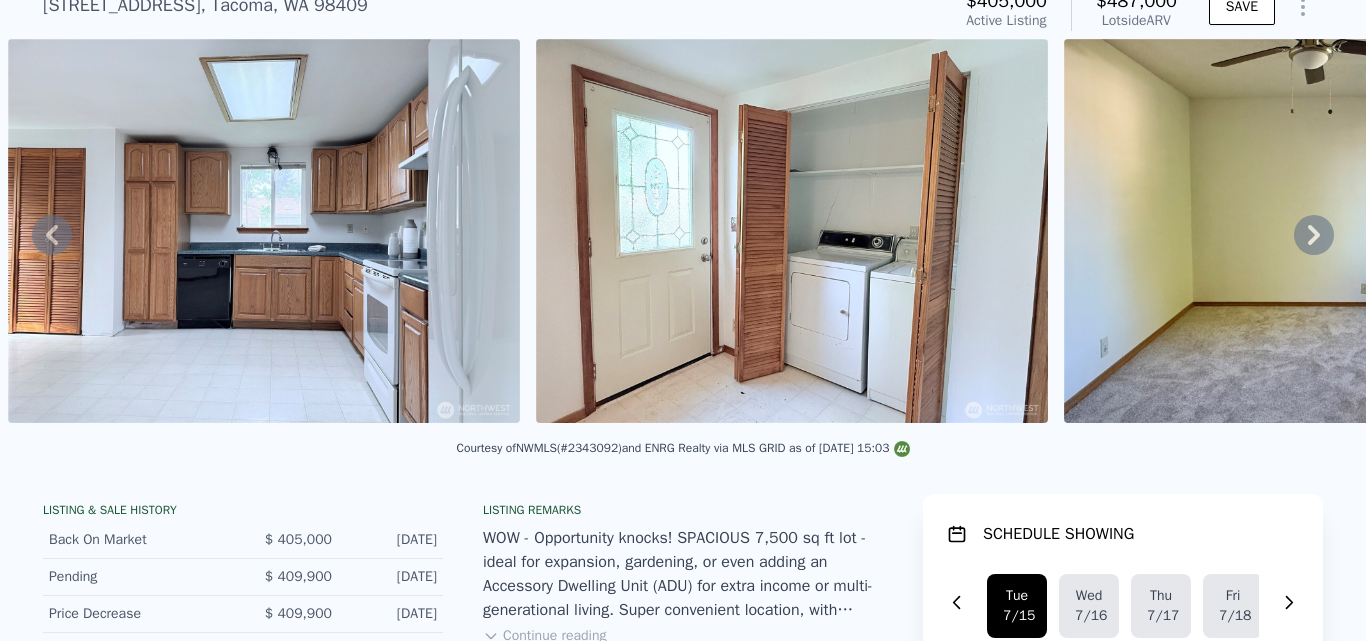 click 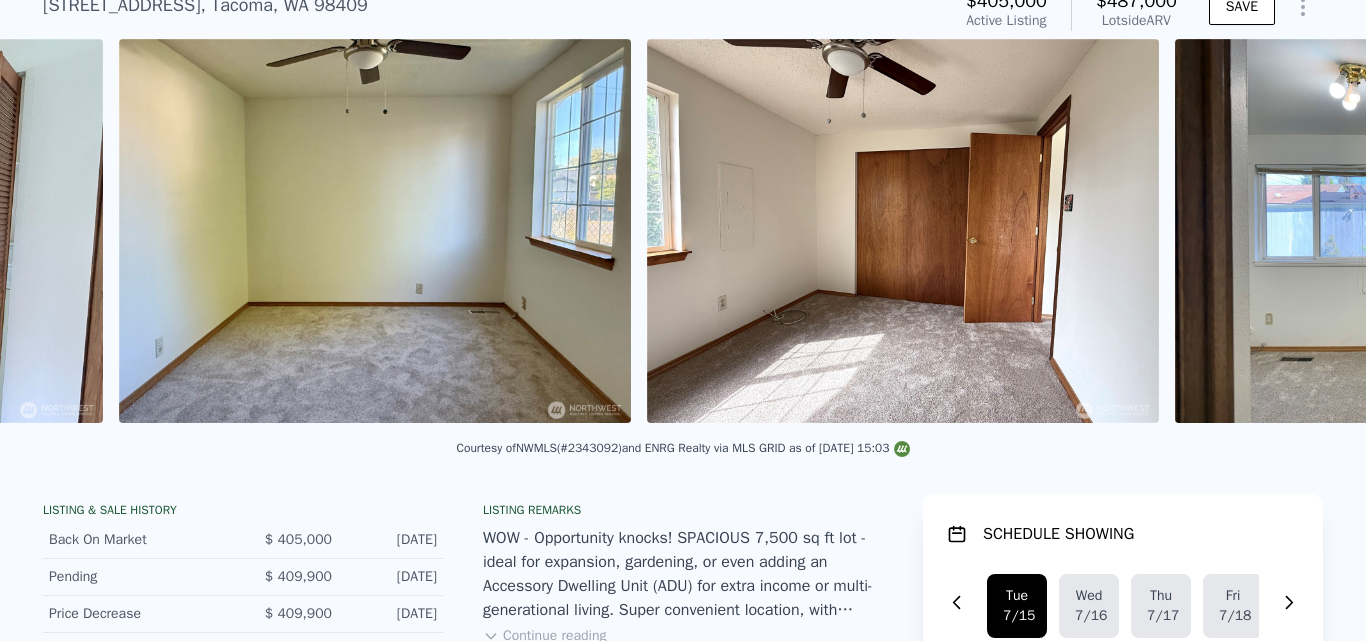 scroll, scrollTop: 0, scrollLeft: 5668, axis: horizontal 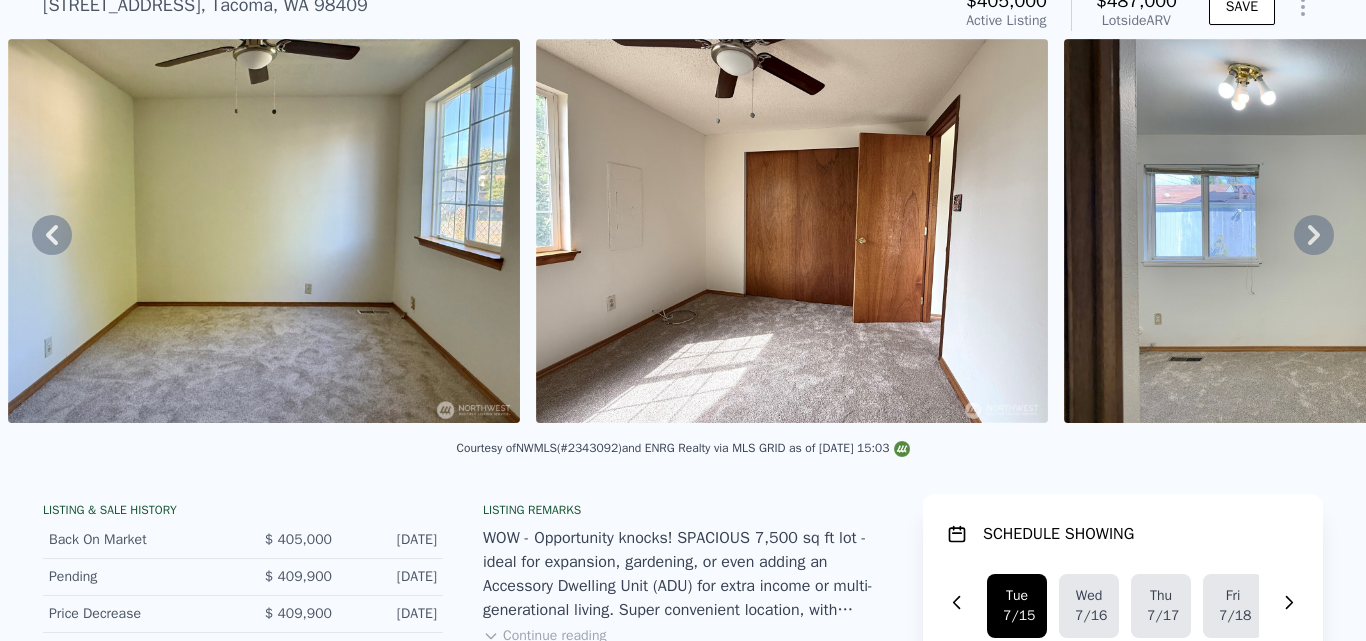 click 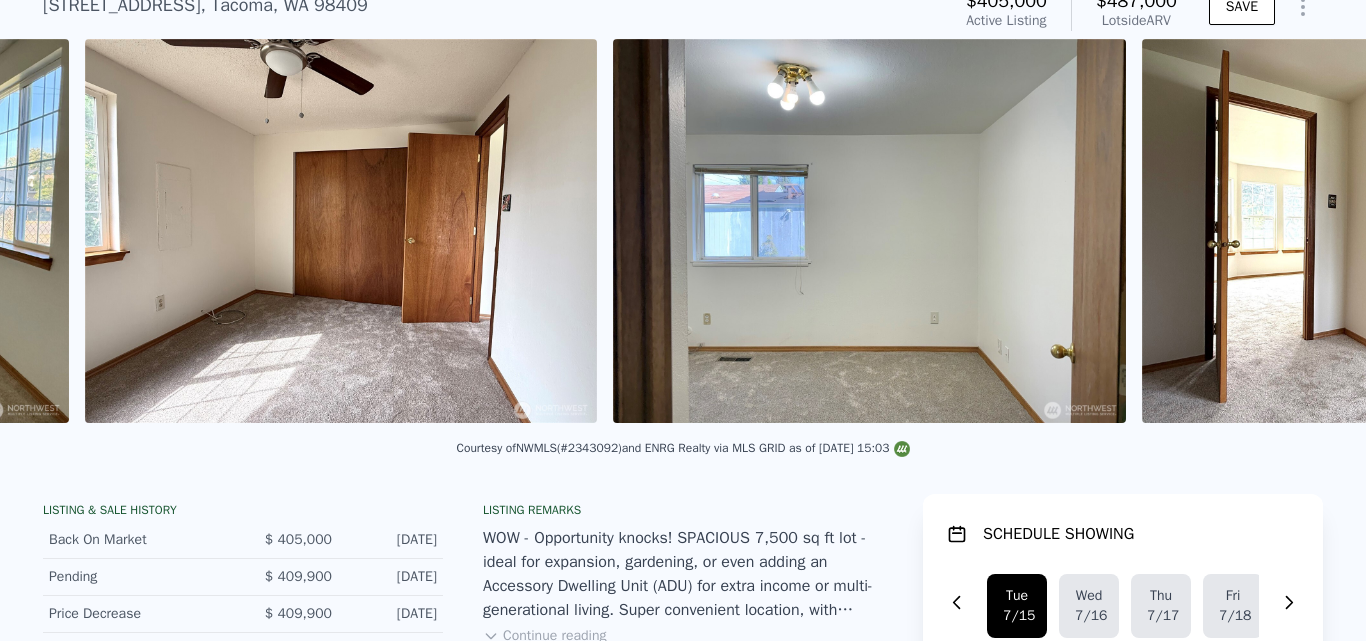 scroll, scrollTop: 0, scrollLeft: 6196, axis: horizontal 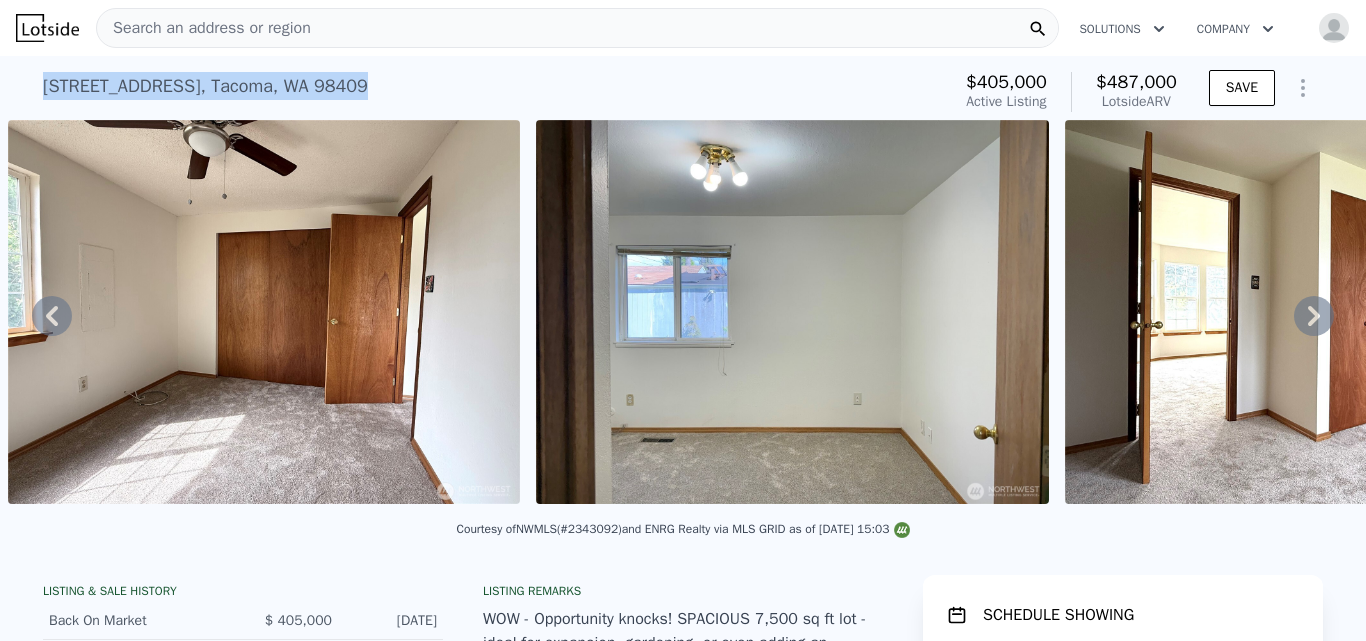 drag, startPoint x: 37, startPoint y: 82, endPoint x: 324, endPoint y: 78, distance: 287.02786 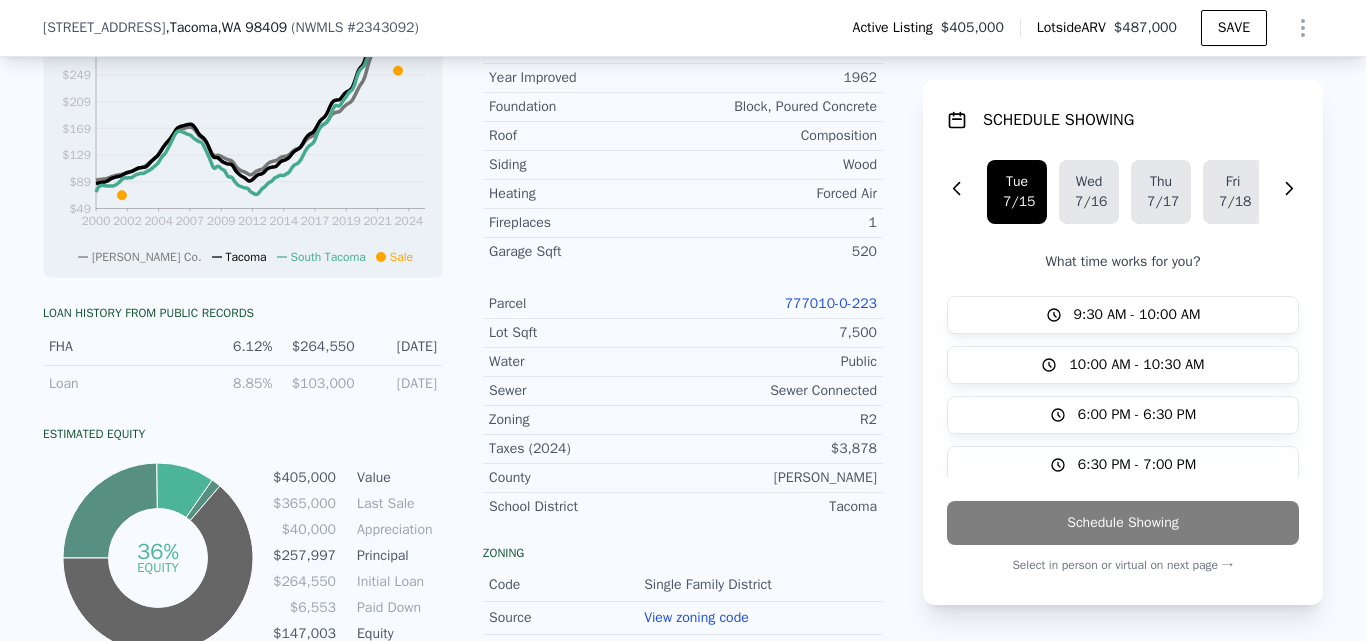 scroll, scrollTop: 1553, scrollLeft: 0, axis: vertical 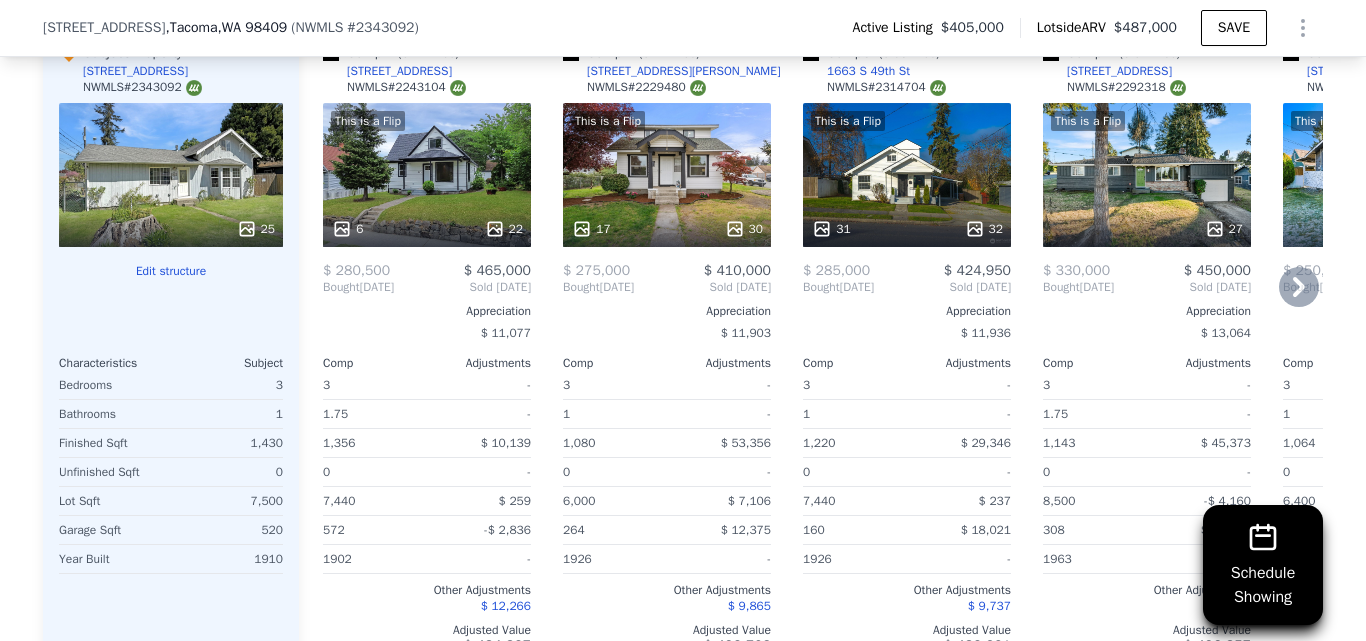click on "This is a Flip 17 30" at bounding box center (667, 175) 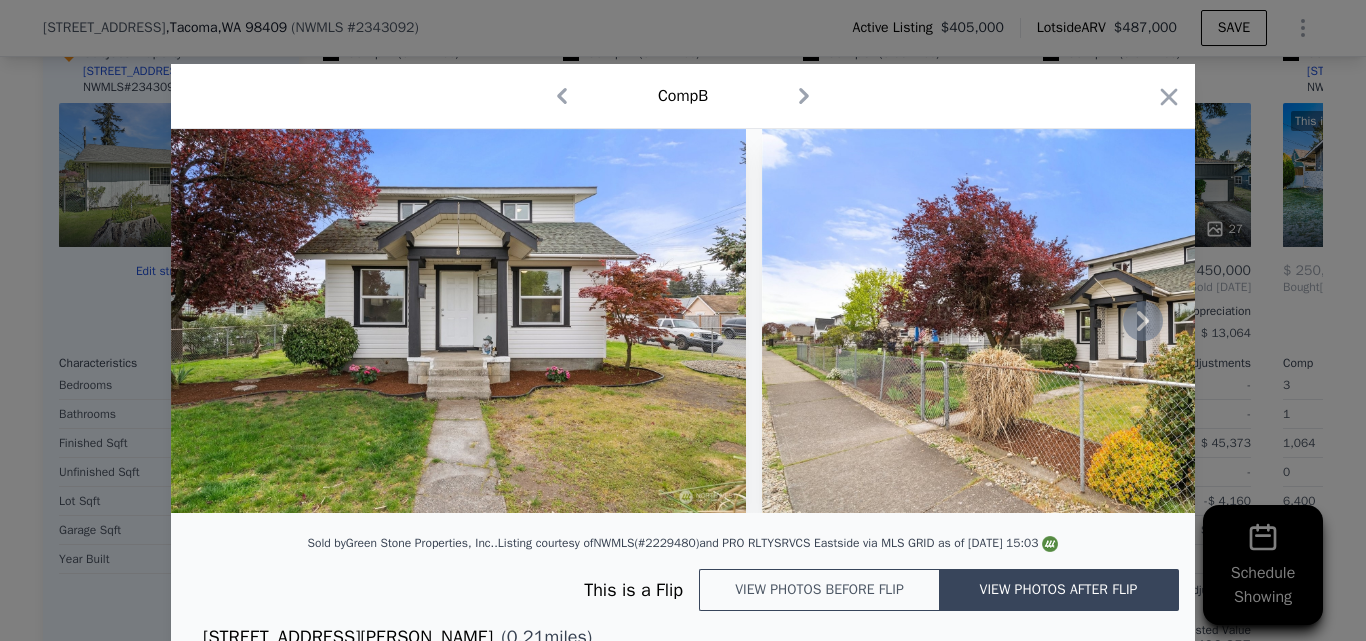 click 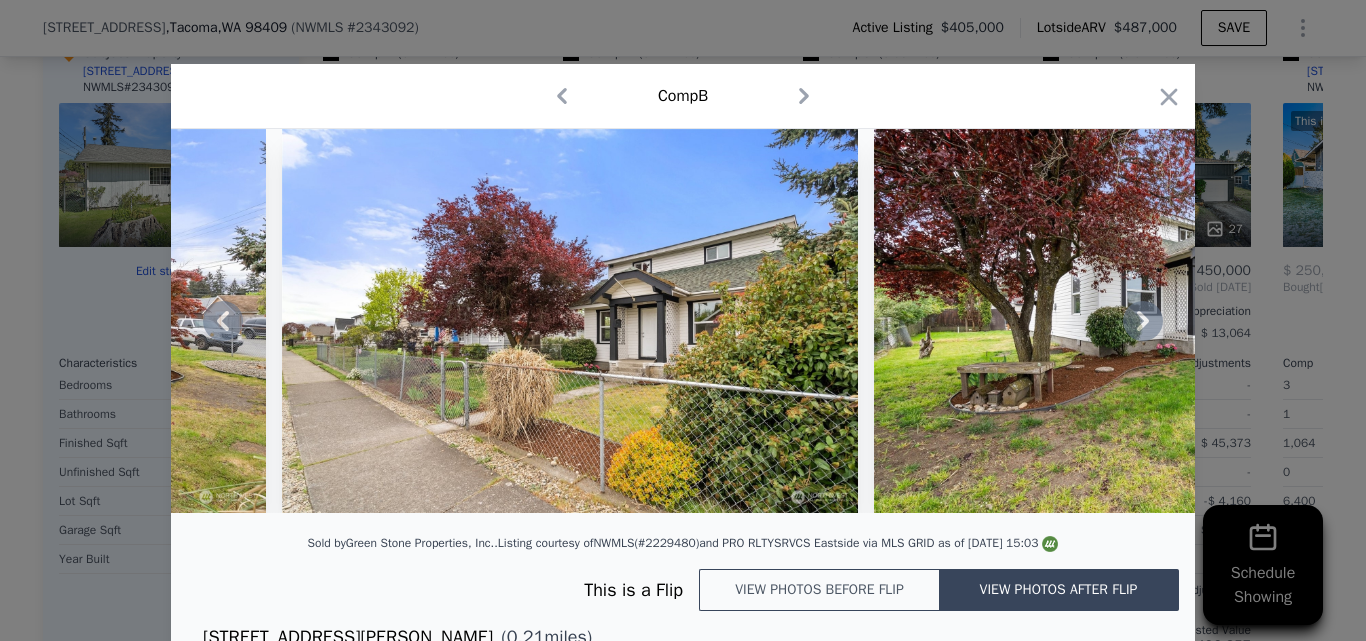 click 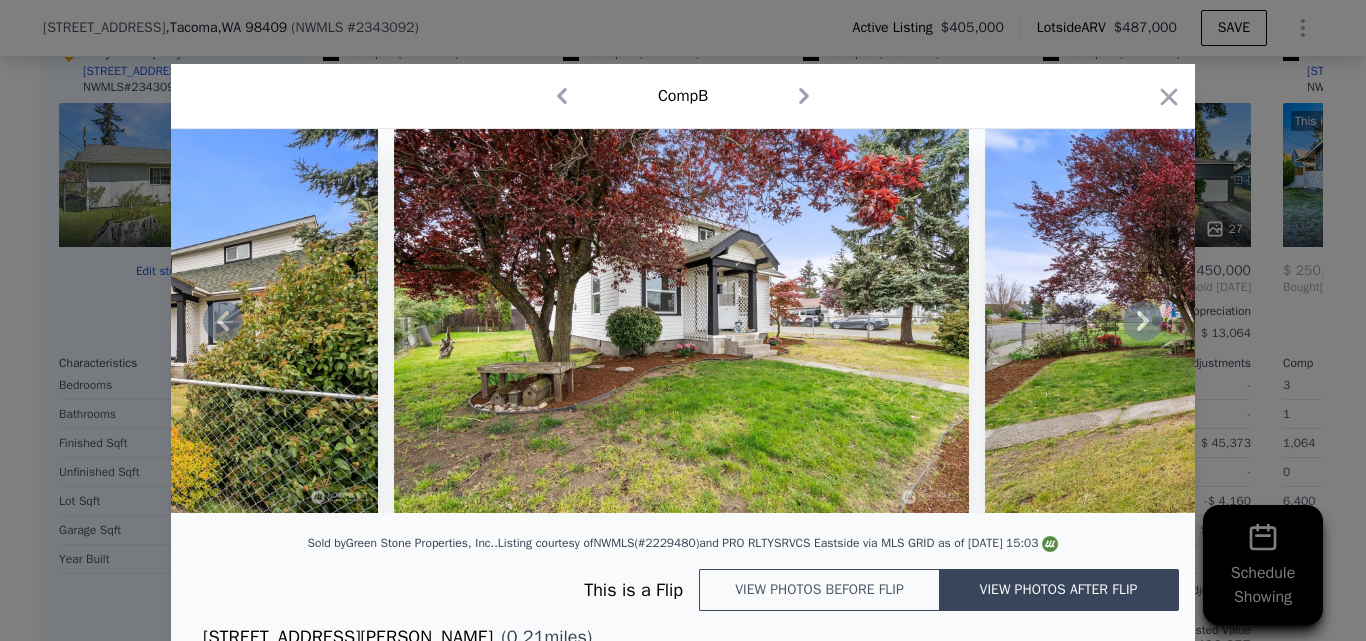click 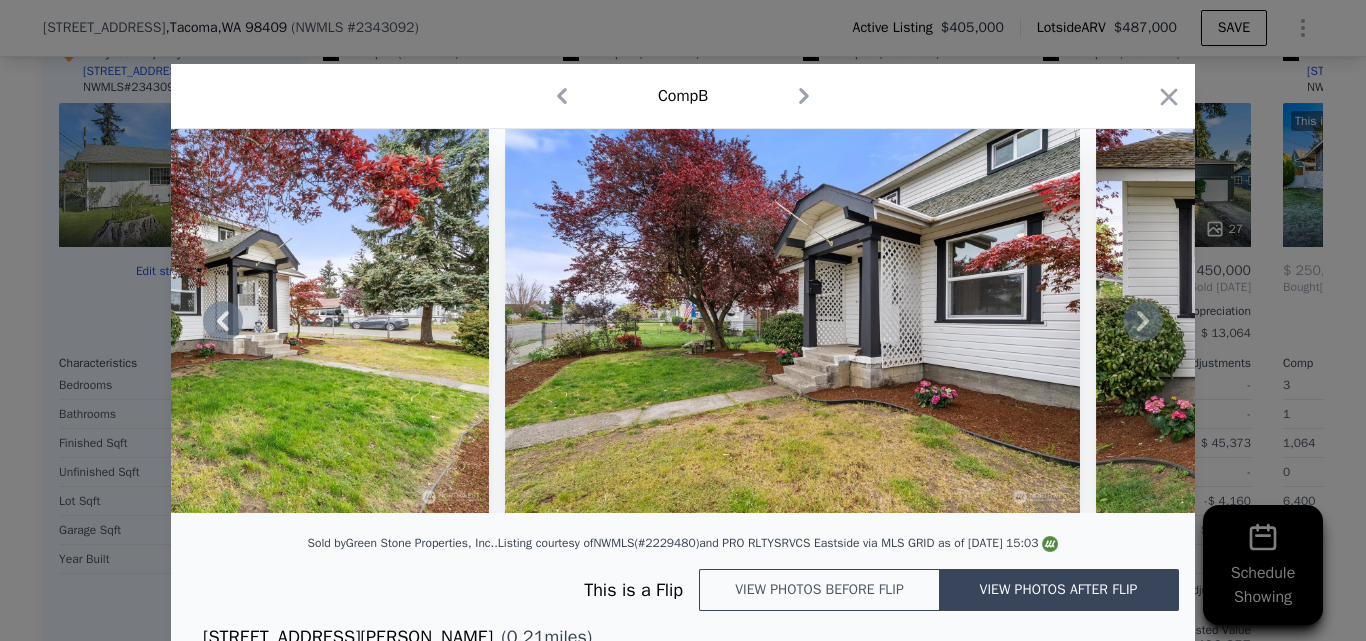 click 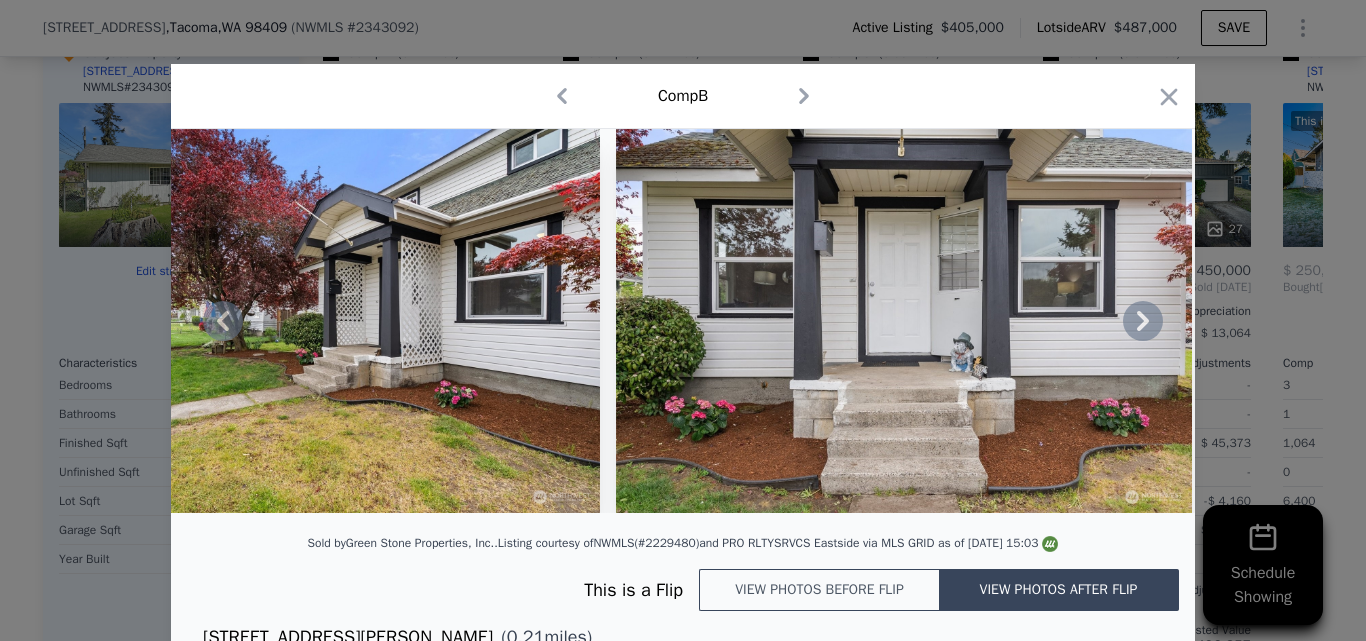 click 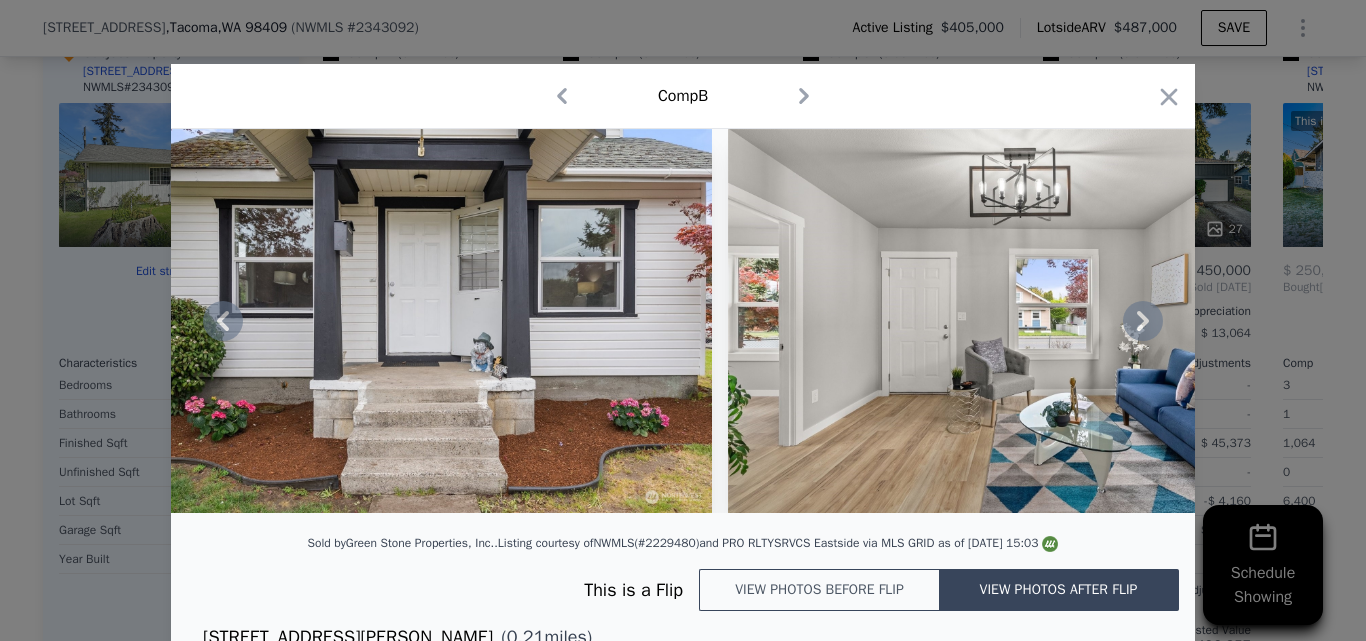 click 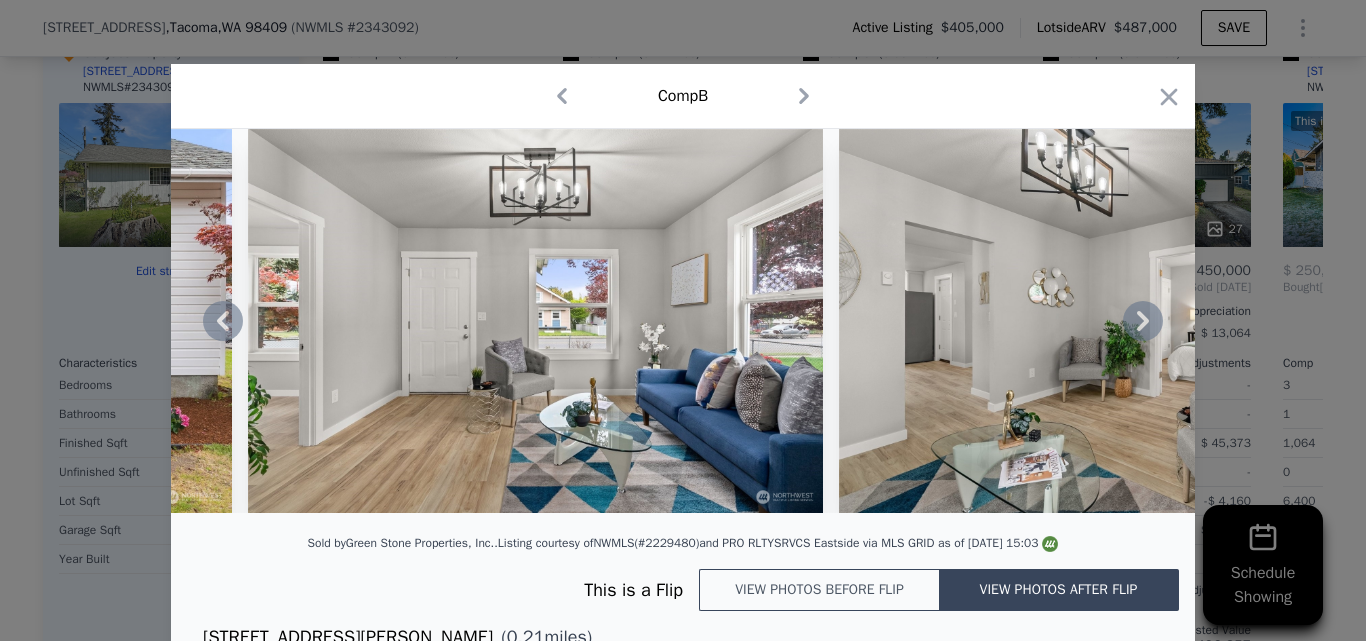 click 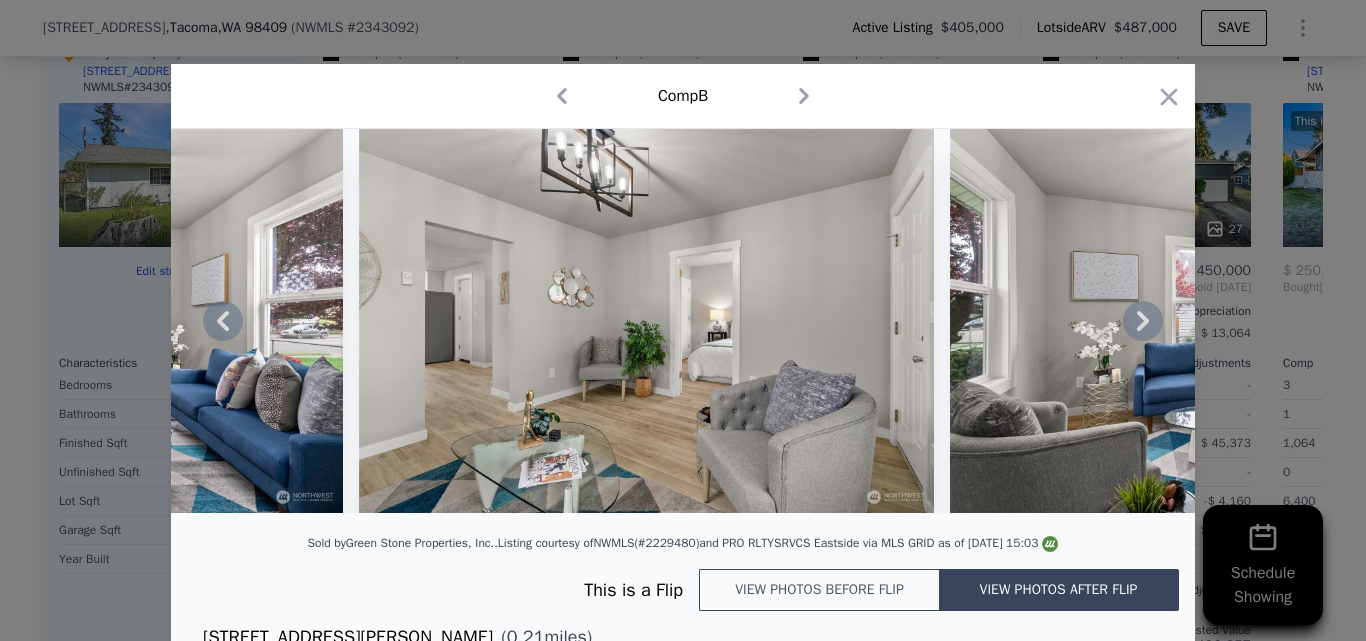 click 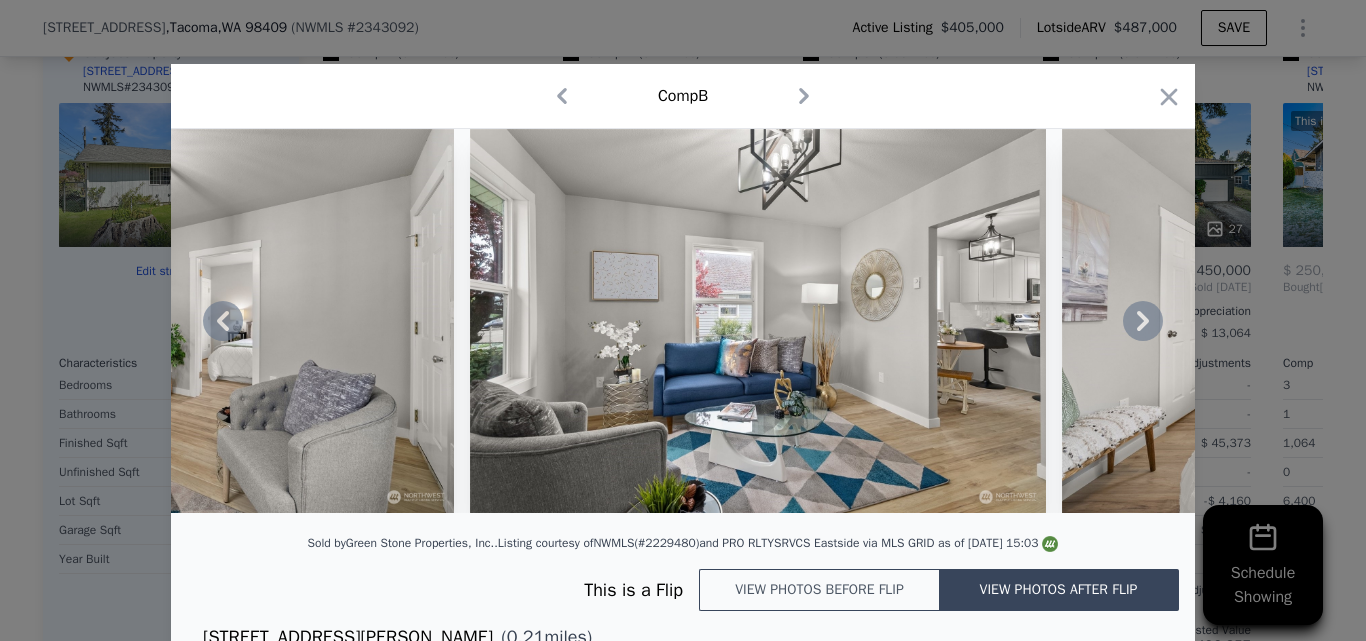 click 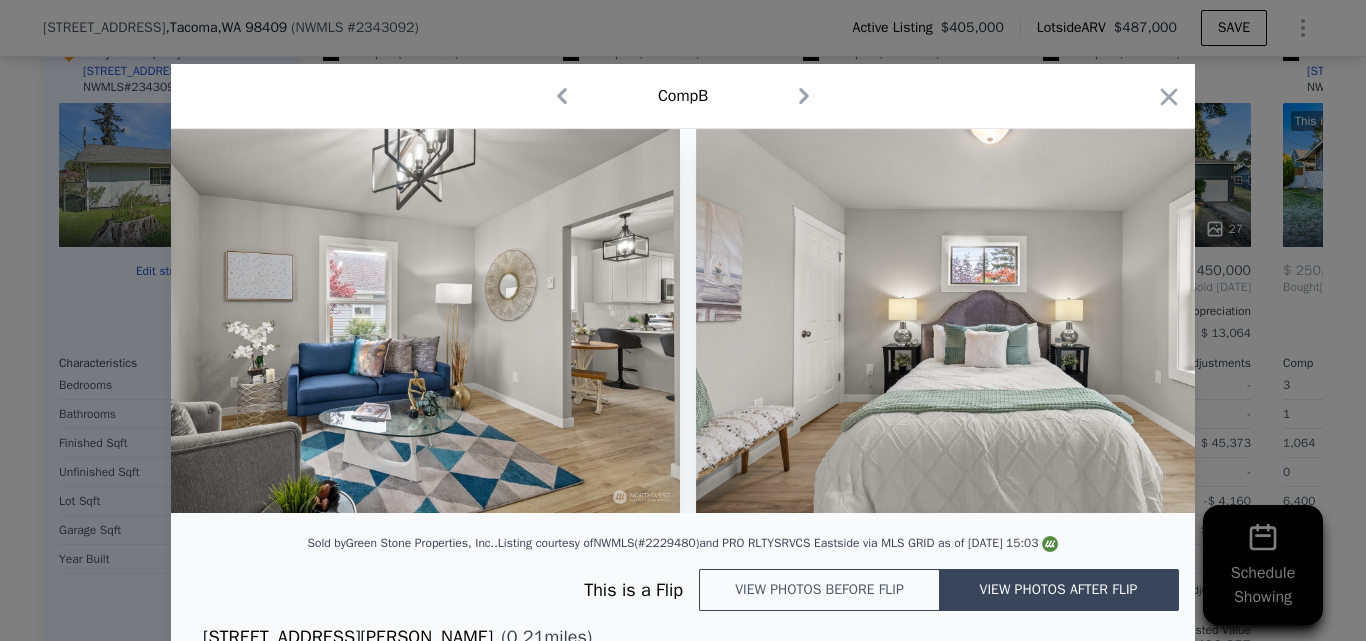 scroll, scrollTop: 0, scrollLeft: 4320, axis: horizontal 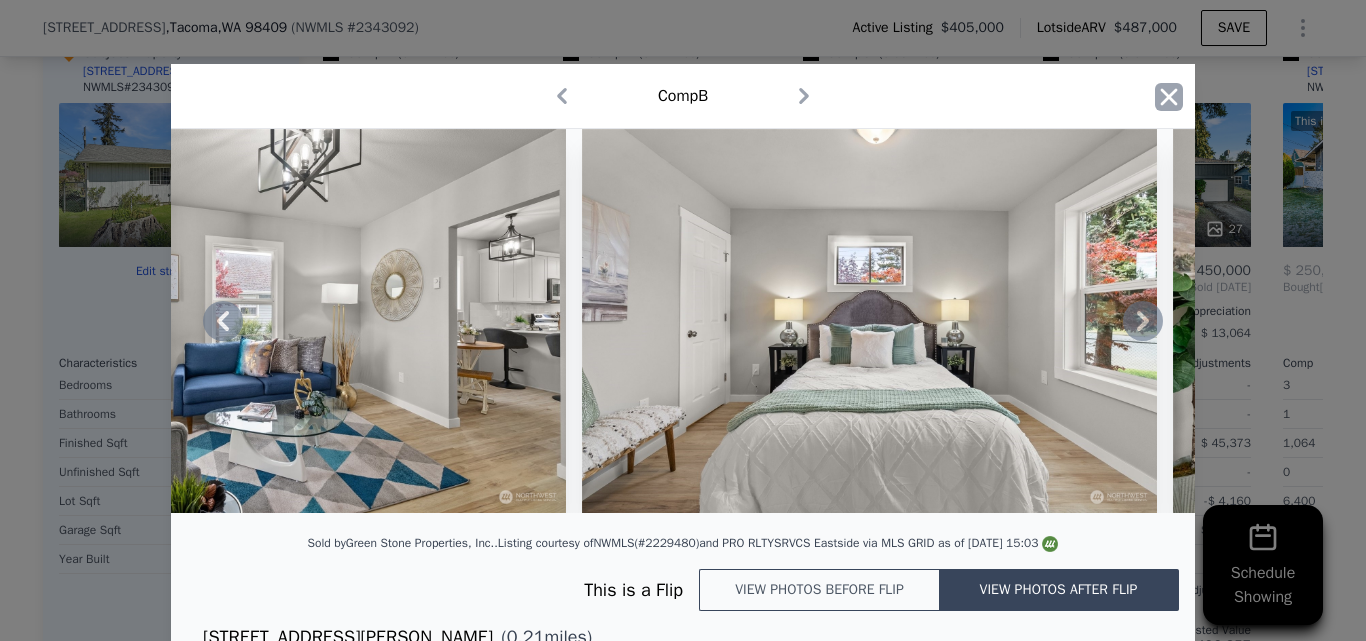 click 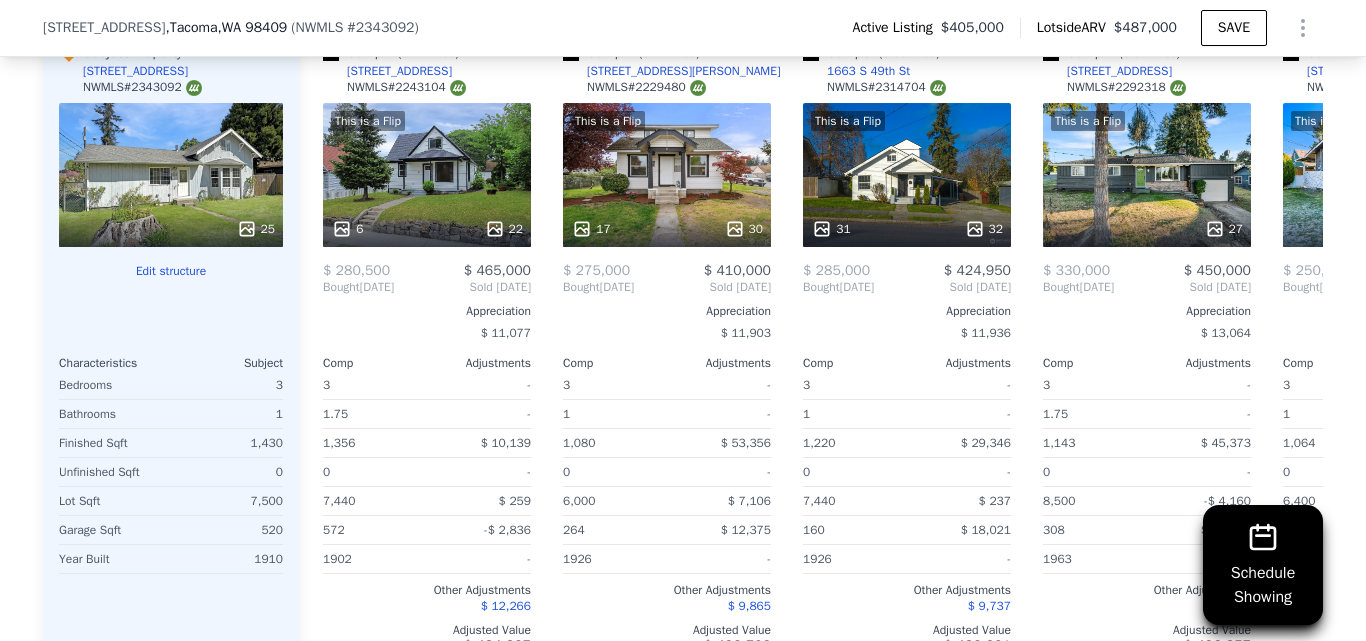 scroll, scrollTop: 2495, scrollLeft: 0, axis: vertical 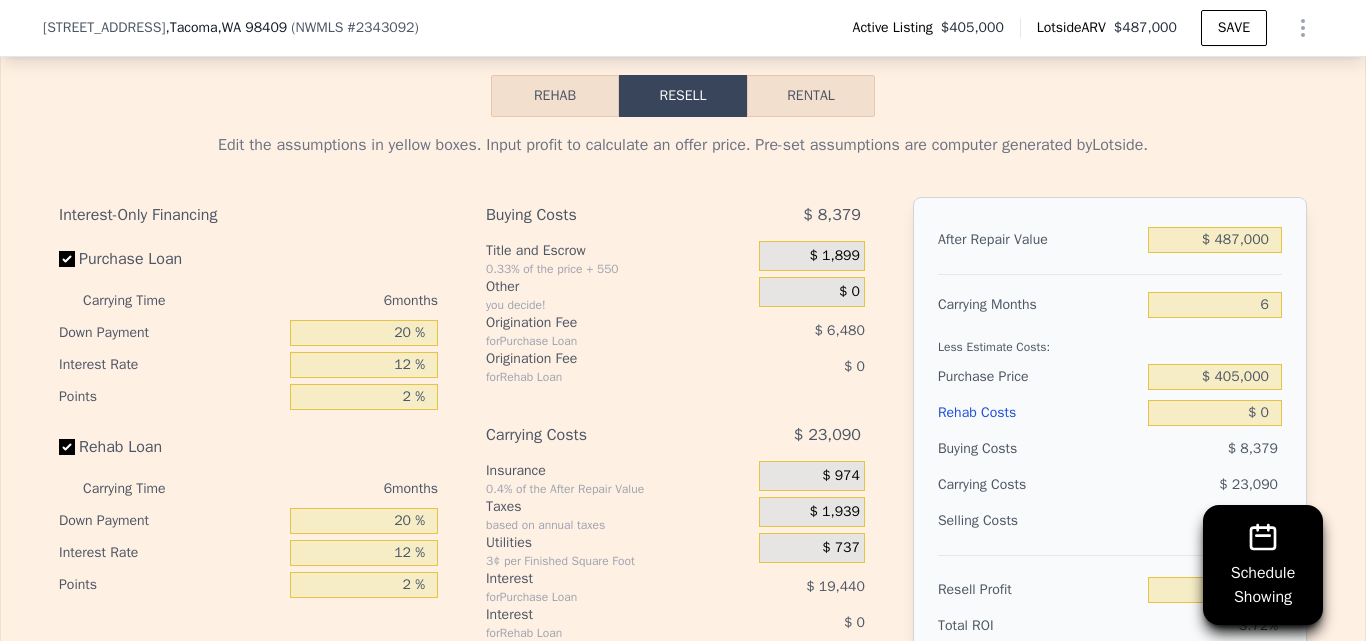 click on "Rehab" at bounding box center (555, 96) 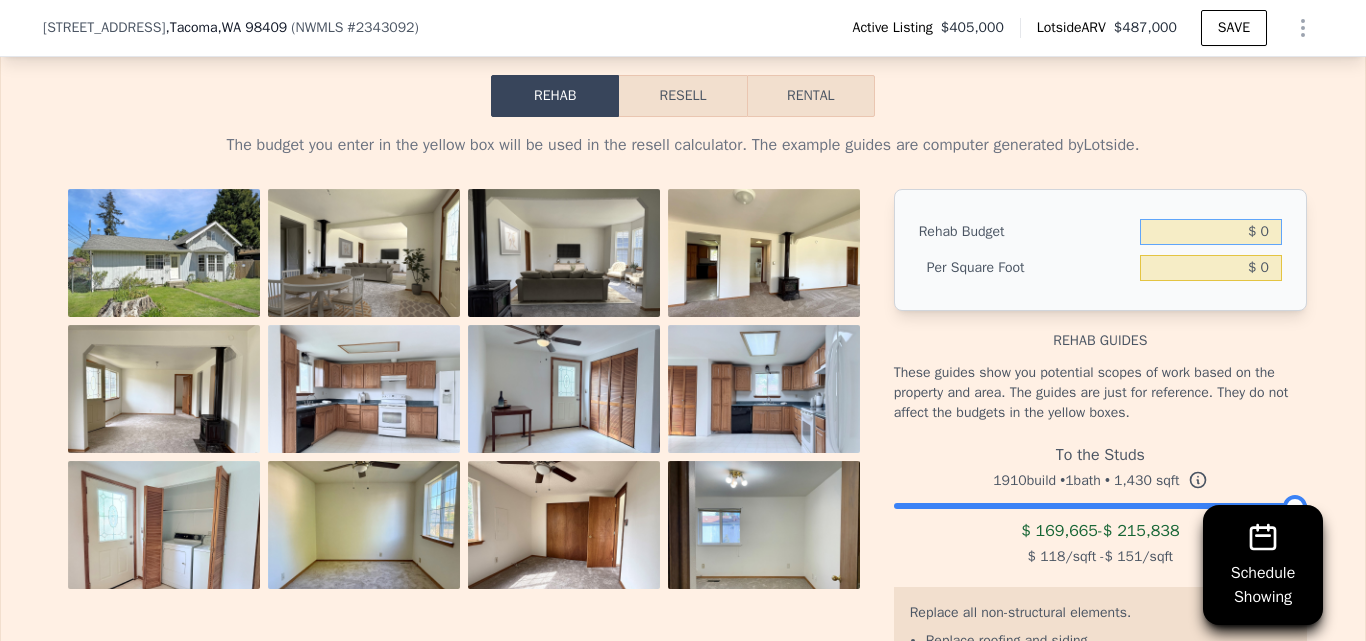 click on "$ 0" at bounding box center [1211, 232] 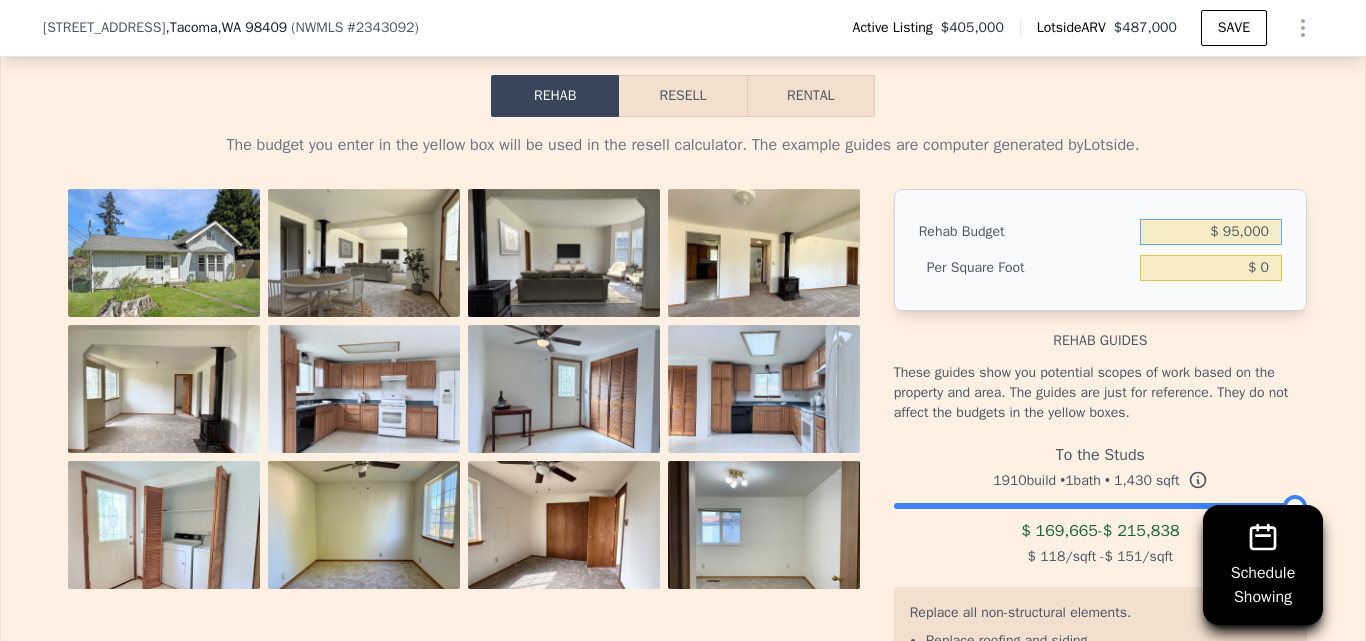 type on "$ 95,000" 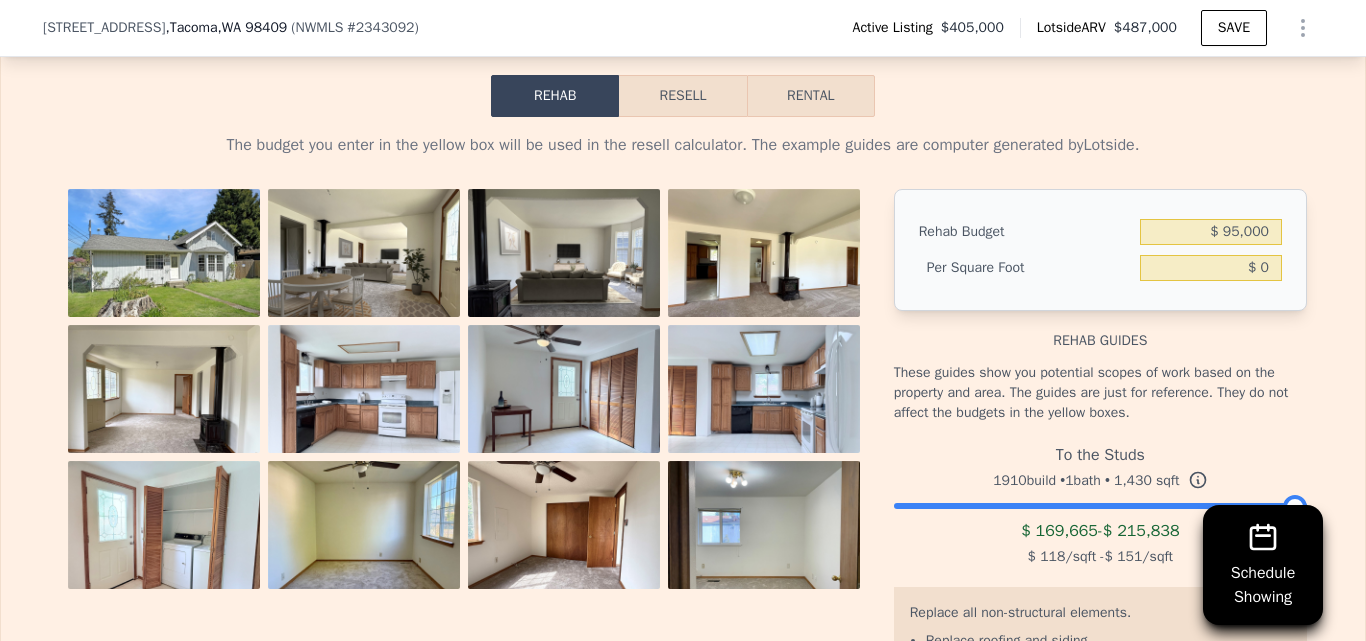 click on "Rehab Budget $ 95,000 Per Square Foot $ 0" at bounding box center (1100, 250) 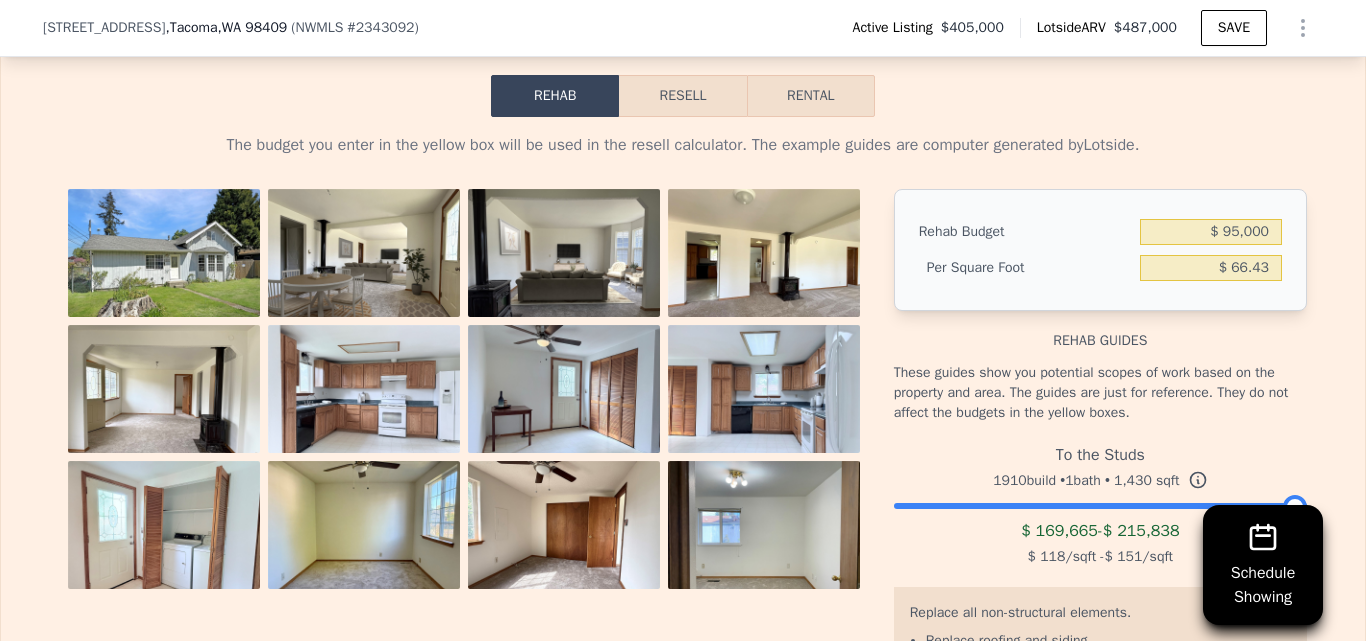 type on "$ 66.43" 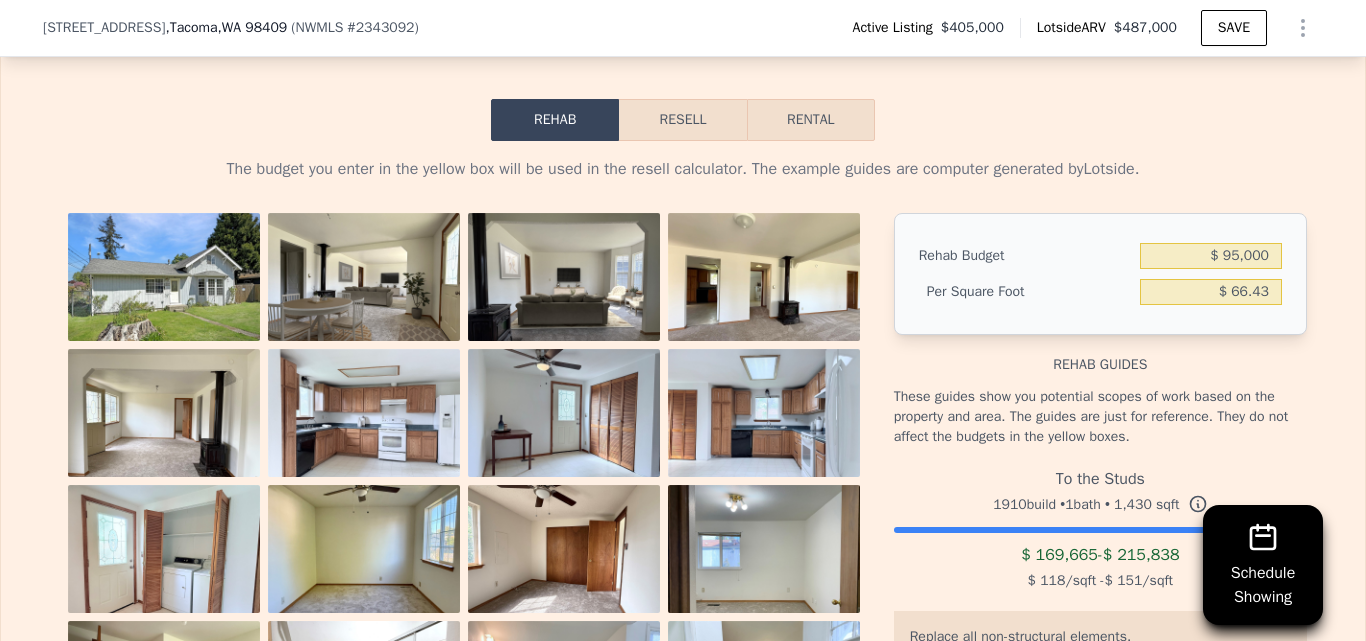 scroll, scrollTop: 3291, scrollLeft: 0, axis: vertical 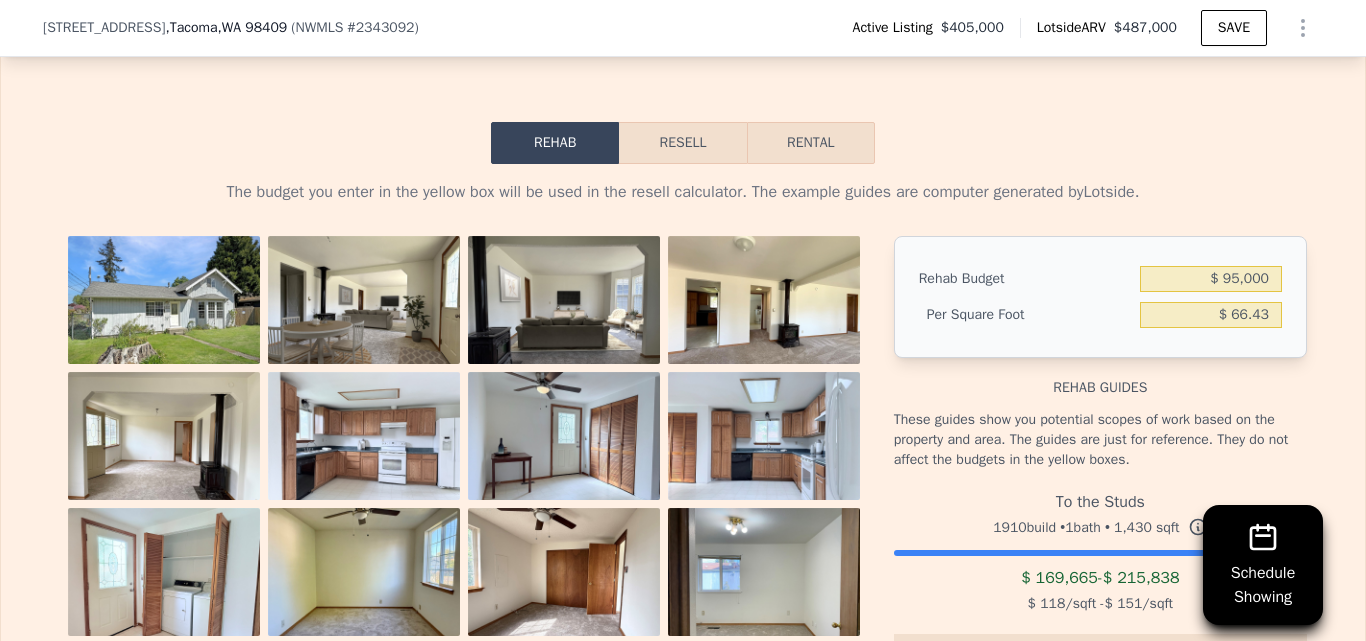 click on "Resell" at bounding box center [682, 143] 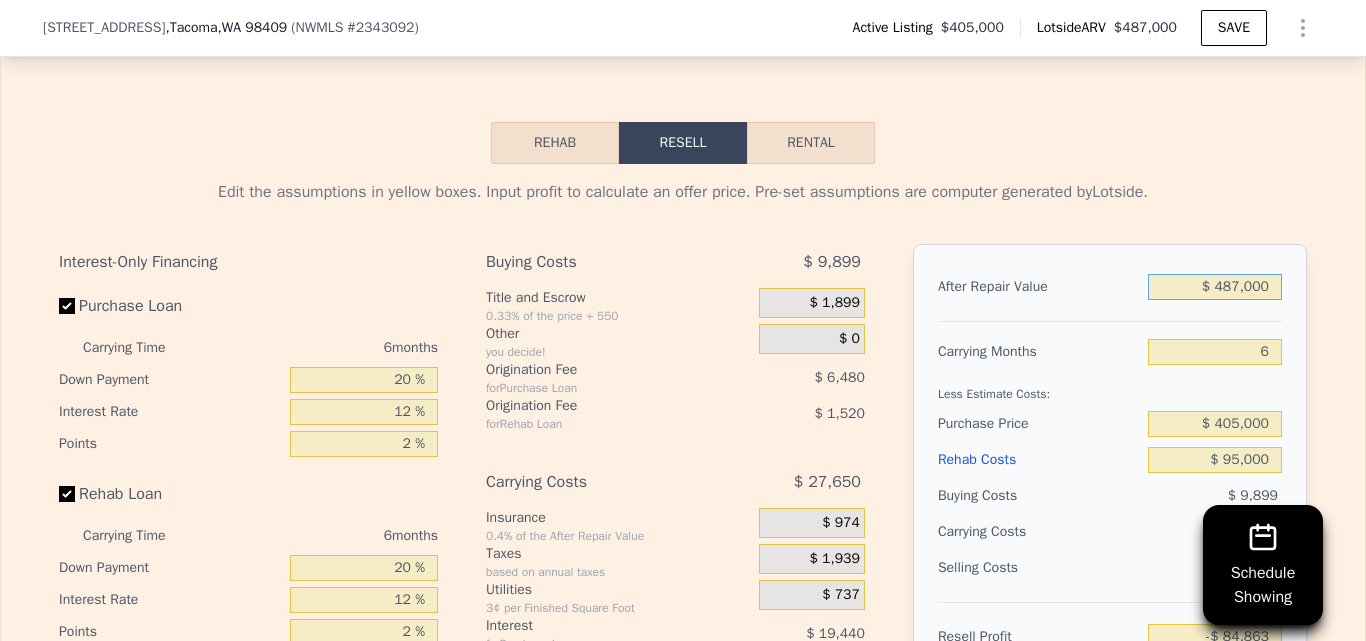 click on "$ 487,000" at bounding box center (1215, 287) 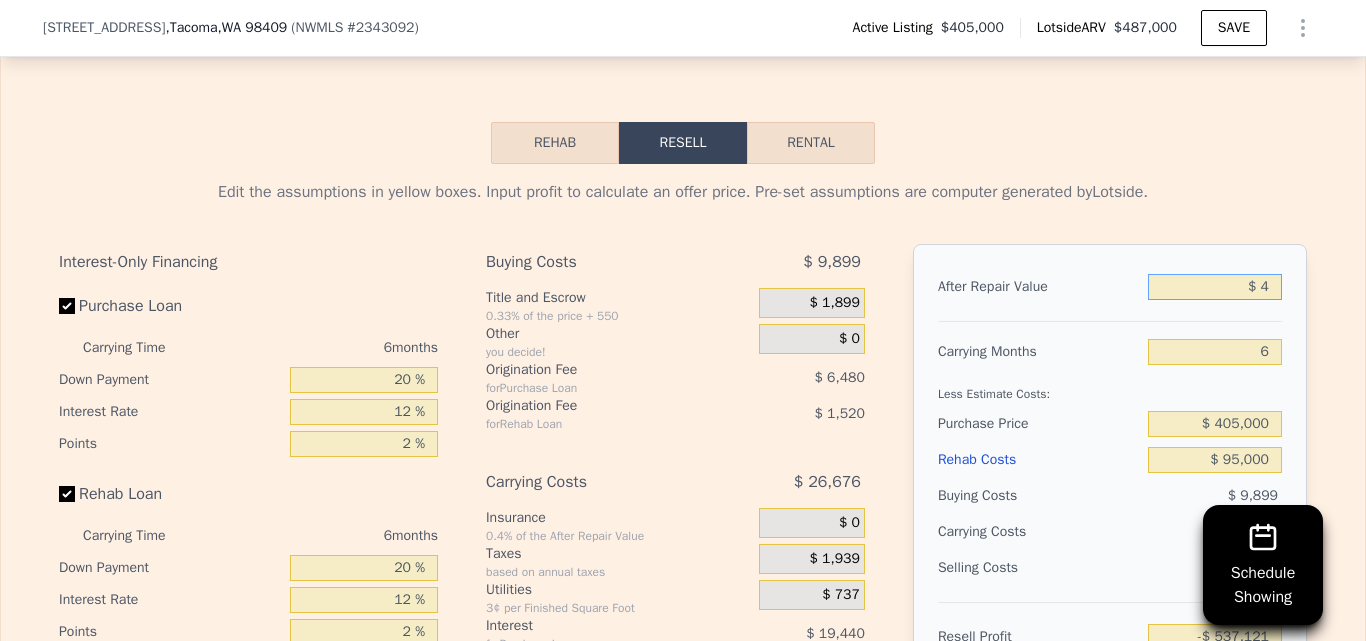 type on "$ 4" 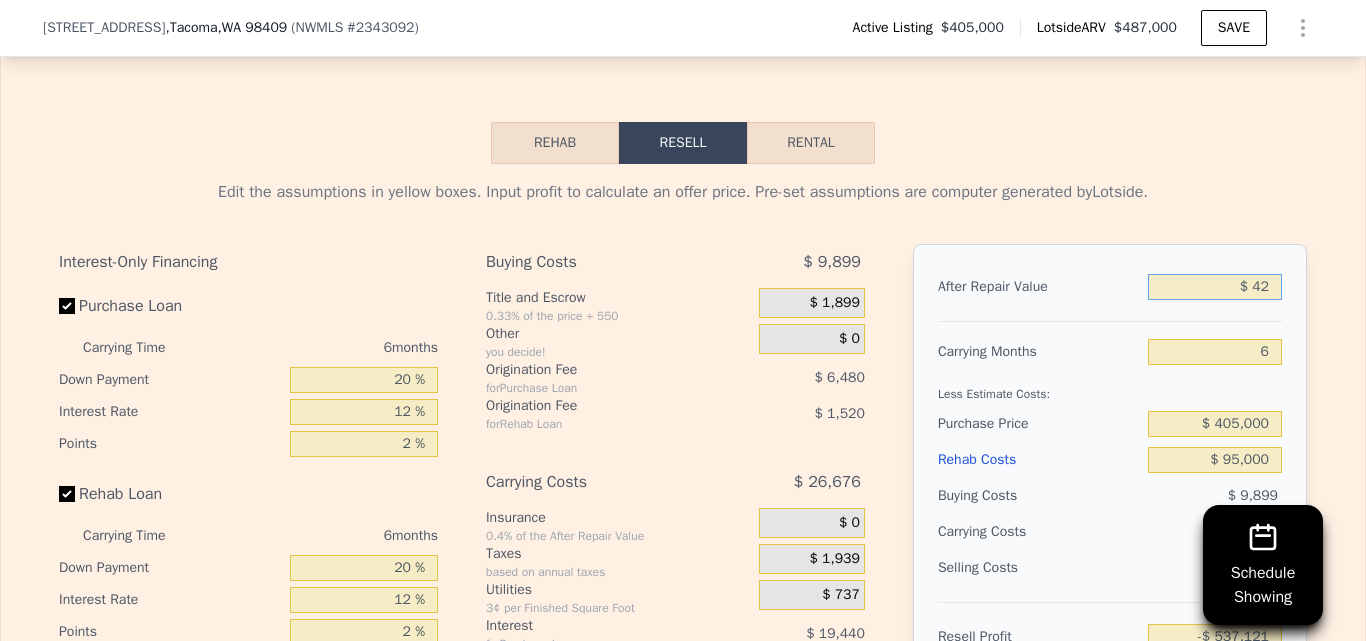 type on "$ 420" 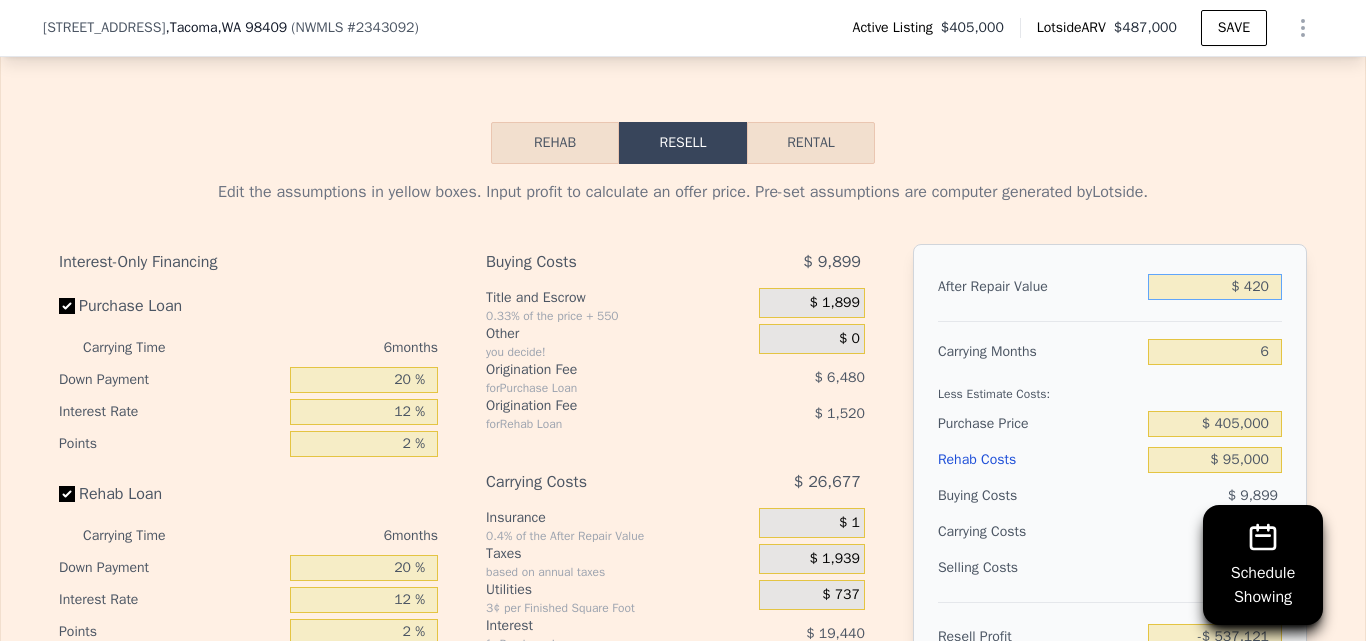 type on "-$ 536,736" 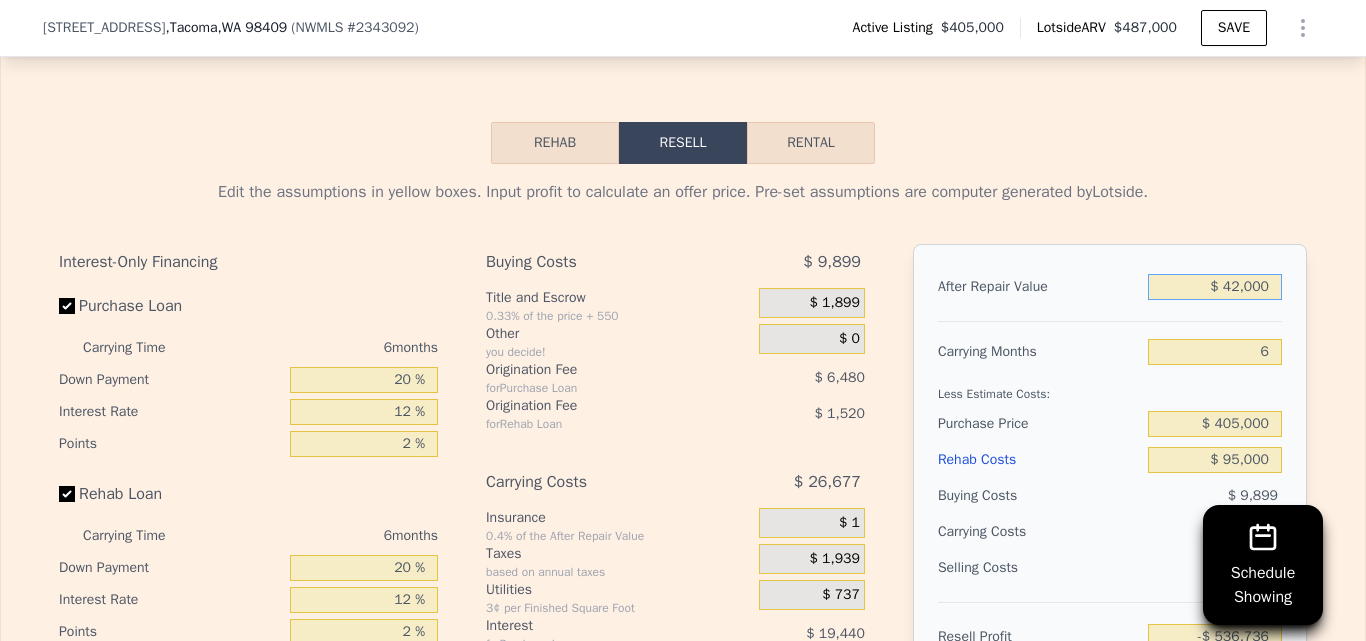 type on "$ 420,000" 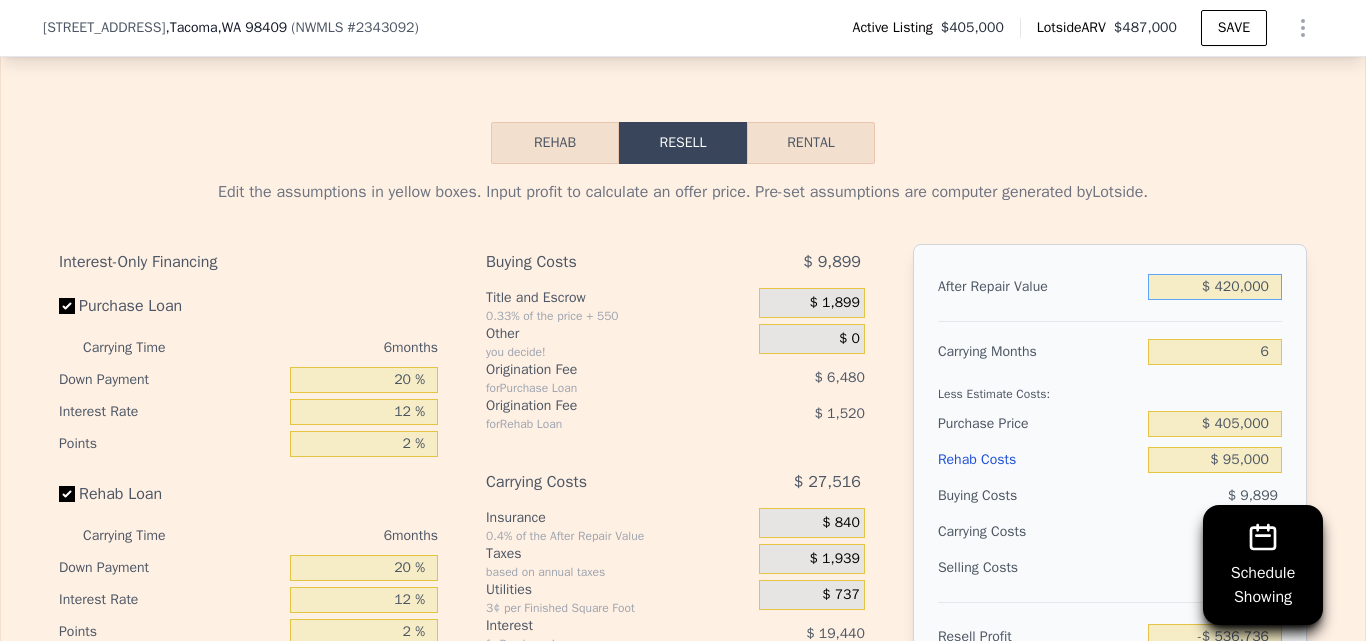 type on "-$ 147,084" 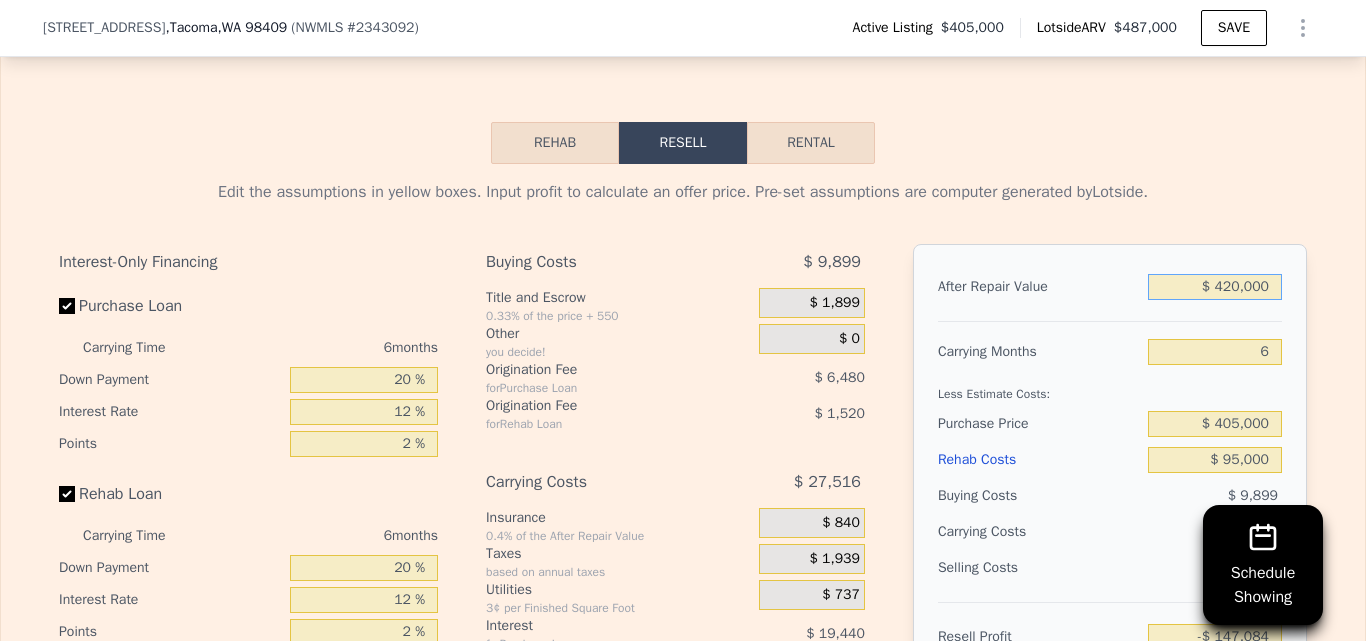 type on "$ 420,000" 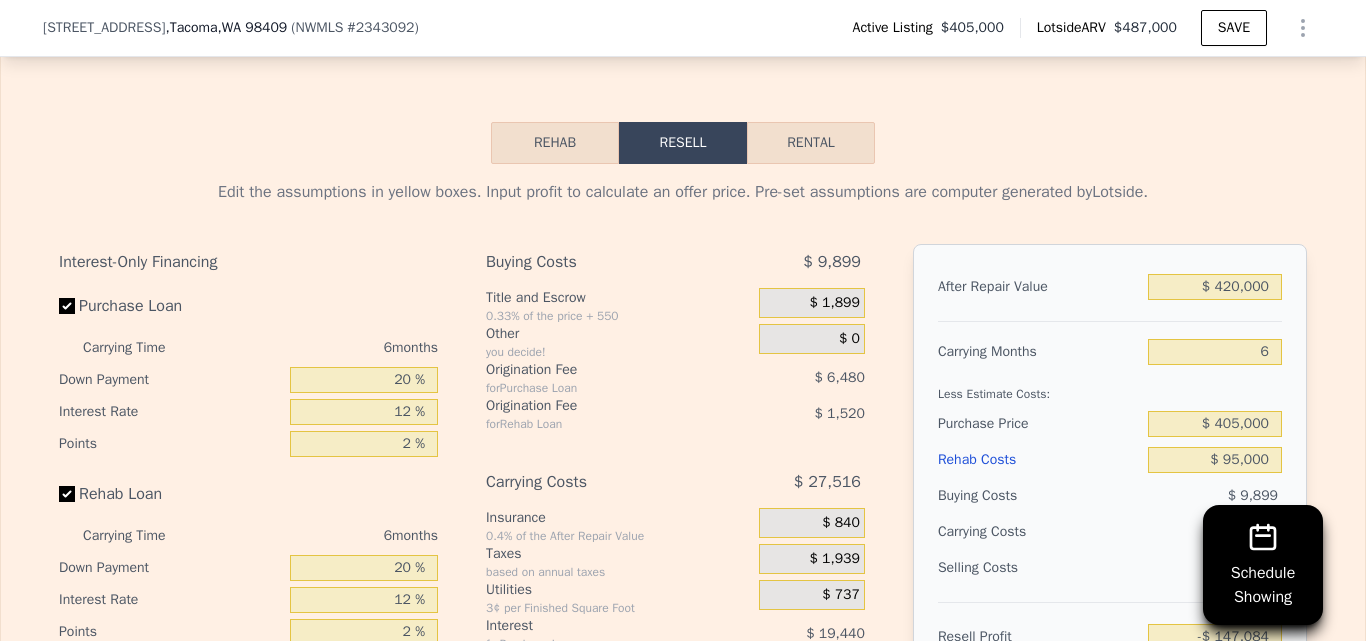 click on "Edit the assumptions in yellow boxes. Input profit to calculate an offer price. Pre-set assumptions are computer generated by  Lotside . Interest-Only Financing Purchase Loan Carrying Time 6  months Down Payment 20 % Interest Rate 12 % Points 2 % Rehab Loan Carrying Time 6  months Down Payment 20 % Interest Rate 12 % Points 2 % Buying Costs $ 9,899 Title and Escrow 0.33% of the price + 550 $ 1,899 Other you decide! $ 0 Origination Fee for  Purchase Loan $ 6,480 Origination Fee for  Rehab Loan $ 1,520 Carrying Costs $ 27,516 Insurance 0.4% of the After Repair Value $ 840 Taxes based on annual taxes $ 1,939 Utilities 3¢ per Finished Square Foot $ 737 Interest for  Purchase Loan $ 19,440 Interest for  Rehab Loan $ 4,560 Selling Costs $ 29,669 Excise Tax 1.6% of the After Repair Value $ 6,720 Listing Commission 2.5% of the After Repair Value $ 10,500 Selling Commission 2.5% of the After Repair Value $ 10,500 Title and Escrow 0.33% of the After Repair Value $ 1,949 After Repair Value $ 420,000 Carrying Months 6" at bounding box center [683, 536] 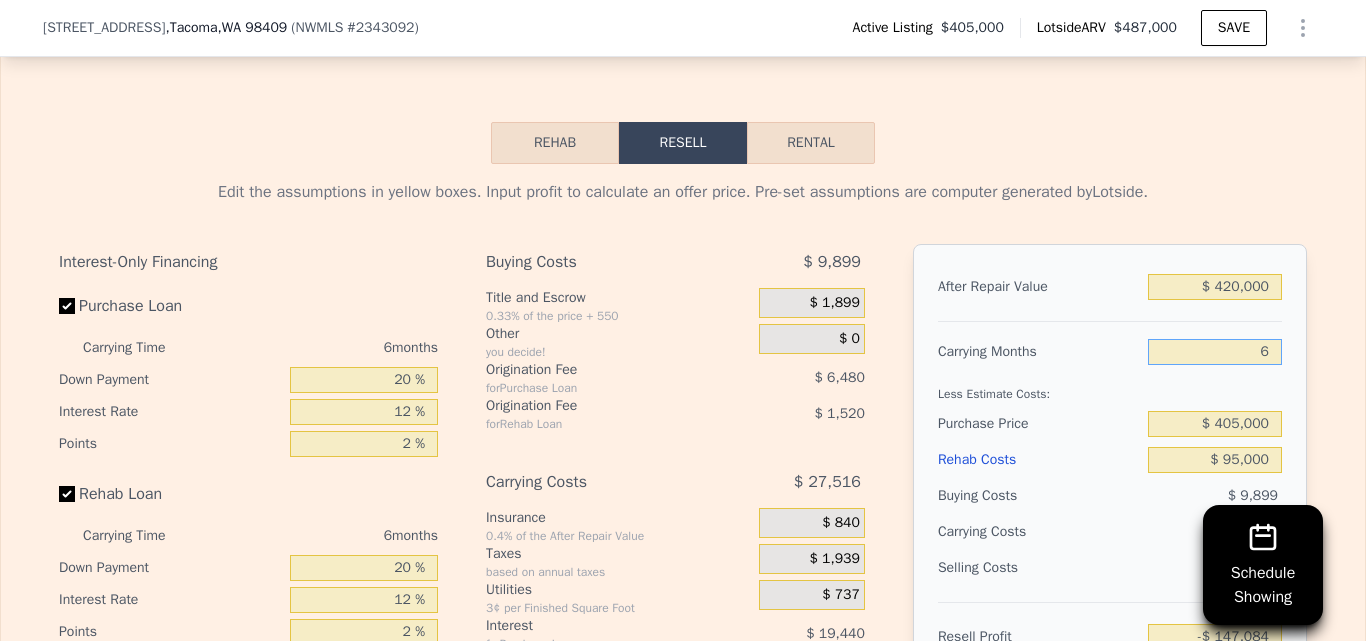 click on "6" at bounding box center (1215, 352) 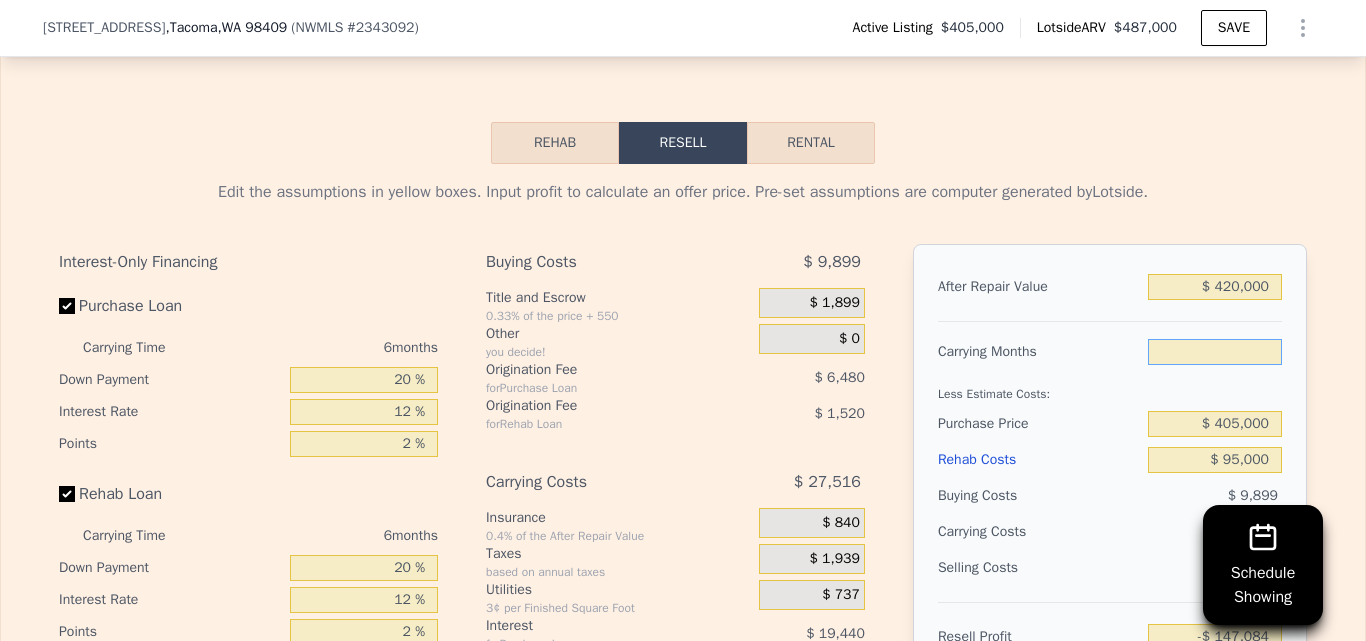 type on "4" 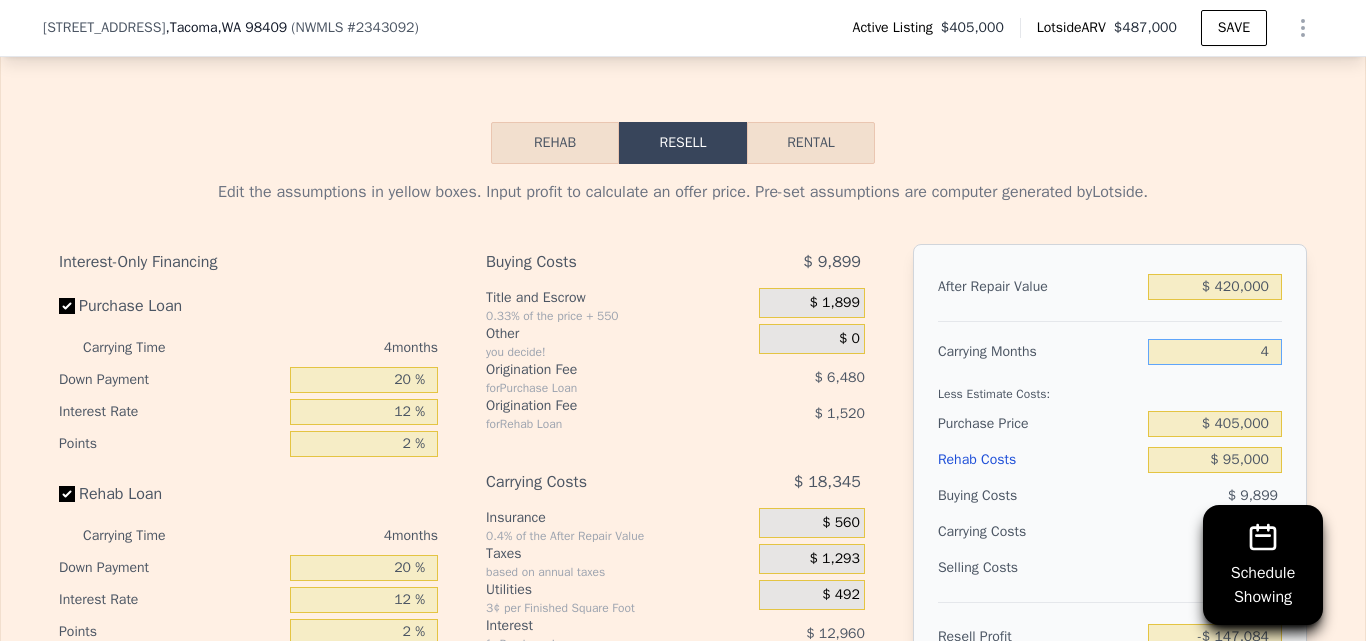 type on "-$ 137,913" 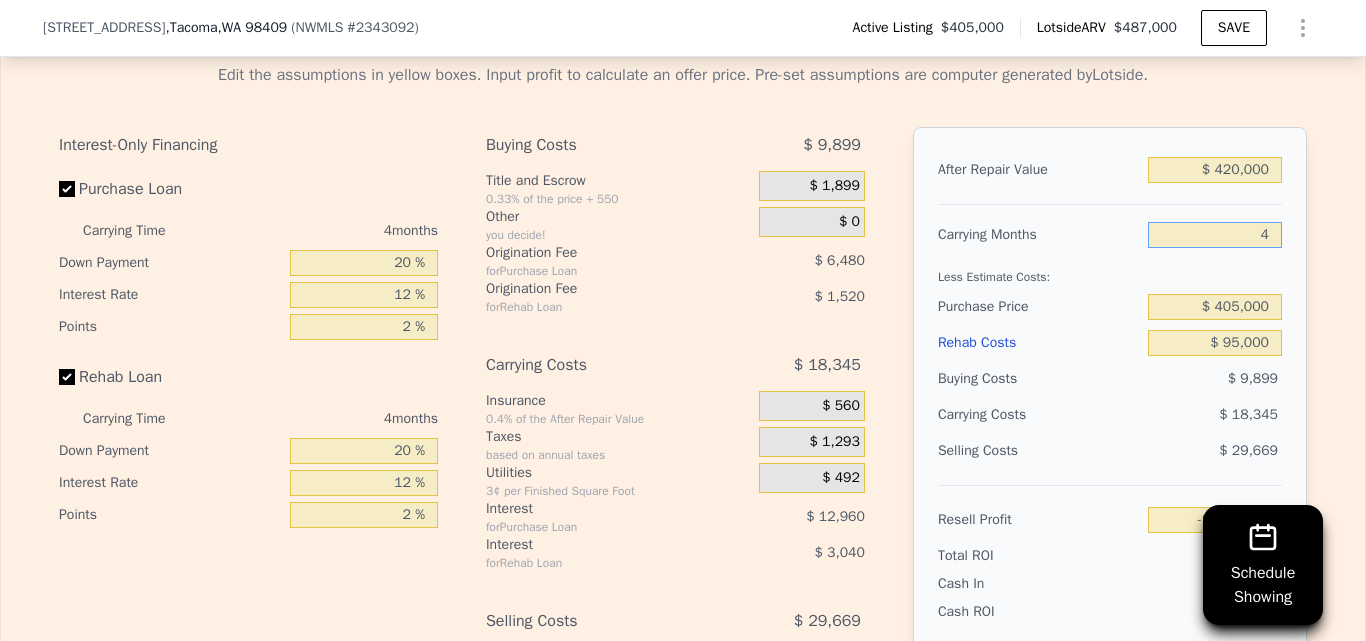 scroll, scrollTop: 3431, scrollLeft: 0, axis: vertical 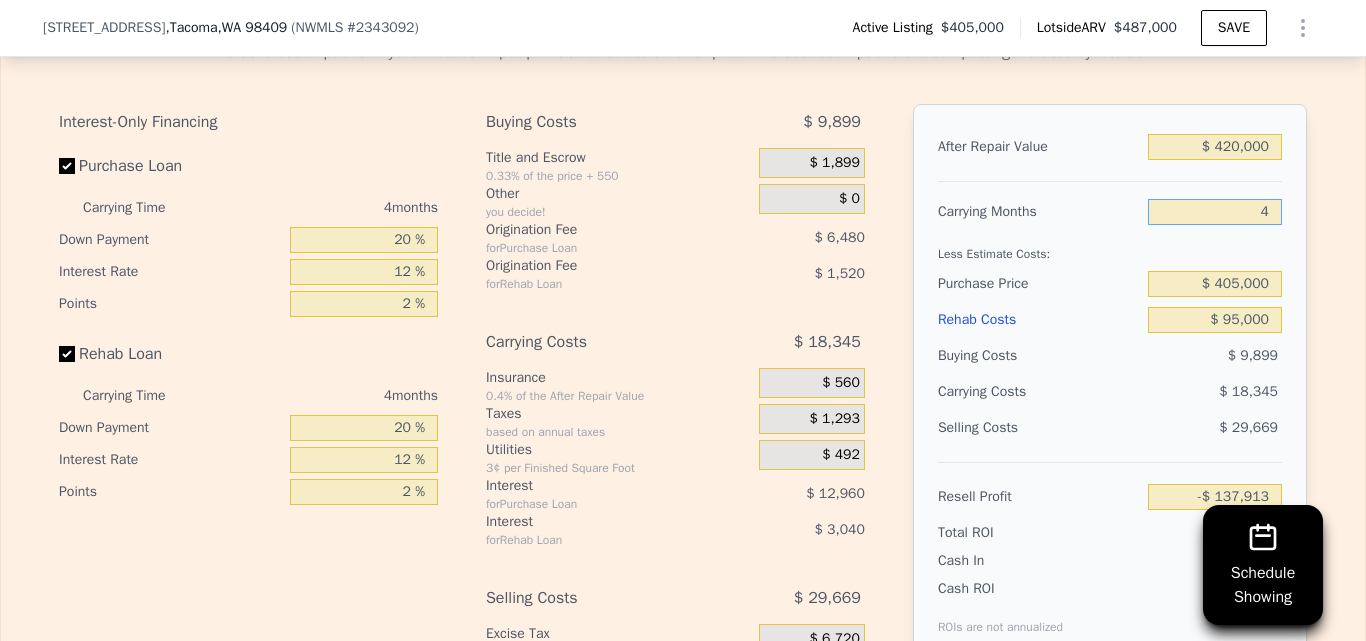 type on "4" 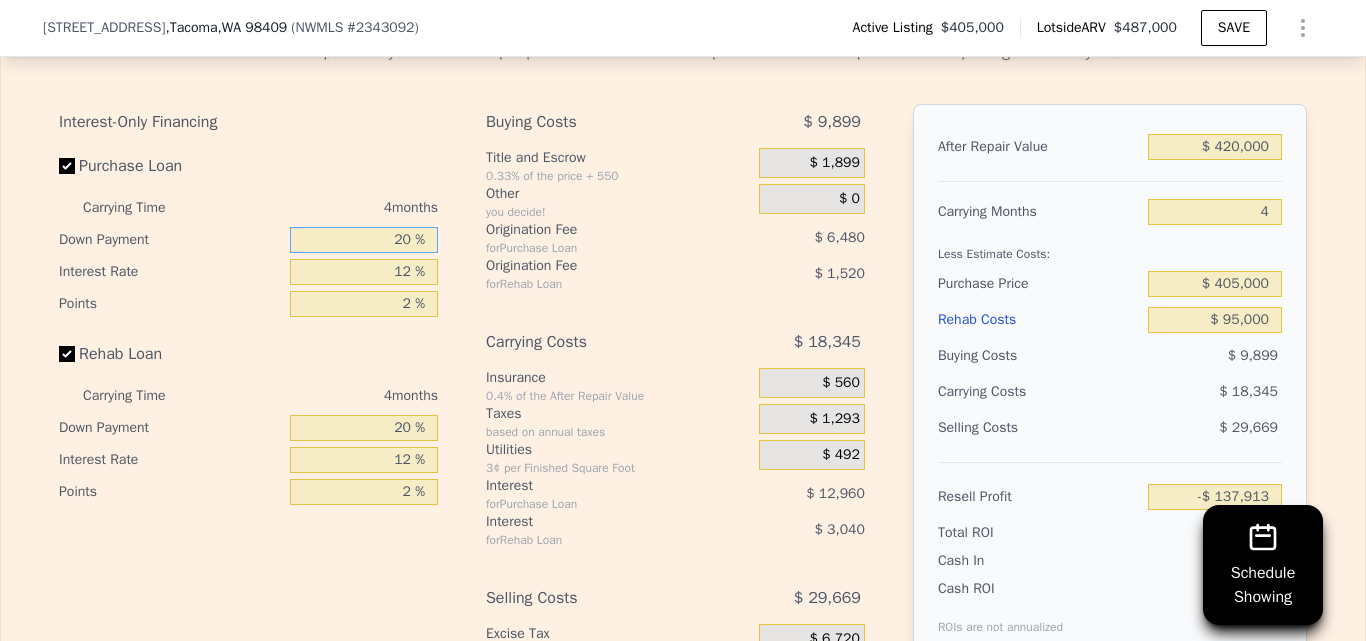 click on "20 %" at bounding box center [364, 240] 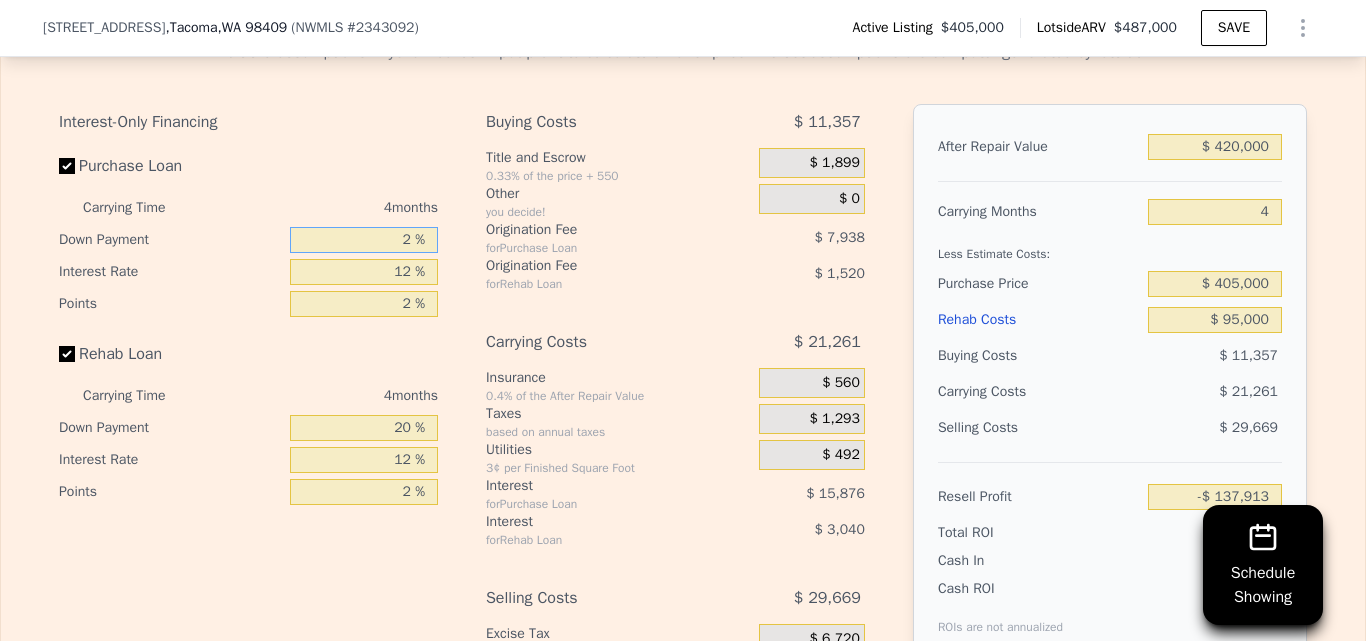type on "-$ 142,287" 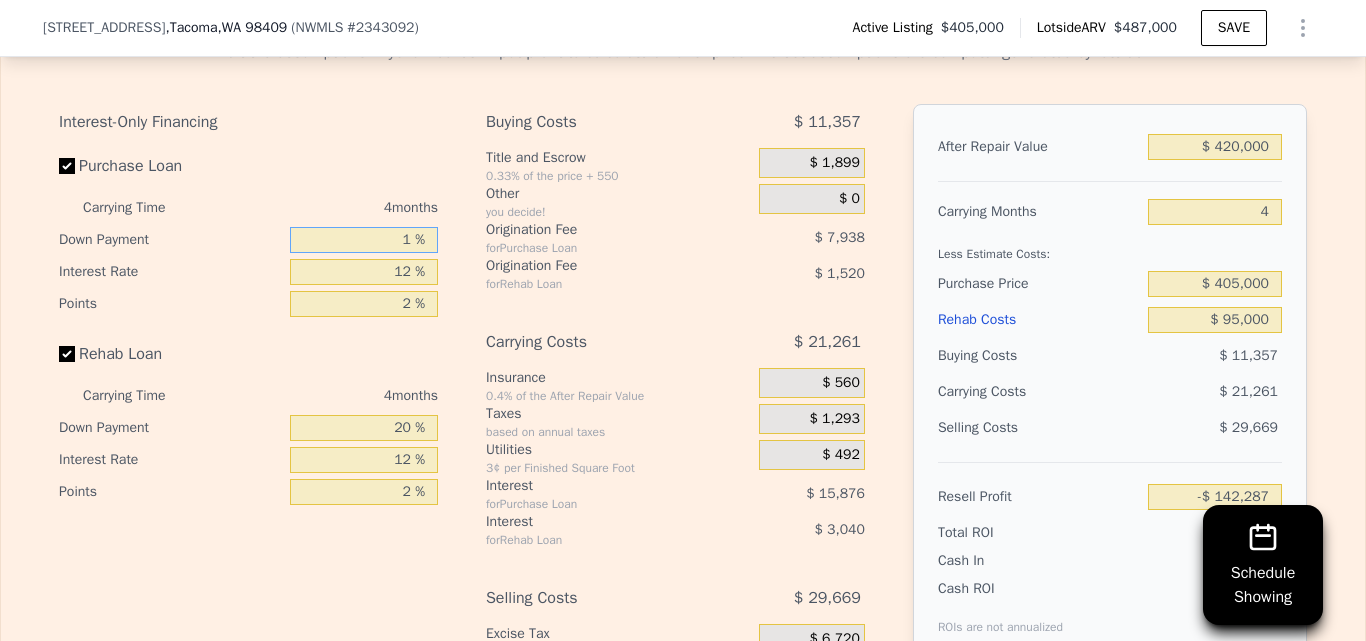 type on "10 %" 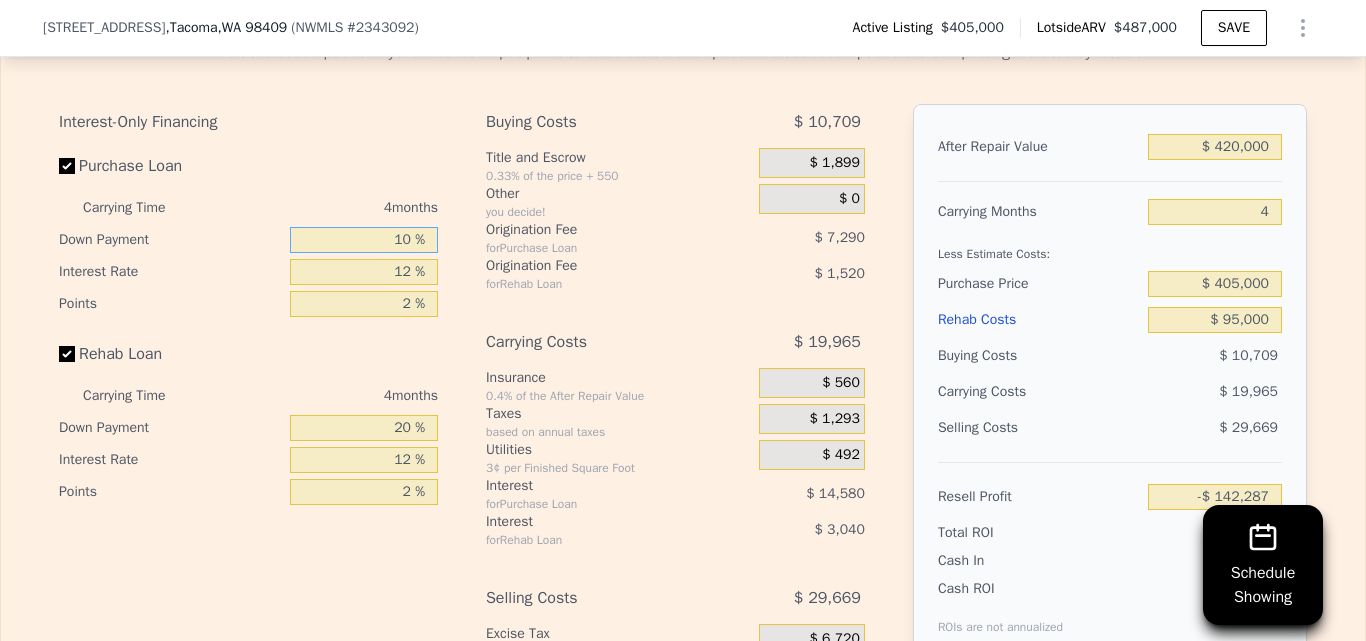 type on "-$ 140,343" 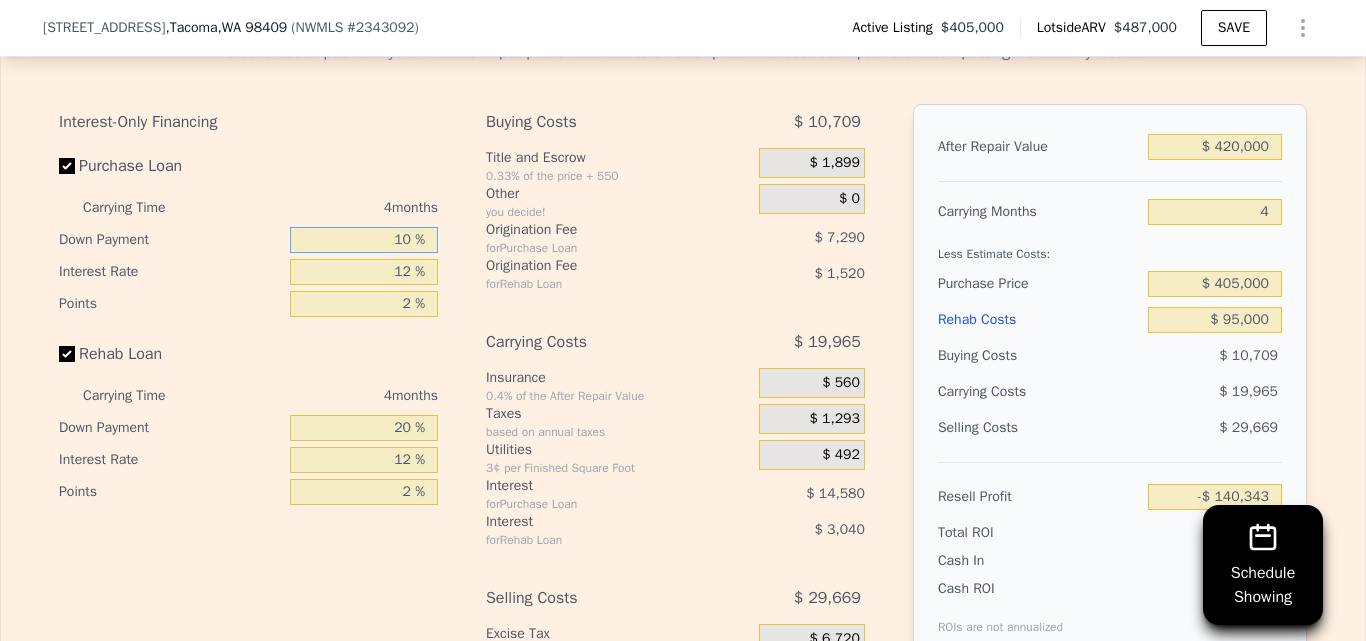 type on "10 %" 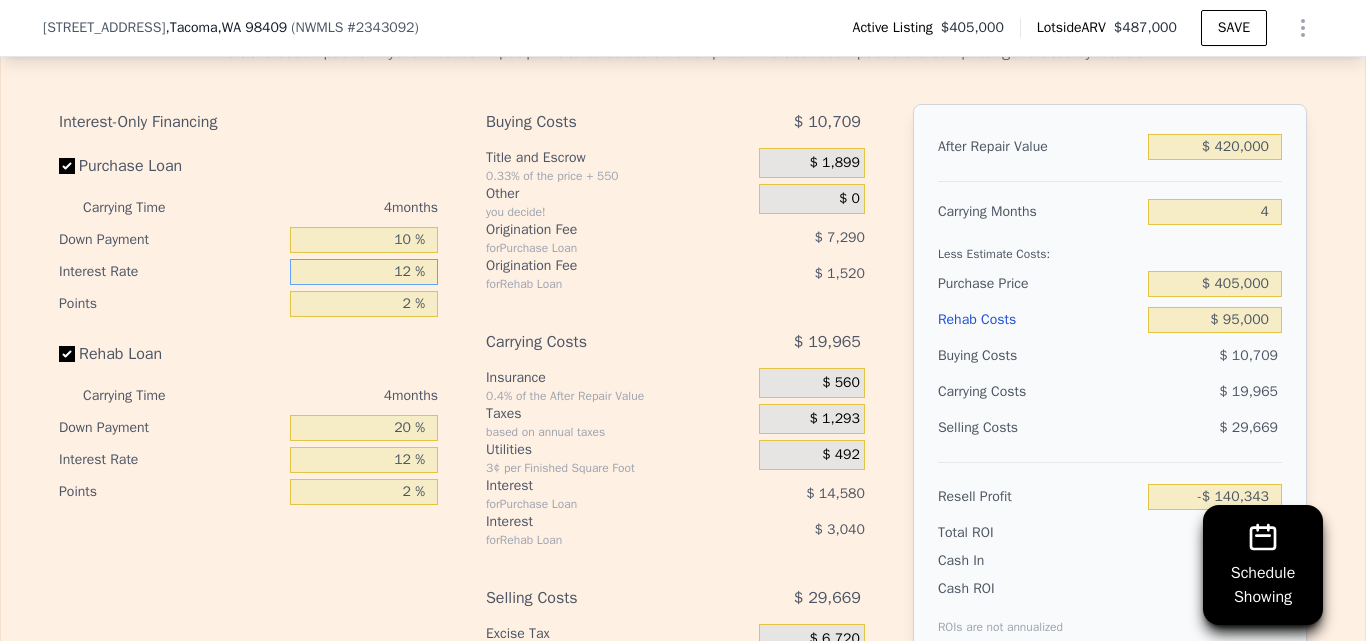 click on "12 %" at bounding box center [364, 272] 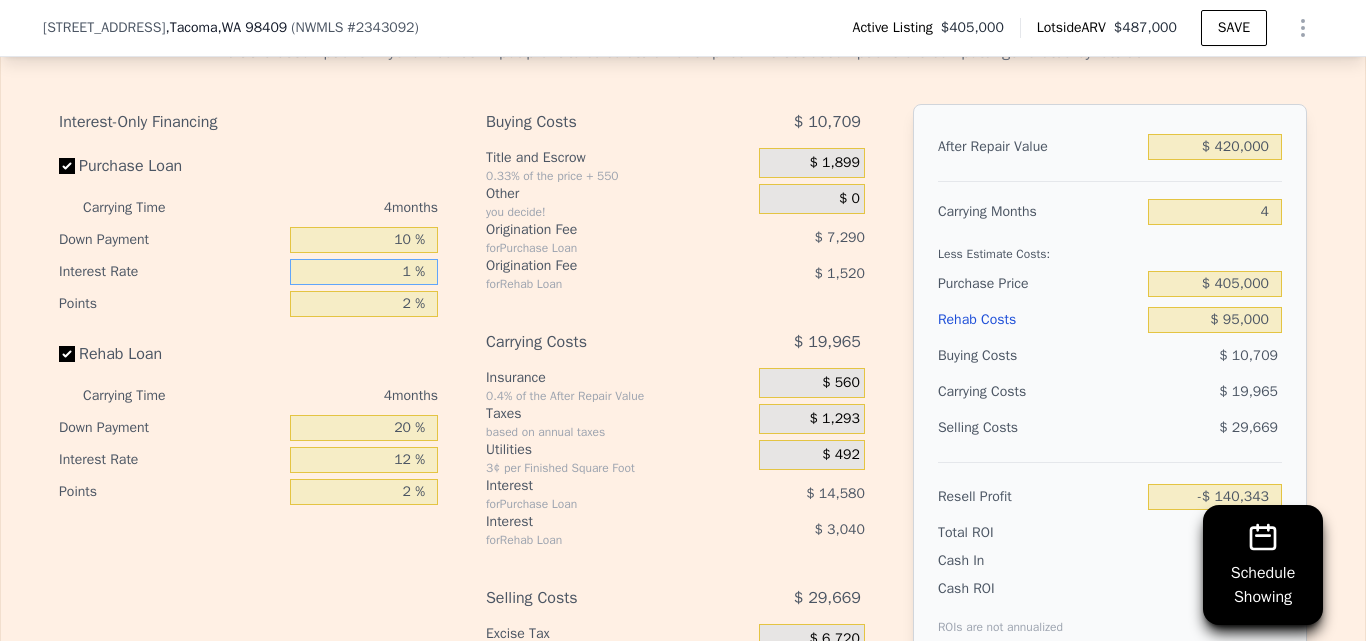 type 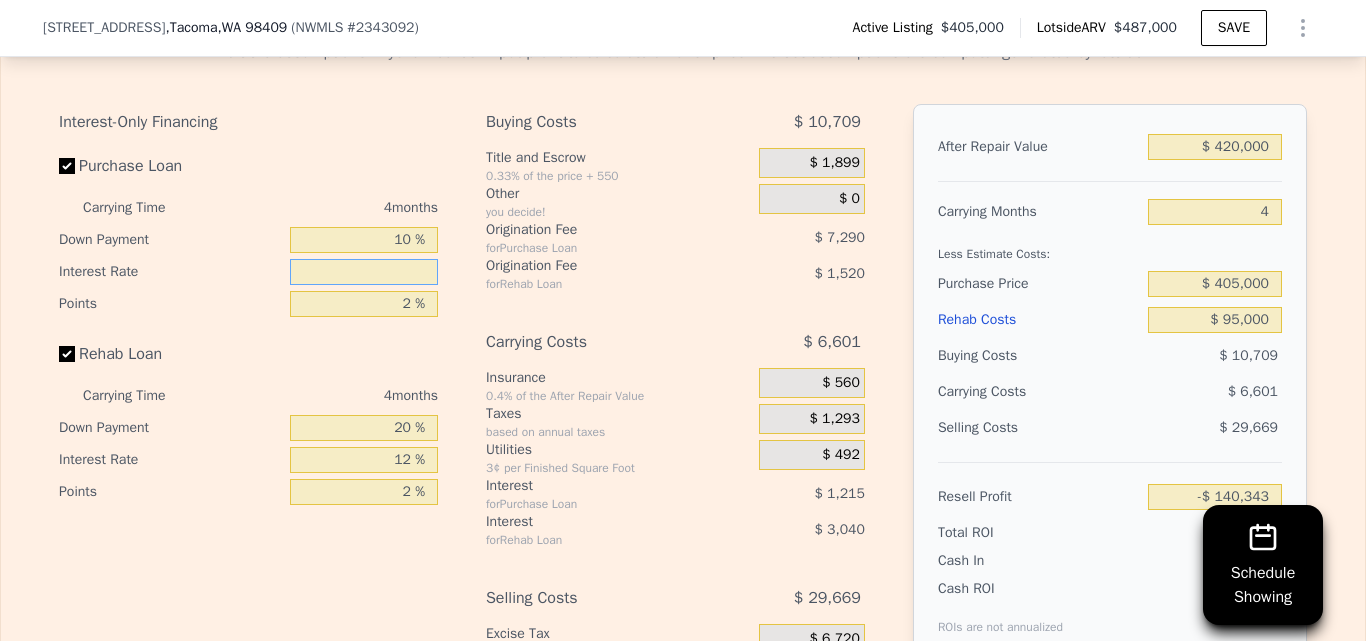 type on "-$ 126,979" 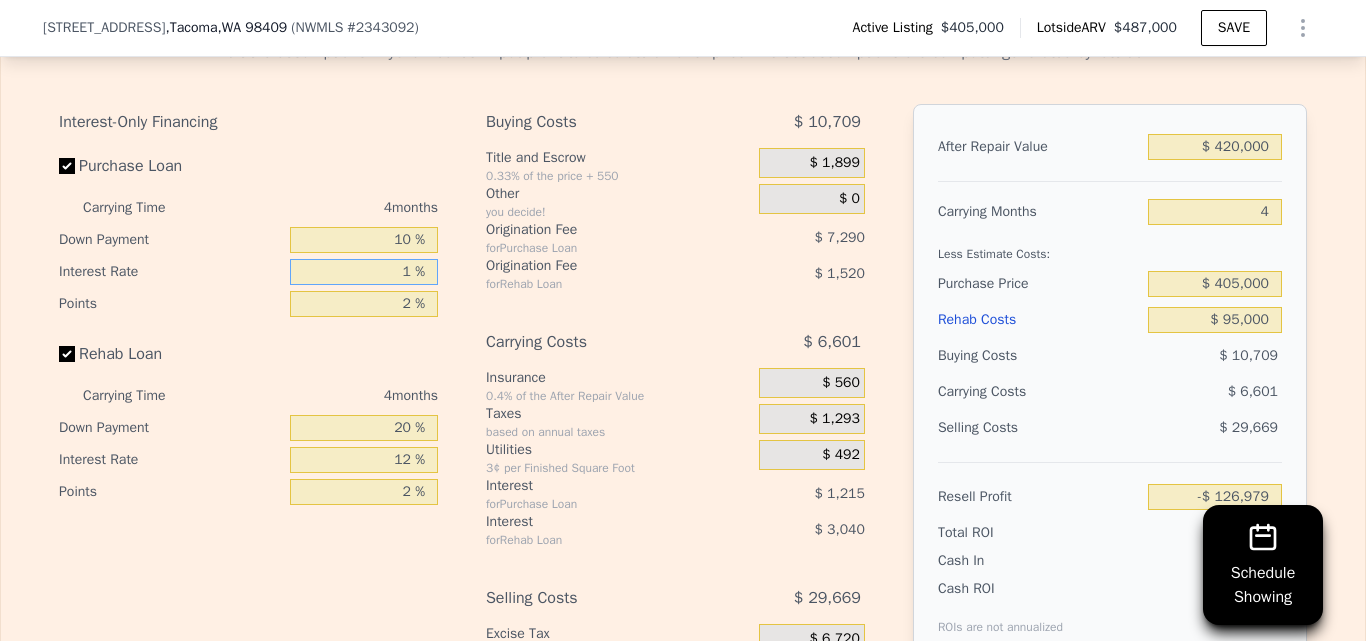 type on "11 %" 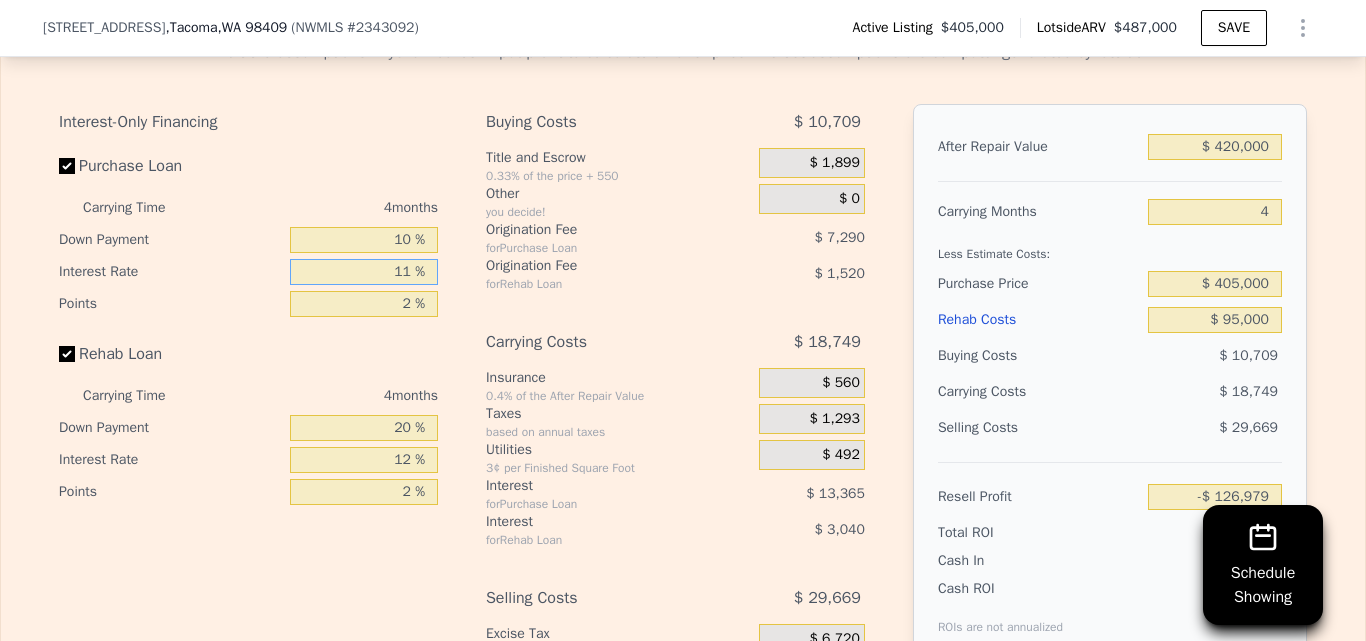 type on "-$ 139,127" 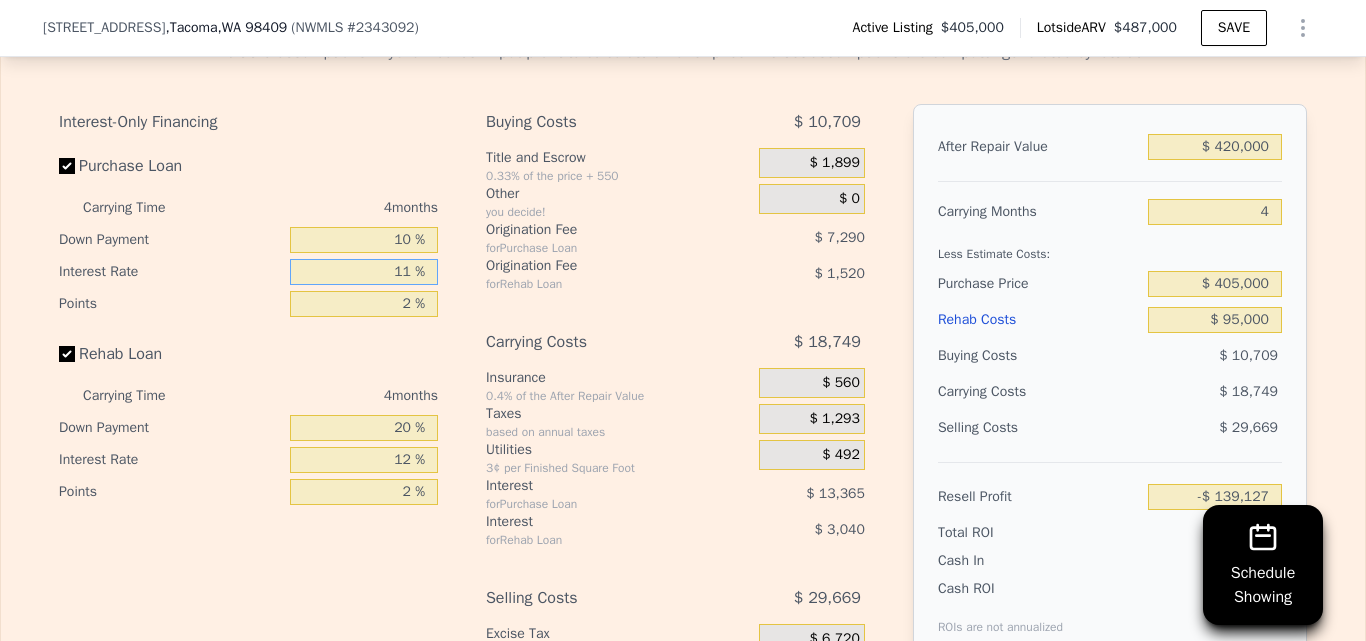 type on "11 %" 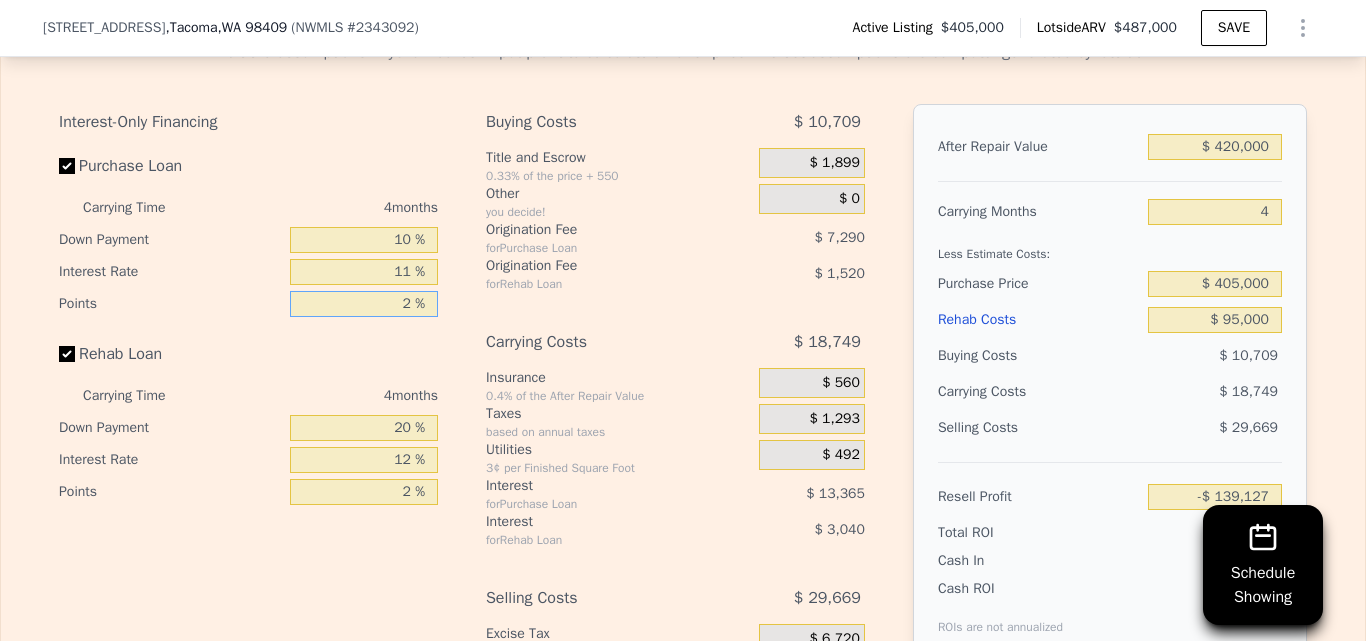 click on "2 %" at bounding box center [364, 304] 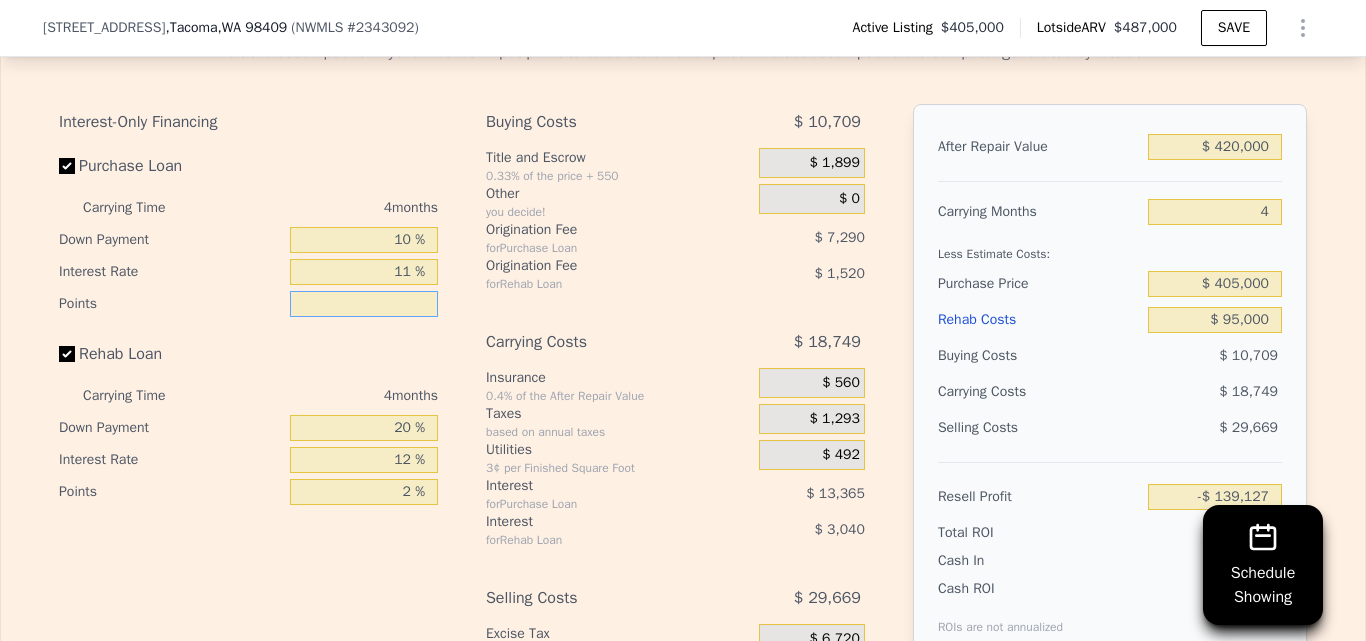 type on "1 %" 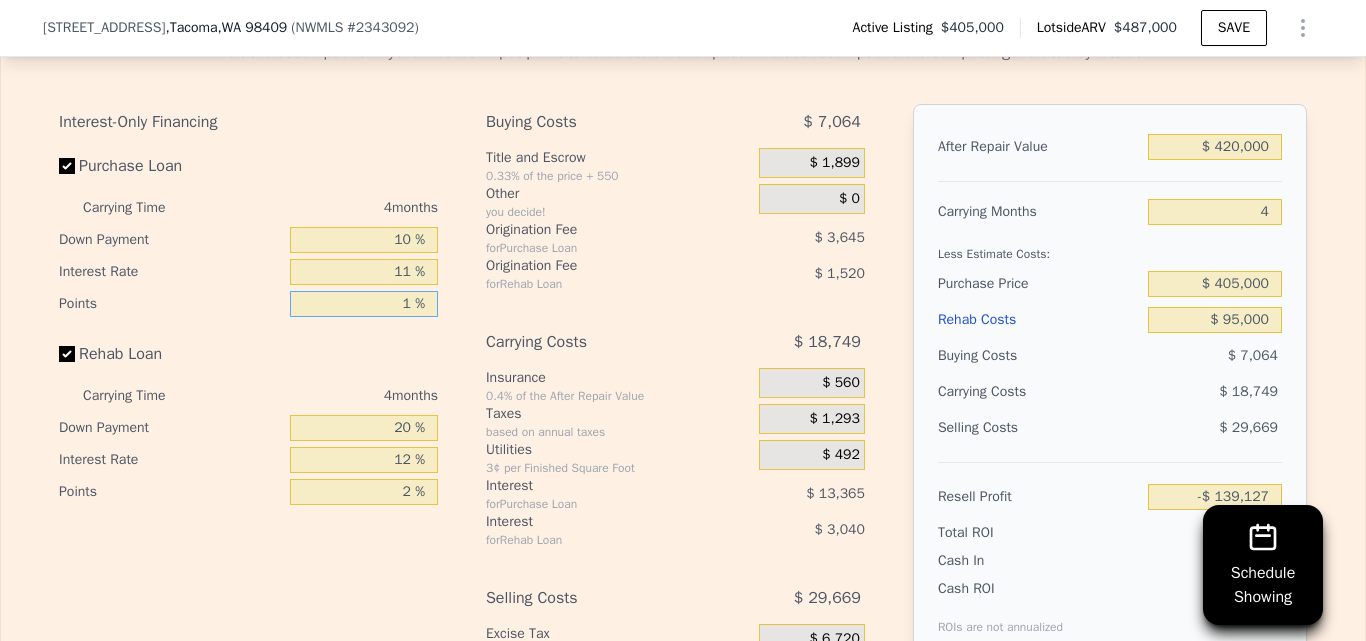 type on "-$ 135,482" 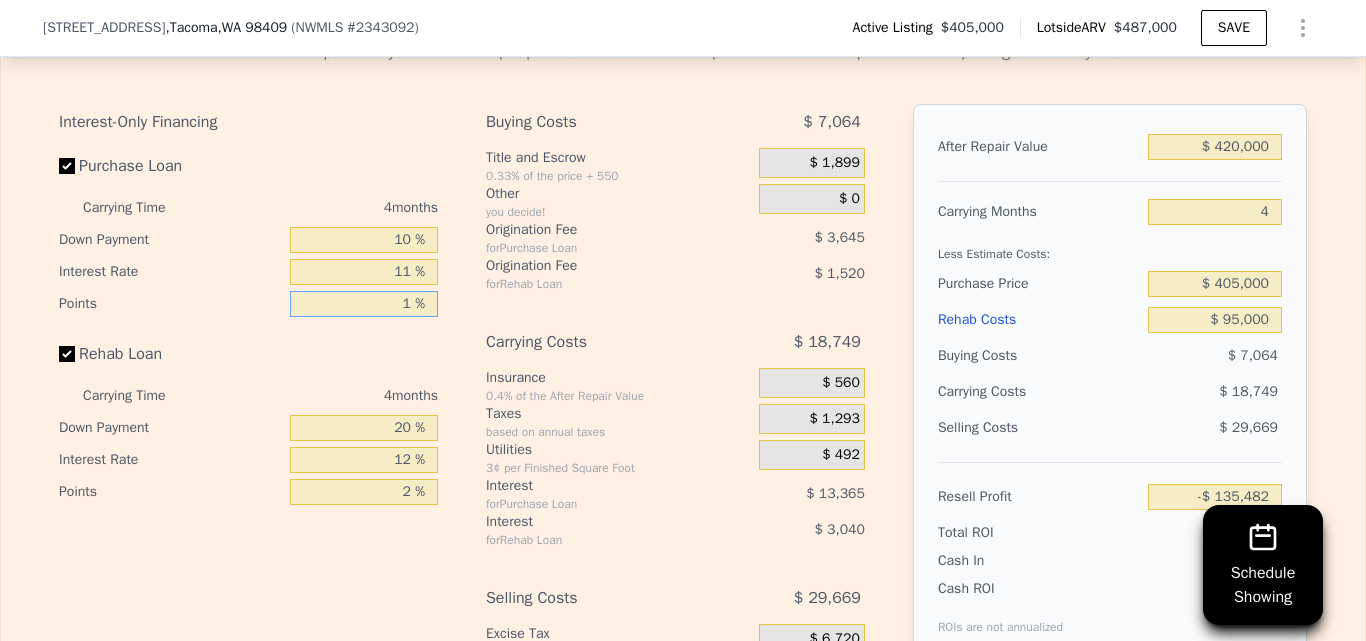 type on "1 %" 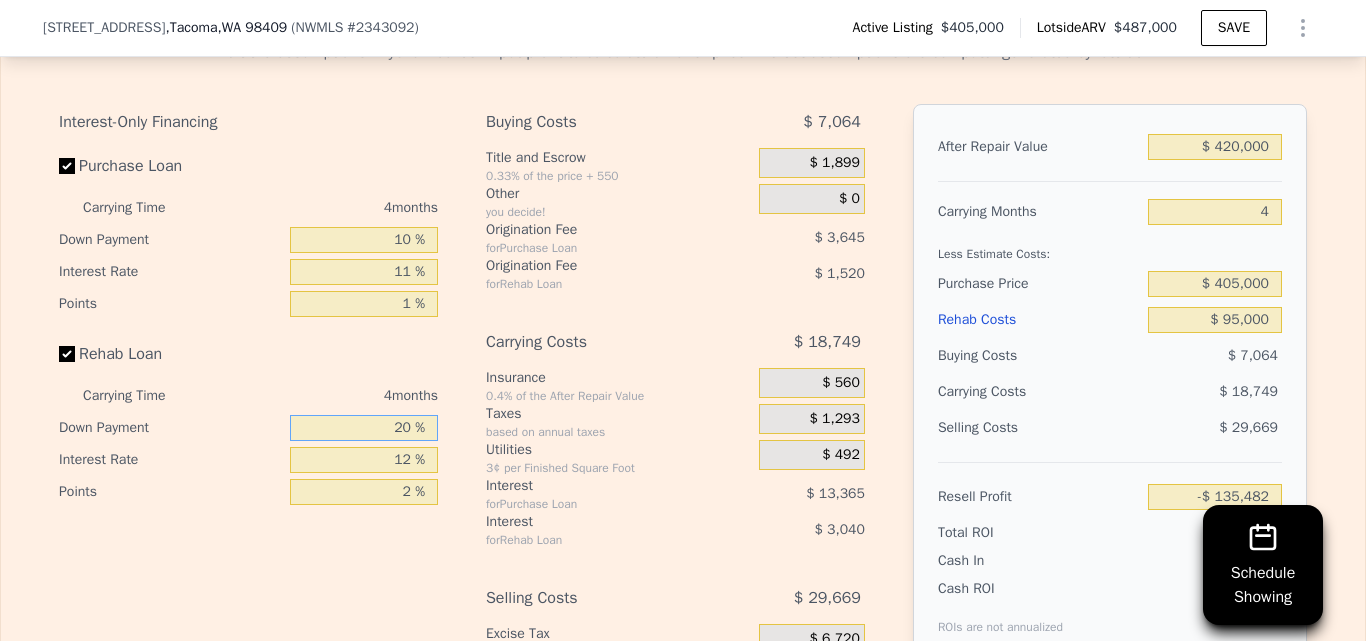 click on "20 %" at bounding box center (364, 428) 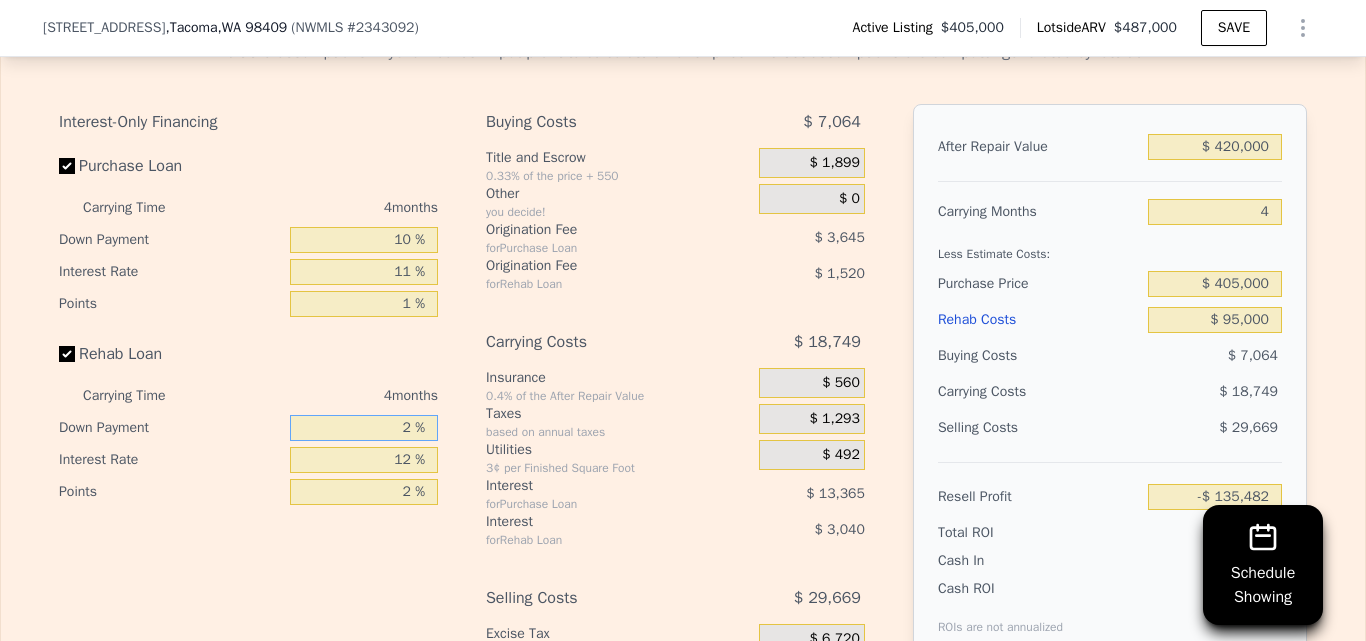 type 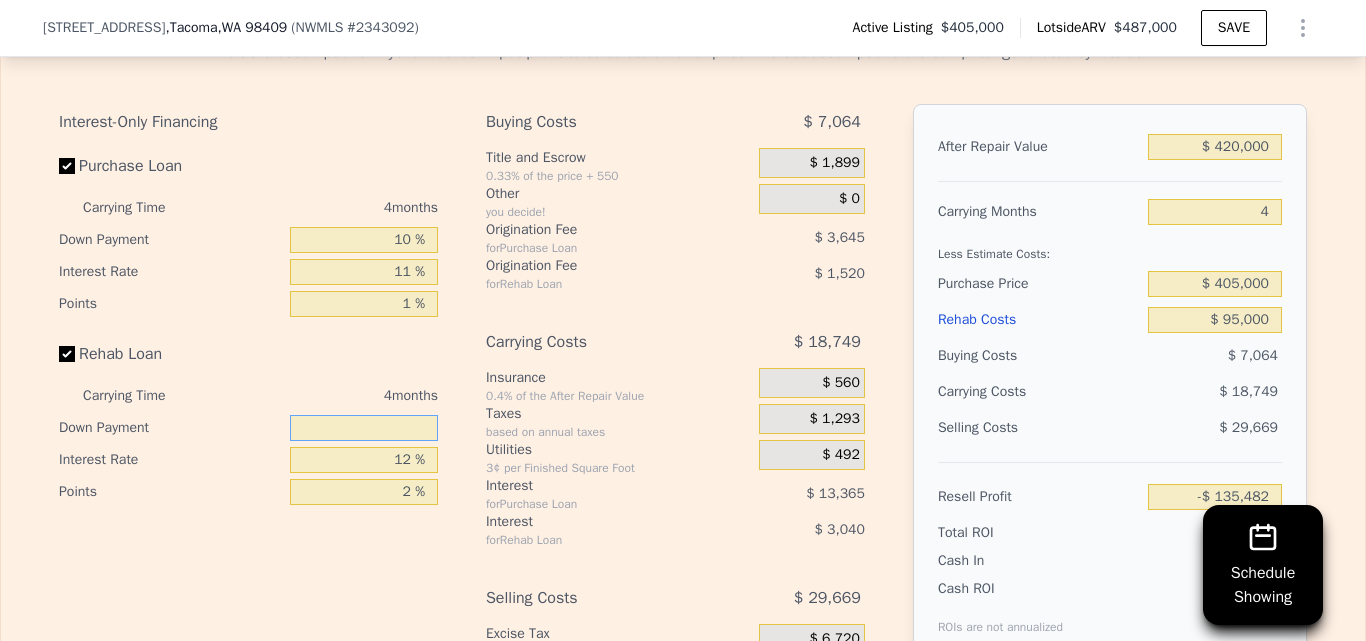type on "-$ 136,508" 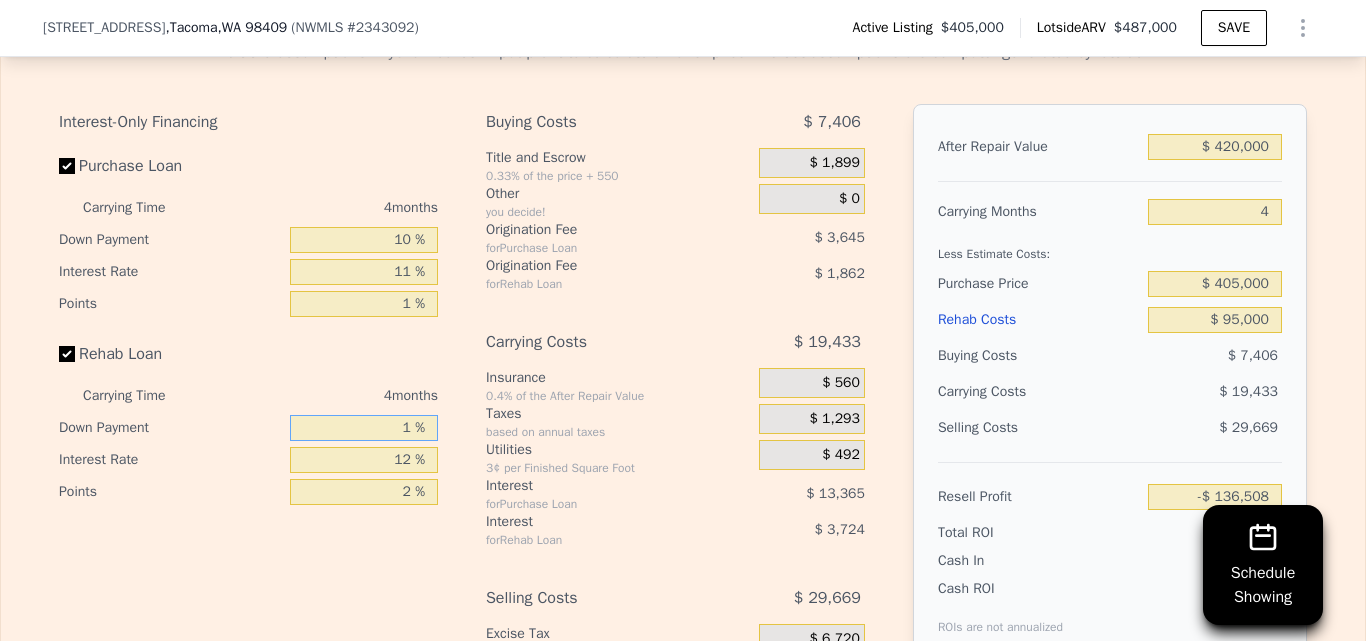 type on "10 %" 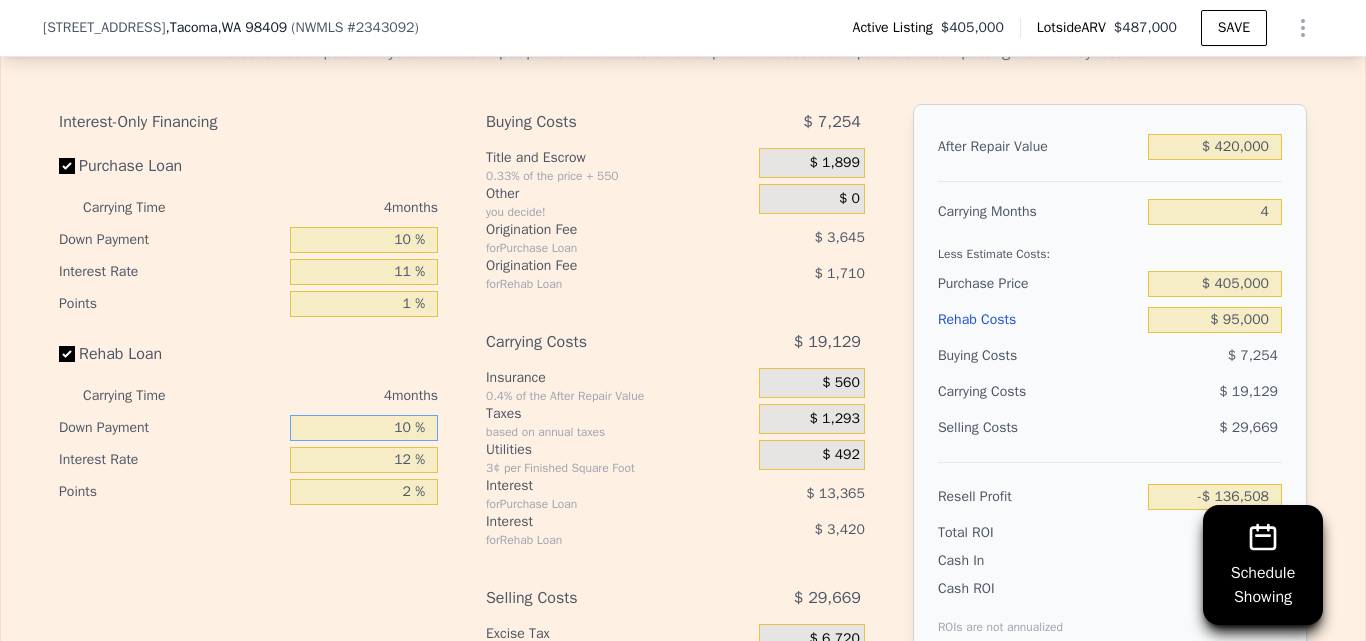 type on "-$ 136,052" 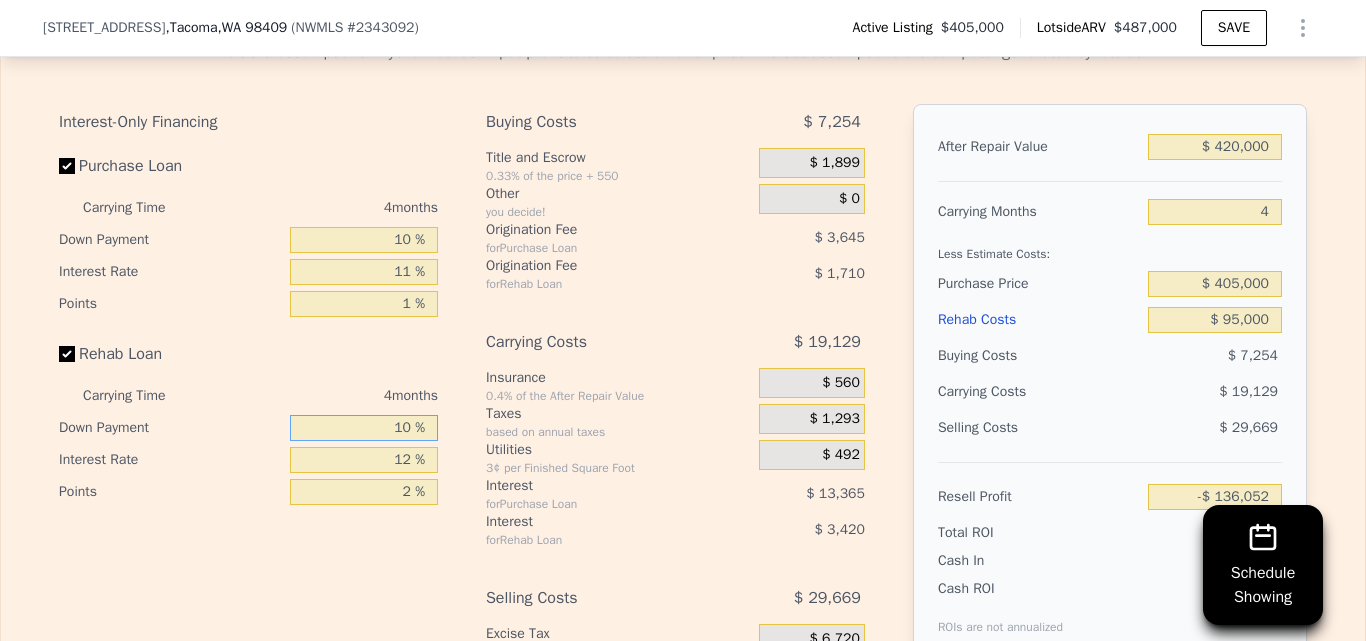 type on "10 %" 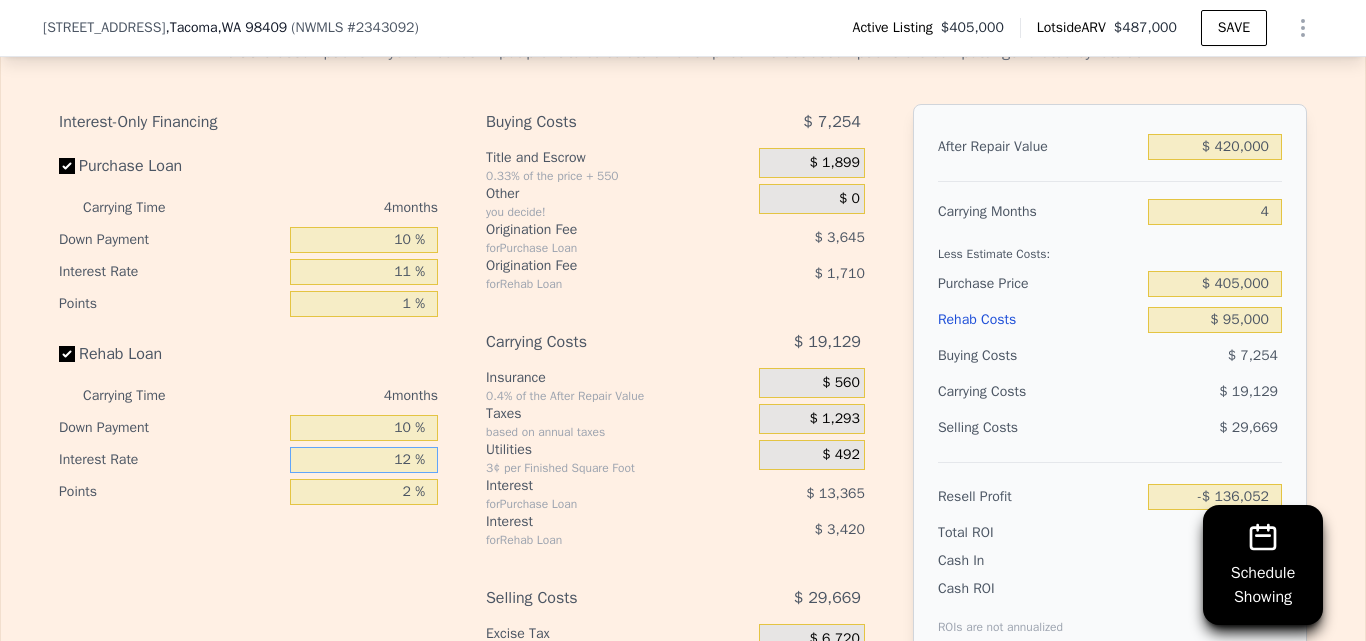 click on "12 %" at bounding box center [364, 460] 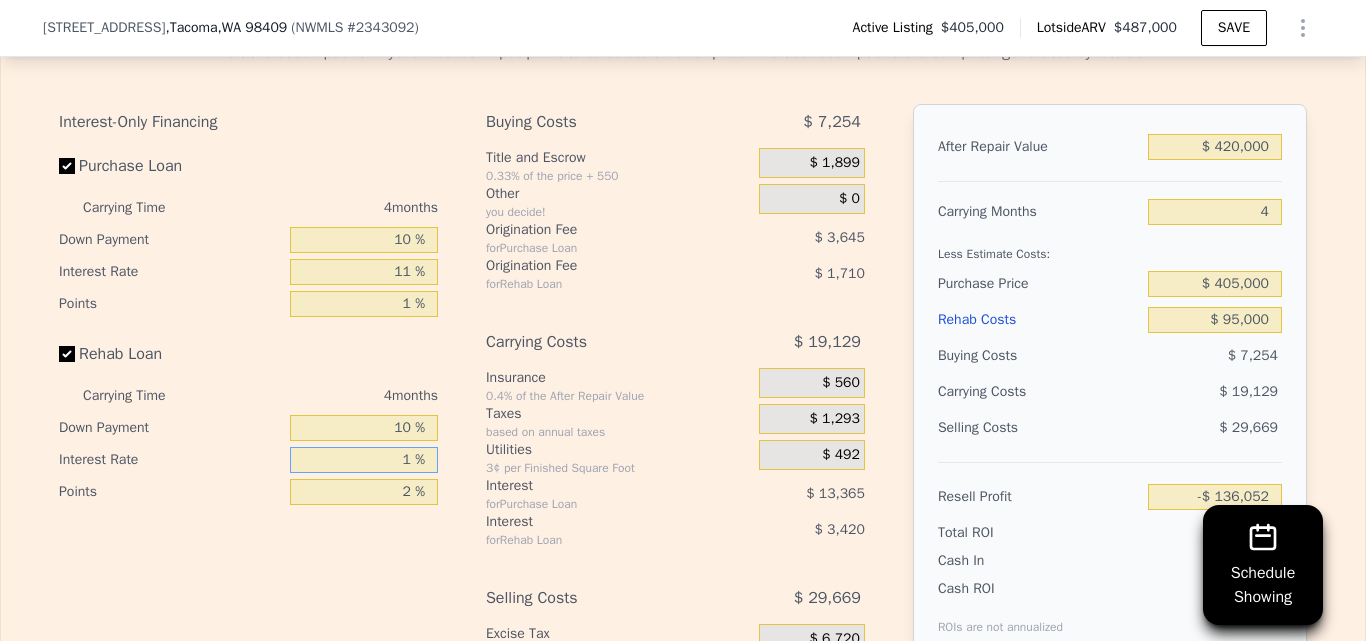 type 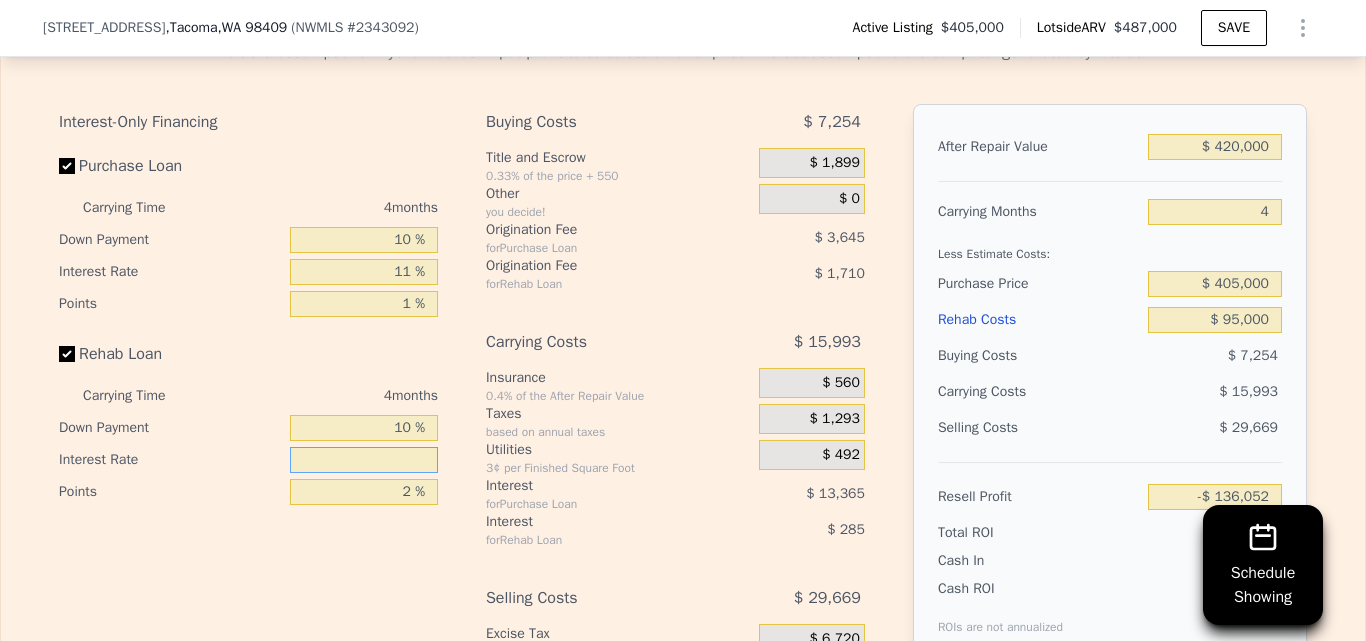 type on "-$ 132,916" 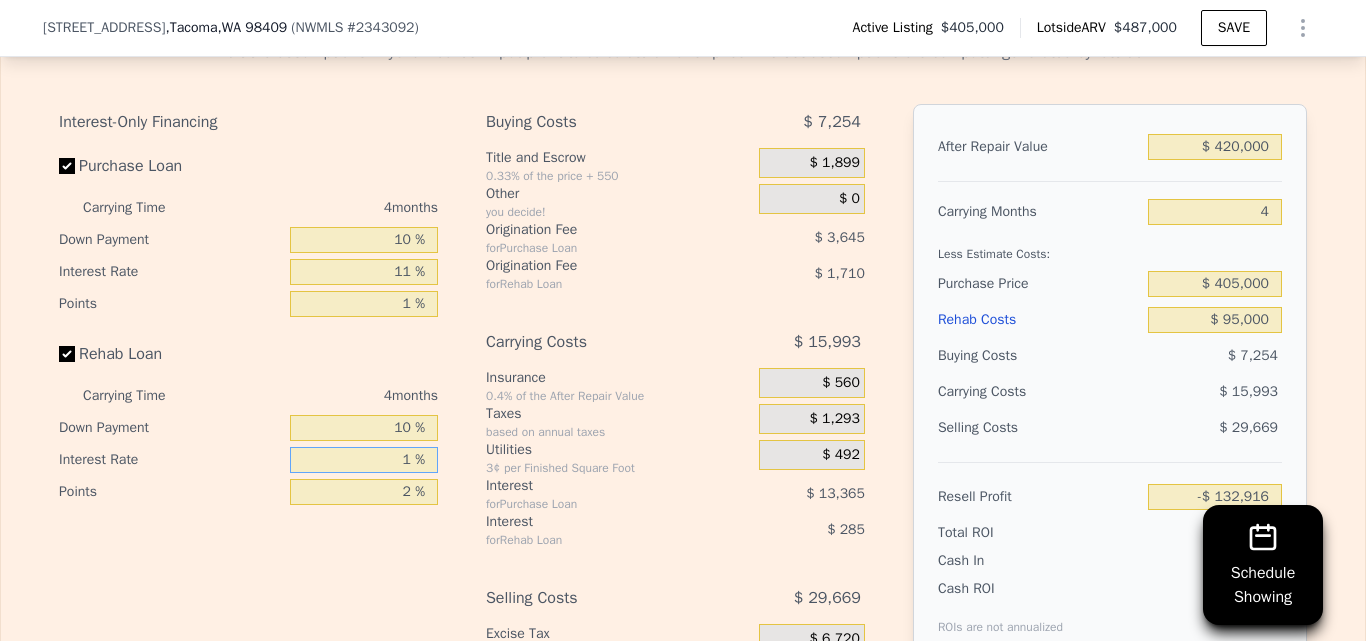 type on "10 %" 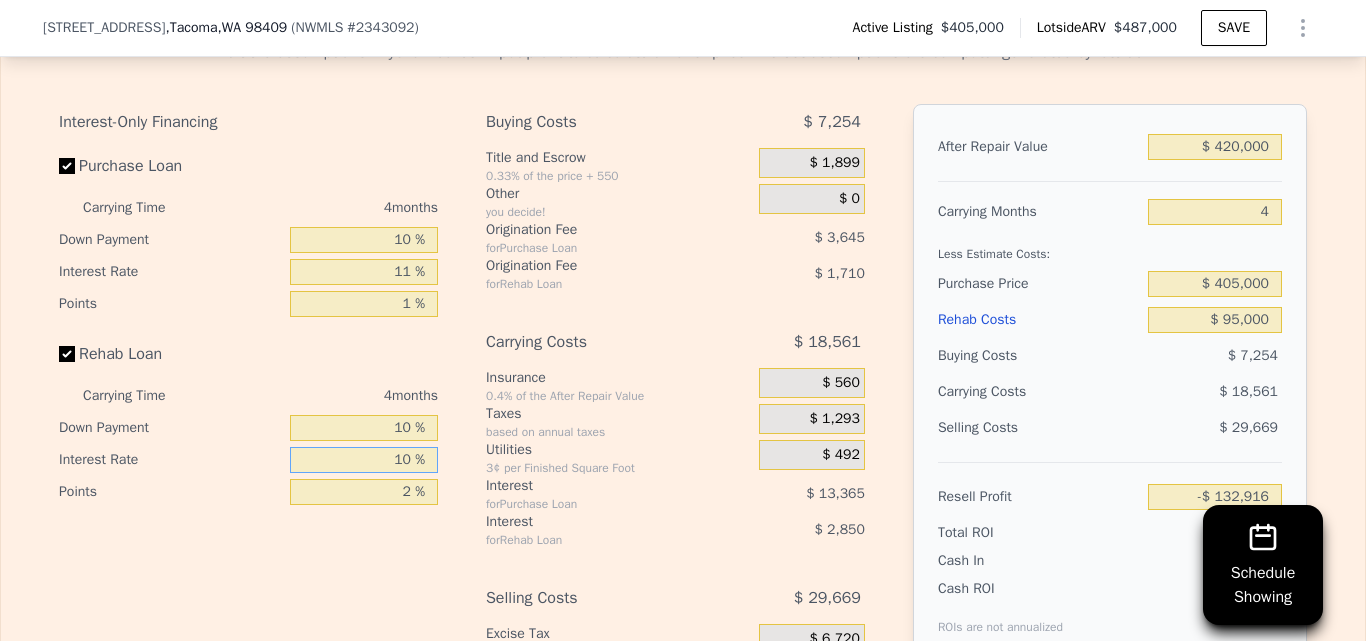 type on "-$ 135,484" 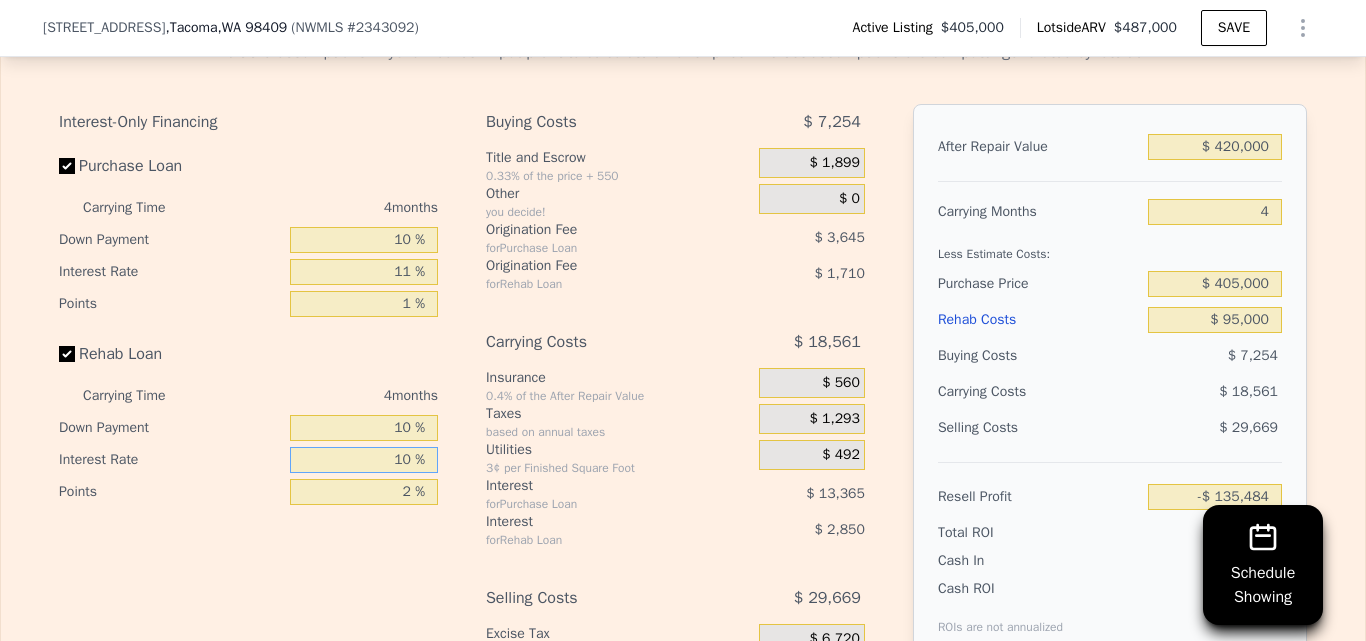 type on "10 %" 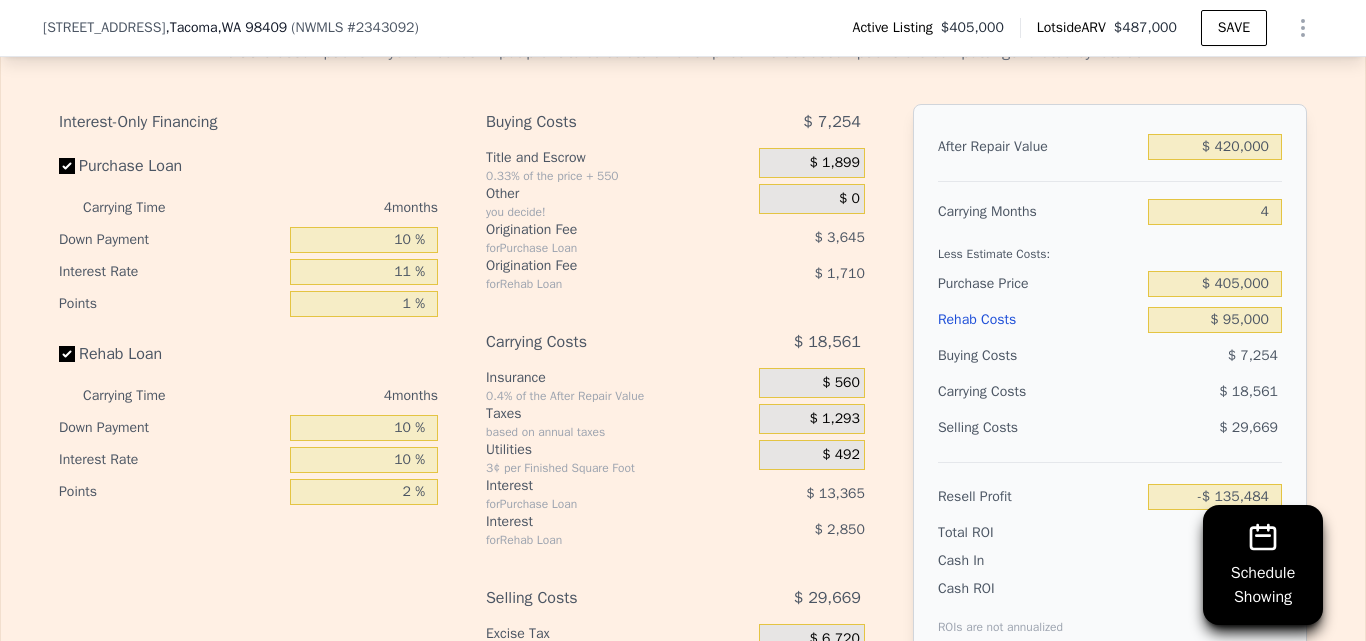 click on "Interest-Only Financing Purchase Loan Carrying Time 4  months Down Payment 10 % Interest Rate 11 % Points 1 % Rehab Loan Carrying Time 4  months Down Payment 10 % Interest Rate 10 % Points 2 % Buying Costs $ 7,254 Title and Escrow 0.33% of the price + 550 $ 1,899 Other you decide! $ 0 Origination Fee for  Purchase Loan $ 3,645 Origination Fee for  Rehab Loan $ 1,710 Carrying Costs $ 18,561 Insurance 0.4% of the After Repair Value $ 560 Taxes based on annual taxes $ 1,293 Utilities 3¢ per Finished Square Foot $ 492 Interest for  Purchase Loan $ 13,365 Interest for  Rehab Loan $ 2,850 Selling Costs $ 29,669 Excise Tax 1.6% of the After Repair Value $ 6,720 Listing Commission 2.5% of the After Repair Value $ 10,500 Selling Commission 2.5% of the After Repair Value $ 10,500 Title and Escrow 0.33% of the After Repair Value $ 1,949 After Repair Value $ 420,000 Carrying Months 4 Less Estimate Costs: Purchase Price $ 405,000 Rehab Costs $ 95,000 Buying Costs $ 7,254 Carrying Costs $ 18,561 Selling Costs $ 29,669" at bounding box center [683, 436] 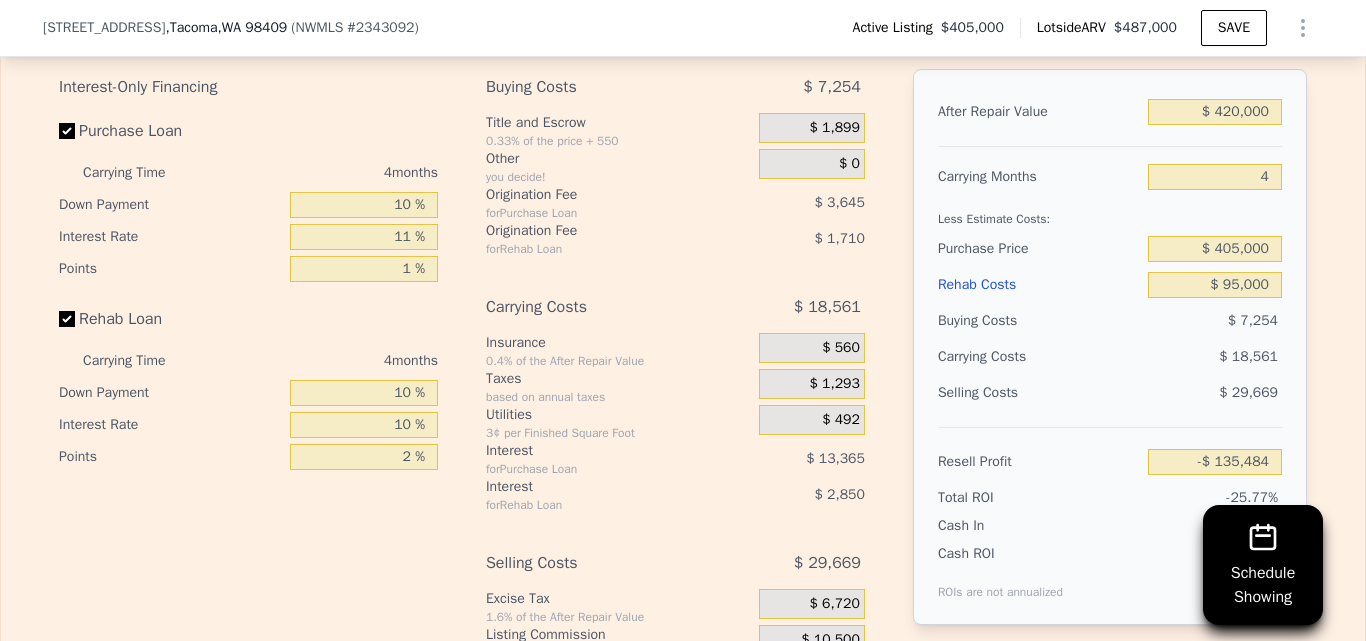 scroll, scrollTop: 3454, scrollLeft: 0, axis: vertical 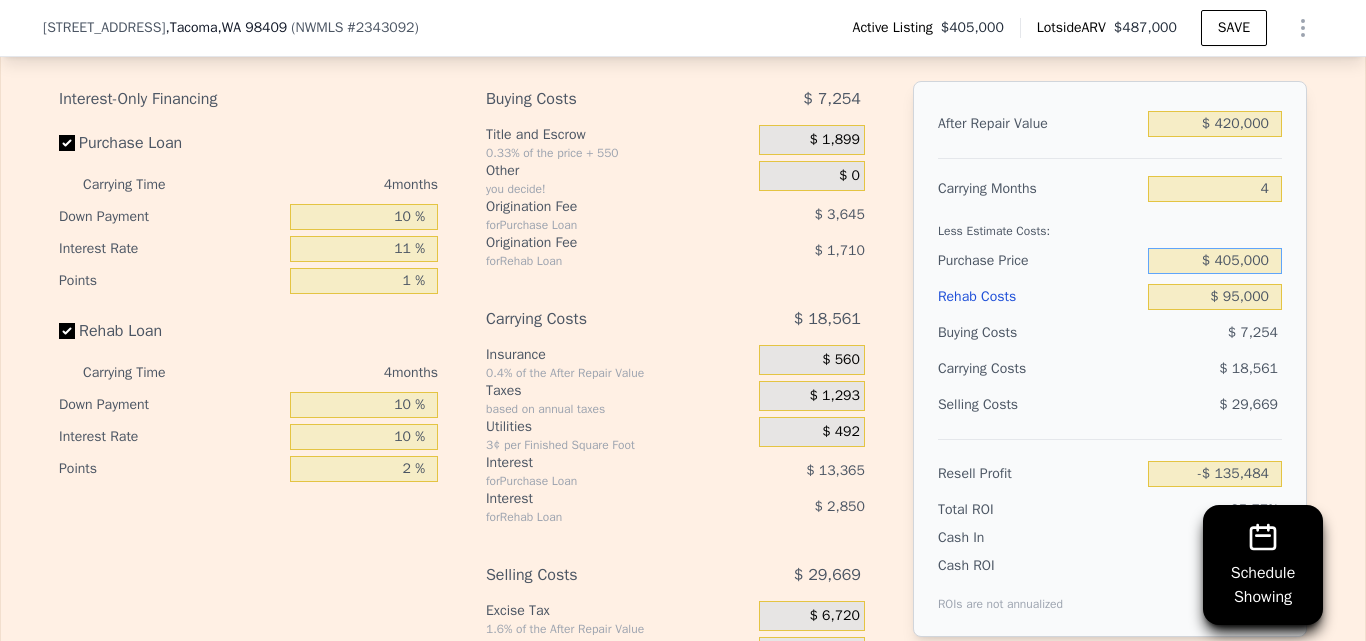 click on "$ 405,000" at bounding box center (1215, 261) 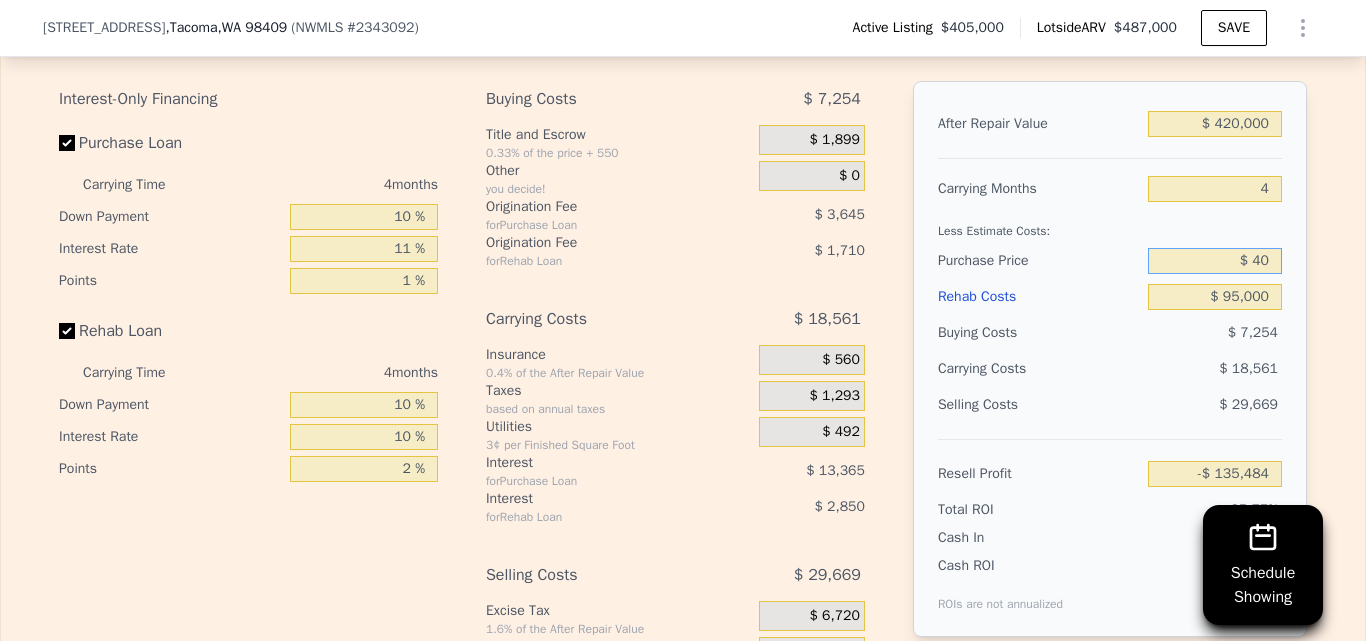 type on "$ 4" 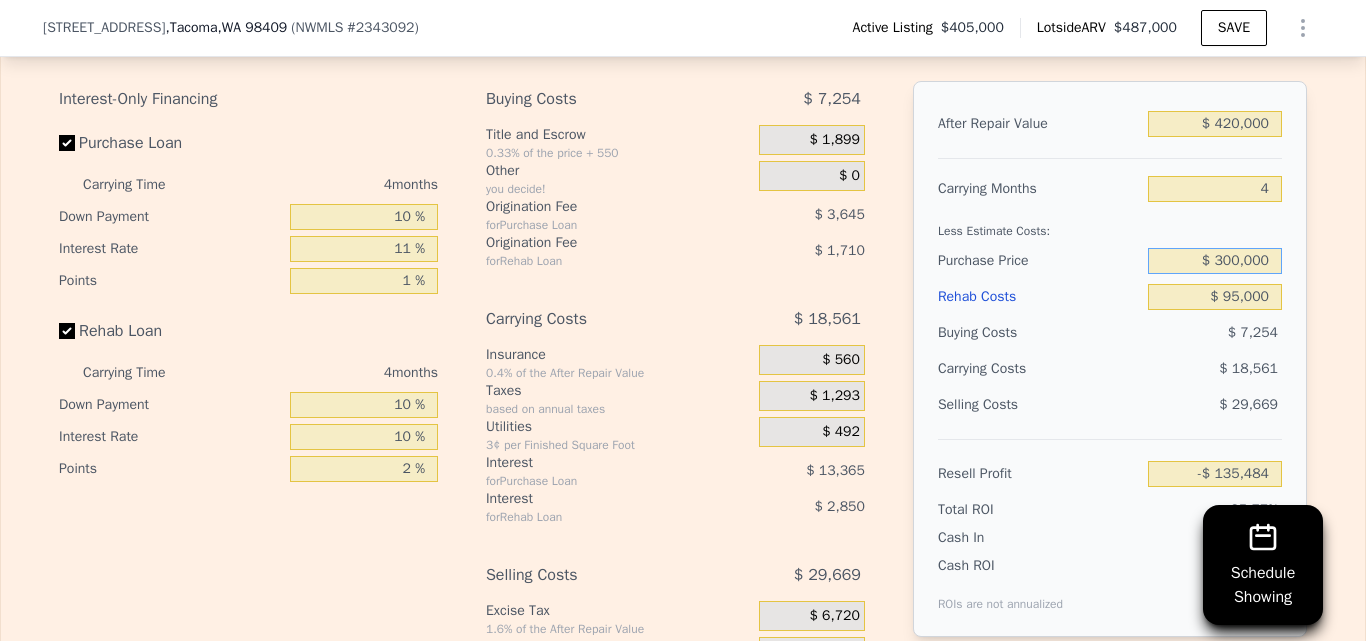 scroll, scrollTop: 3548, scrollLeft: 0, axis: vertical 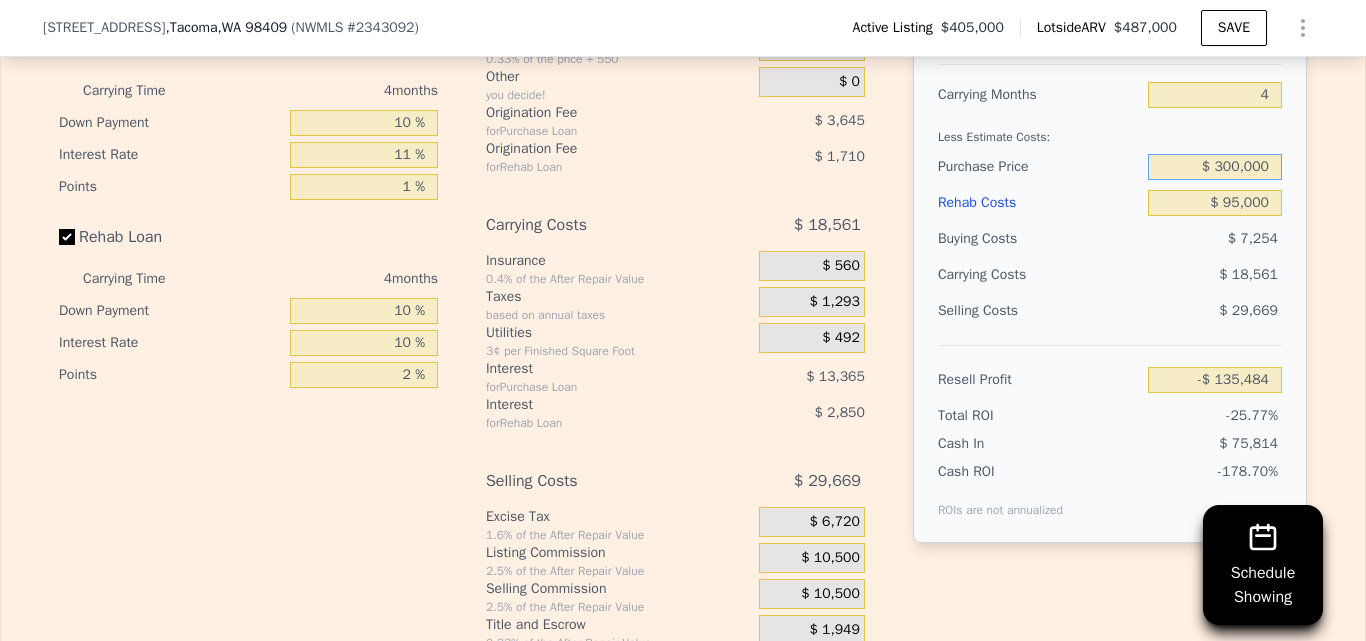 type on "$ 300,000" 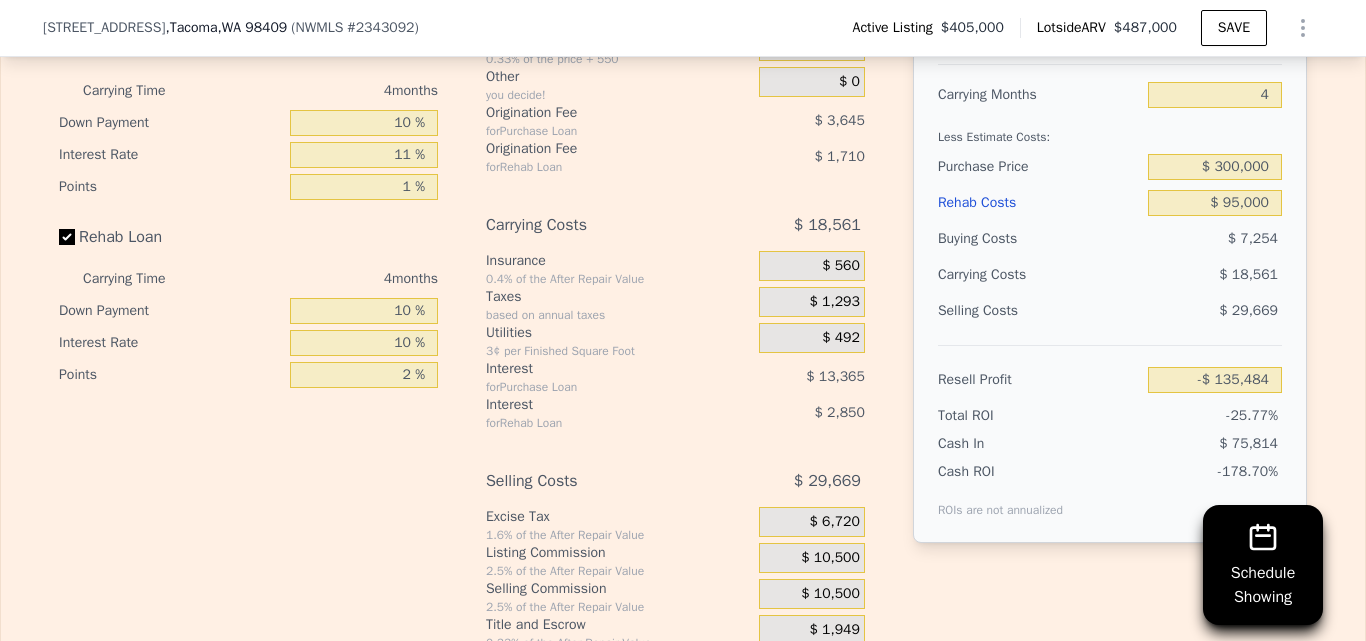 click on "$ 18,561" at bounding box center (1176, 275) 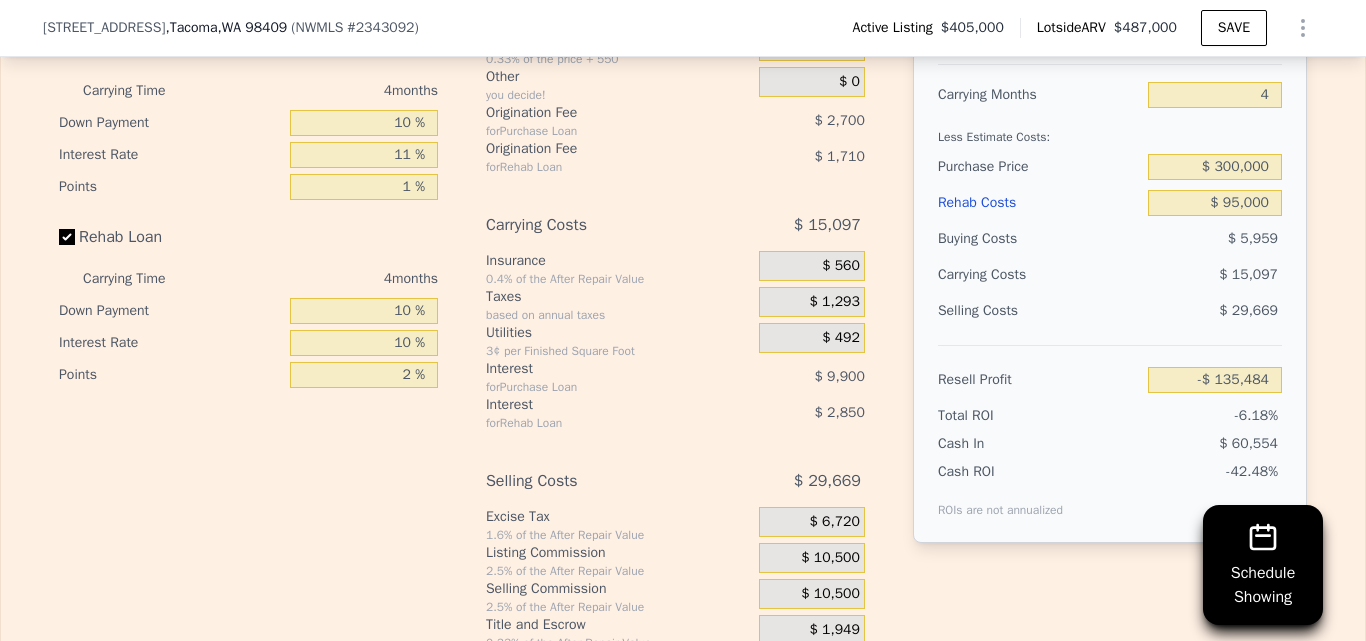 type on "-$ 25,725" 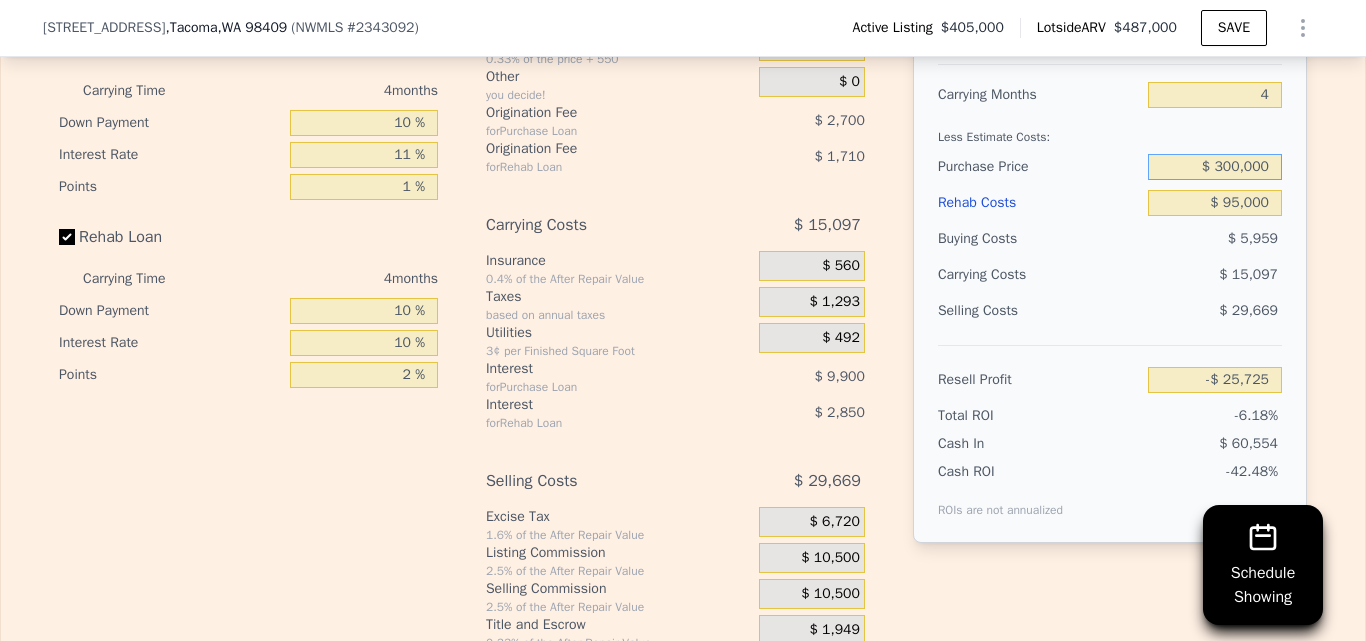 click on "$ 300,000" at bounding box center [1215, 167] 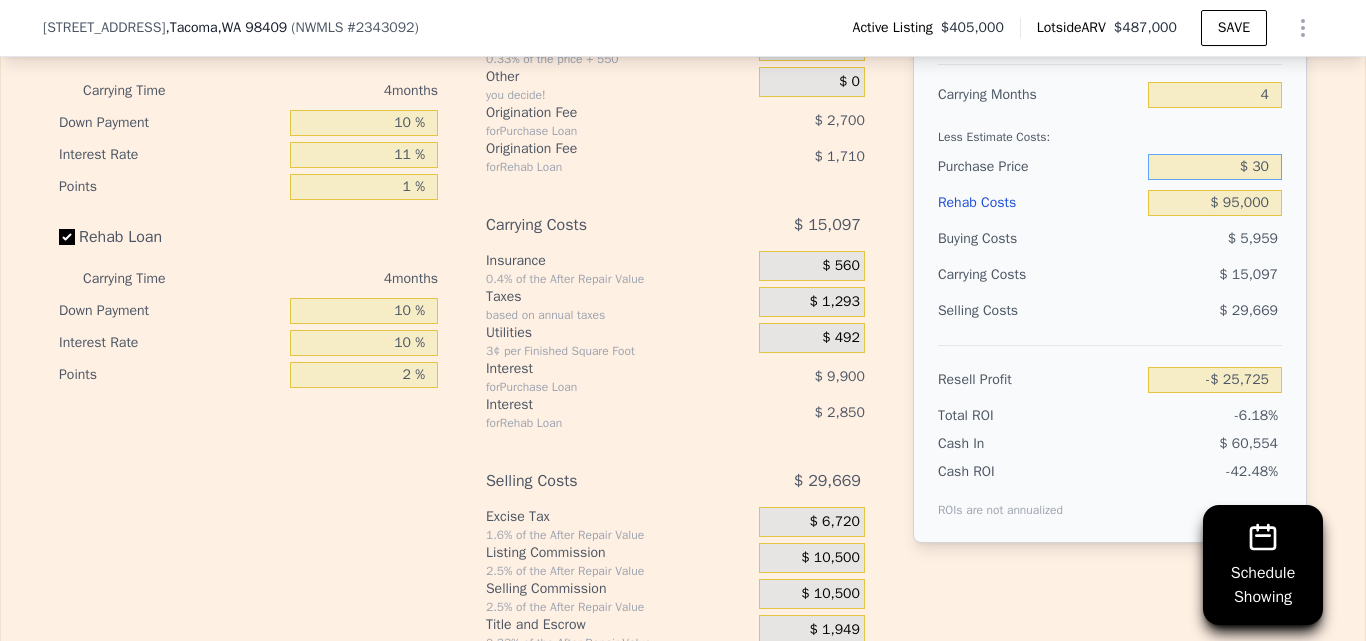 type on "$ 3" 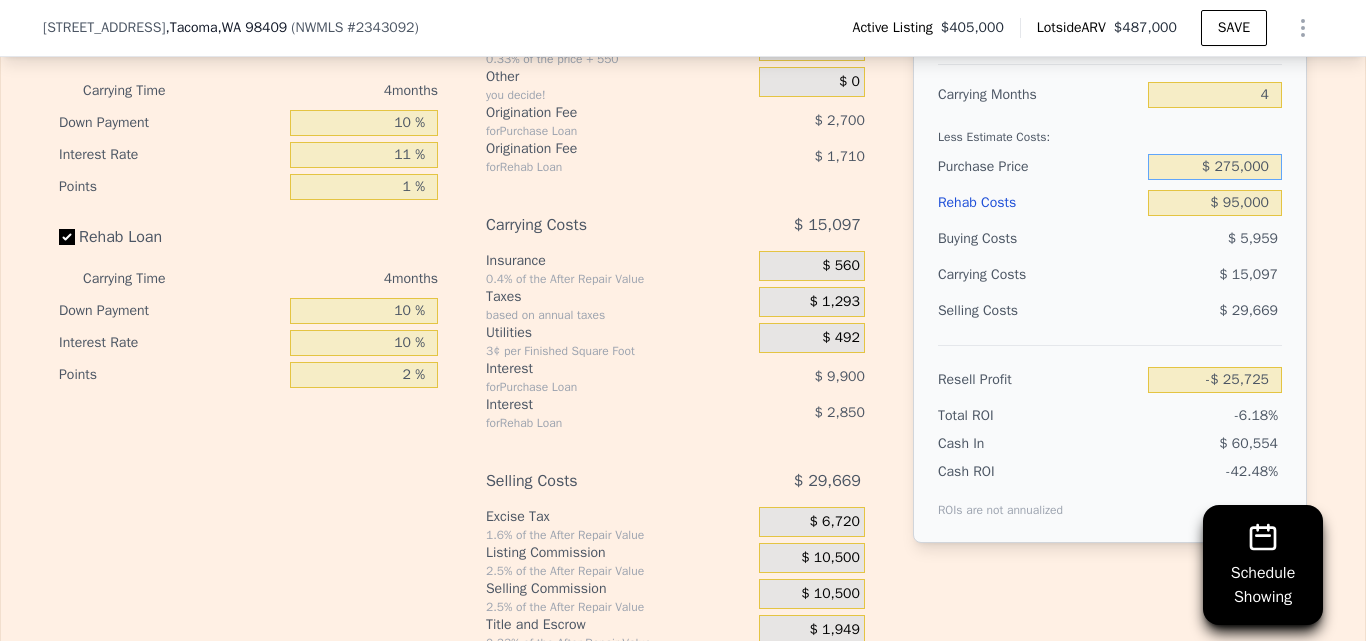 type on "$ 275,000" 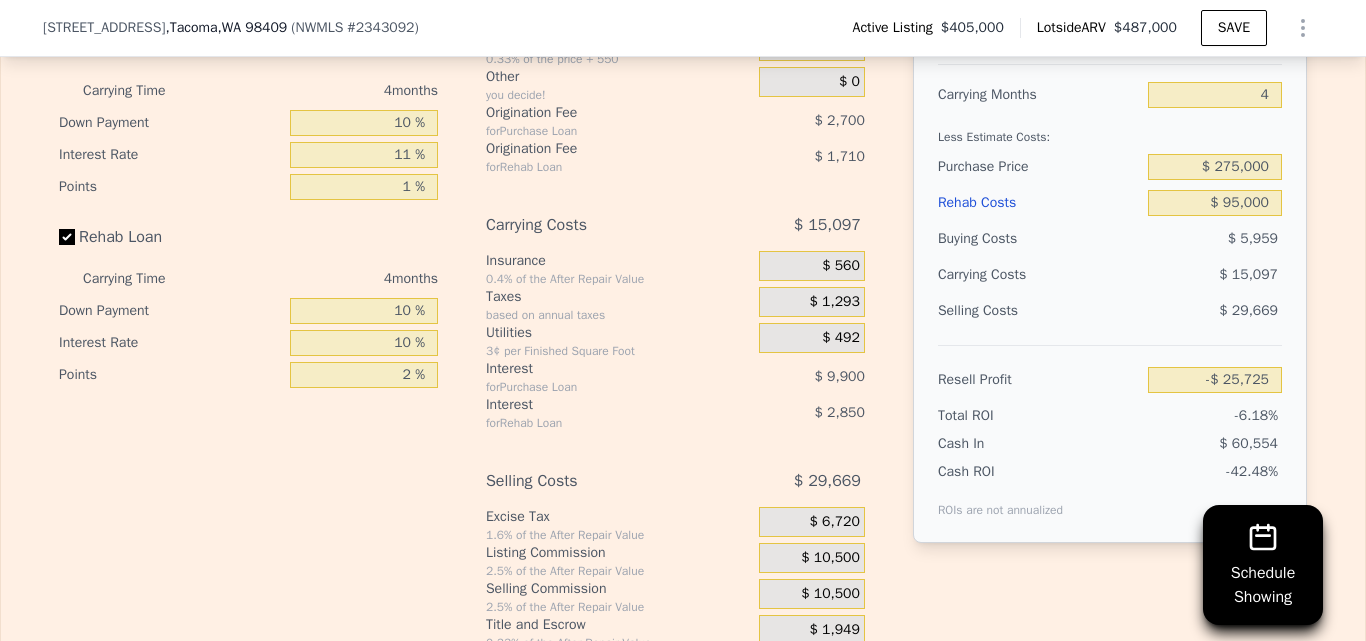 click on "After Repair Value $ 420,000 Carrying Months 4 Less Estimate Costs: Purchase Price $ 275,000 Rehab Costs $ 95,000 Buying Costs $ 5,959 Carrying Costs $ 15,097 Selling Costs $ 29,669 Resell Profit -$ 25,725 Total ROI -6.18% Cash In $ 60,554 Cash ROI ROIs are not annualized -42.48%" at bounding box center (1110, 265) 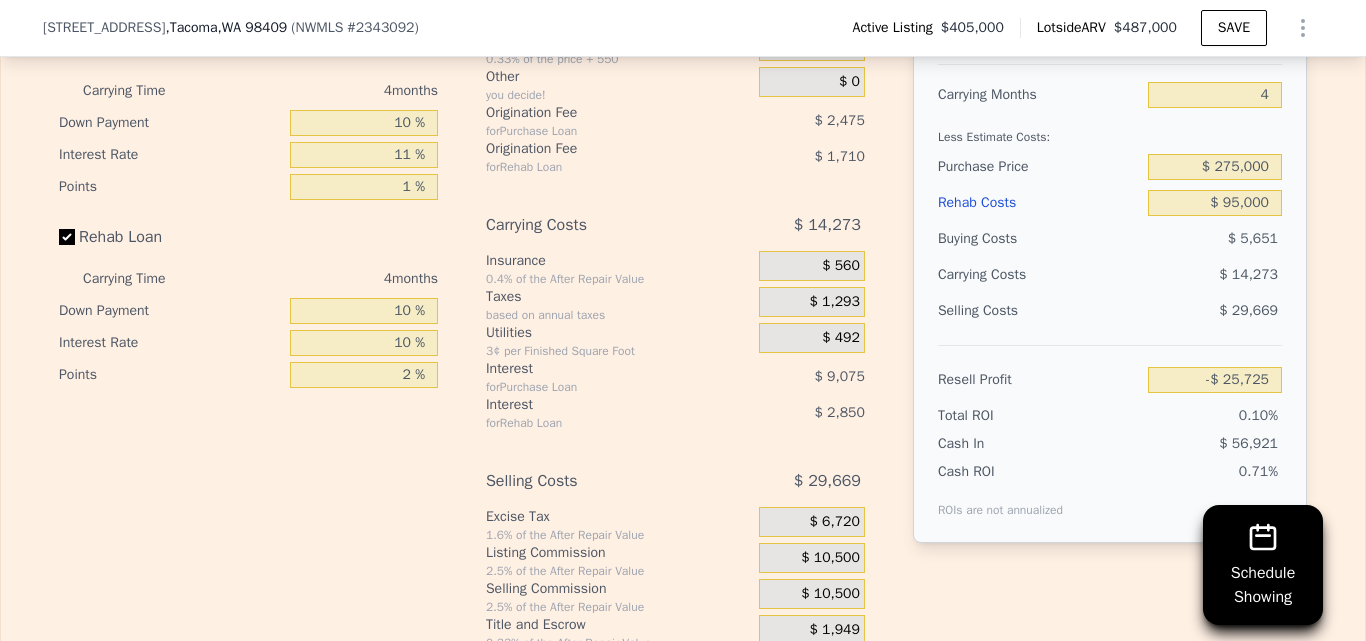 type on "$ 407" 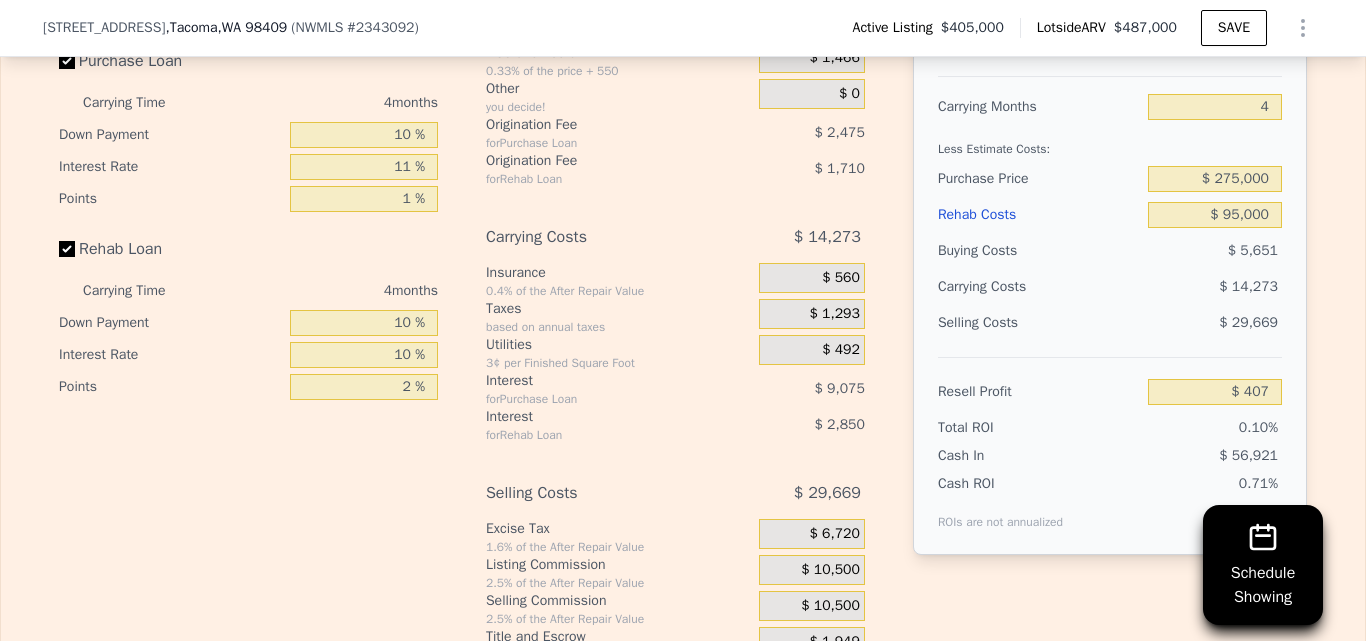 scroll, scrollTop: 3490, scrollLeft: 0, axis: vertical 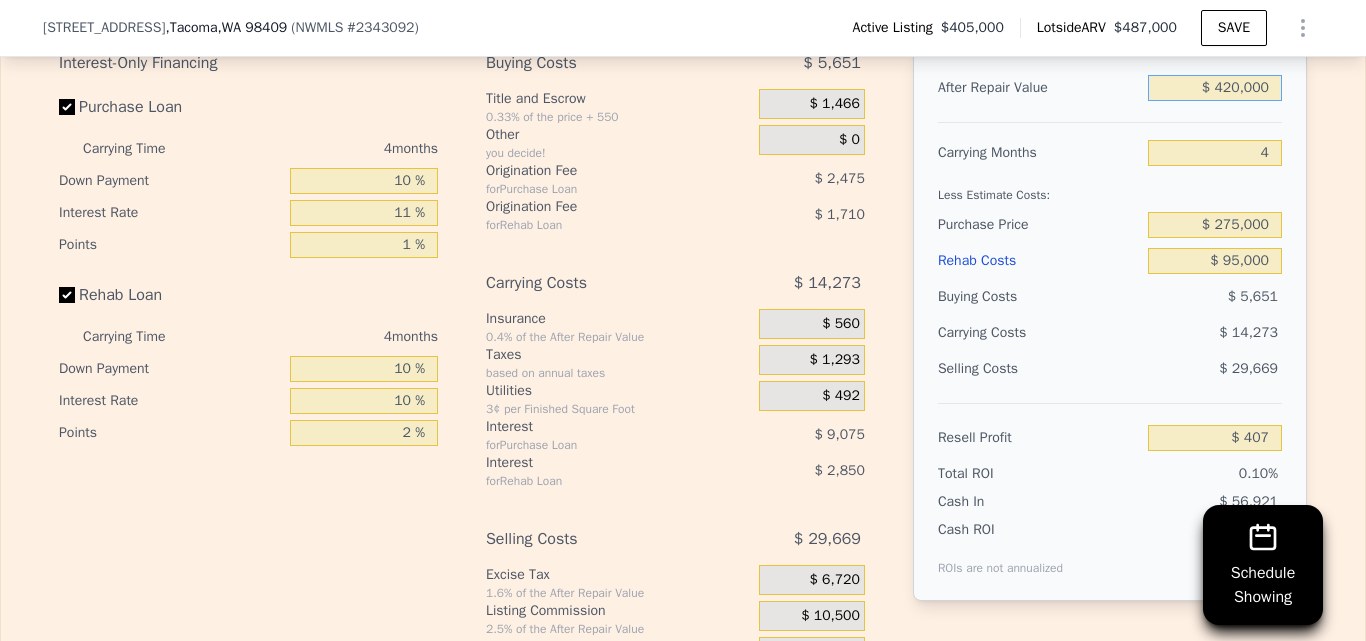 click on "$ 420,000" at bounding box center (1215, 88) 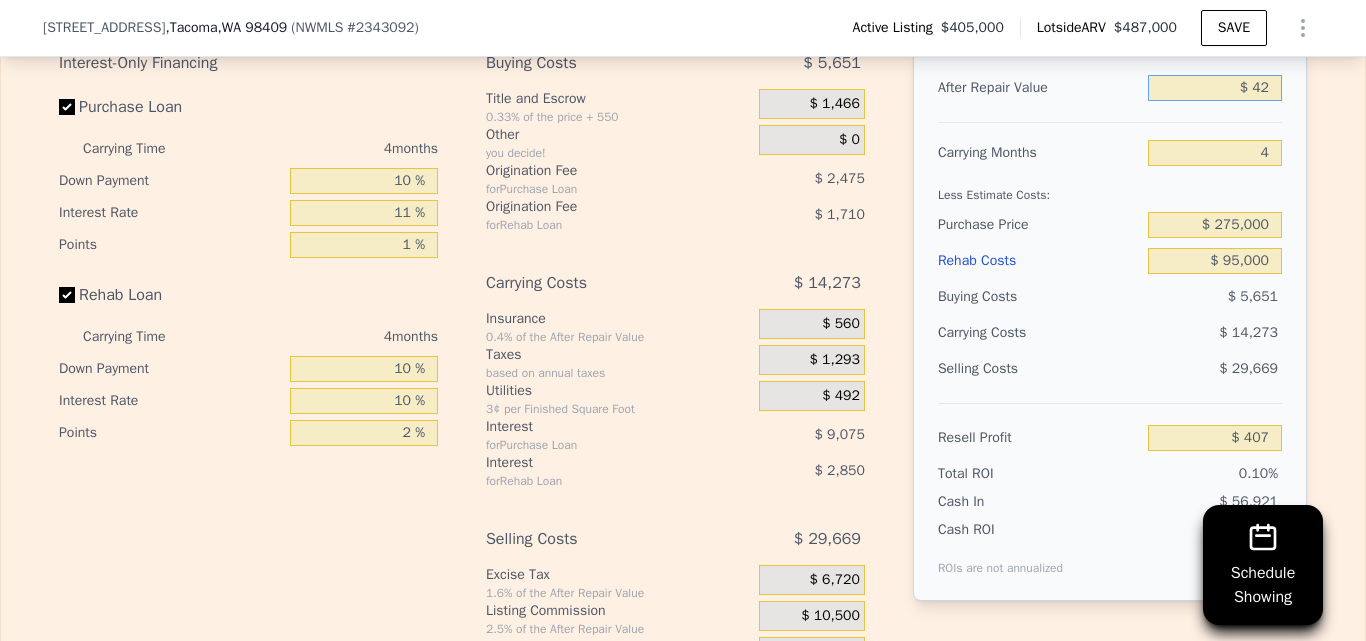 type on "$ 4" 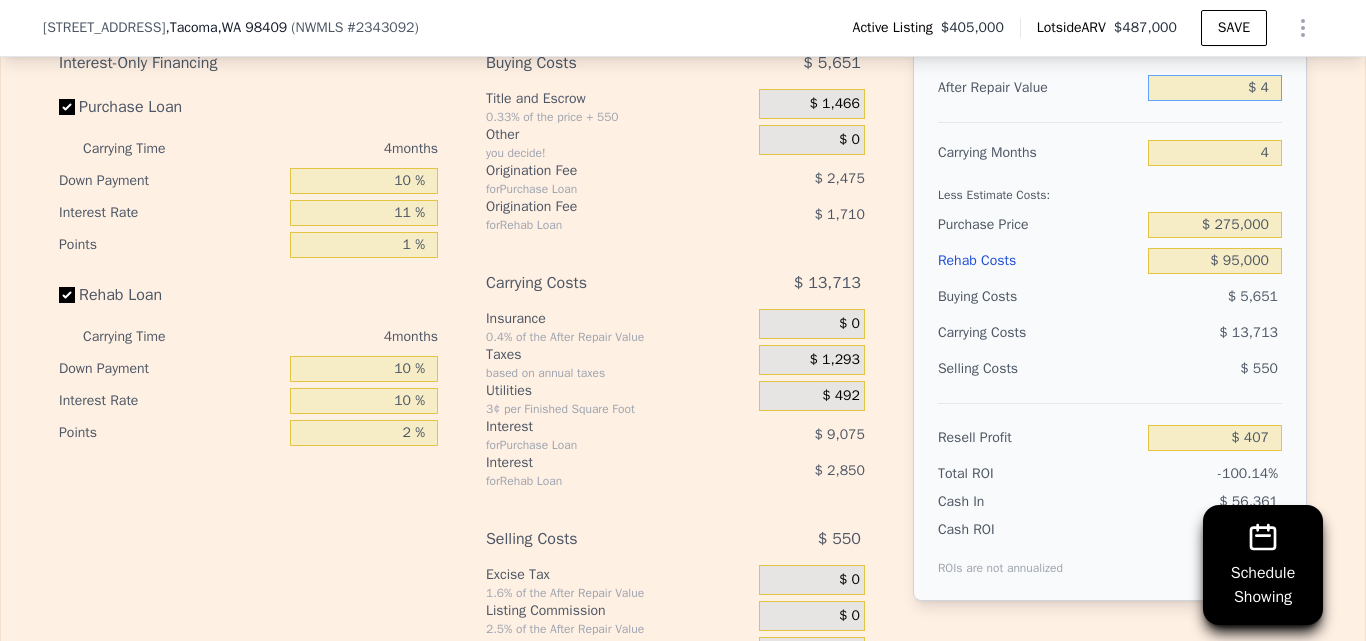 type on "-$ 389,910" 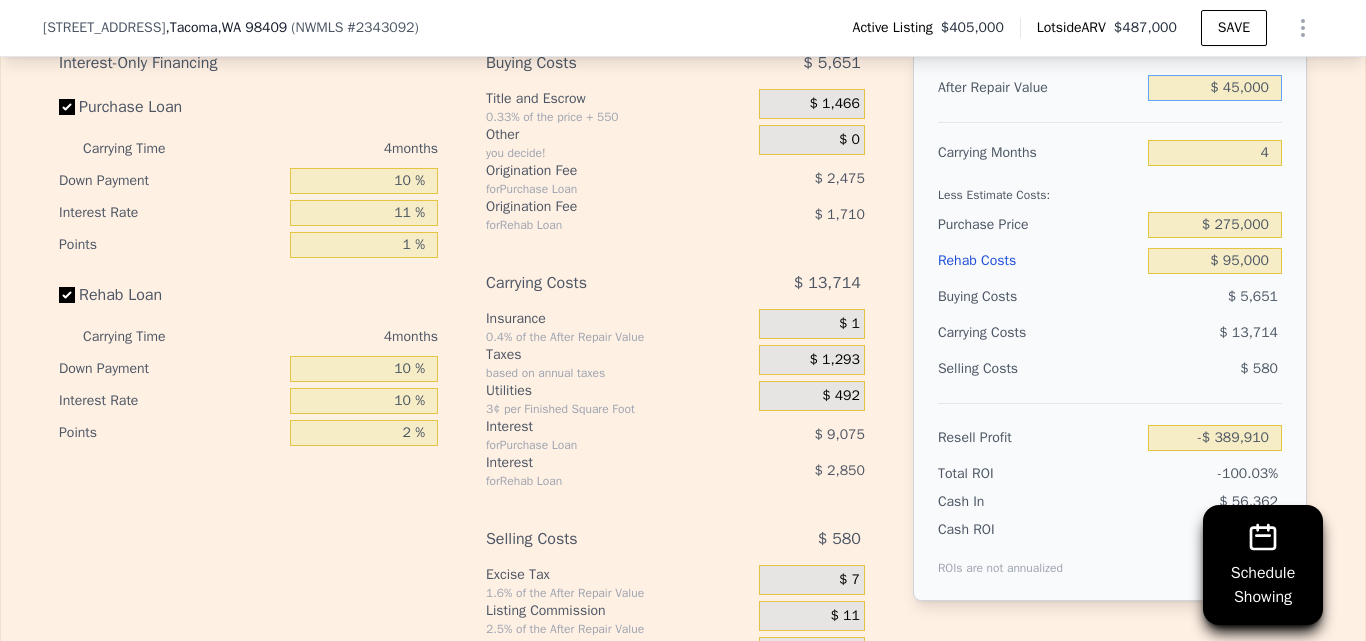 type on "$ 450,000" 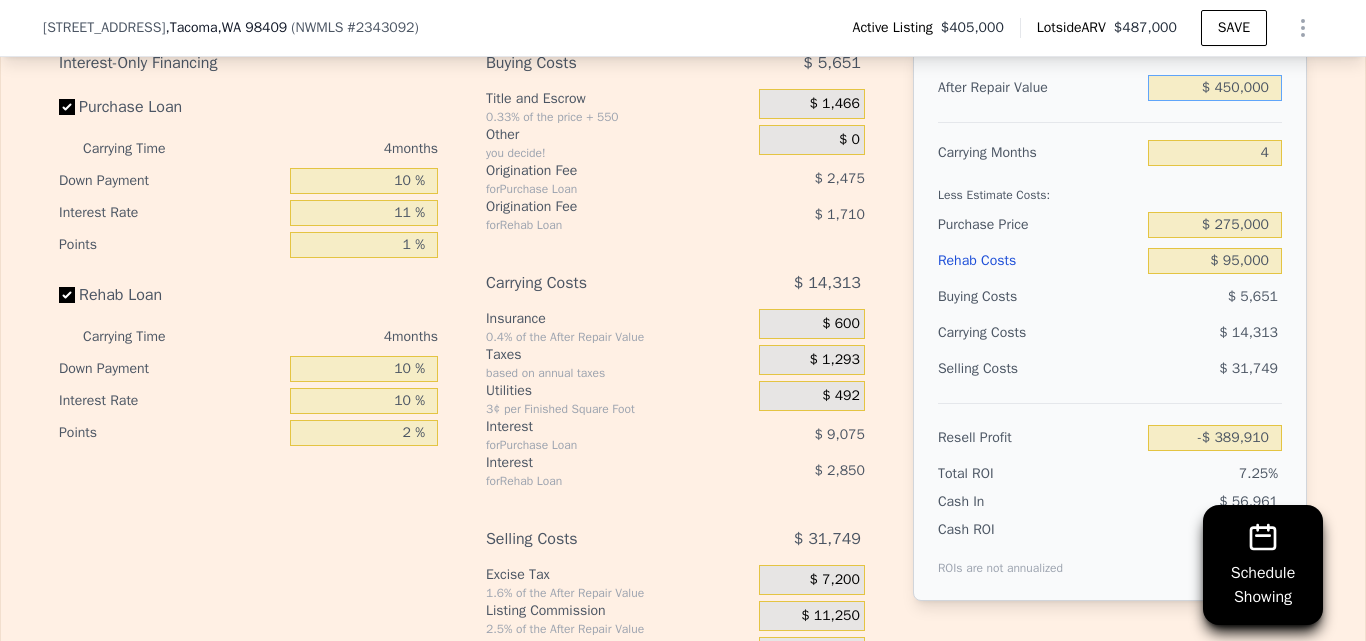 type on "$ 28,287" 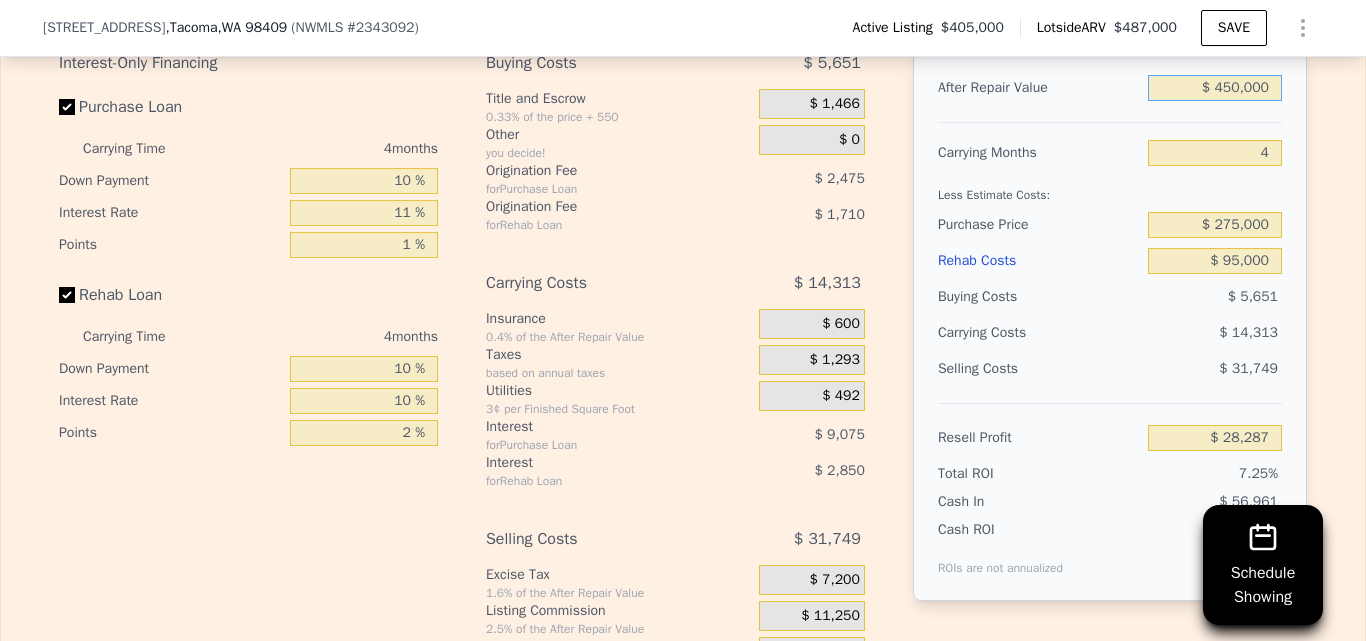 type on "$ 450,000" 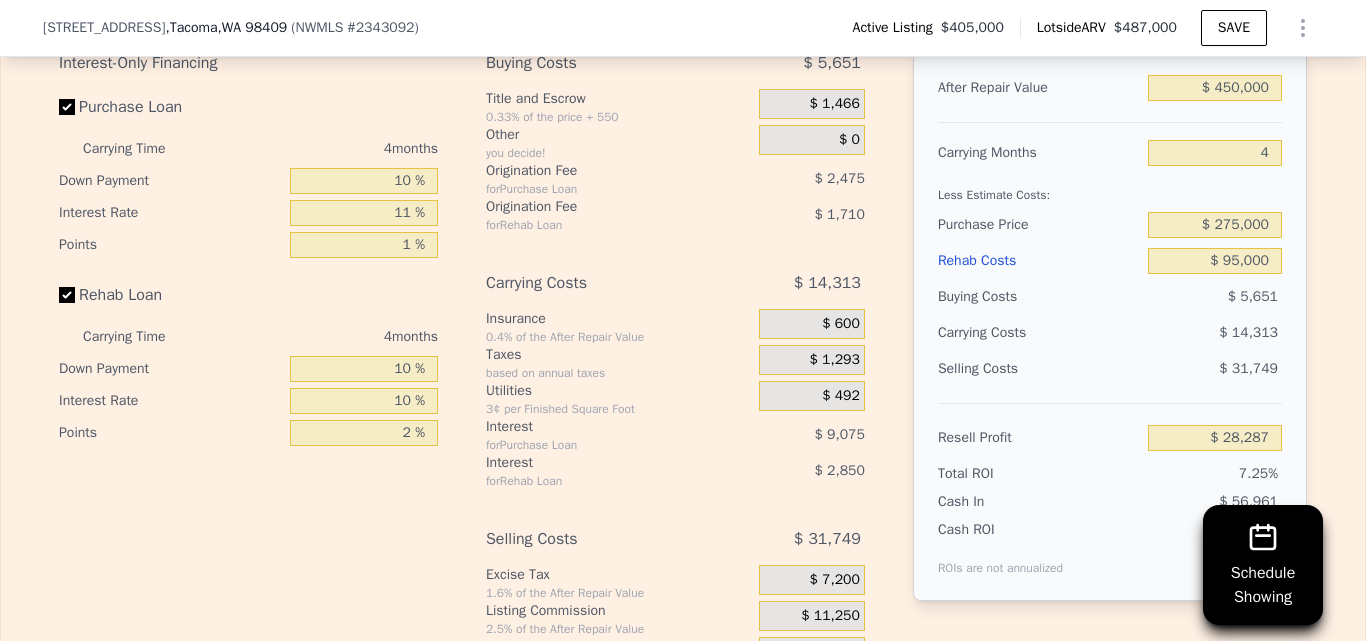 click on "Edit the assumptions in yellow boxes. Input profit to calculate an offer price. Pre-set assumptions are computer generated by  Lotside . Interest-Only Financing Purchase Loan Carrying Time 4  months Down Payment 10 % Interest Rate 11 % Points 1 % Rehab Loan Carrying Time 4  months Down Payment 10 % Interest Rate 10 % Points 2 % Buying Costs $ 5,651 Title and Escrow 0.33% of the price + 550 $ 1,466 Other you decide! $ 0 Origination Fee for  Purchase Loan $ 2,475 Origination Fee for  Rehab Loan $ 1,710 Carrying Costs $ 14,313 Insurance 0.4% of the After Repair Value $ 600 Taxes based on annual taxes $ 1,293 Utilities 3¢ per Finished Square Foot $ 492 Interest for  Purchase Loan $ 9,075 Interest for  Rehab Loan $ 2,850 Selling Costs $ 31,749 Excise Tax 1.6% of the After Repair Value $ 7,200 Listing Commission 2.5% of the After Repair Value $ 11,250 Selling Commission 2.5% of the After Repair Value $ 11,250 Title and Escrow 0.33% of the After Repair Value $ 2,049 After Repair Value $ 450,000 Carrying Months 4" at bounding box center [683, 337] 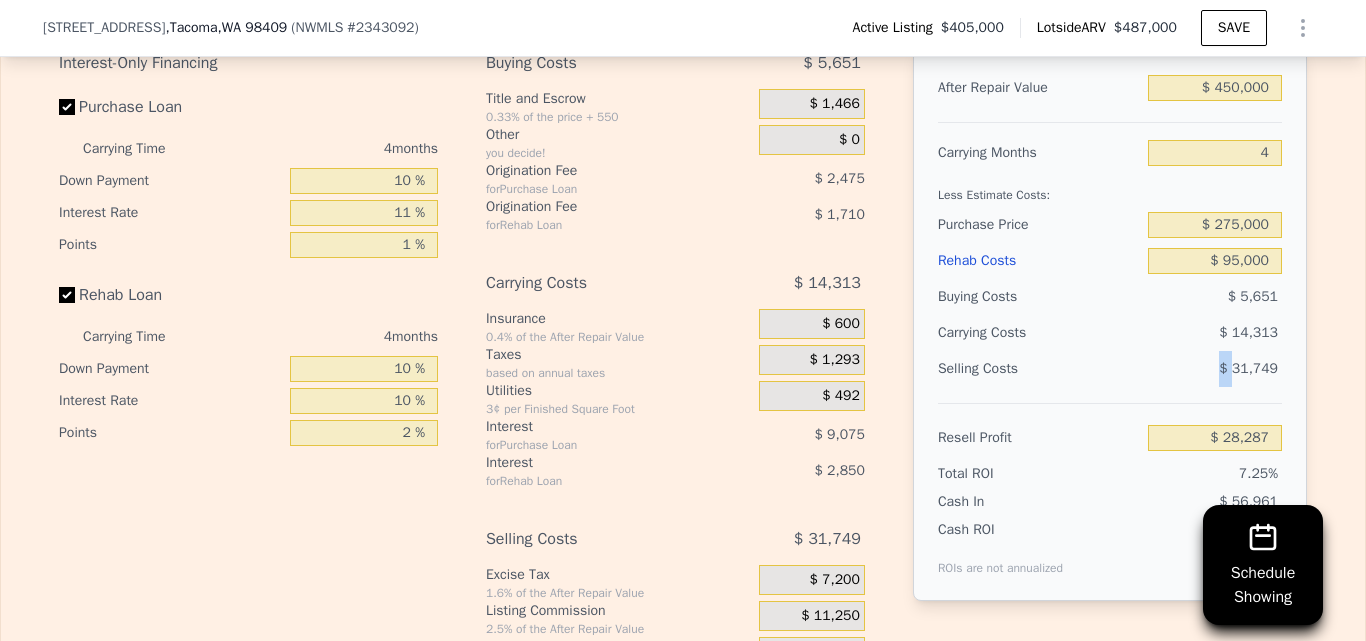 click on "$ 31,749" at bounding box center (1215, 369) 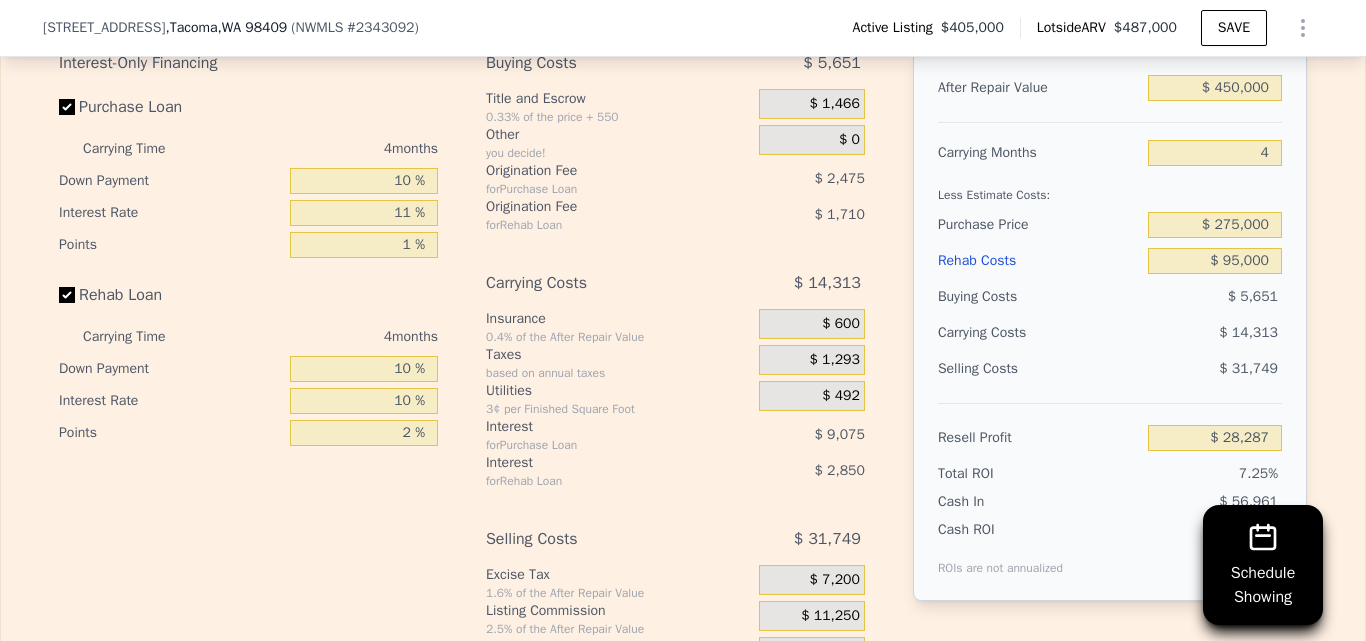 click on "Selling Costs" at bounding box center [1039, 369] 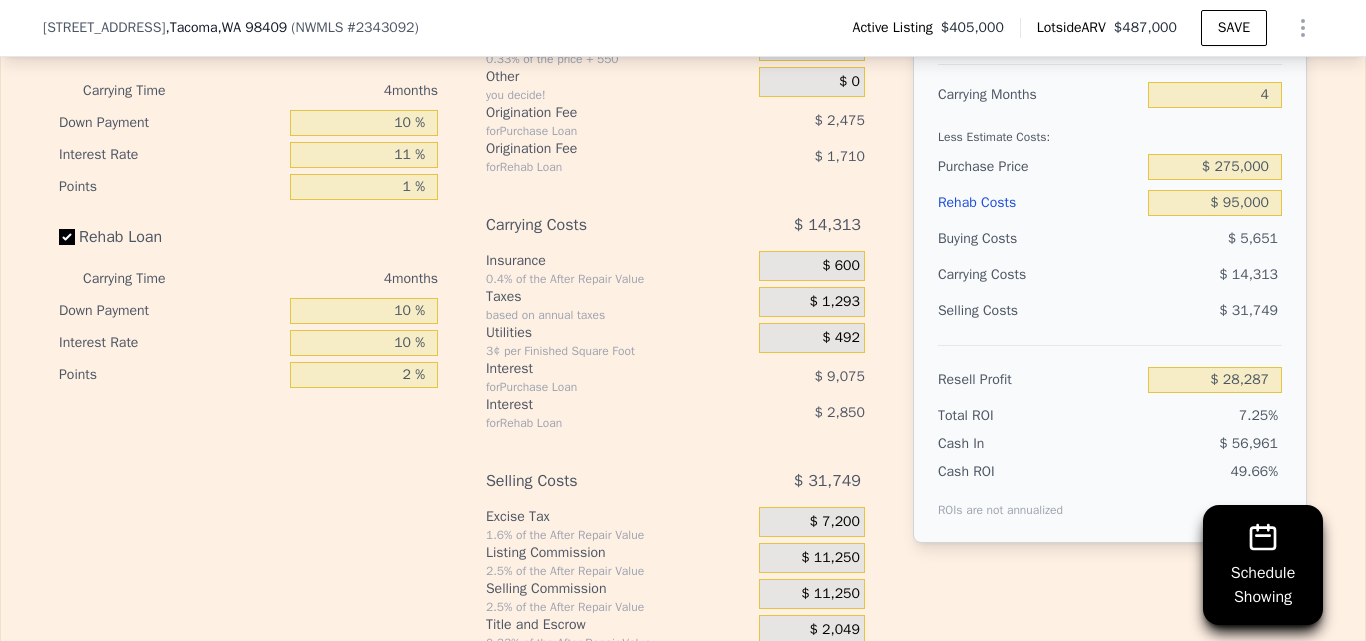 scroll, scrollTop: 3478, scrollLeft: 0, axis: vertical 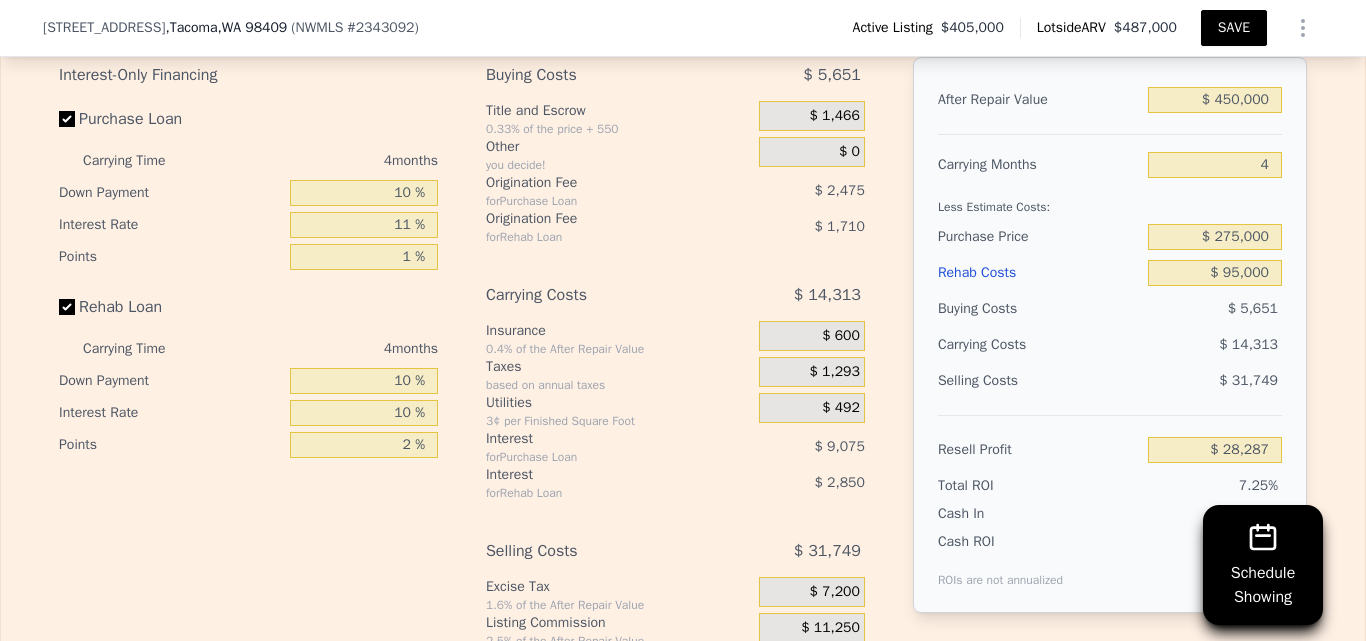 click on "SAVE" at bounding box center [1234, 28] 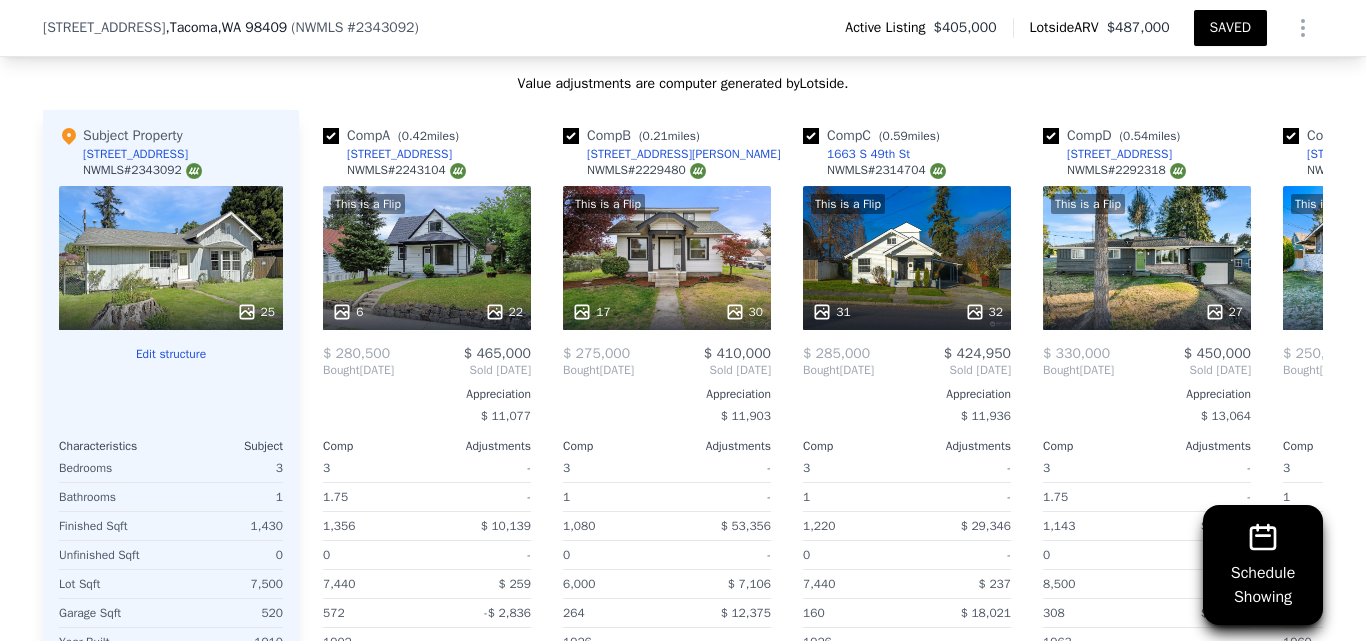 scroll, scrollTop: 2506, scrollLeft: 0, axis: vertical 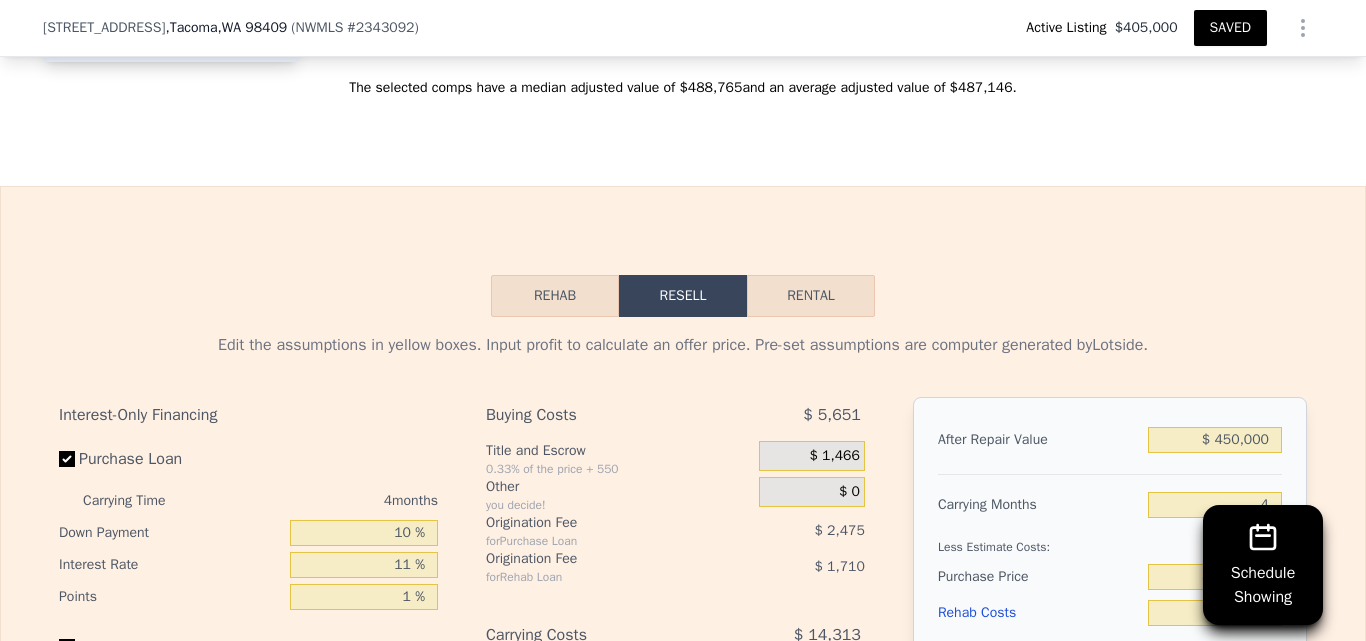 click on "Rehab" at bounding box center (555, 296) 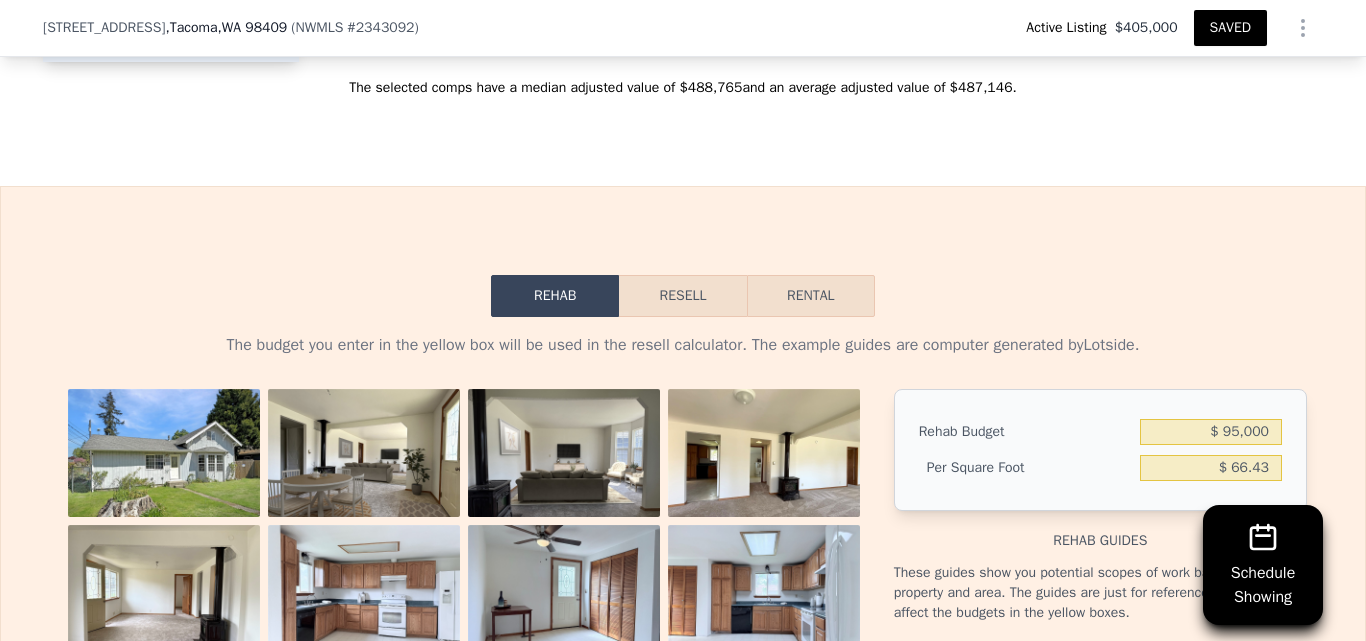 scroll, scrollTop: 3292, scrollLeft: 0, axis: vertical 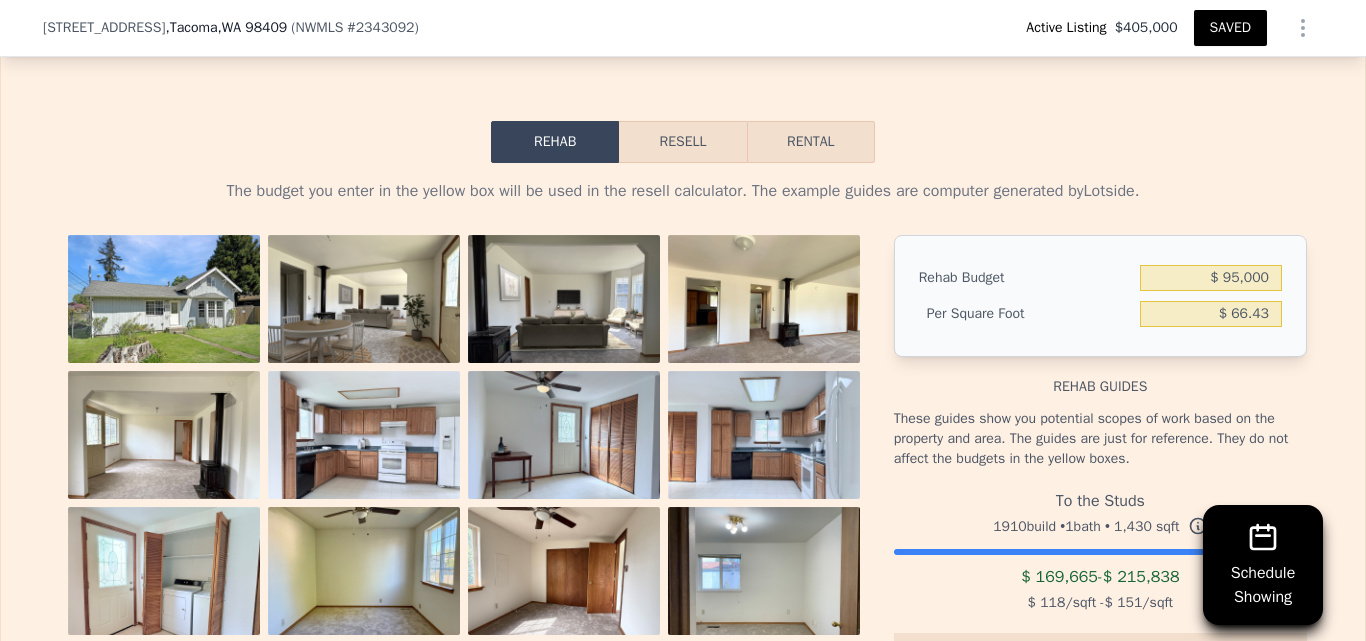 click on "Resell" at bounding box center (682, 142) 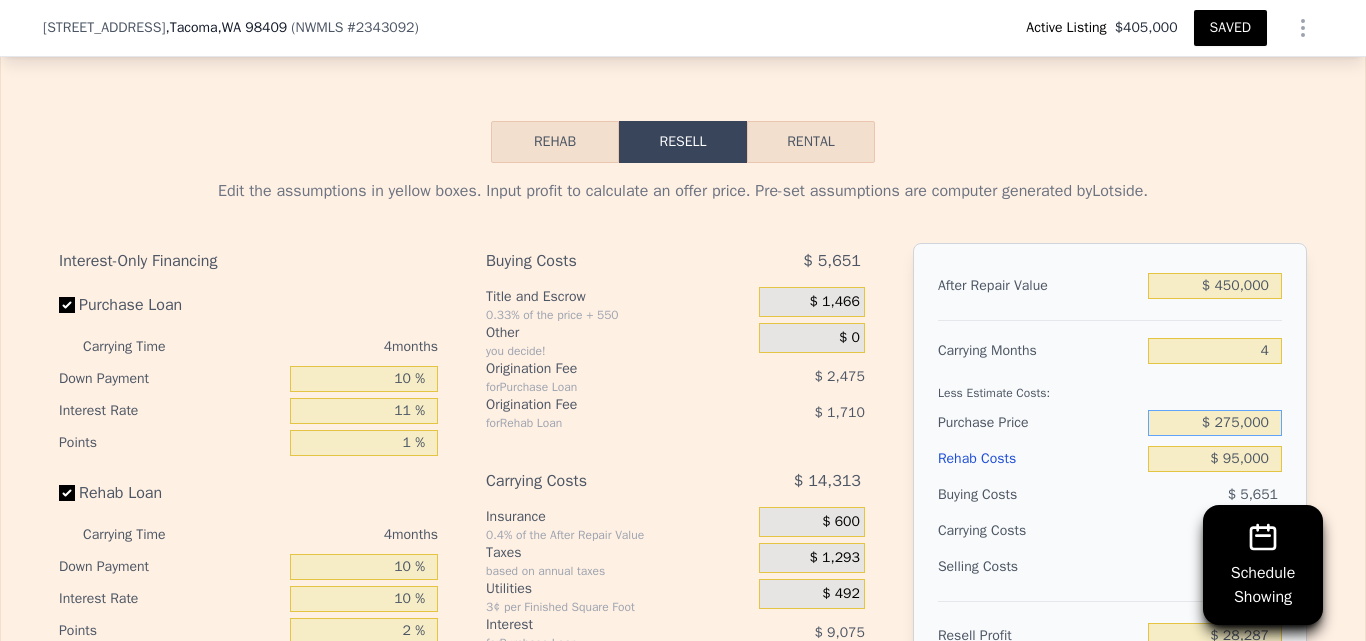 click on "$ 275,000" at bounding box center (1215, 423) 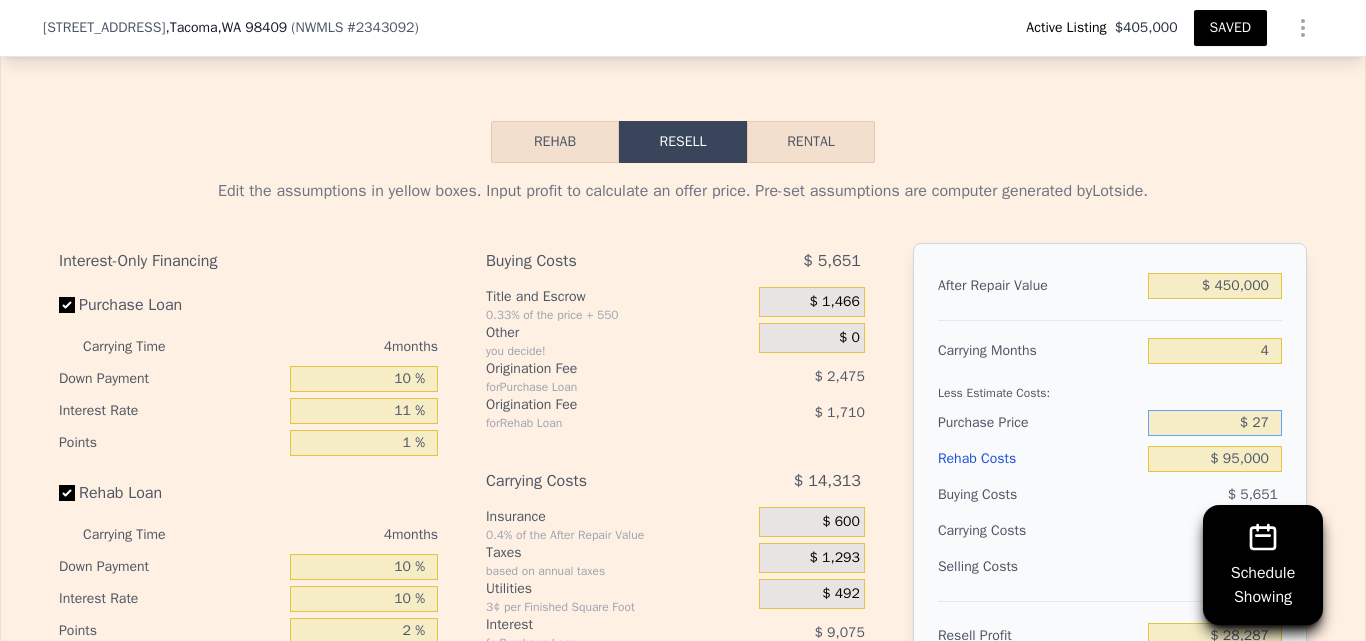 type on "$ 2" 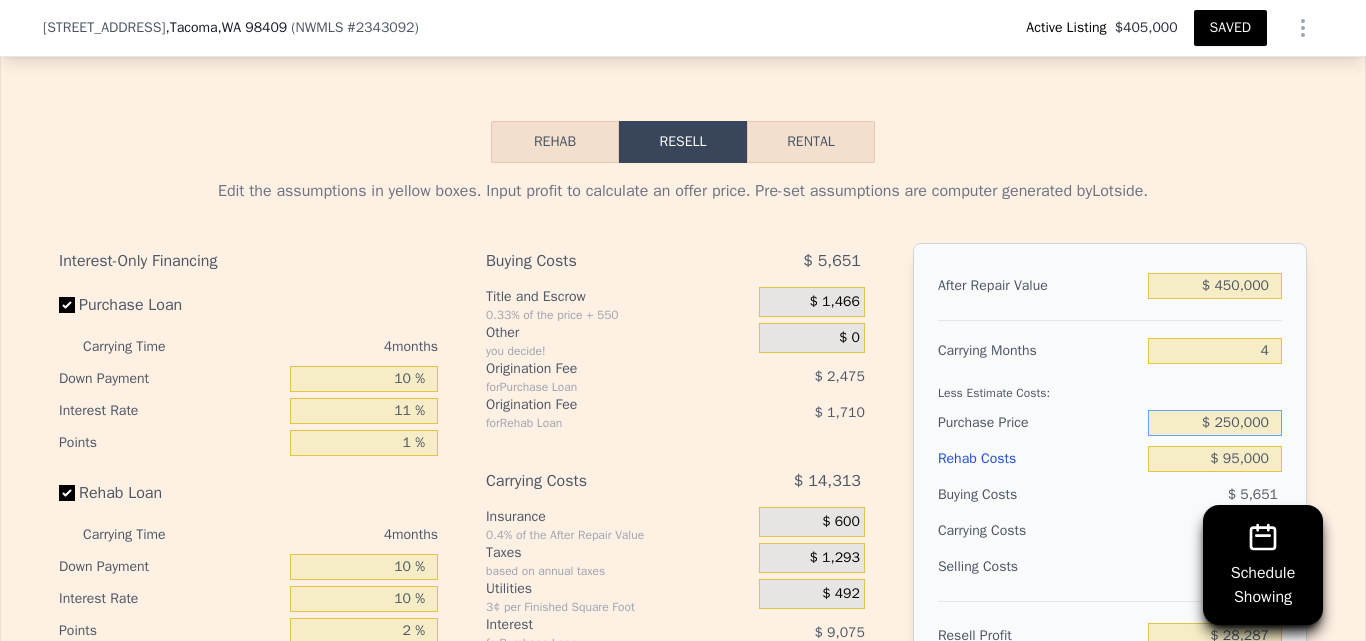 type on "$ 250,000" 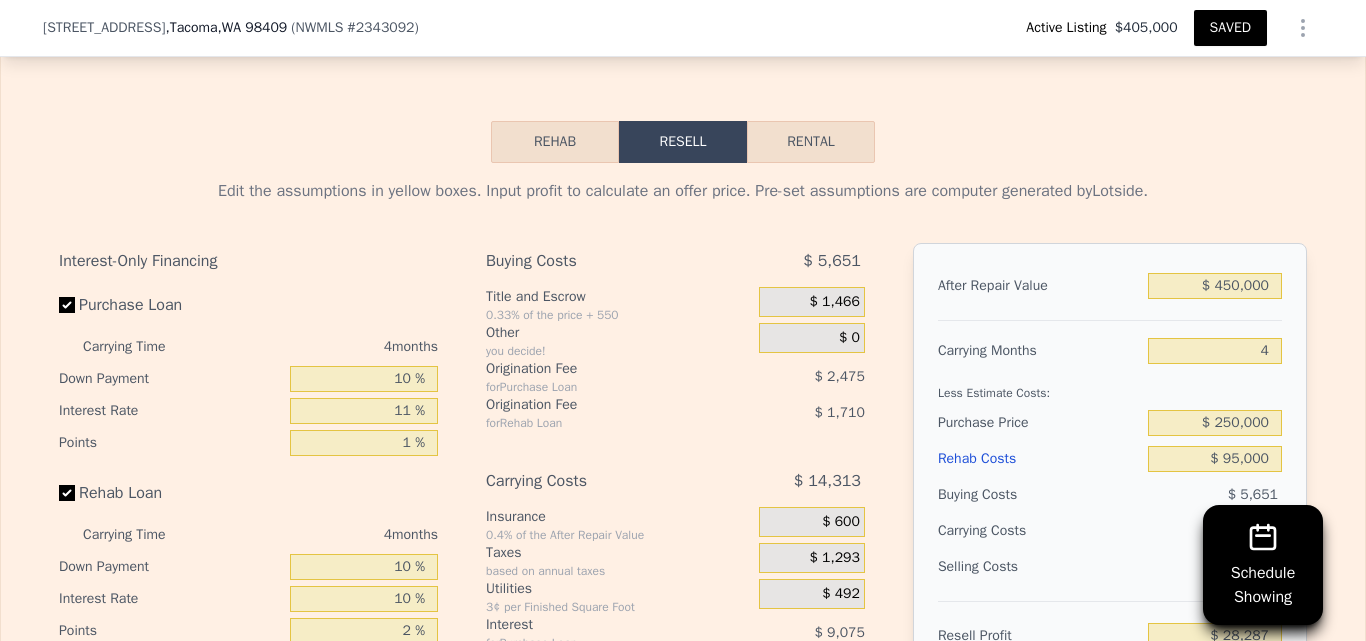 click on "Edit the assumptions in yellow boxes. Input profit to calculate an offer price. Pre-set assumptions are computer generated by  Lotside . Interest-Only Financing Purchase Loan Carrying Time 4  months Down Payment 10 % Interest Rate 11 % Points 1 % Rehab Loan Carrying Time 4  months Down Payment 10 % Interest Rate 10 % Points 2 % Buying Costs $ 5,651 Title and Escrow 0.33% of the price + 550 $ 1,466 Other you decide! $ 0 Origination Fee for  Purchase Loan $ 2,475 Origination Fee for  Rehab Loan $ 1,710 Carrying Costs $ 14,313 Insurance 0.4% of the After Repair Value $ 600 Taxes based on annual taxes $ 1,293 Utilities 3¢ per Finished Square Foot $ 492 Interest for  Purchase Loan $ 9,075 Interest for  Rehab Loan $ 2,850 Selling Costs $ 31,749 Excise Tax 1.6% of the After Repair Value $ 7,200 Listing Commission 2.5% of the After Repair Value $ 11,250 Selling Commission 2.5% of the After Repair Value $ 11,250 Title and Escrow 0.33% of the After Repair Value $ 2,049 After Repair Value $ 450,000 Carrying Months 4" at bounding box center [683, 535] 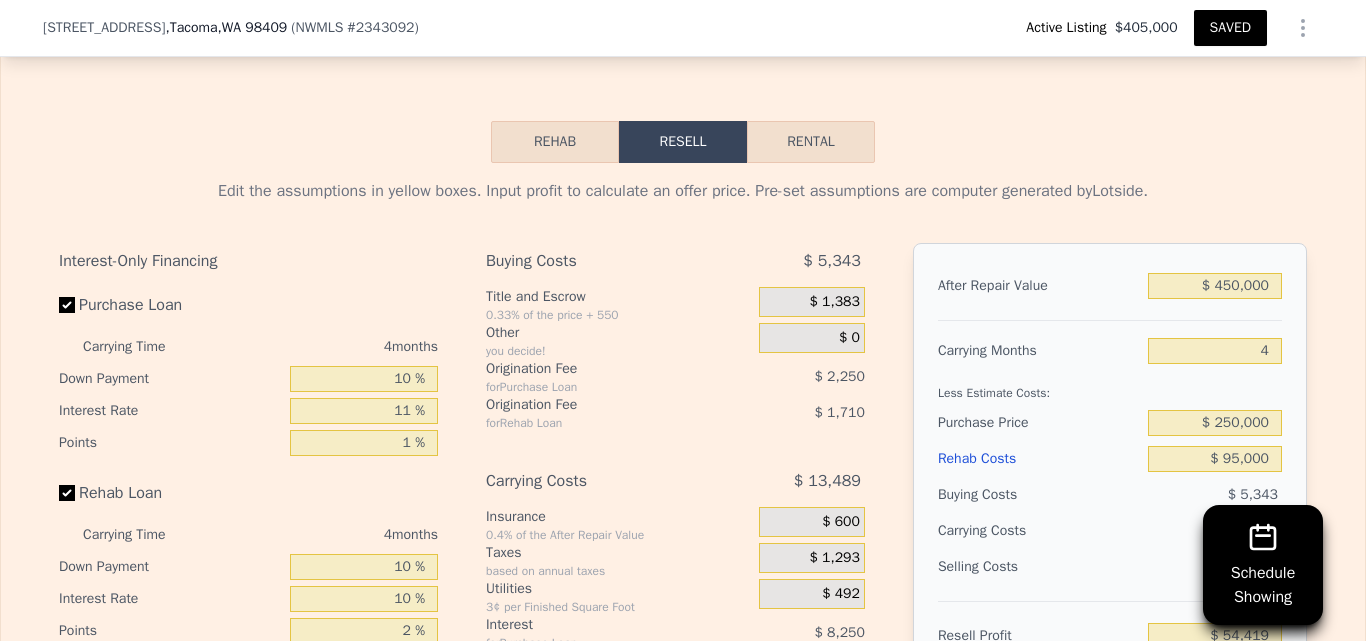 type on "$ 54,419" 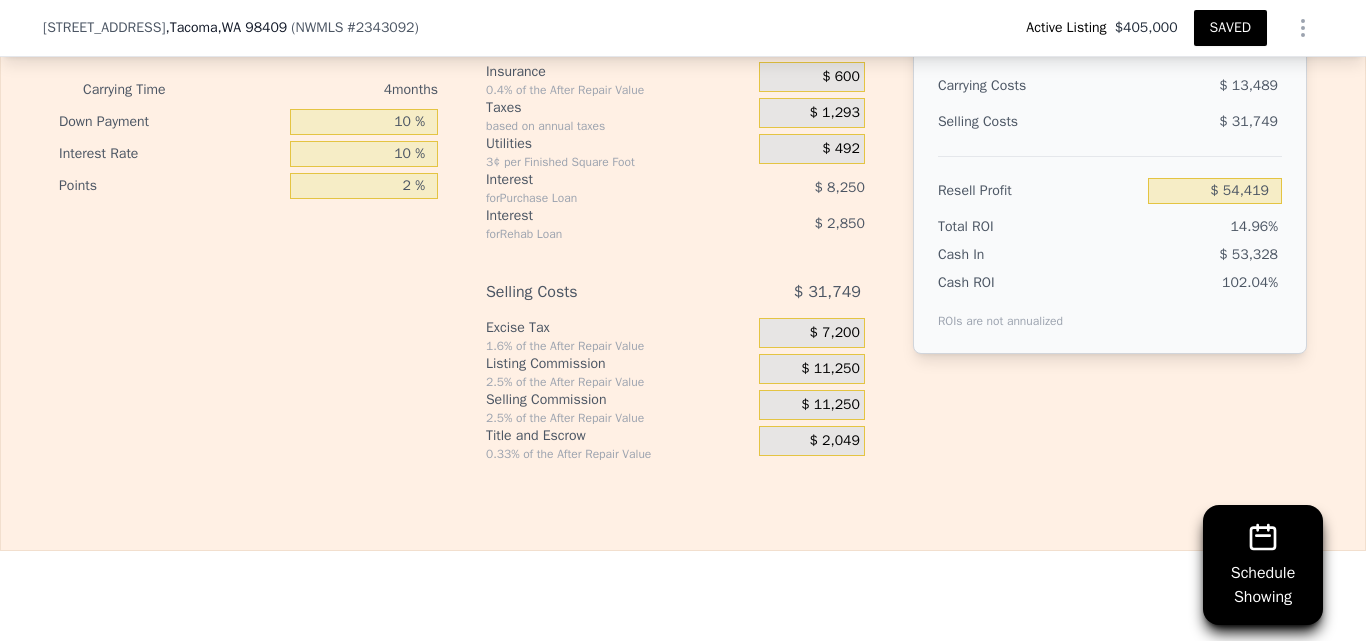 click on "SAVED" at bounding box center [1230, 28] 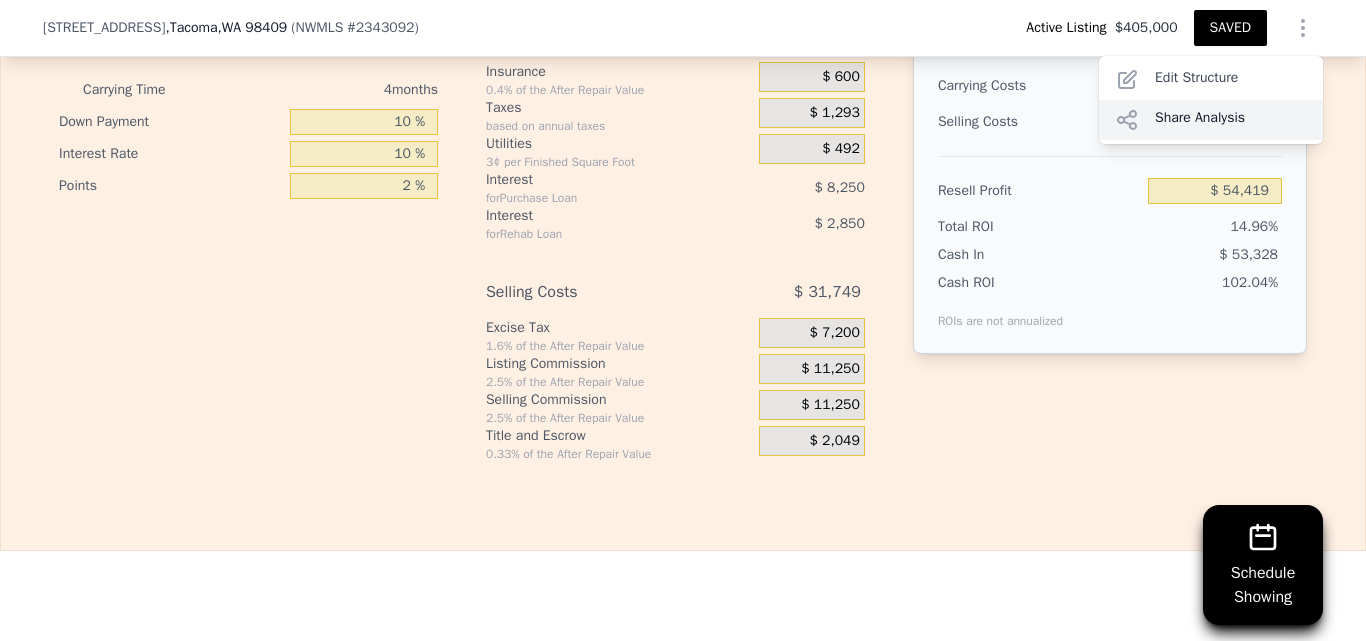 click on "Share Analysis" at bounding box center (1211, 120) 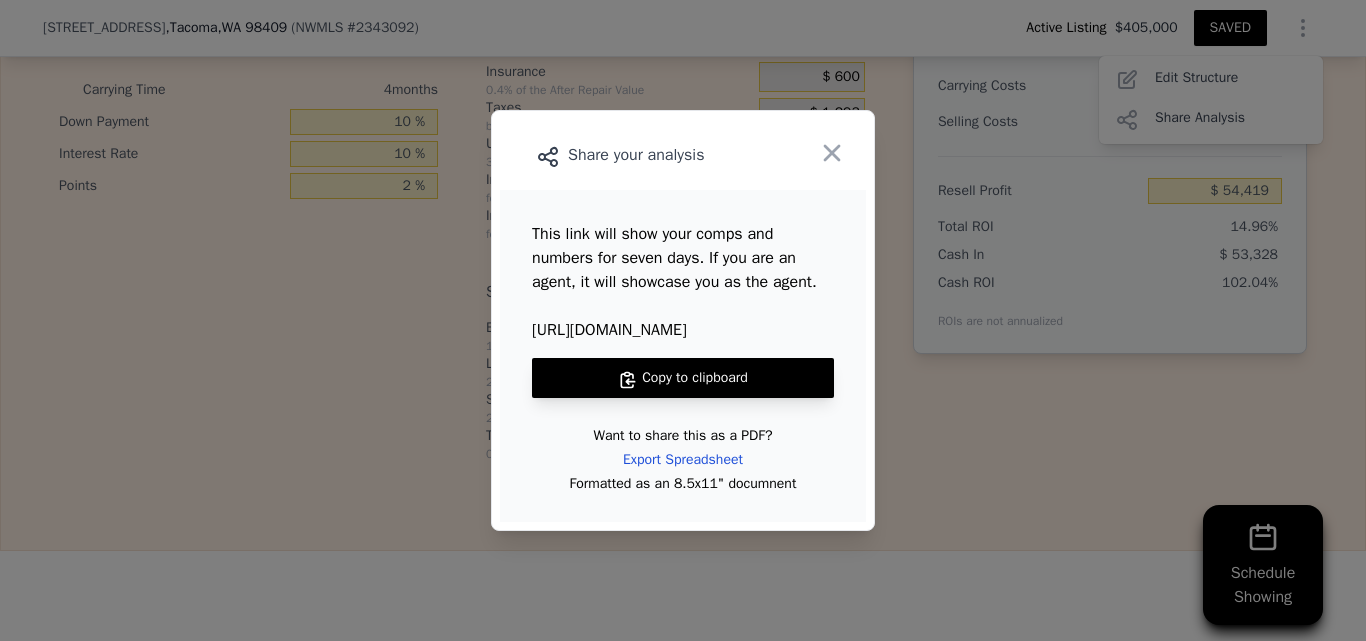 click on "Copy to clipboard" at bounding box center [683, 378] 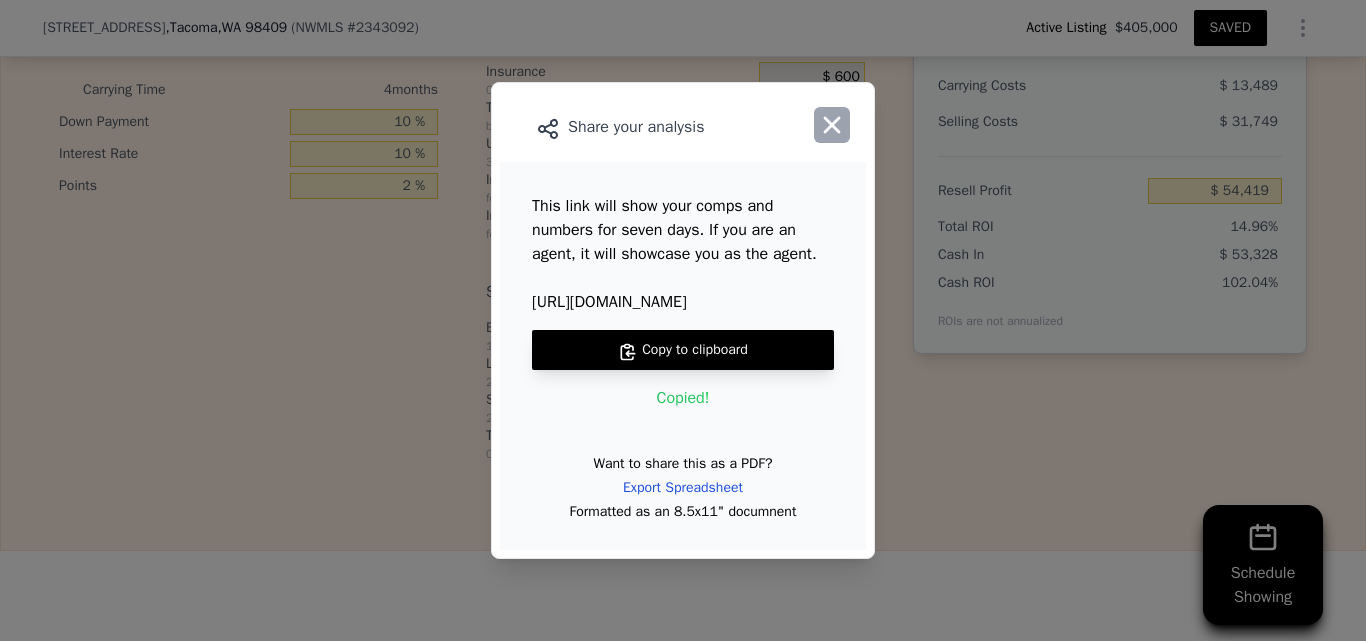 click at bounding box center [832, 125] 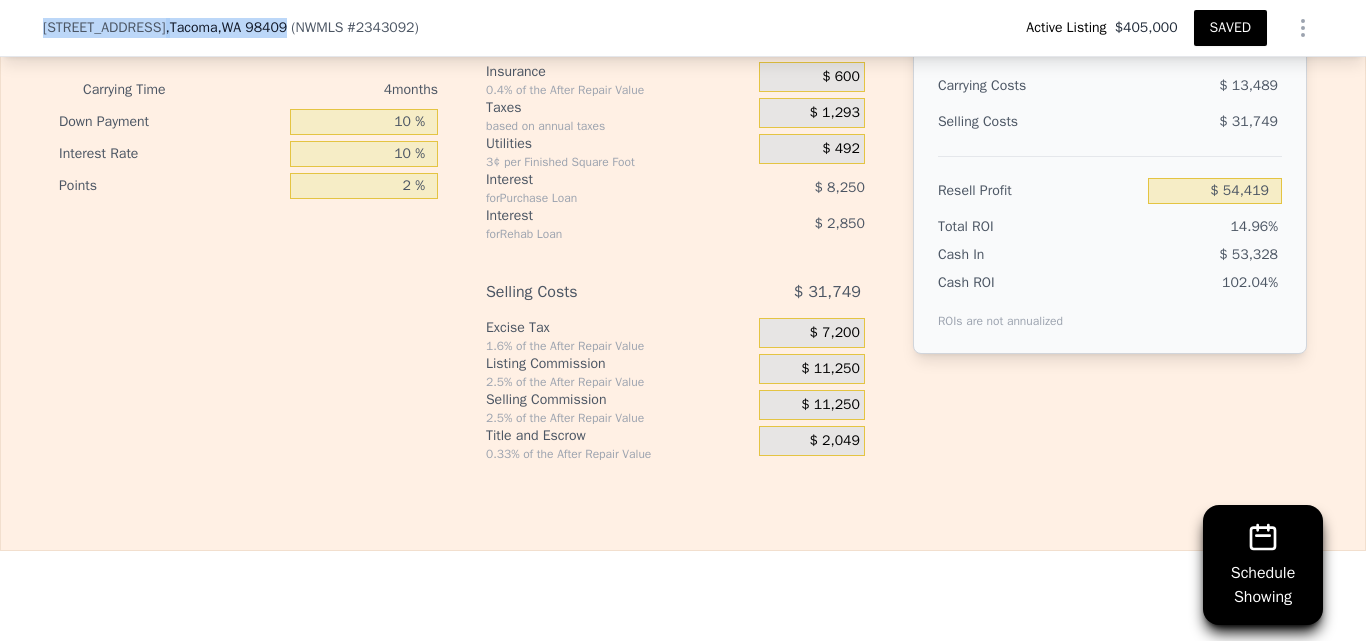 drag, startPoint x: 36, startPoint y: 25, endPoint x: 257, endPoint y: 26, distance: 221.00226 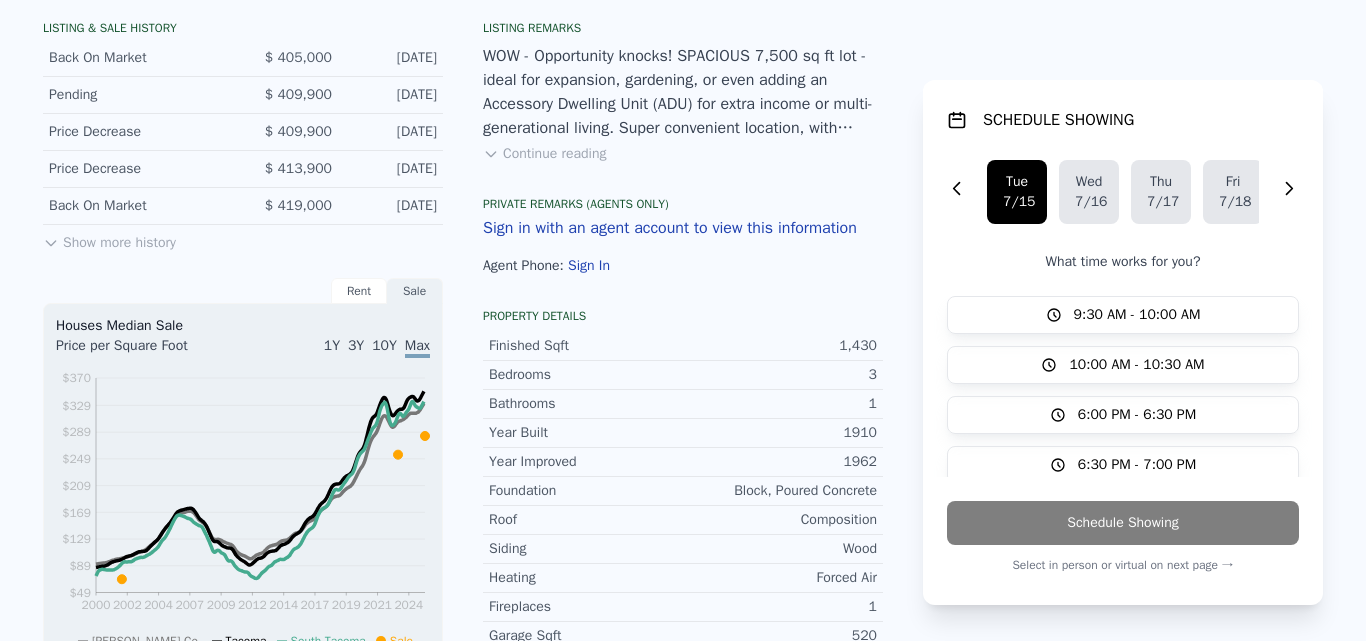 scroll, scrollTop: 7, scrollLeft: 0, axis: vertical 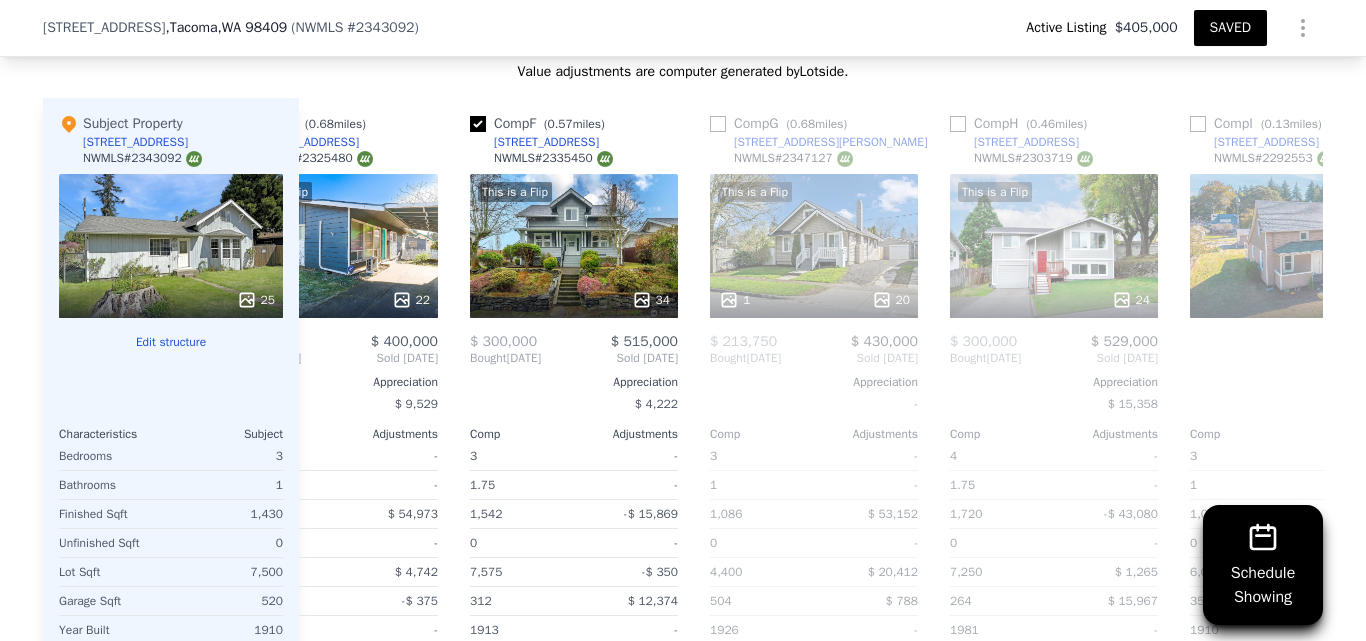 click on "Schedule Showing We found   12 sales   that match your search Listings provided by  NWMLS   Filters  Map   Prices Modify Comp Filters Listing Status Sold Pending Active Characteristics   Min Max Bedrooms 3 5 Bathrooms 1 3 Finished Sqft 1032 1796 Lot Size Sqft 4400 8500 Edit all filters To navigate the map with touch gestures double-tap and hold your finger on the map, then drag the map. ← Move left → Move right ↑ Move up ↓ Move down + Zoom in - Zoom out Home Jump left by 75% End Jump right by 75% Page Up Jump up by 75% Page Down Jump down by 75% A B C D E F G H I J K L • Keyboard shortcuts Map Data Map data ©2025 Google Map data ©2025 Google 500 m  Click to toggle between metric and imperial units Terms Report a map error Median Sale Price per Square Foot 98409 Selected Comp Unselected Comp Jul 24 Sep 24 Nov 24 Jan 25 Mar 25 May 25 Jul 25 $250 $300 $350 $400 $450 B D C A E F Subject I H L J K G Month 98409 Selected Comp Unselected Comp Jul 1, 2024 331.724 Aug 1, 2024 334.427 Sep 1, 2024 334.057 ." at bounding box center (683, 203) 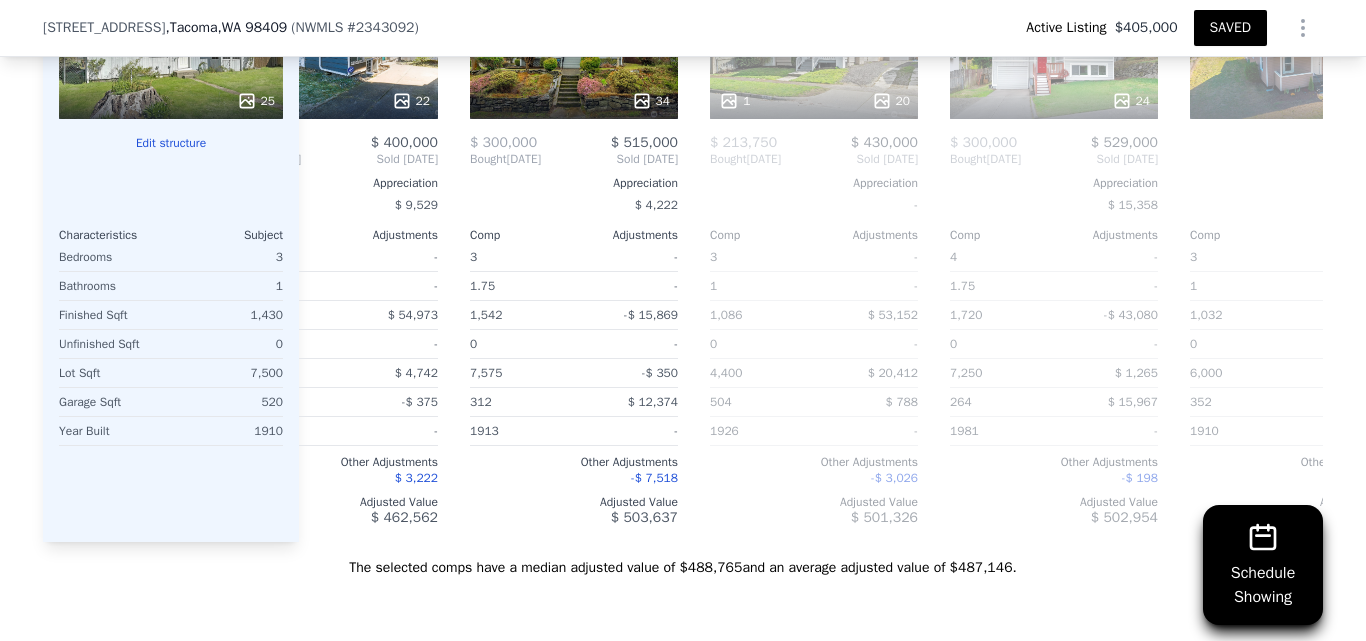 scroll, scrollTop: 2623, scrollLeft: 0, axis: vertical 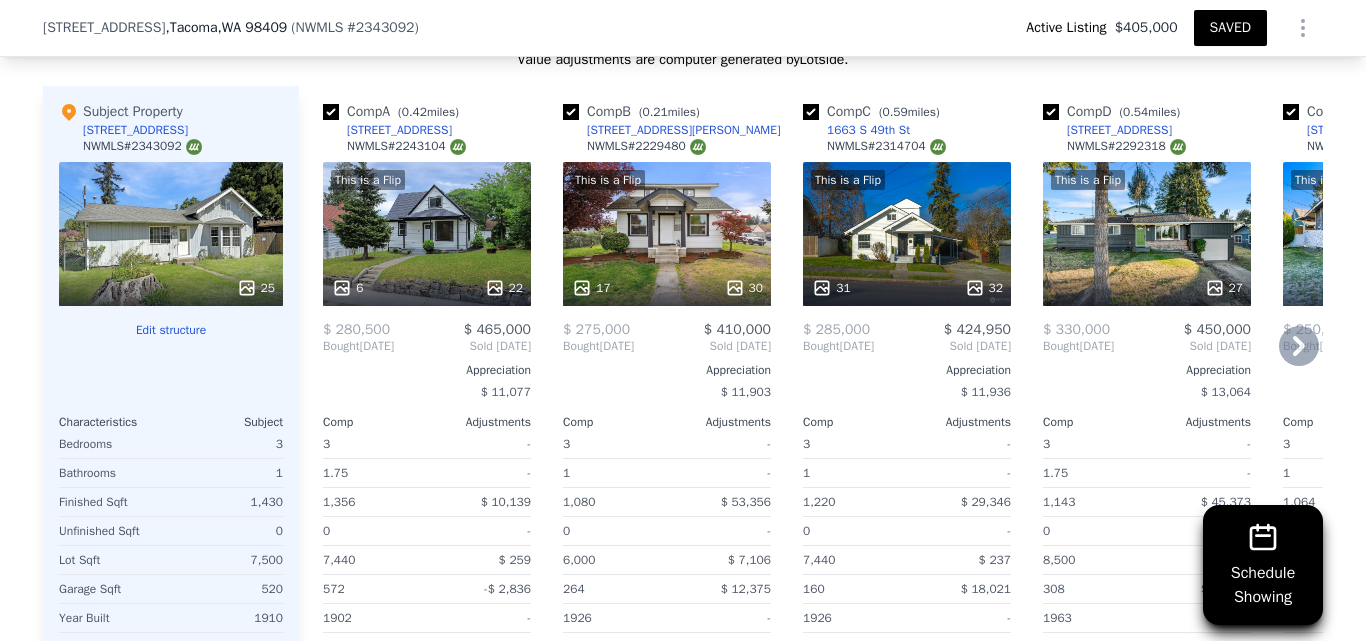click on "5002 S Oakes St" at bounding box center (684, 130) 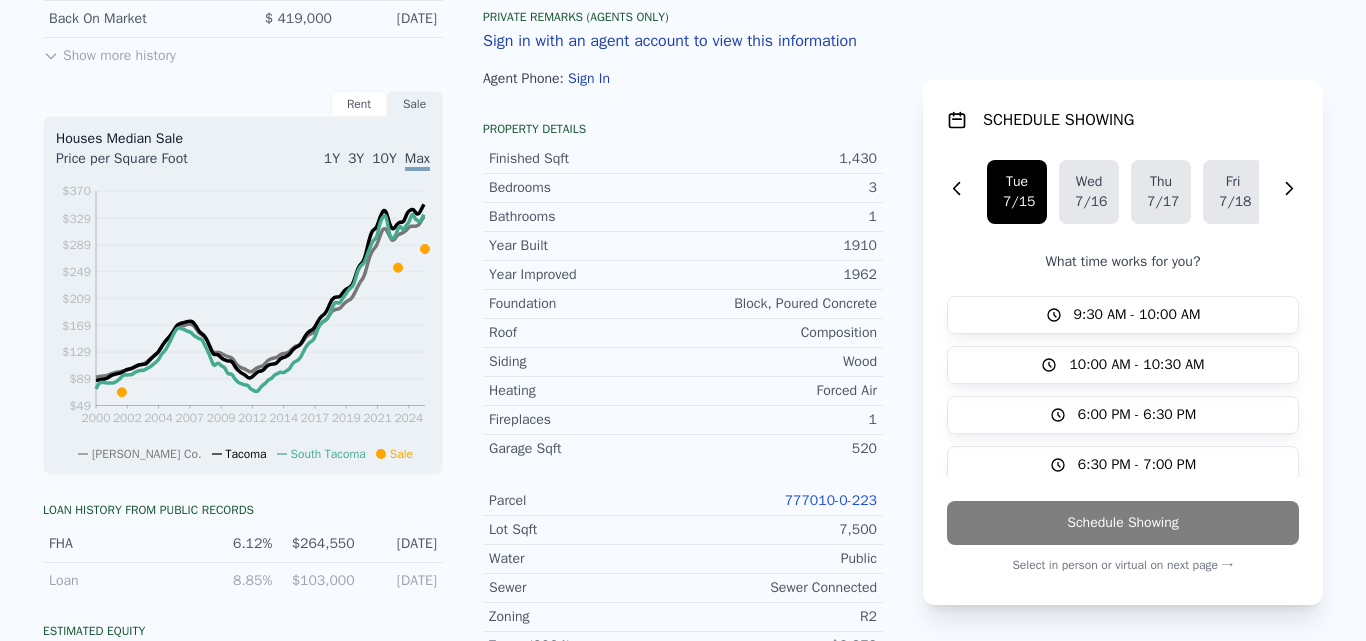 scroll, scrollTop: 0, scrollLeft: 0, axis: both 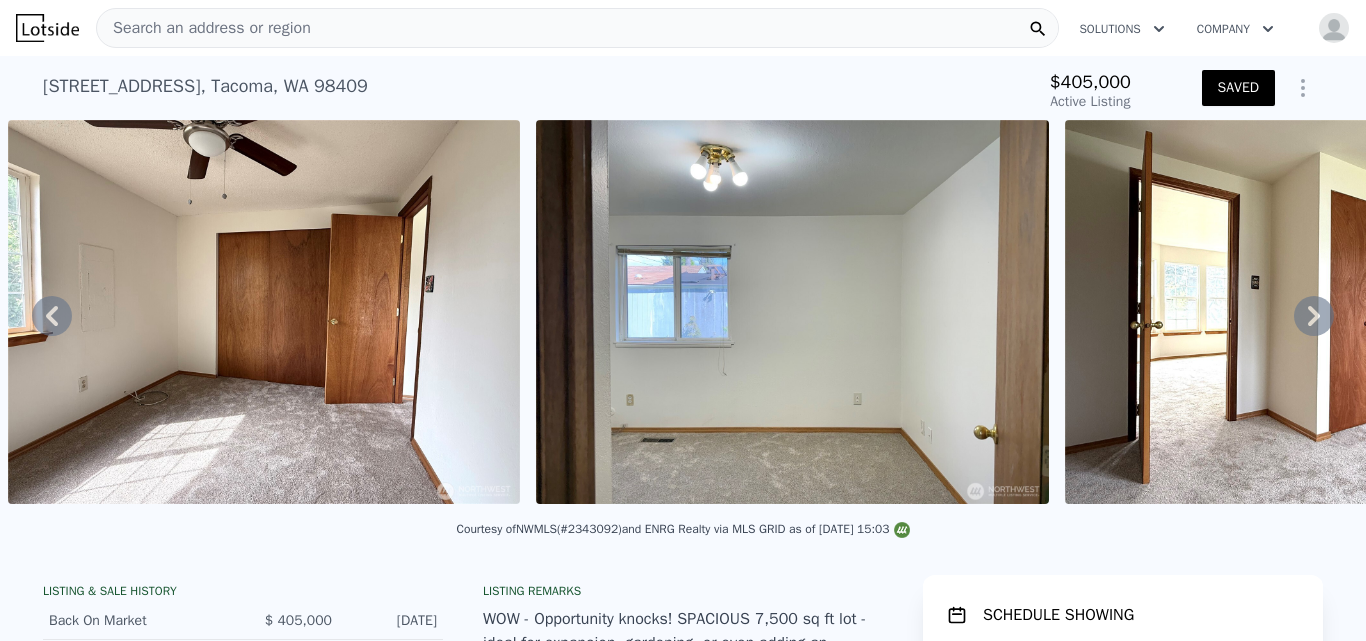 click on "Search an address or region" at bounding box center (577, 28) 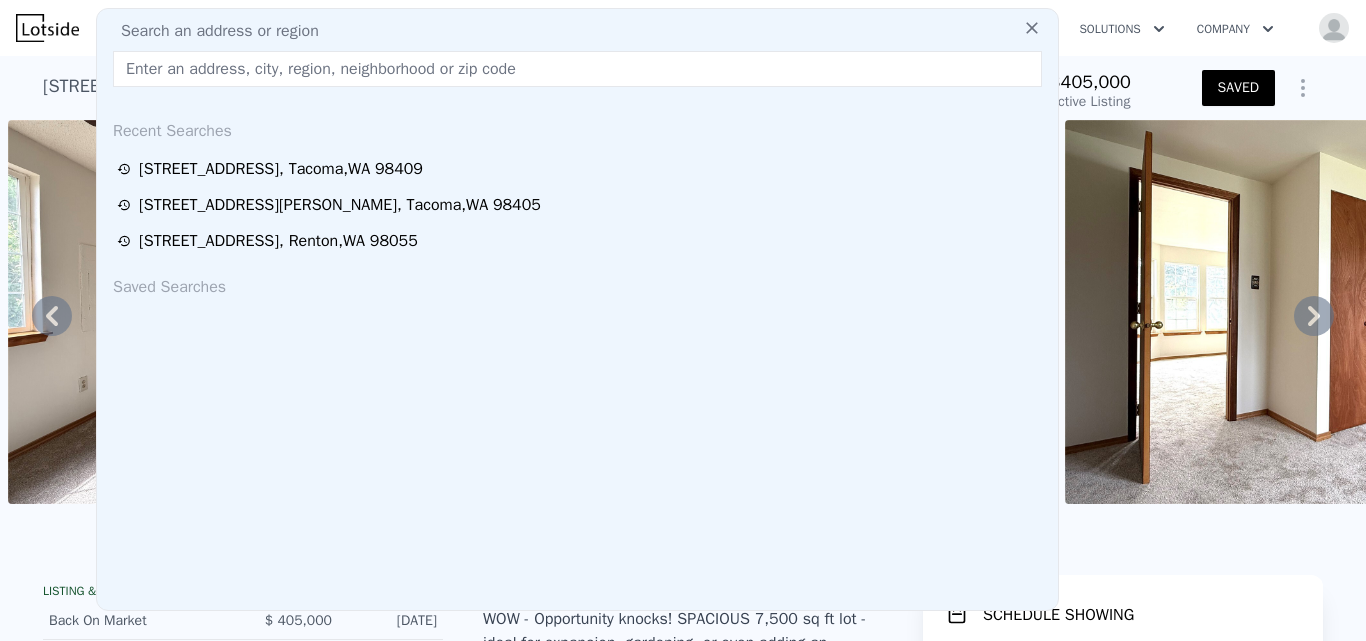 type on "8102 Oakridge Dr SW, Lakewood, WA 98498" 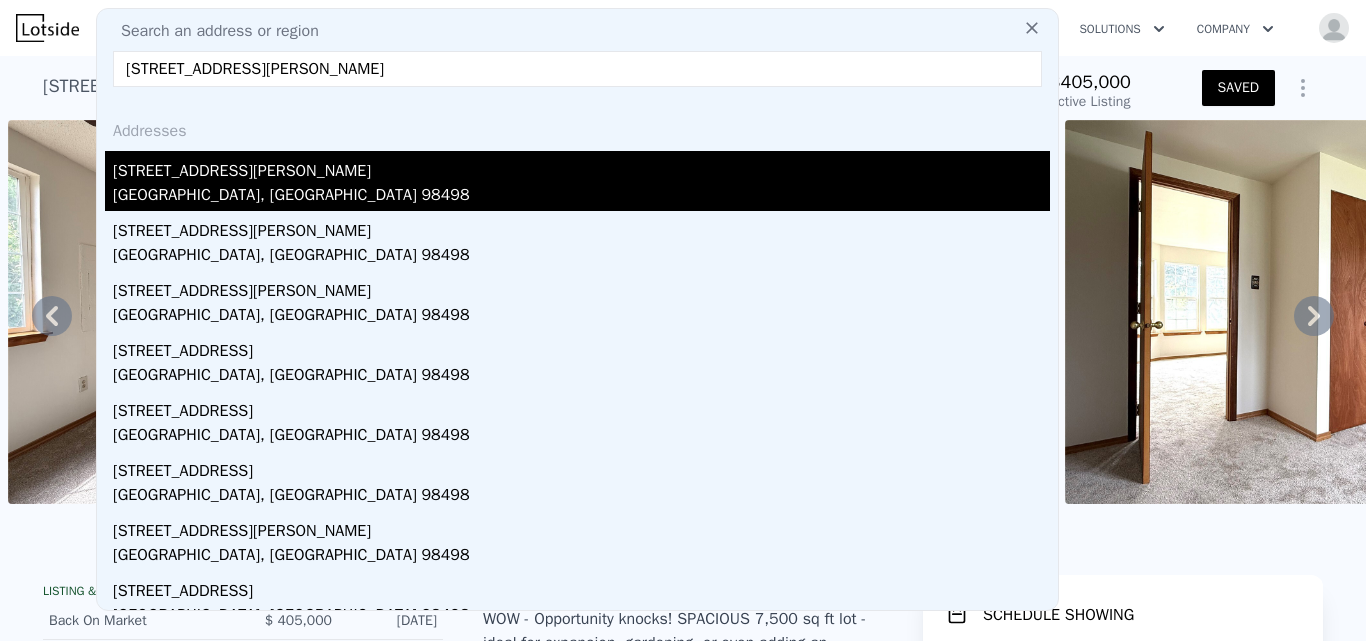 click on "Lakewood, WA 98498" at bounding box center (581, 197) 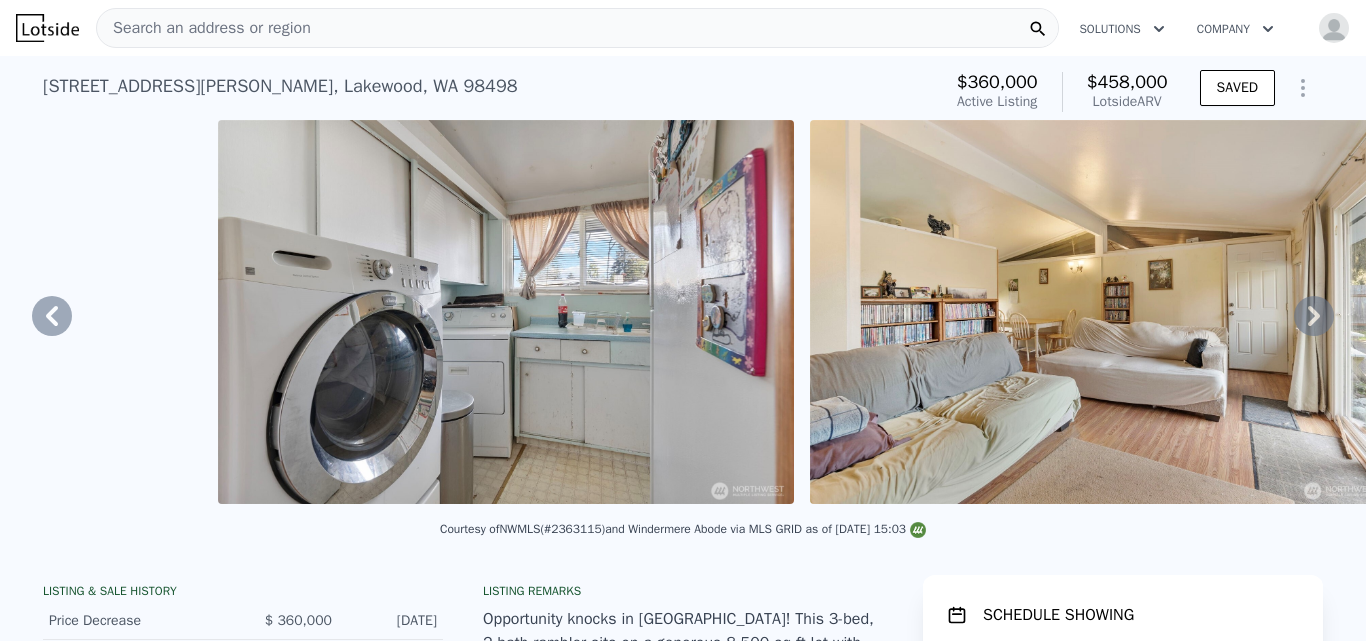 scroll, scrollTop: 0, scrollLeft: 6406, axis: horizontal 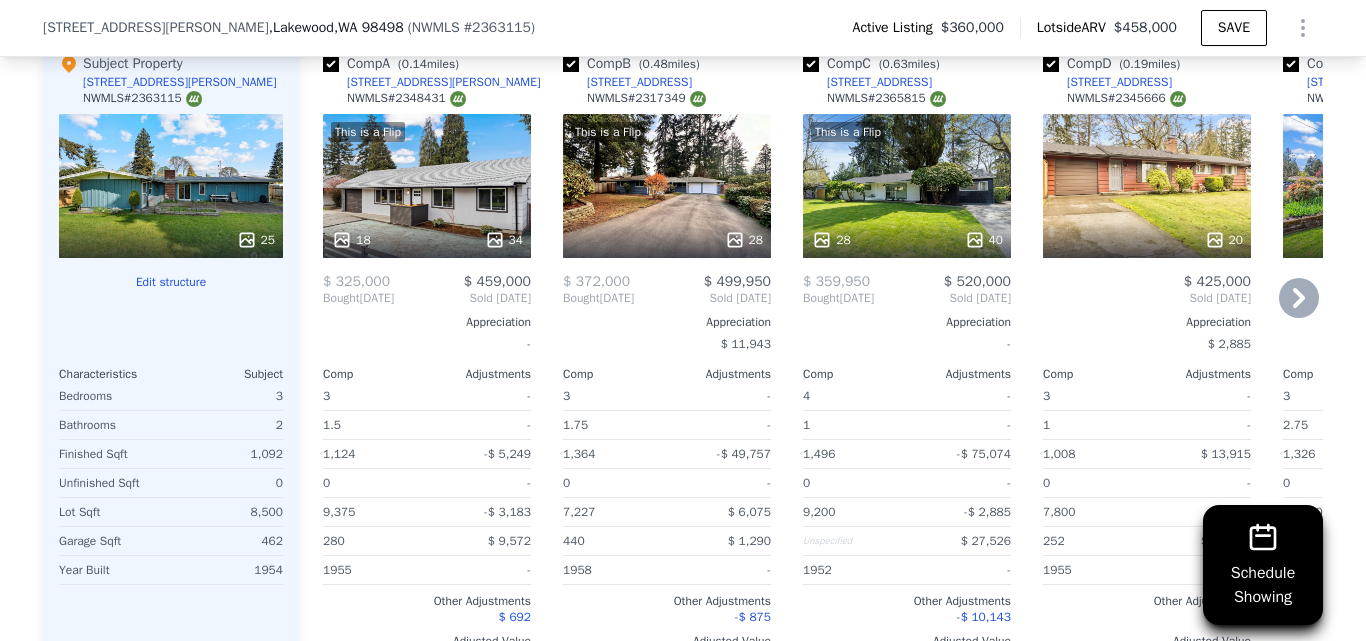 click on "This is a Flip 18 34" at bounding box center (427, 186) 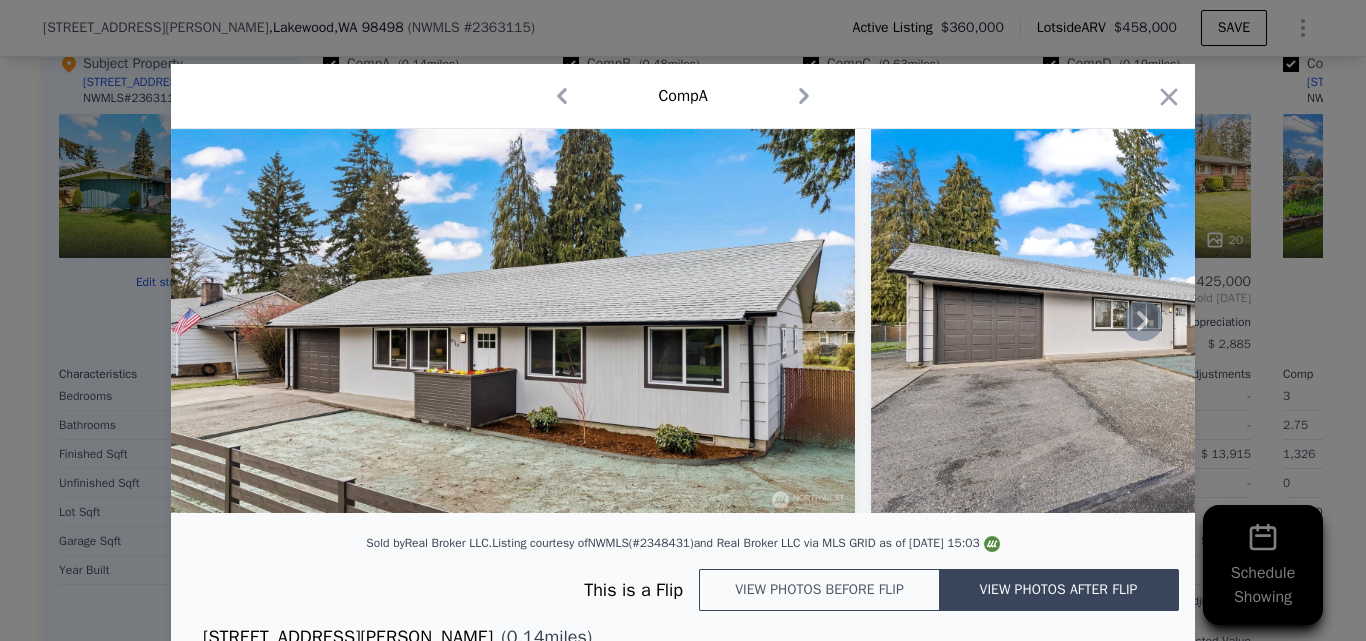click 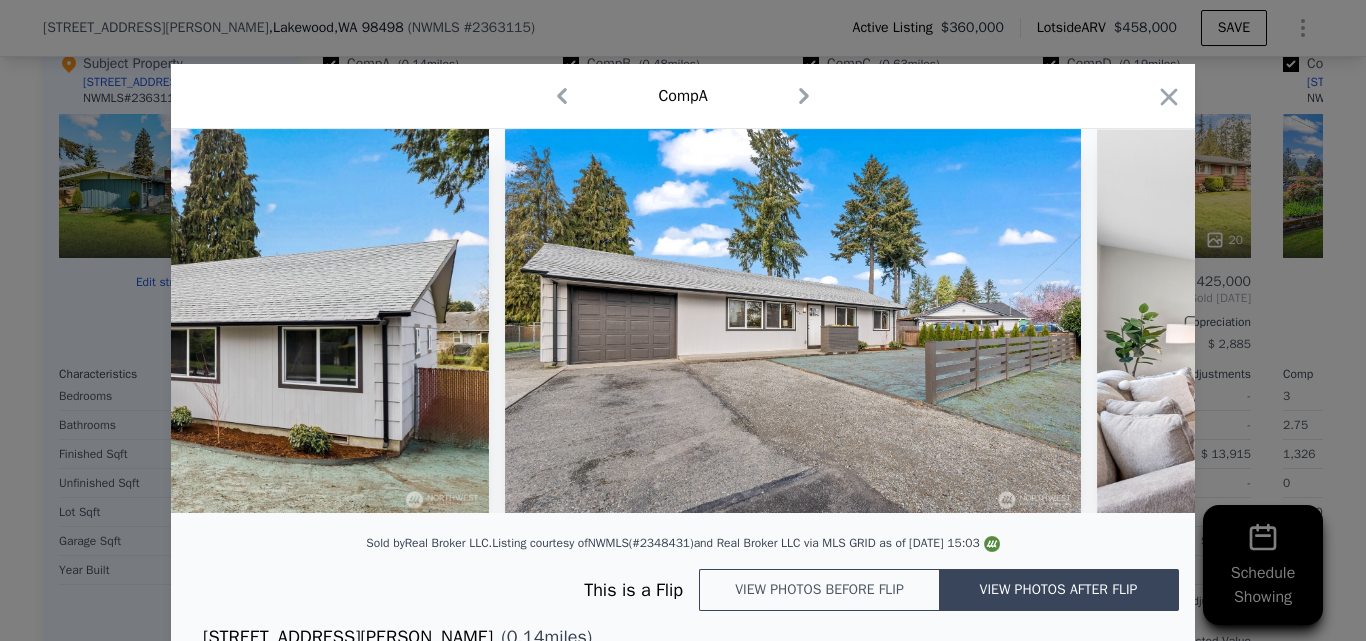 scroll, scrollTop: 0, scrollLeft: 480, axis: horizontal 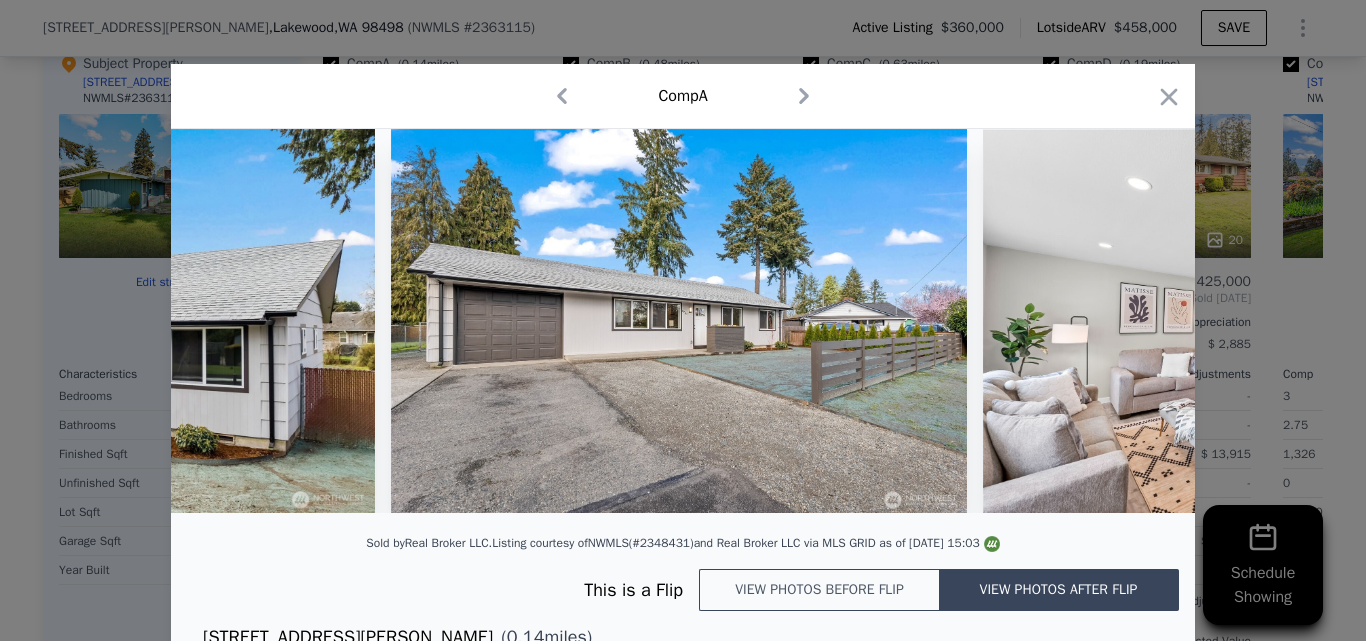click at bounding box center [683, 321] 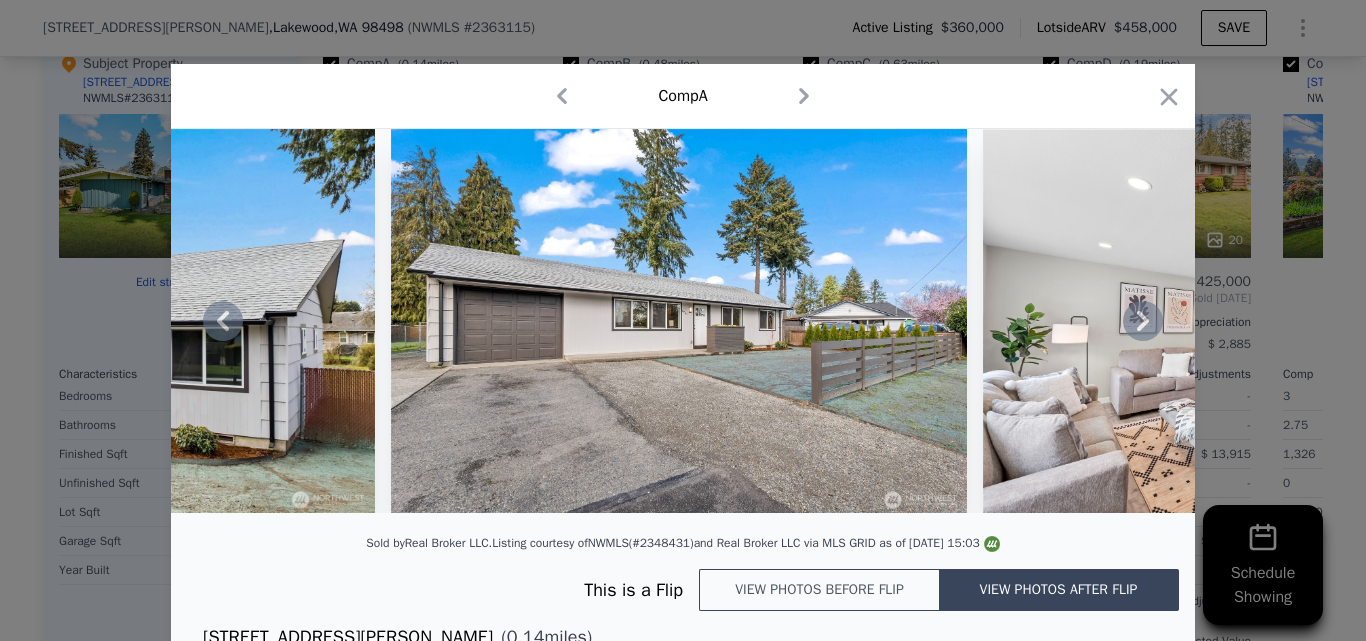 click 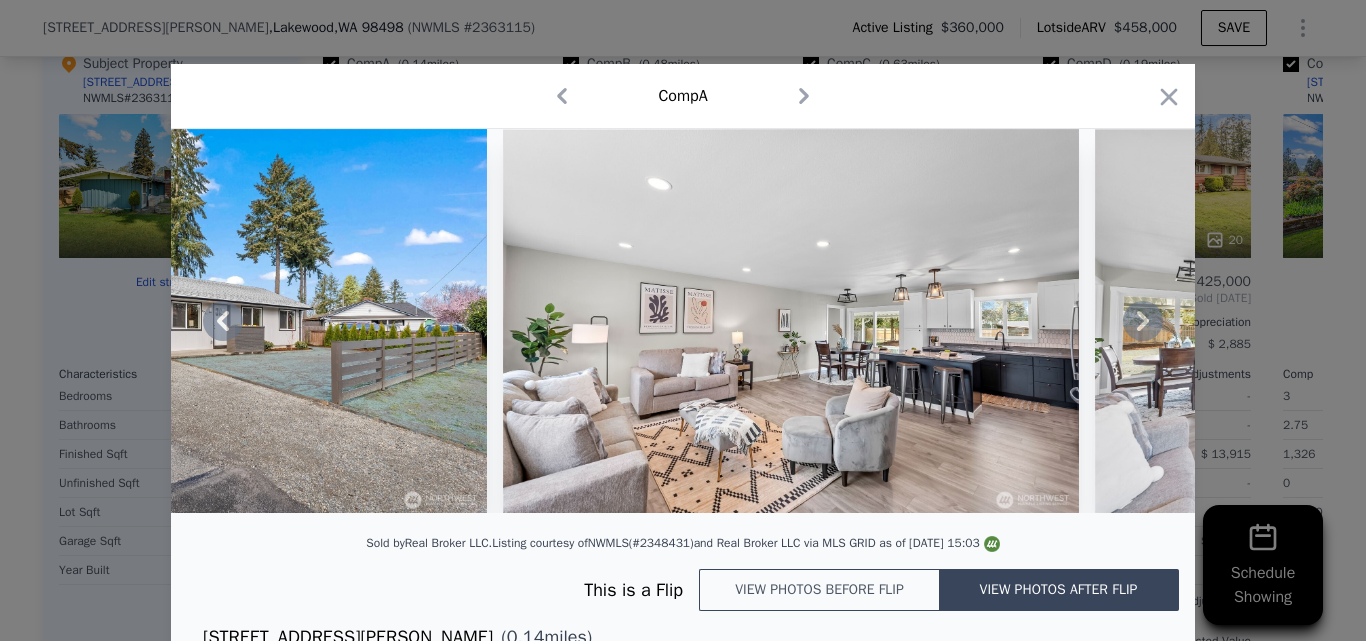 click 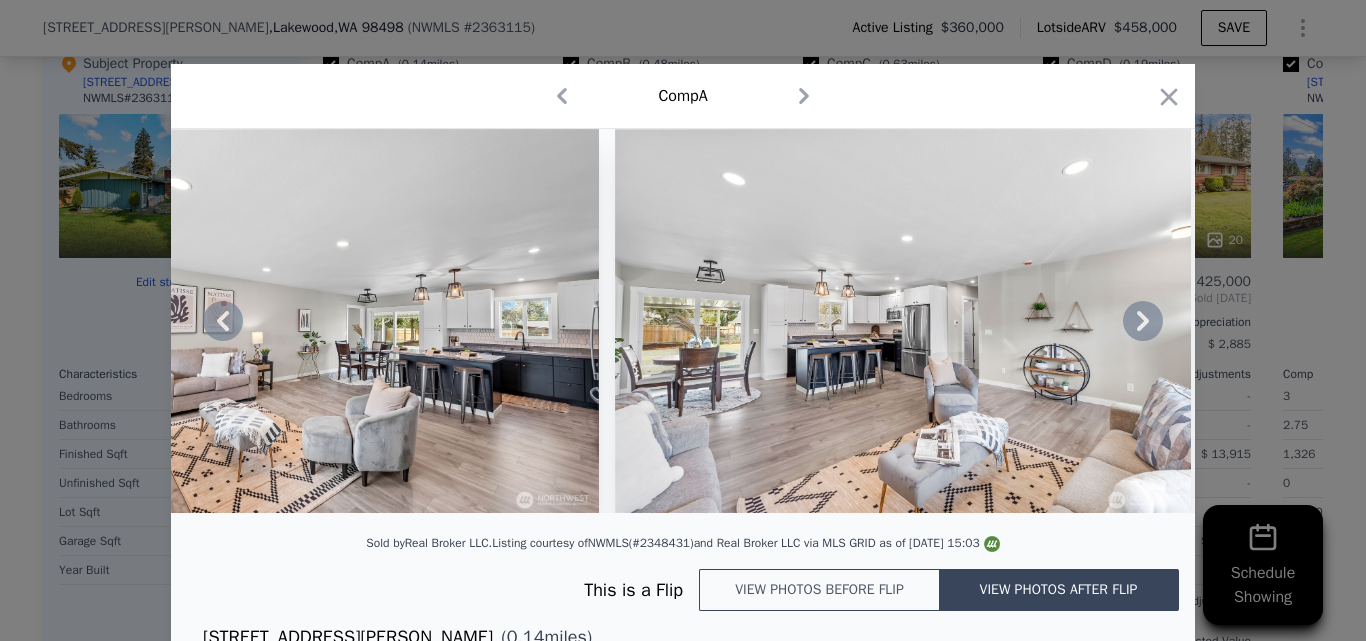 click 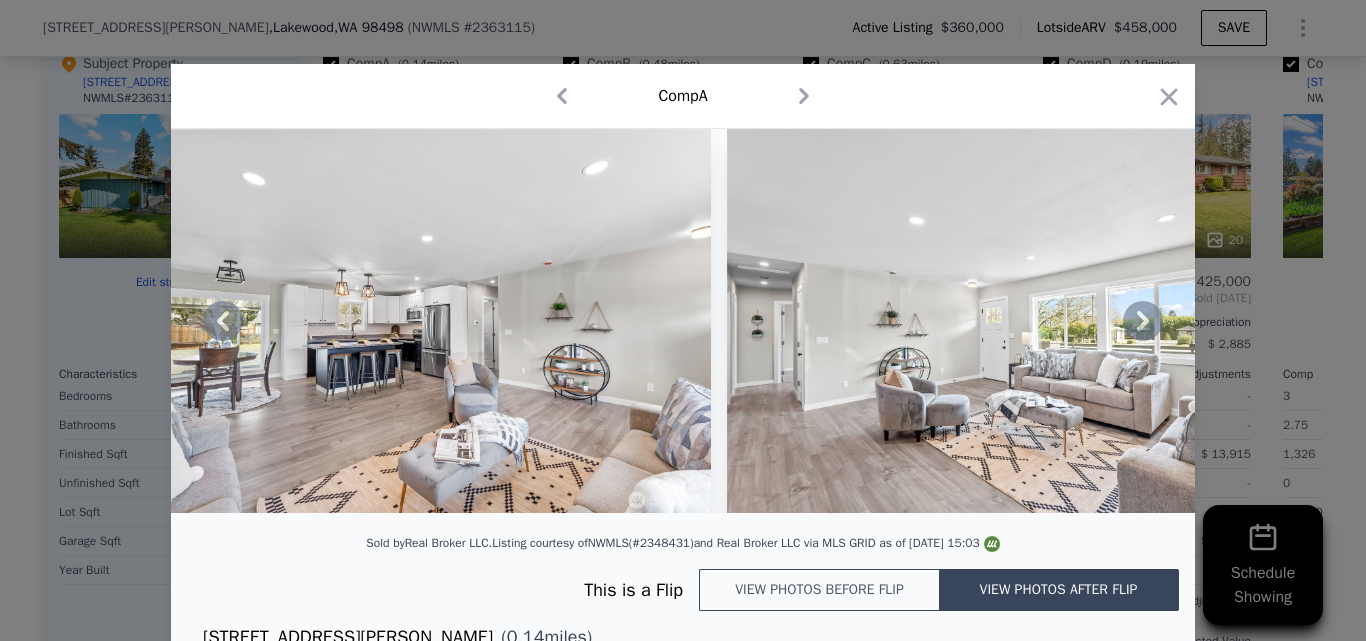 click 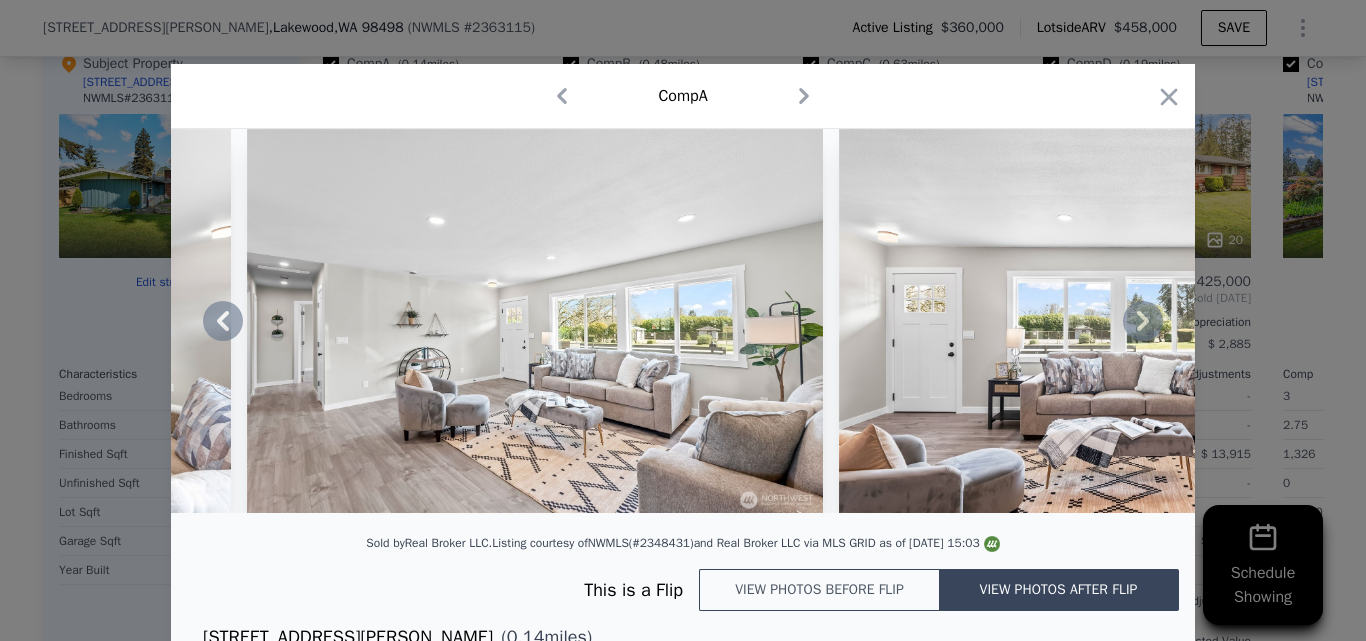 click 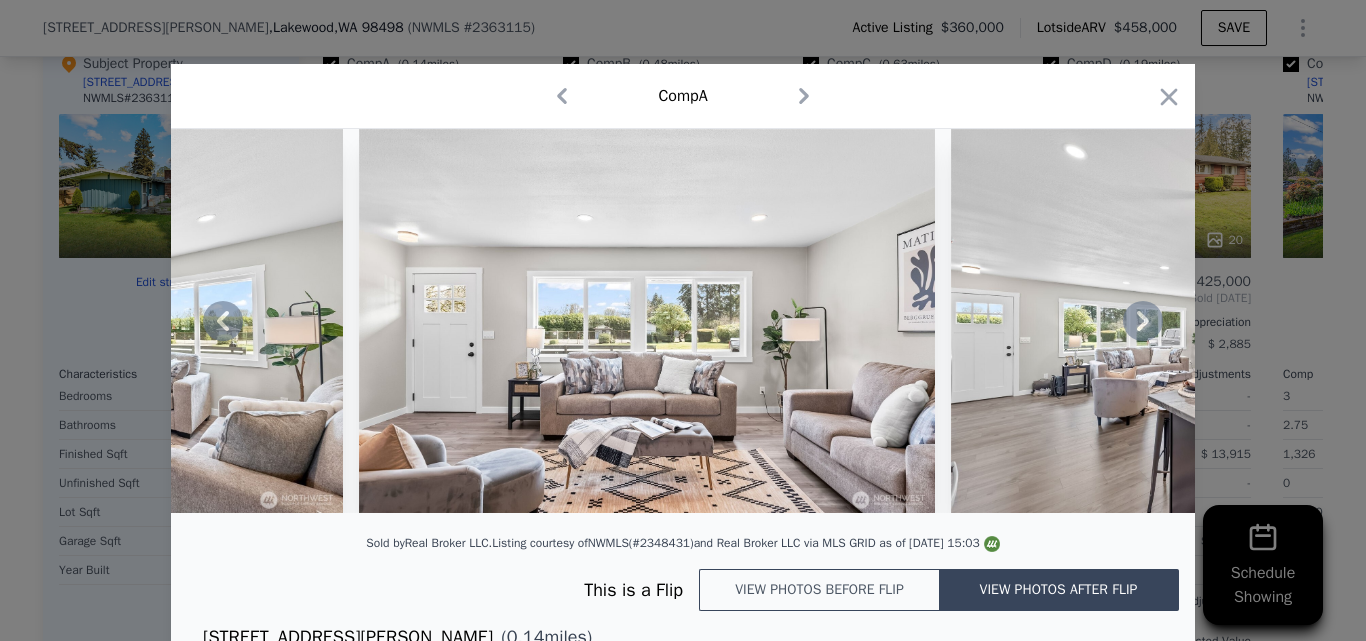 click 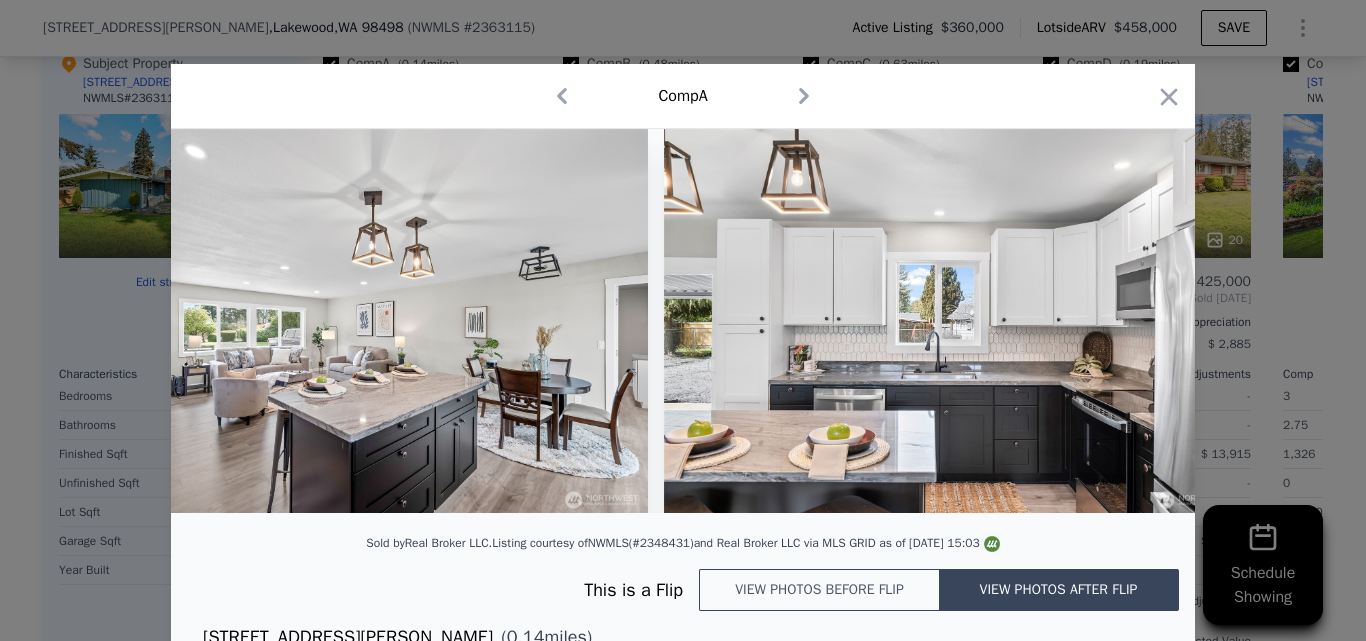 scroll, scrollTop: 0, scrollLeft: 3840, axis: horizontal 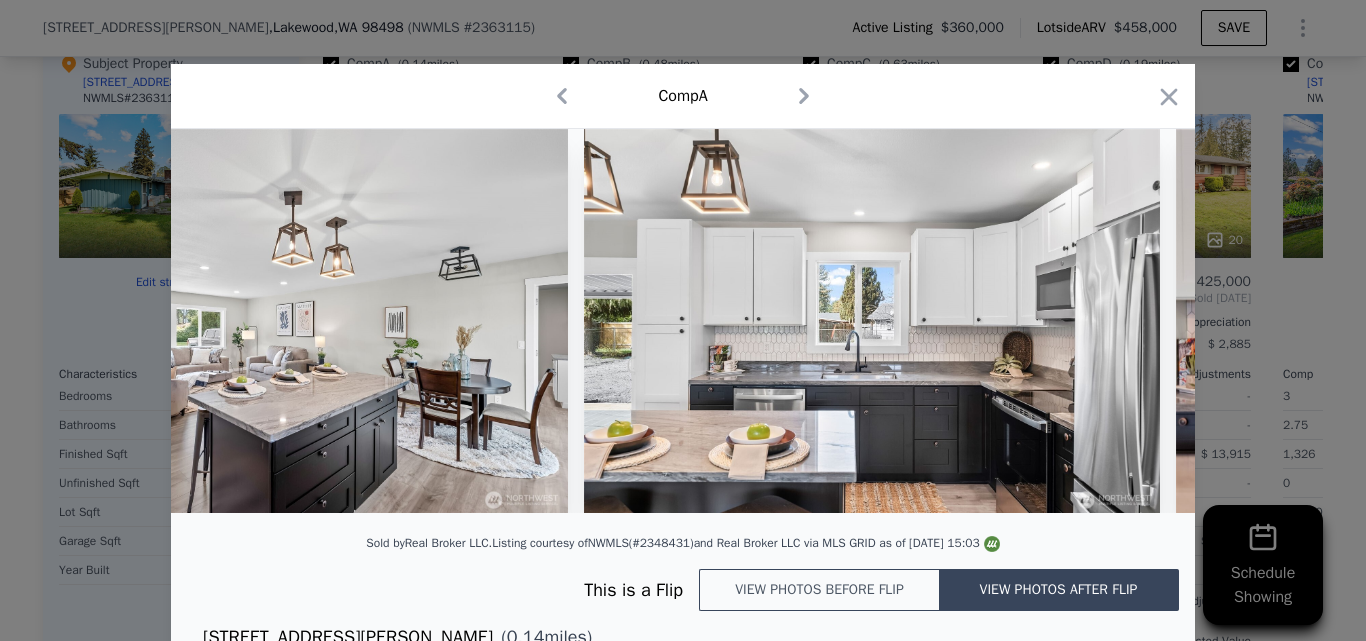 click at bounding box center [872, 321] 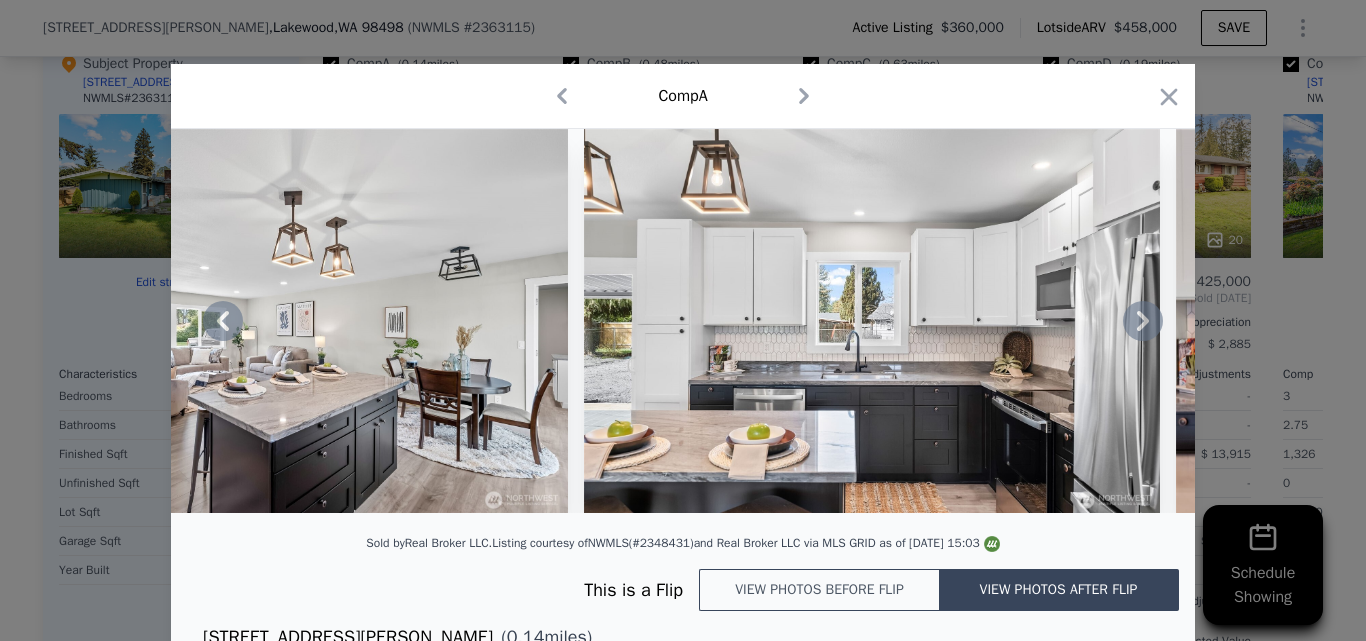 click 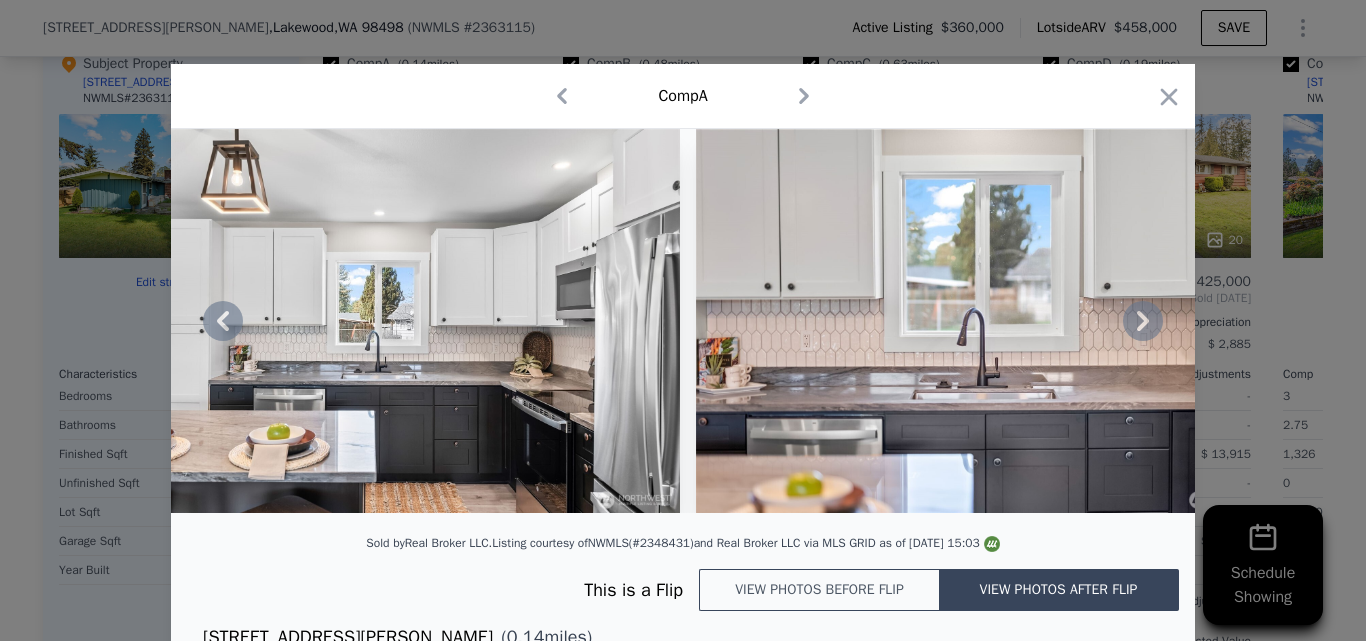 click 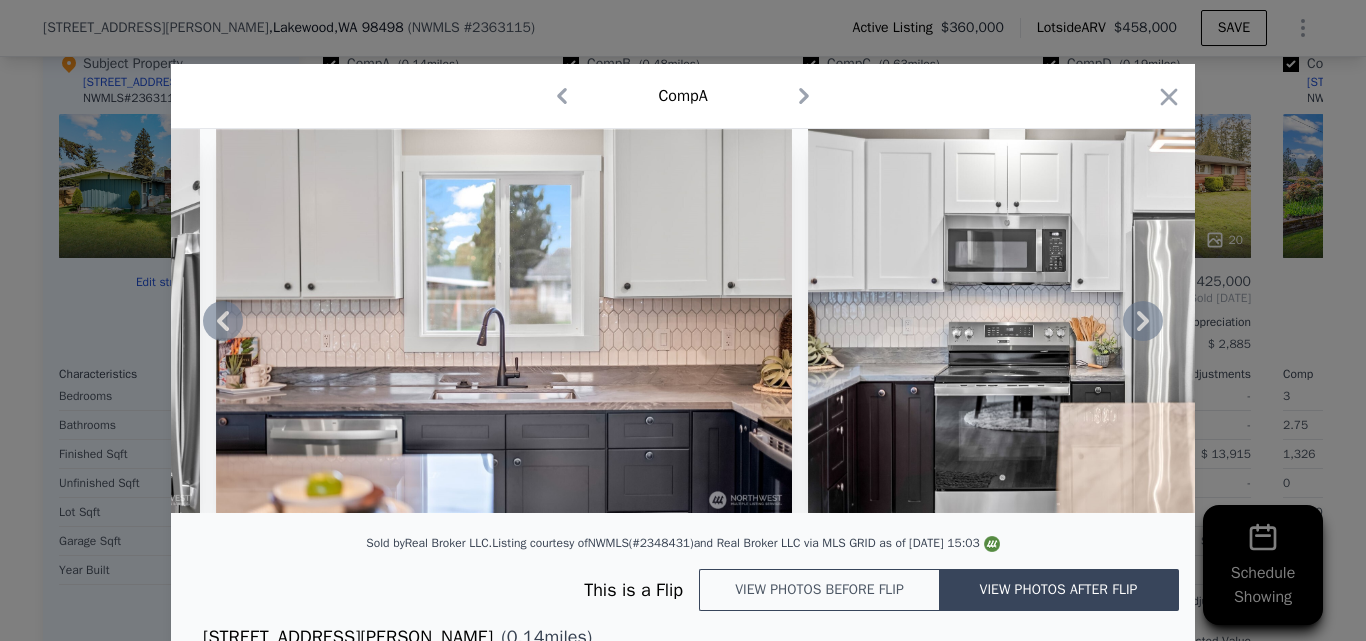 click 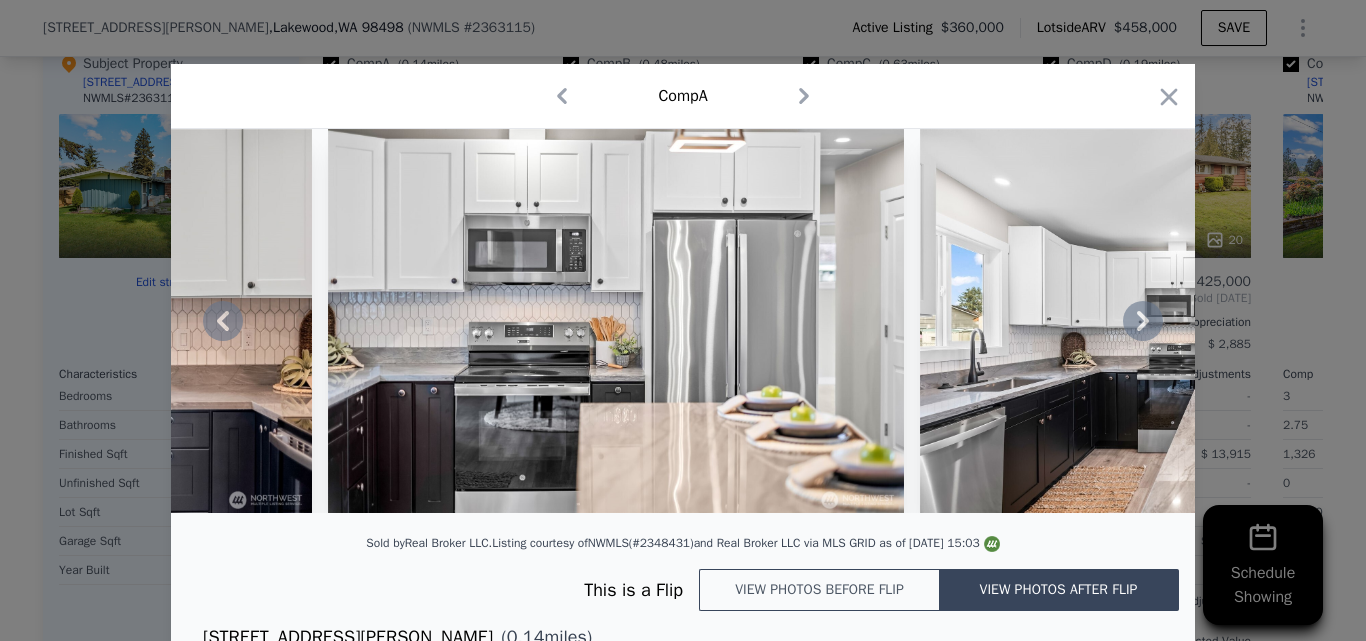 click 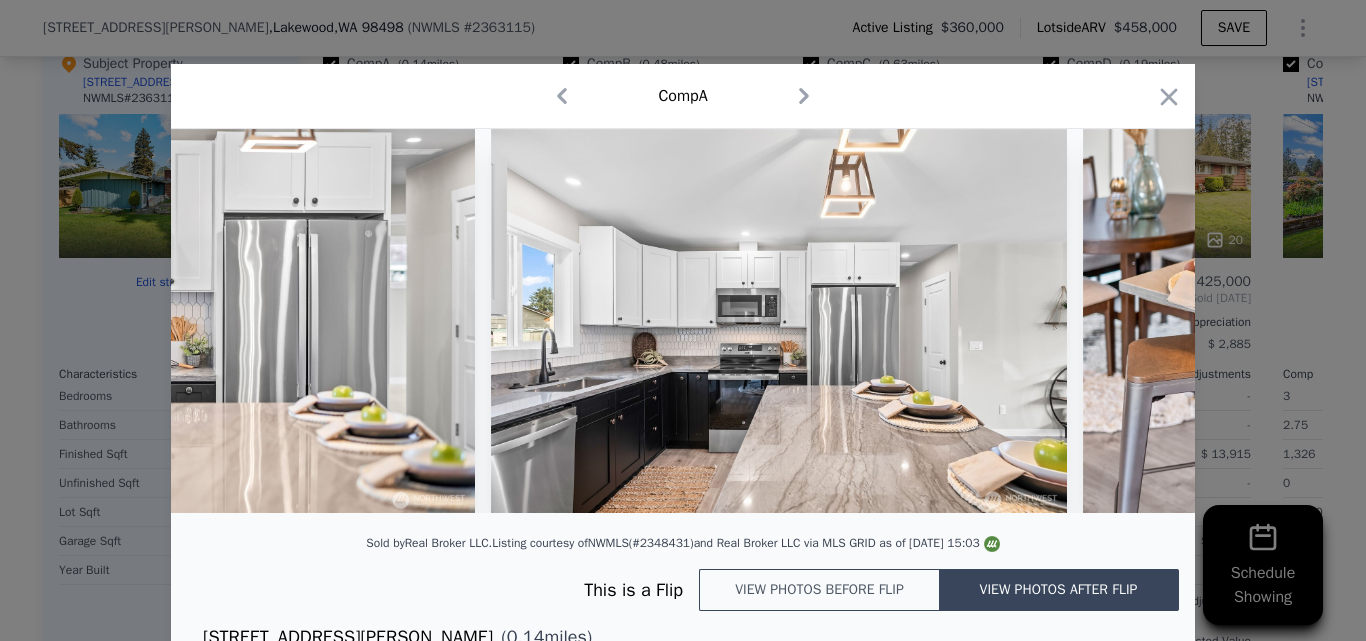 scroll, scrollTop: 0, scrollLeft: 5760, axis: horizontal 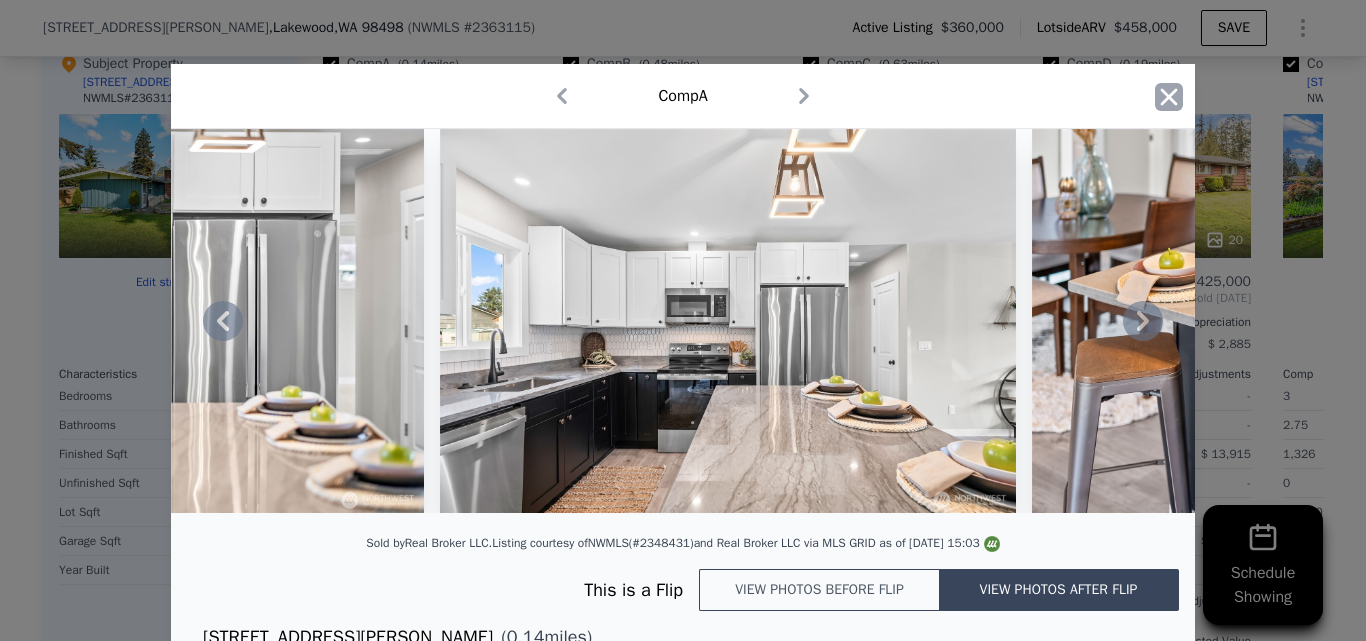 click 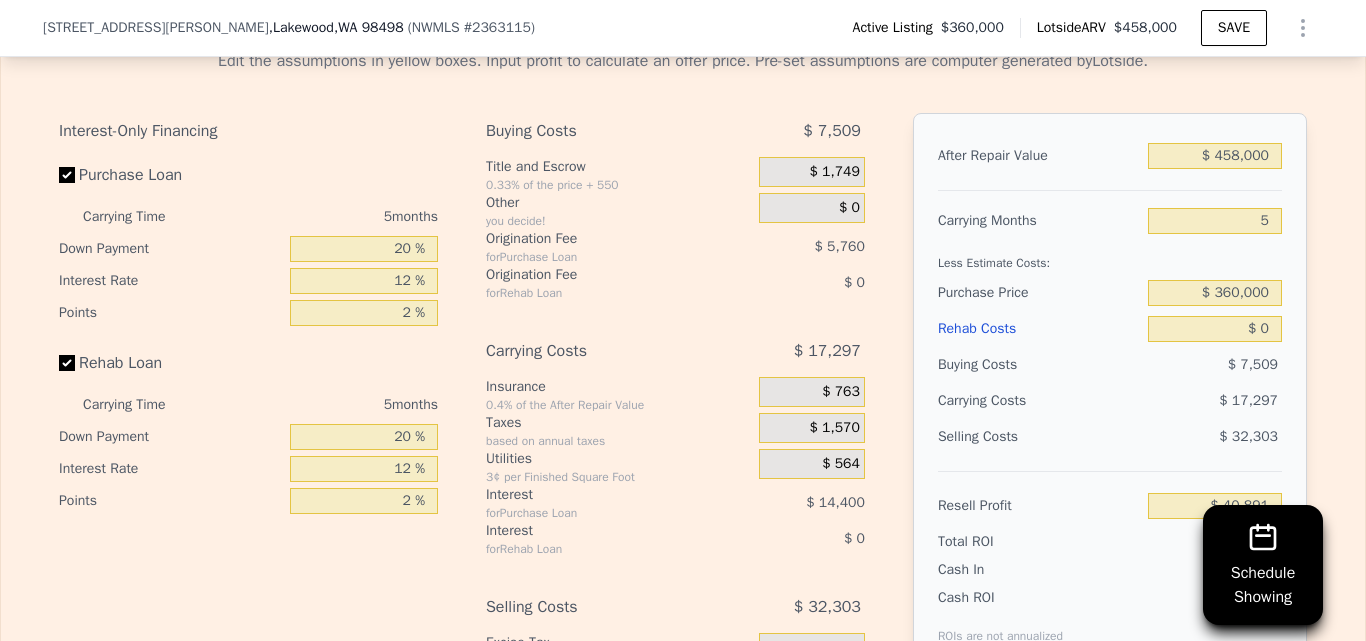 scroll, scrollTop: 3207, scrollLeft: 0, axis: vertical 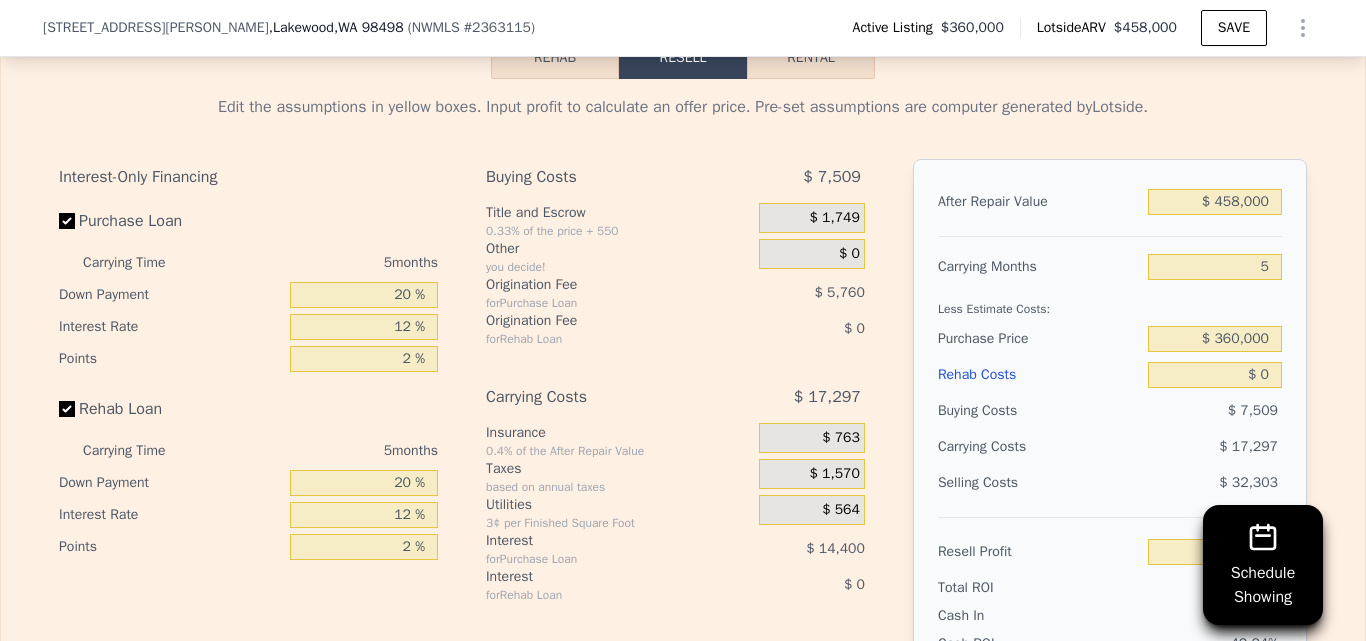 click on "Rehab" at bounding box center (555, 58) 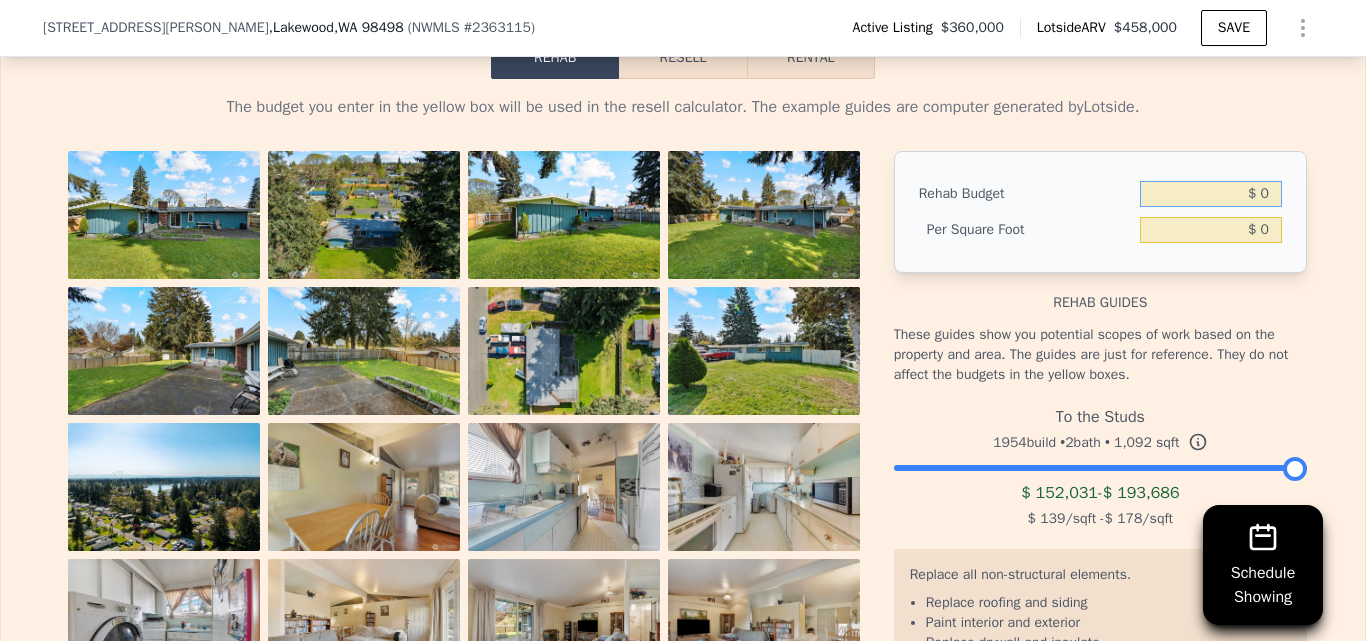 click on "$ 0" at bounding box center [1211, 194] 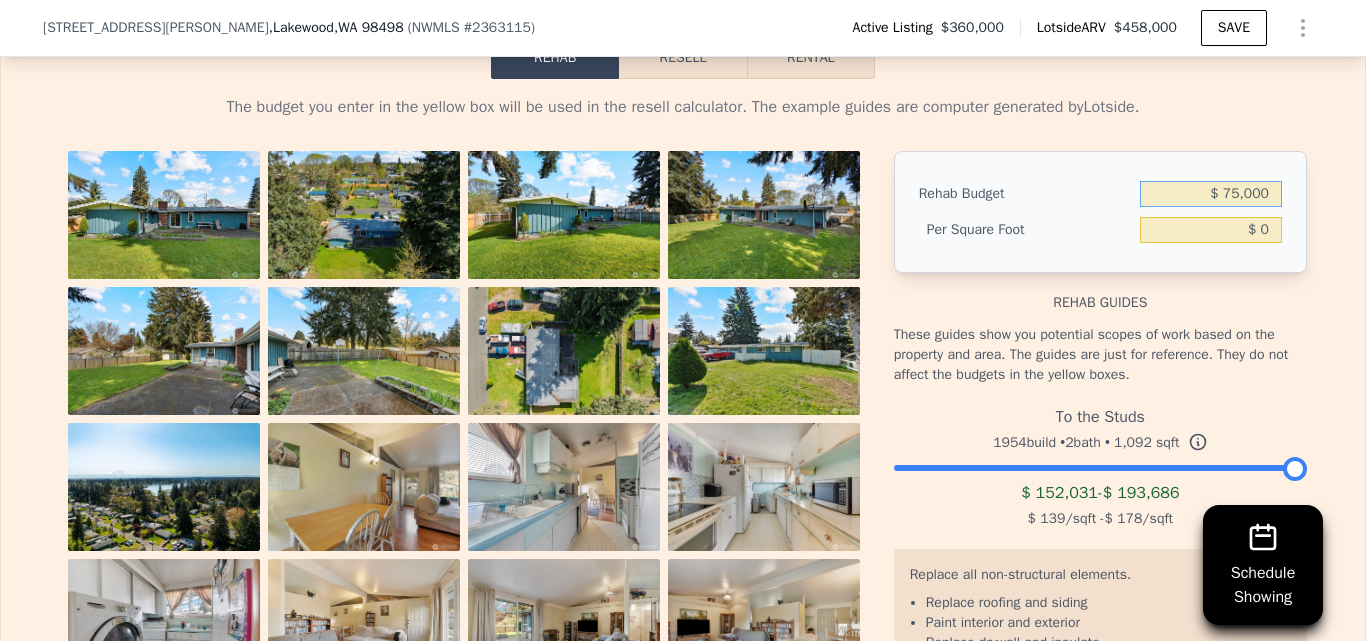 type on "$ 75,000" 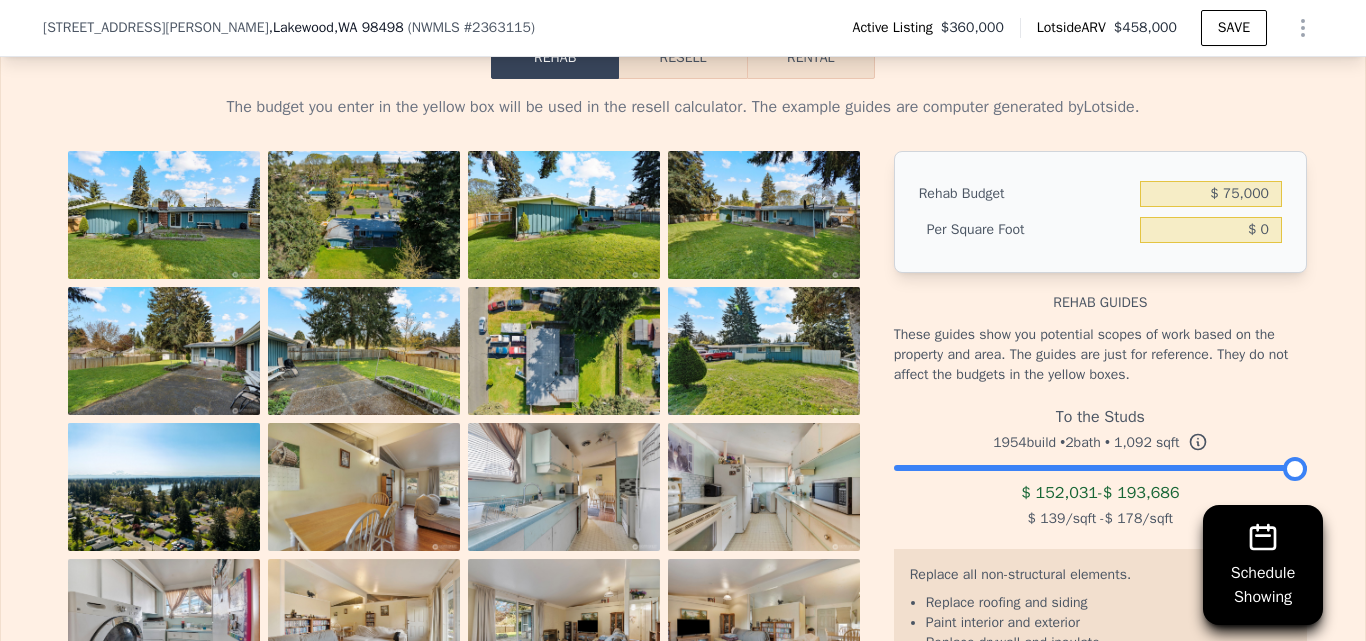 click on "The budget you enter in the yellow box will be used in the resell calculator. The example guides are computer generated by  Lotside . View All Photos Rehab Budget $ 75,000 Per Square Foot $ 0 Rehab guides These guides show you potential scopes of work based on the property and area. The guides are just for reference. They do not affect the budgets in the yellow boxes. To the Studs 1954  build •  2  bath •   1,092   sqft $ 152,031  -  $ 193,686 $ 139 /sqft -  $ 178 /sqft Replace all non-structural elements. Replace roofing and siding Paint interior and exterior Replace drywall and insulate Electrical and plumbing rough in Replace electrical and plumbing fixtures Replace doors and trim Replace windows, window fixtures and window trim Replace floors Replace cabinetry and countertops Replace appliances Heavy landscaping These guides are computer generated. They should not substitute for getting bids from a contractor." at bounding box center [683, 478] 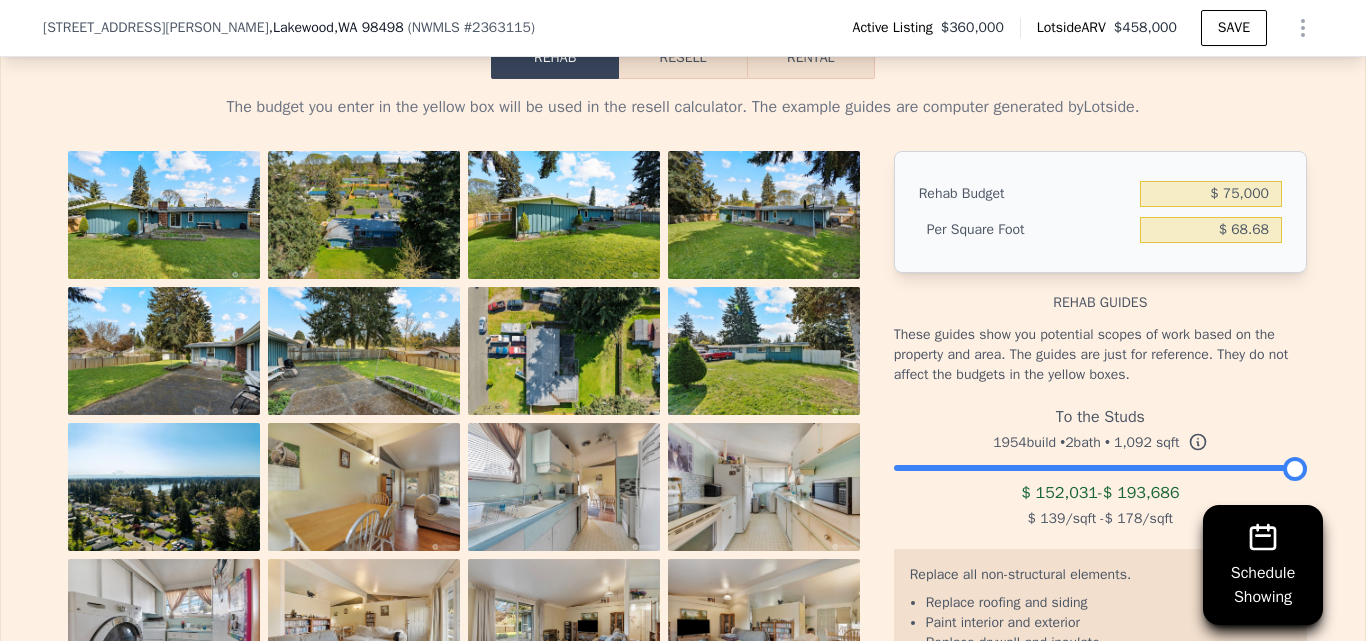 type on "$ 68.68" 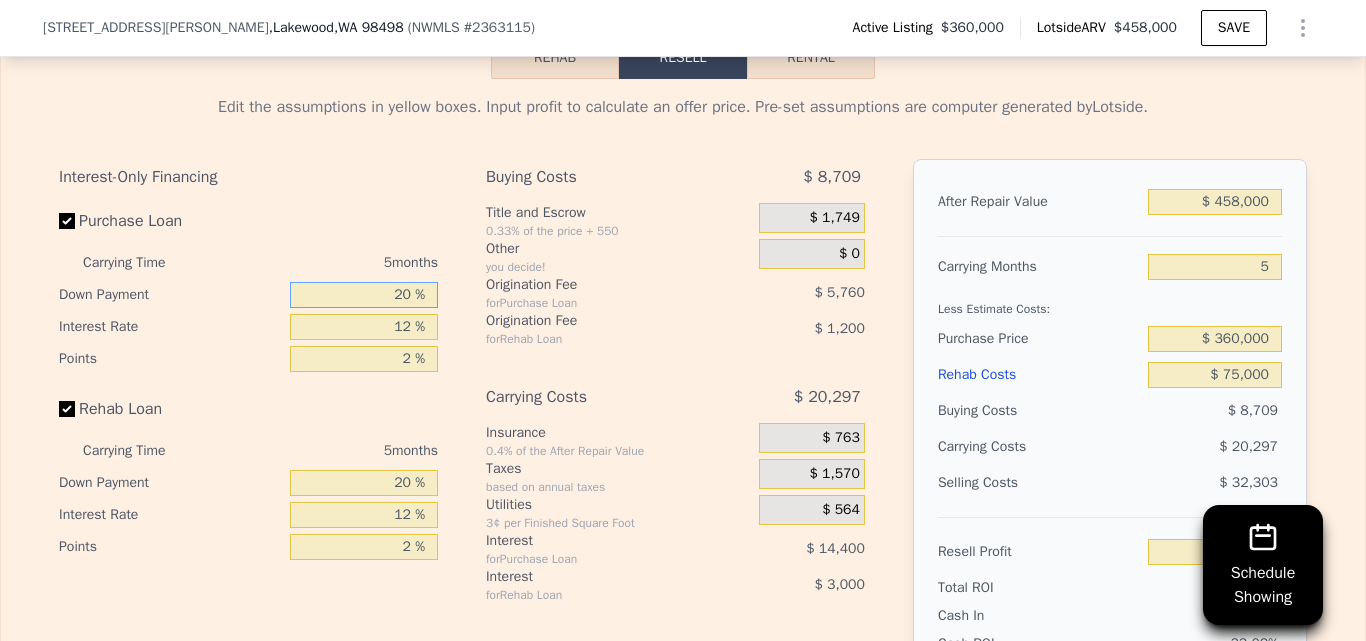 click on "20 %" at bounding box center (364, 295) 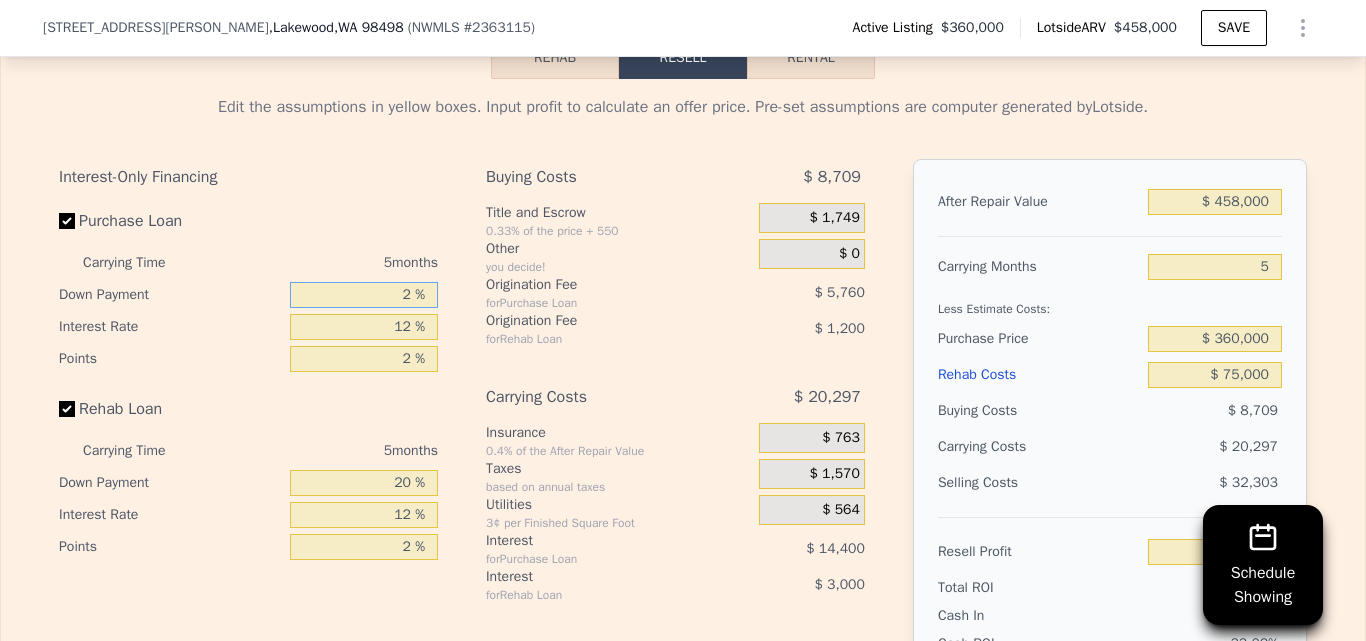 type 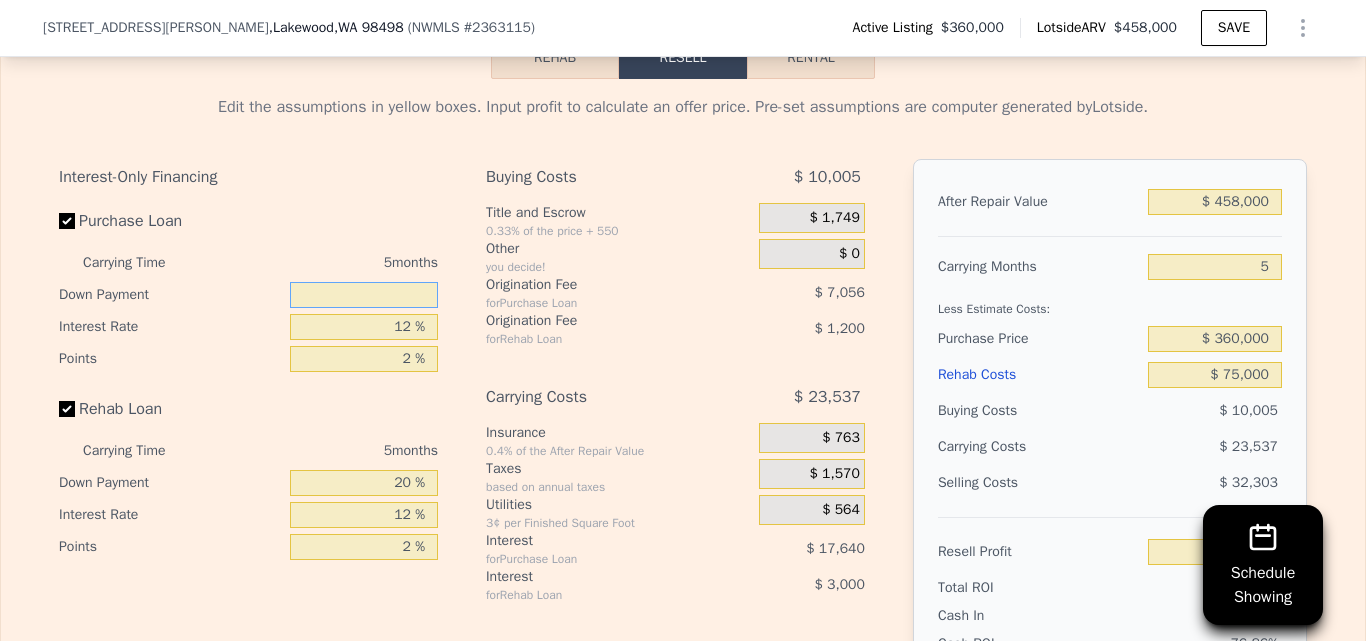 type on "-$ 42,845" 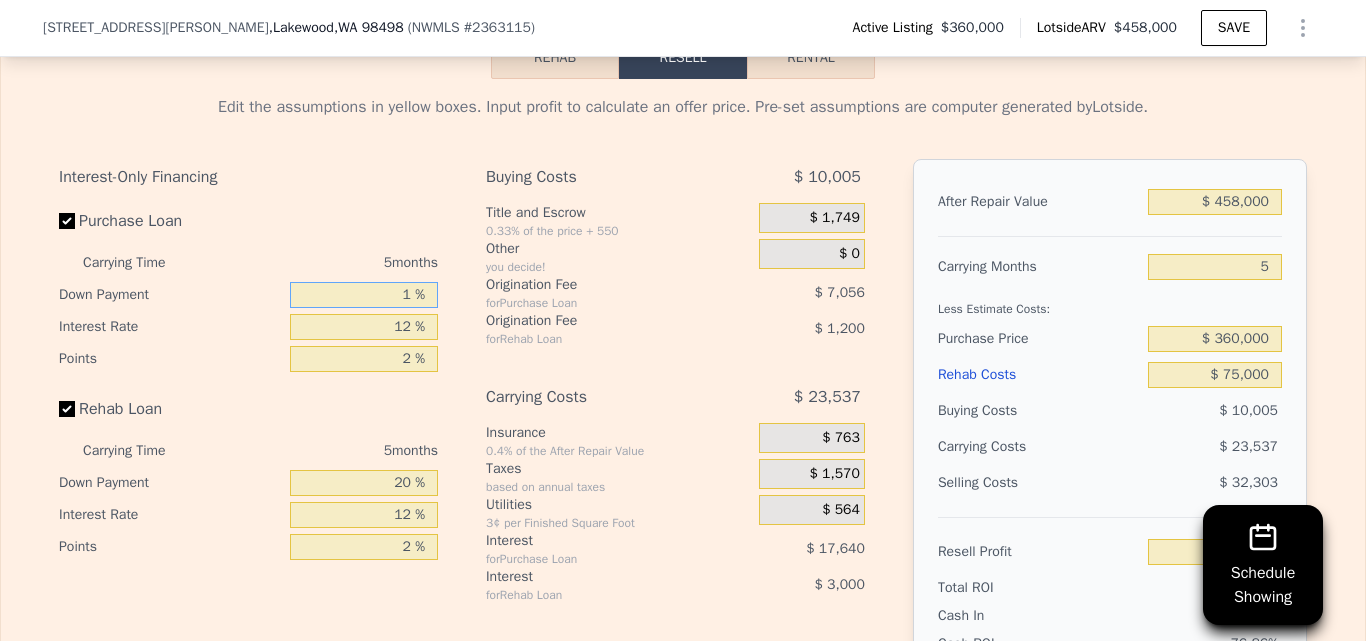 type on "10 %" 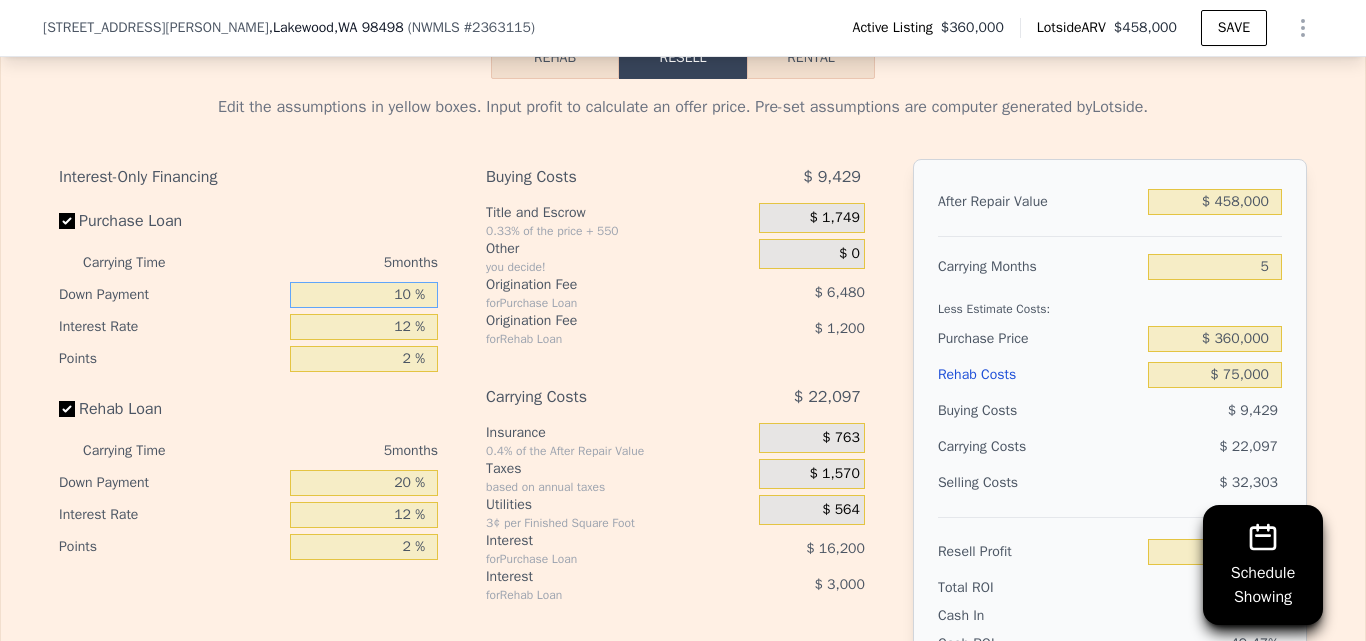 type on "-$ 40,829" 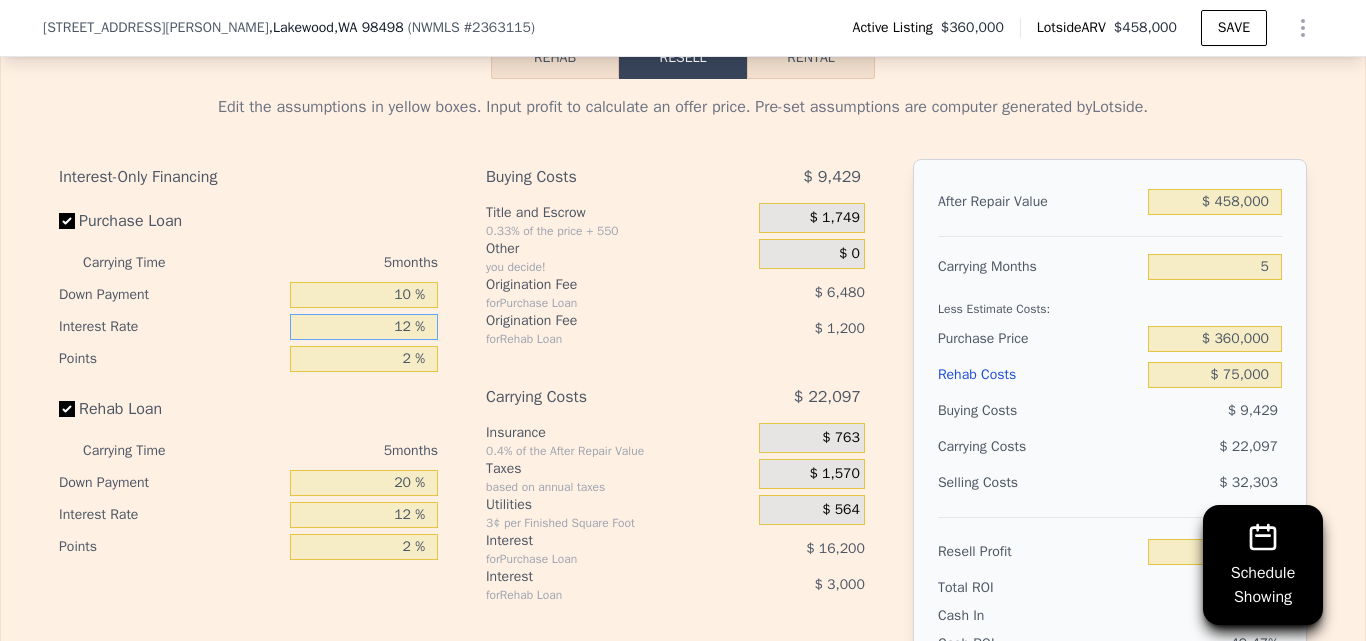 click on "12 %" at bounding box center (364, 327) 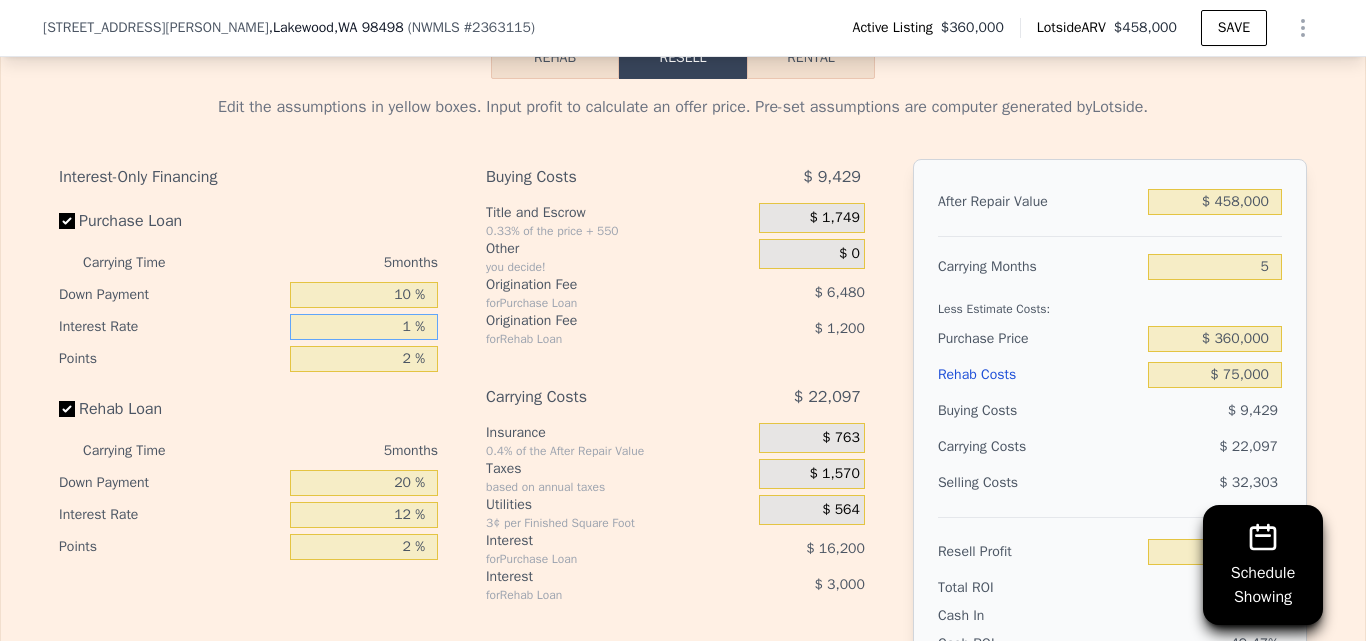 type 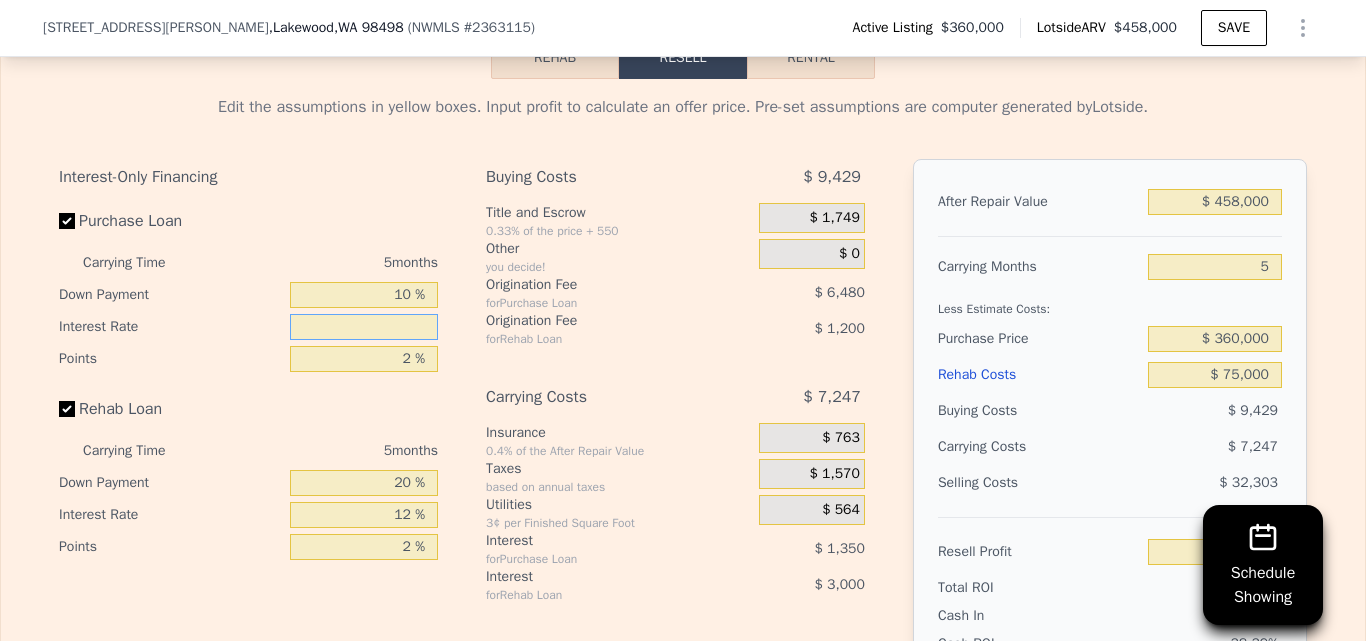 type on "-$ 25,979" 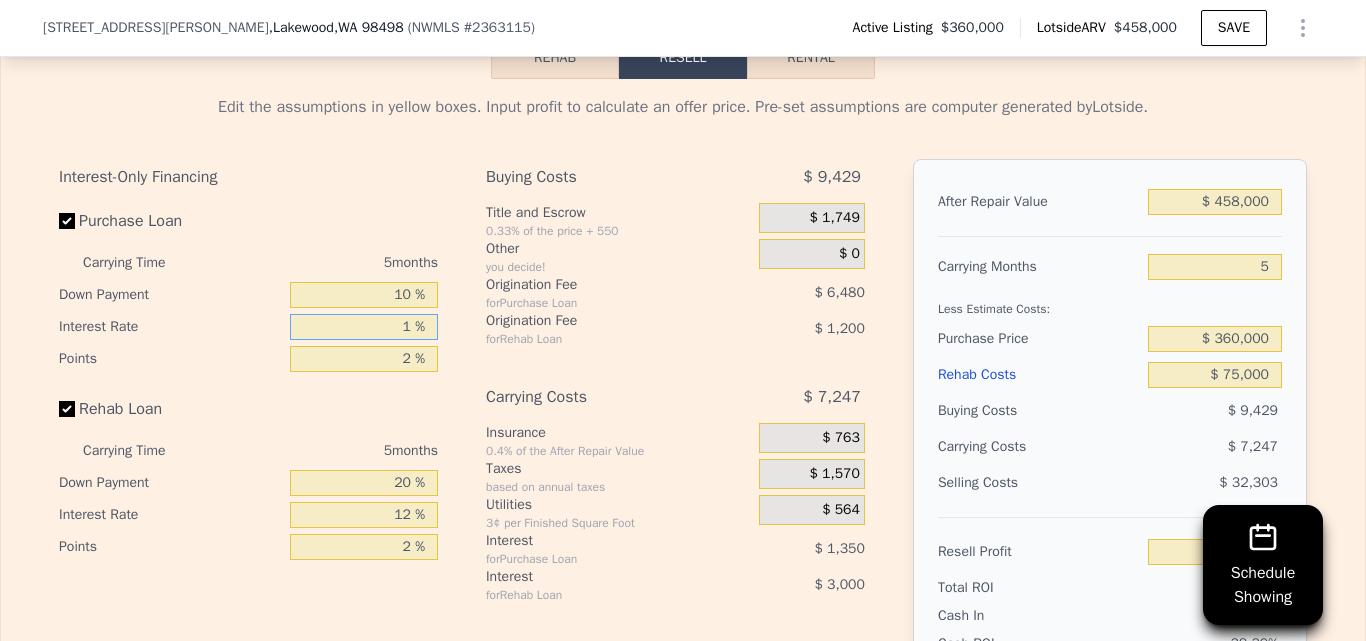 type on "11 %" 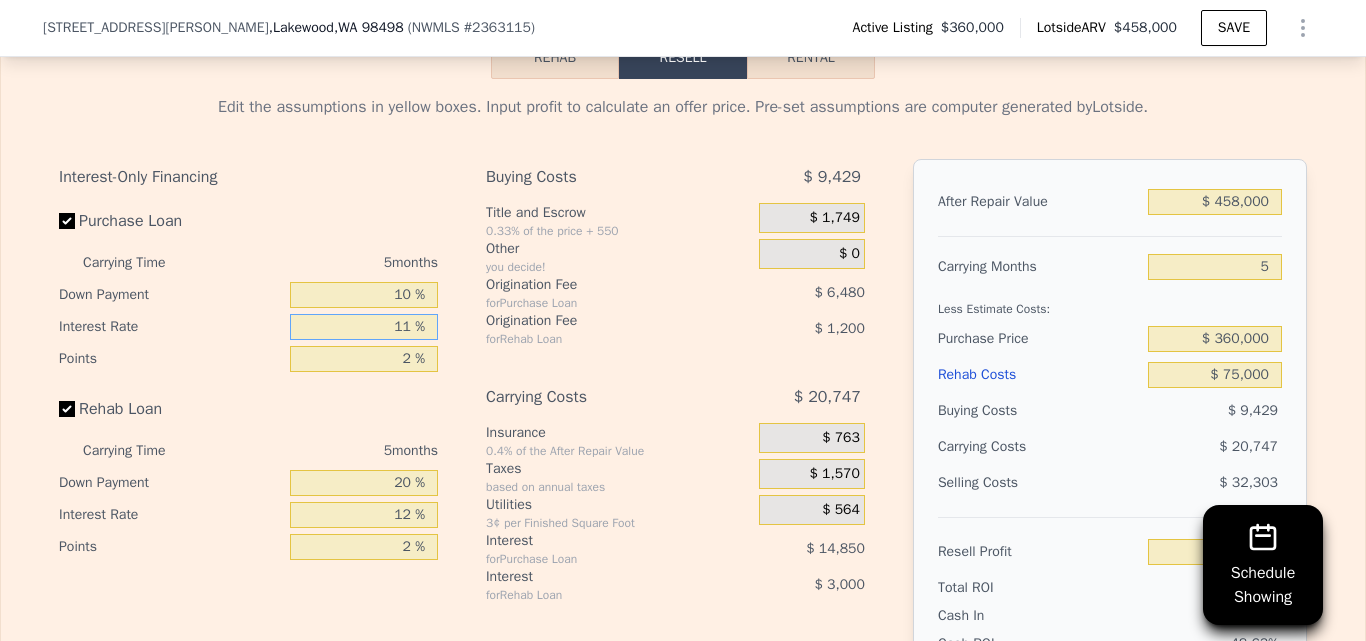 type on "-$ 39,479" 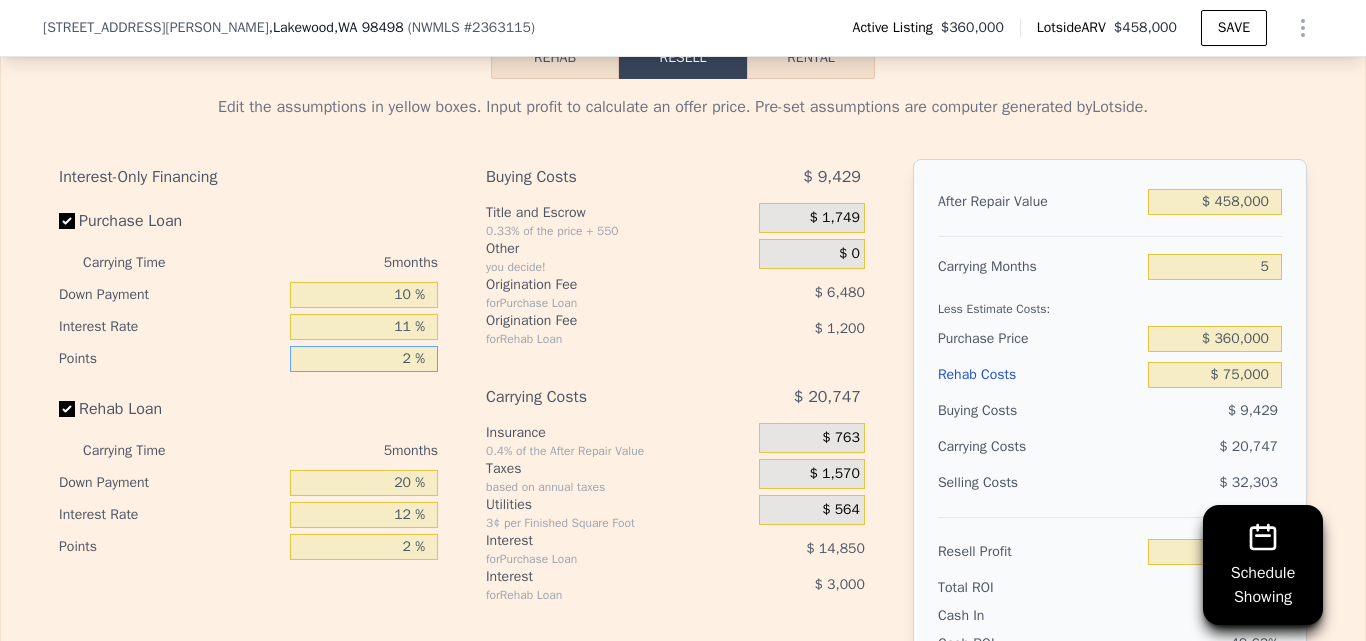 click on "2 %" at bounding box center [364, 359] 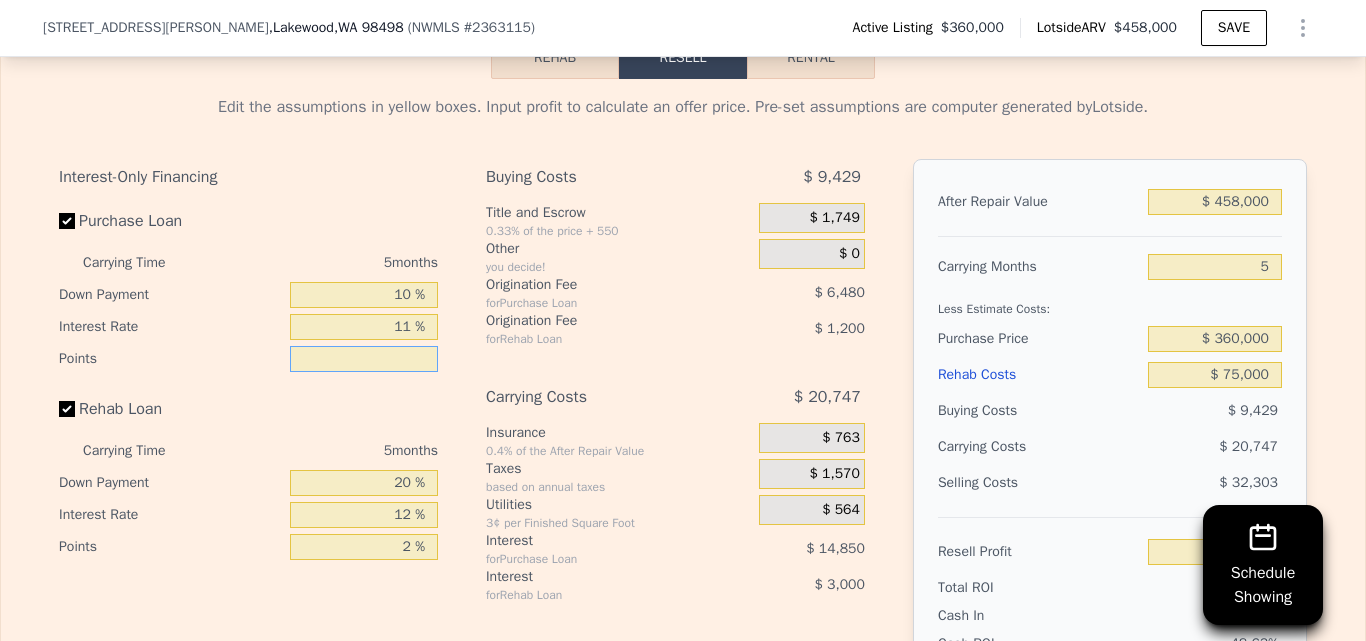 type on "1 %" 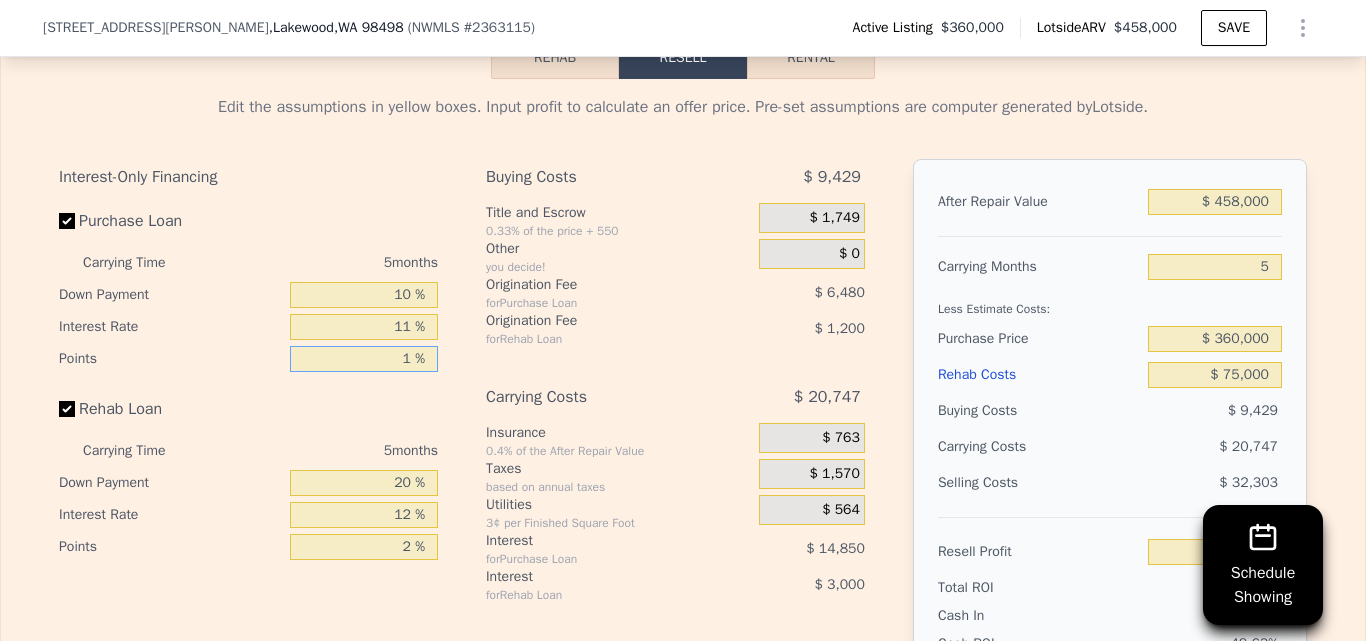 type on "-$ 36,239" 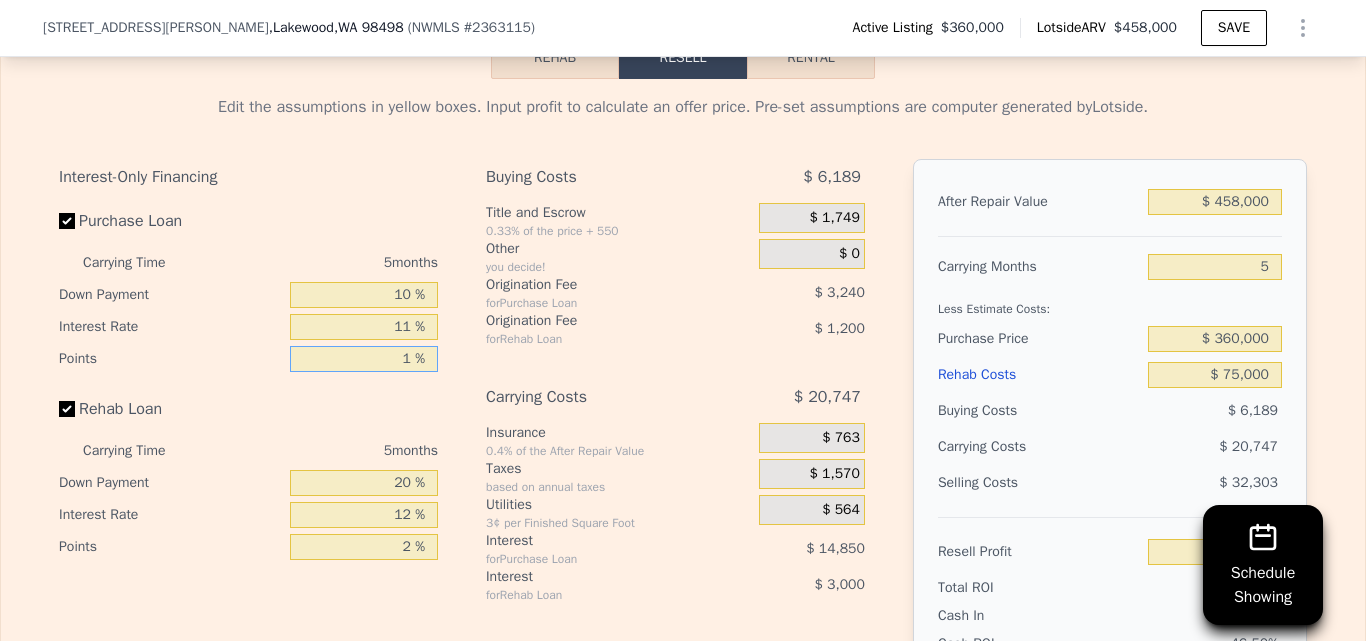 type on "1 %" 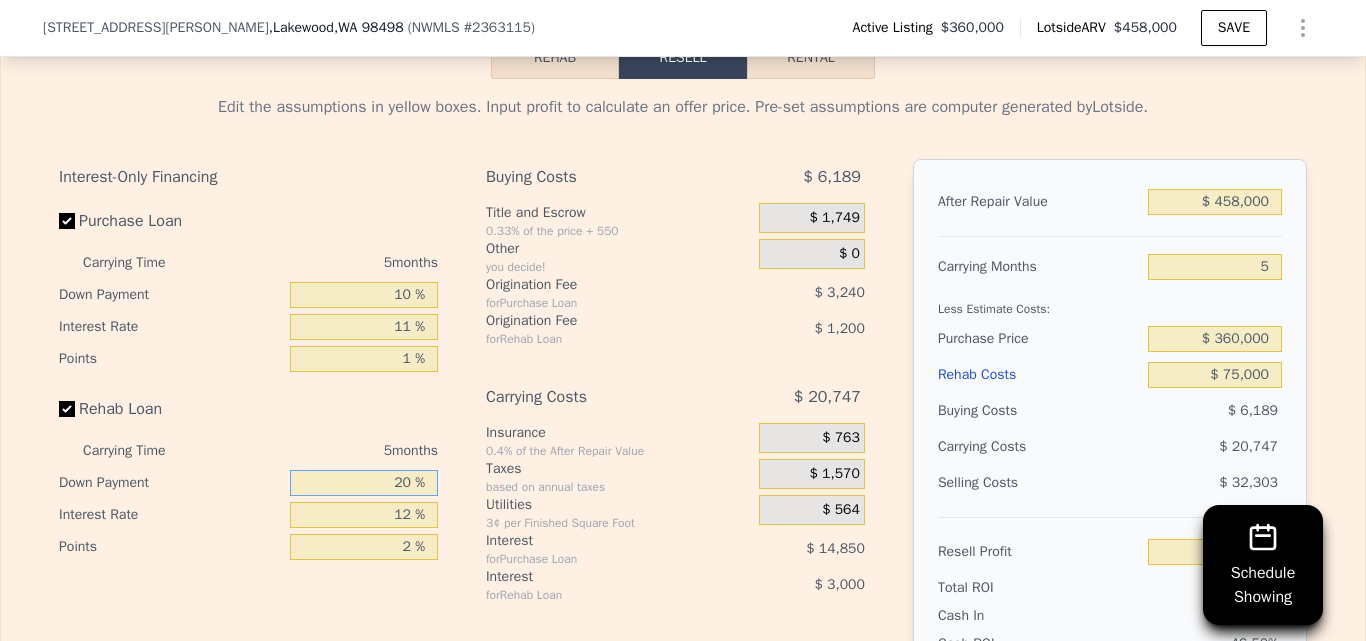 click on "20 %" at bounding box center (364, 483) 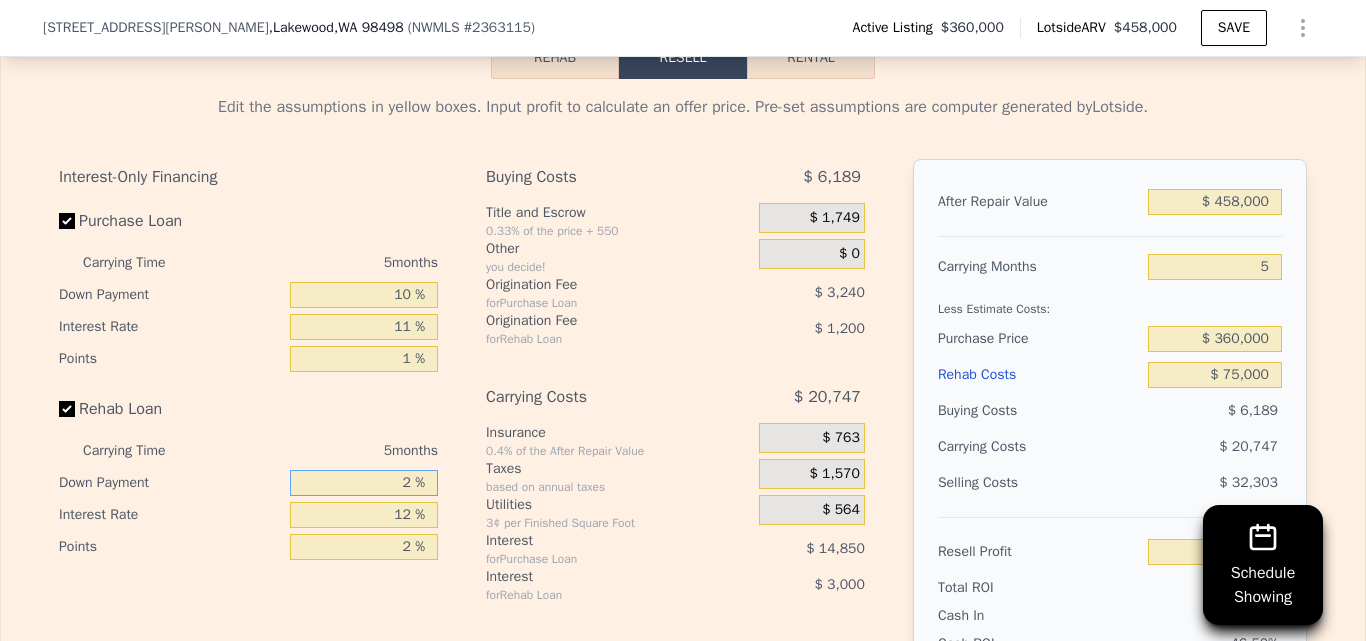type 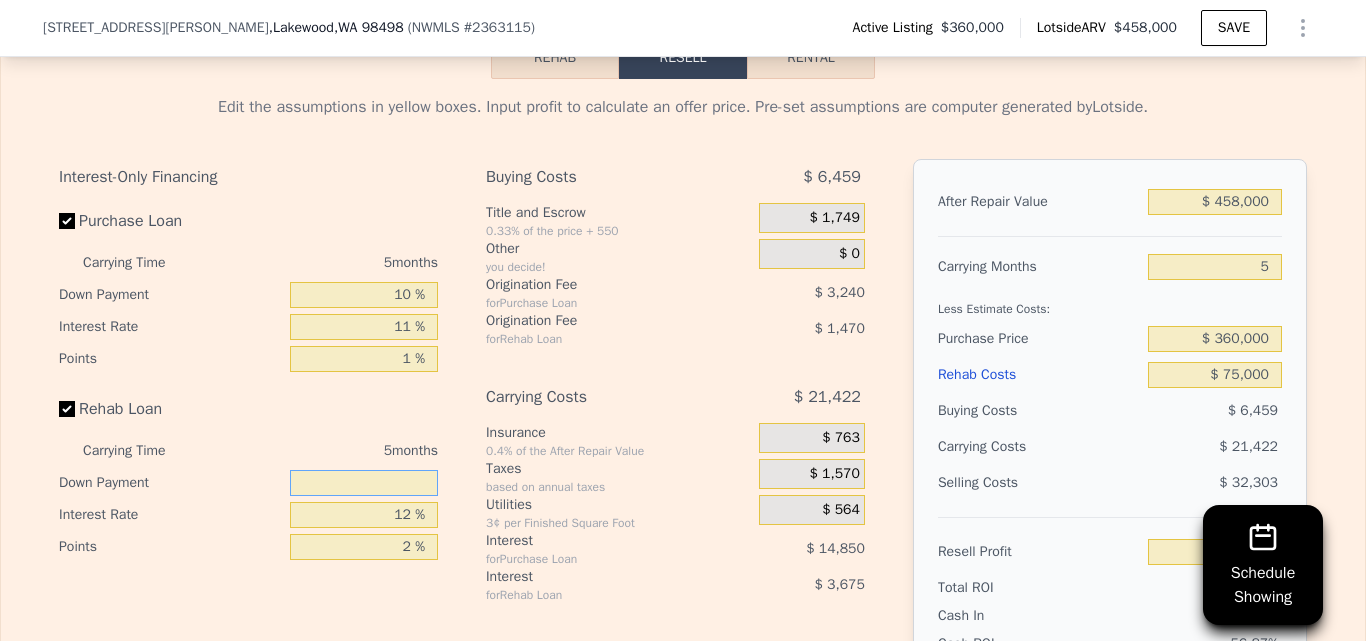 type on "-$ 37,184" 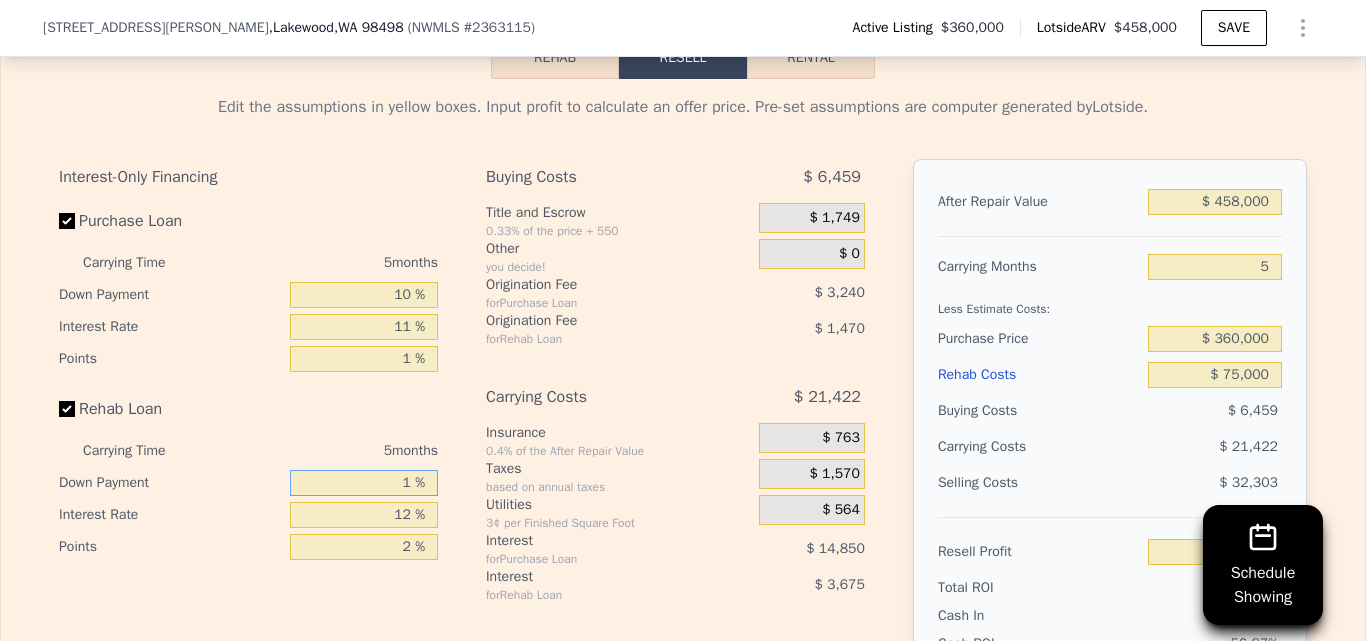 type on "10 %" 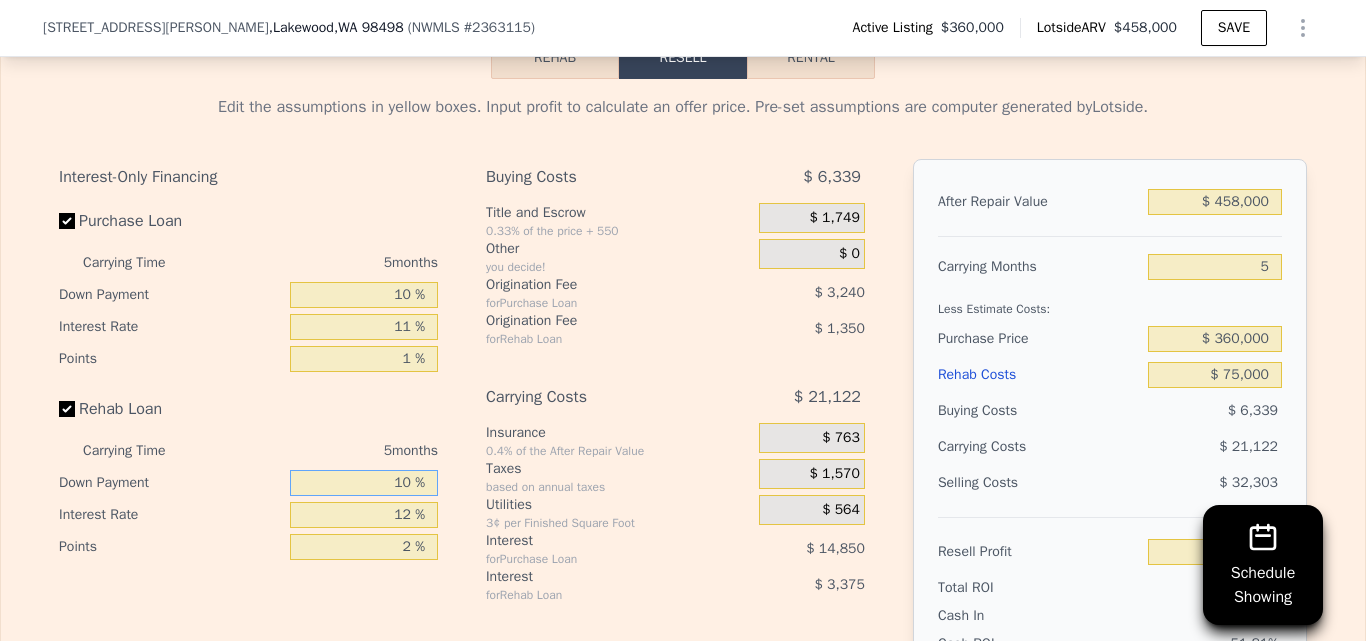 type on "-$ 36,764" 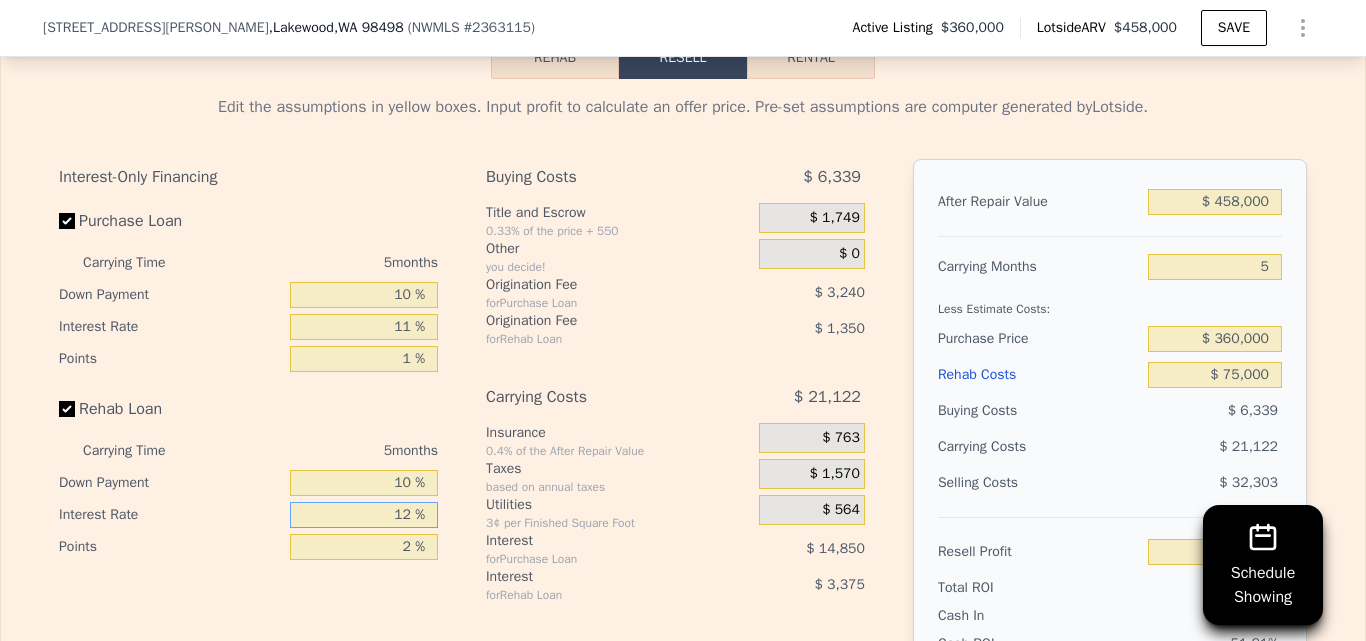 click on "12 %" at bounding box center (364, 515) 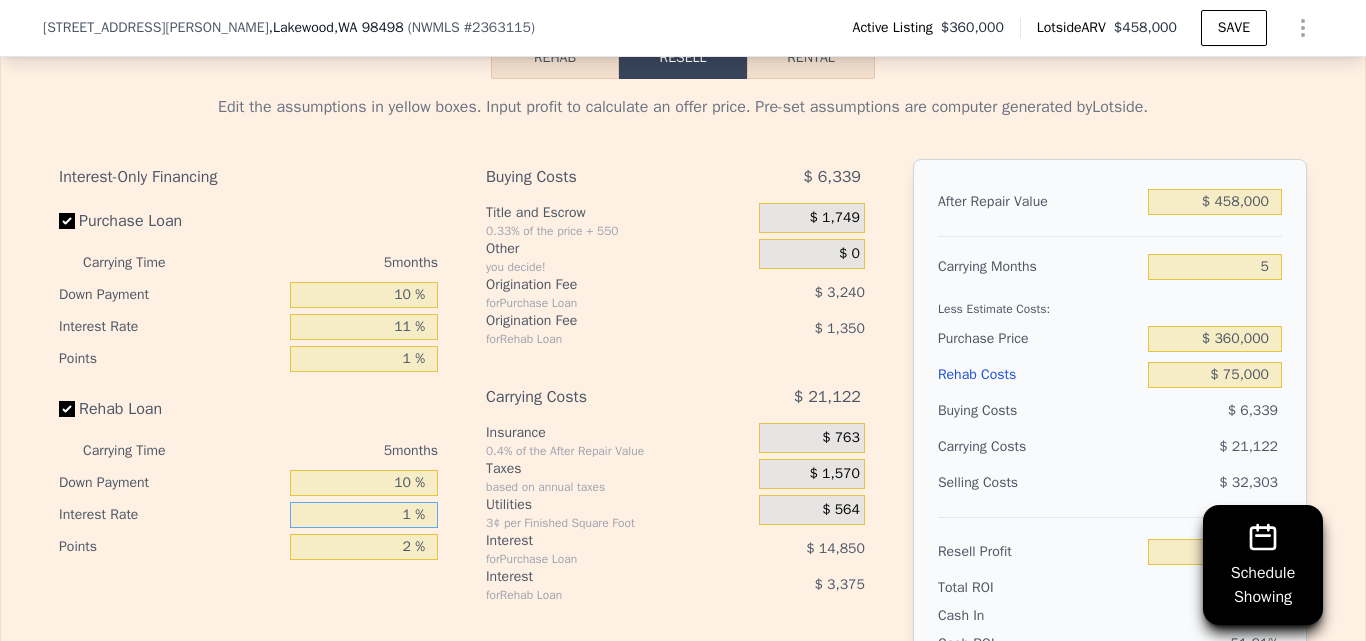 type 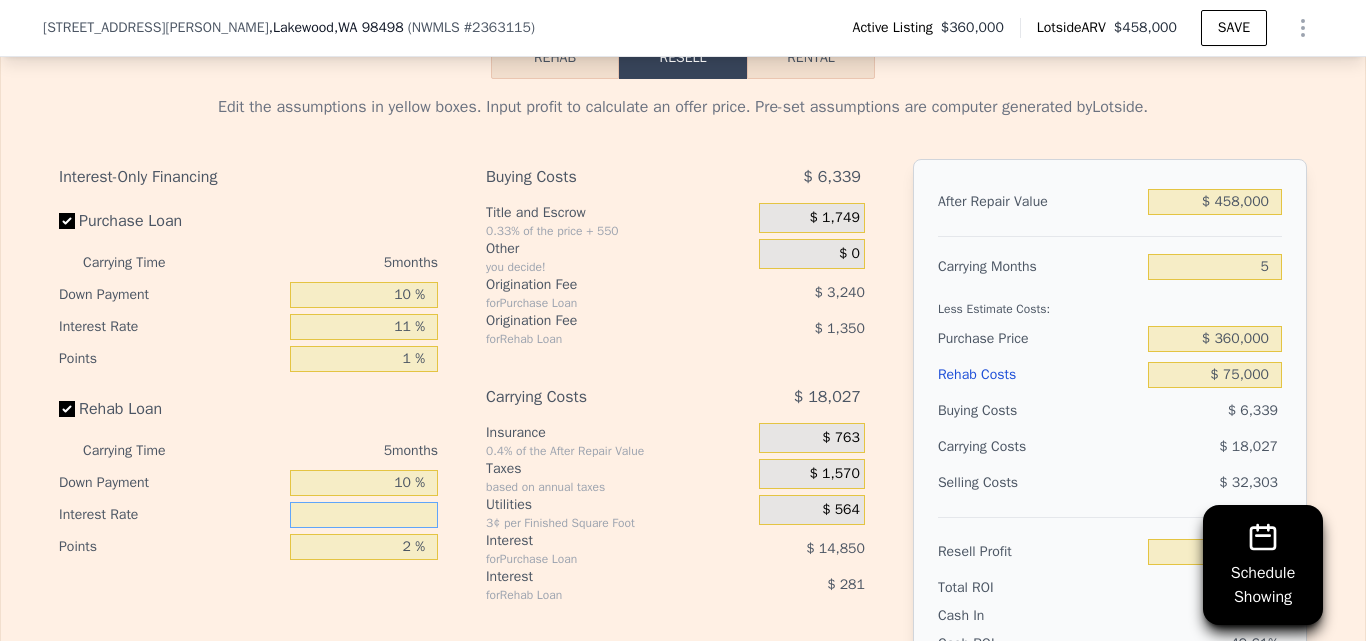 type on "-$ 33,669" 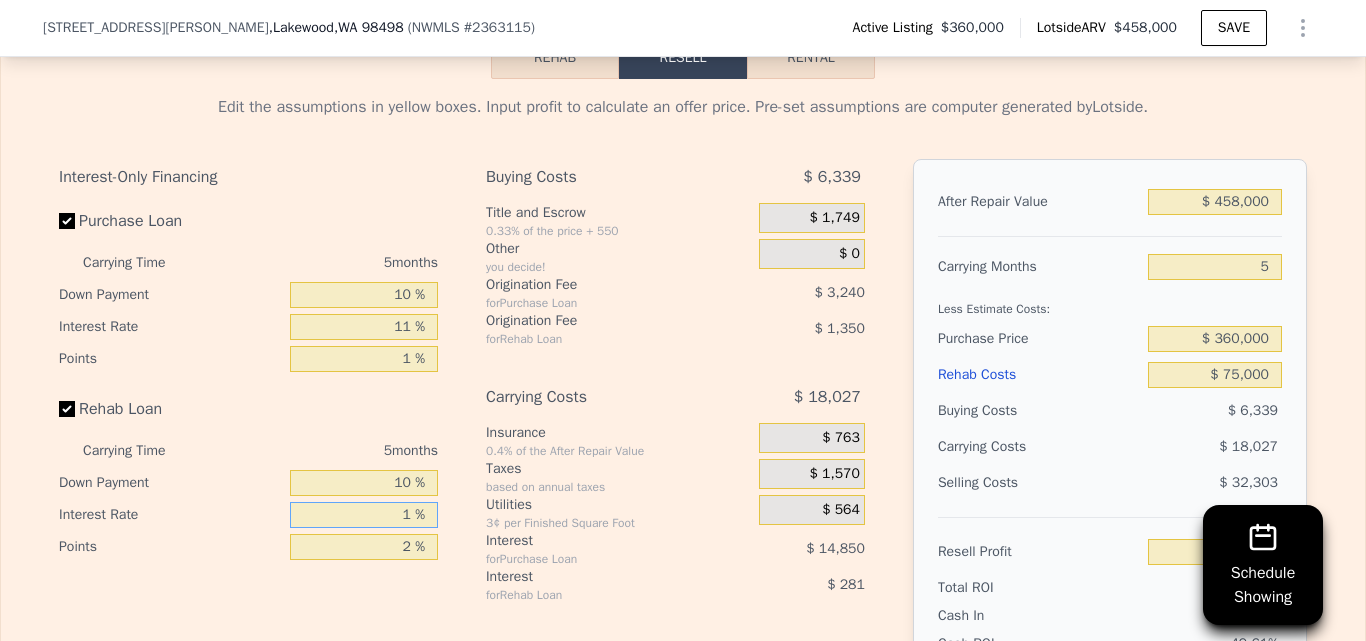 type on "10 %" 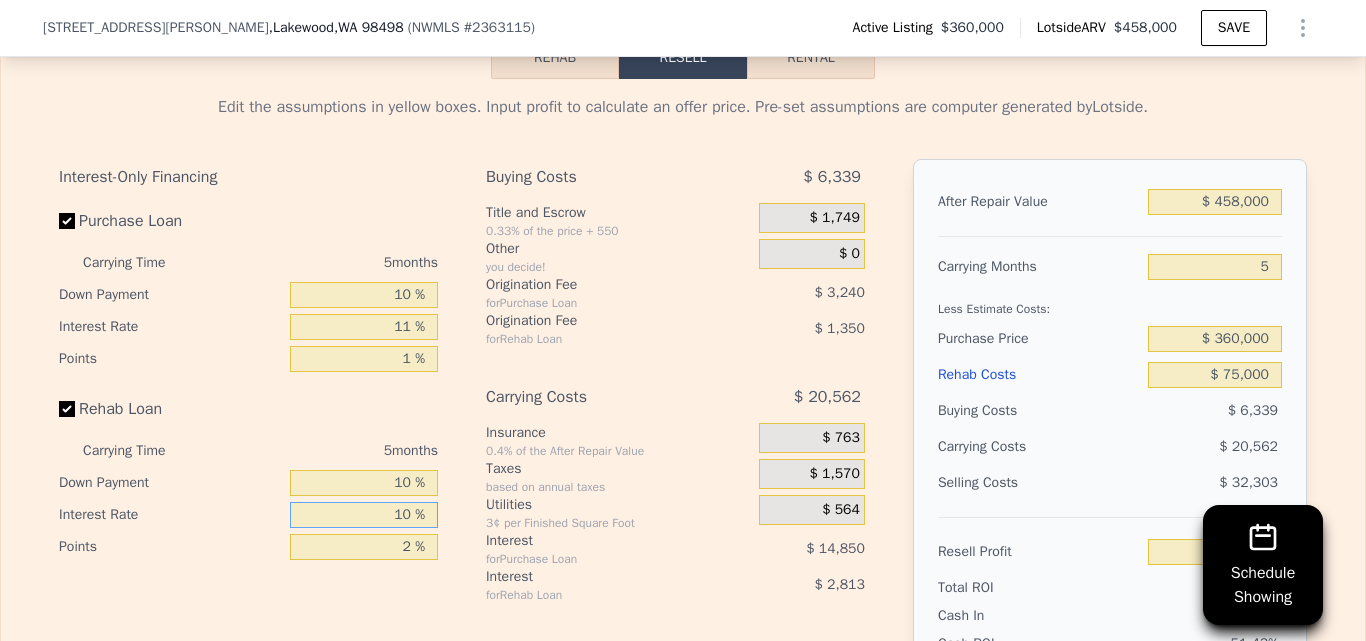 type on "-$ 36,204" 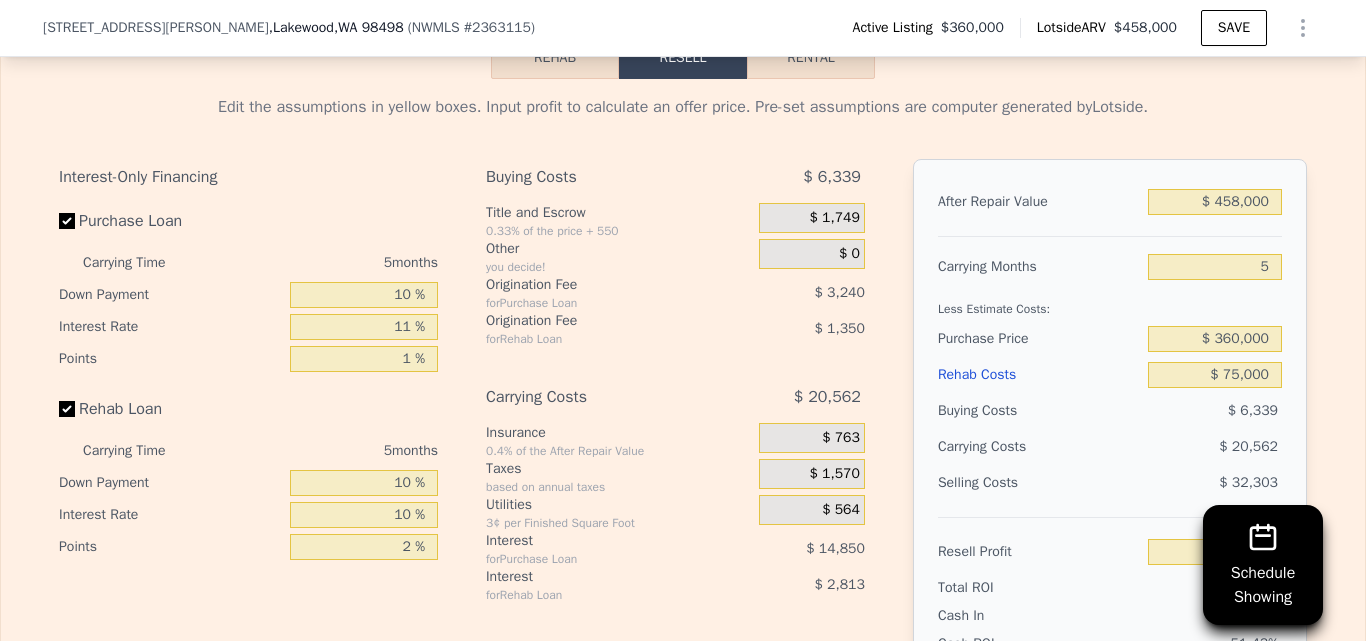 click on "Interest-Only Financing Purchase Loan Carrying Time 5  months Down Payment 10 % Interest Rate 11 % Points 1 % Rehab Loan Carrying Time 5  months Down Payment 10 % Interest Rate 10 % Points 2 % Buying Costs $ 6,339 Title and Escrow 0.33% of the price + 550 $ 1,749 Other you decide! $ 0 Origination Fee for  Purchase Loan $ 3,240 Origination Fee for  Rehab Loan $ 1,350 Carrying Costs $ 20,562 Insurance 0.4% of the After Repair Value $ 763 Taxes based on annual taxes $ 1,570 Utilities 3¢ per Finished Square Foot $ 564 Interest for  Purchase Loan $ 14,850 Interest for  Rehab Loan $ 2,813 Selling Costs $ 32,303 Excise Tax 1.6% of the After Repair Value $ 7,328 Listing Commission 2.5% of the After Repair Value $ 11,450 Selling Commission 2.5% of the After Repair Value $ 11,450 Title and Escrow 0.33% of the After Repair Value $ 2,075 After Repair Value $ 458,000 Carrying Months 5 Less Estimate Costs: Purchase Price $ 360,000 Rehab Costs $ 75,000 Buying Costs $ 6,339 Carrying Costs $ 20,562 Selling Costs $ 32,303" at bounding box center [683, 491] 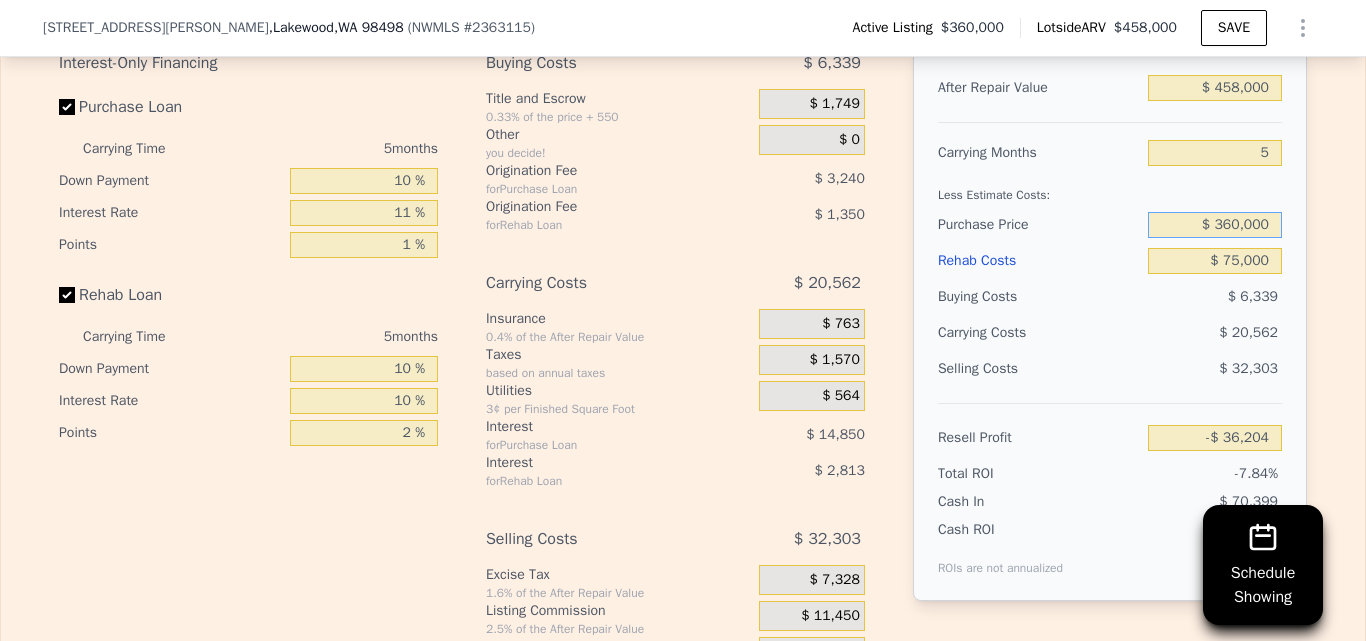 click on "$ 360,000" at bounding box center (1215, 225) 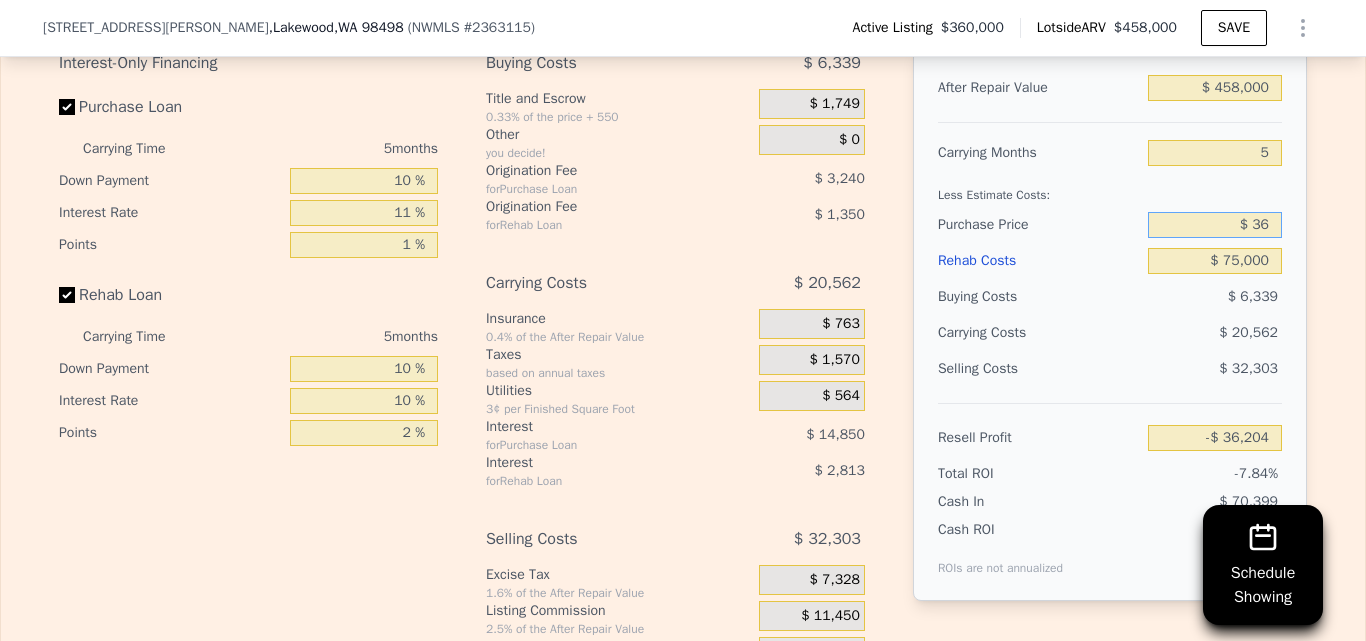 type on "$ 3" 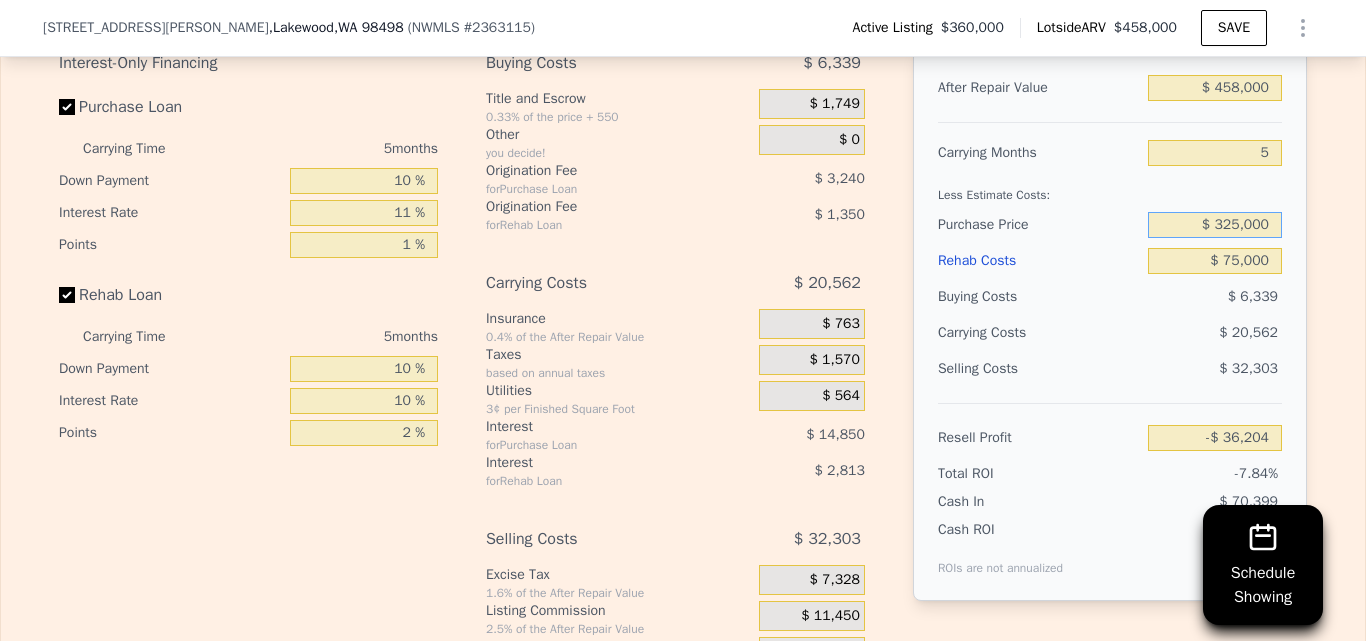 type on "$ 325,000" 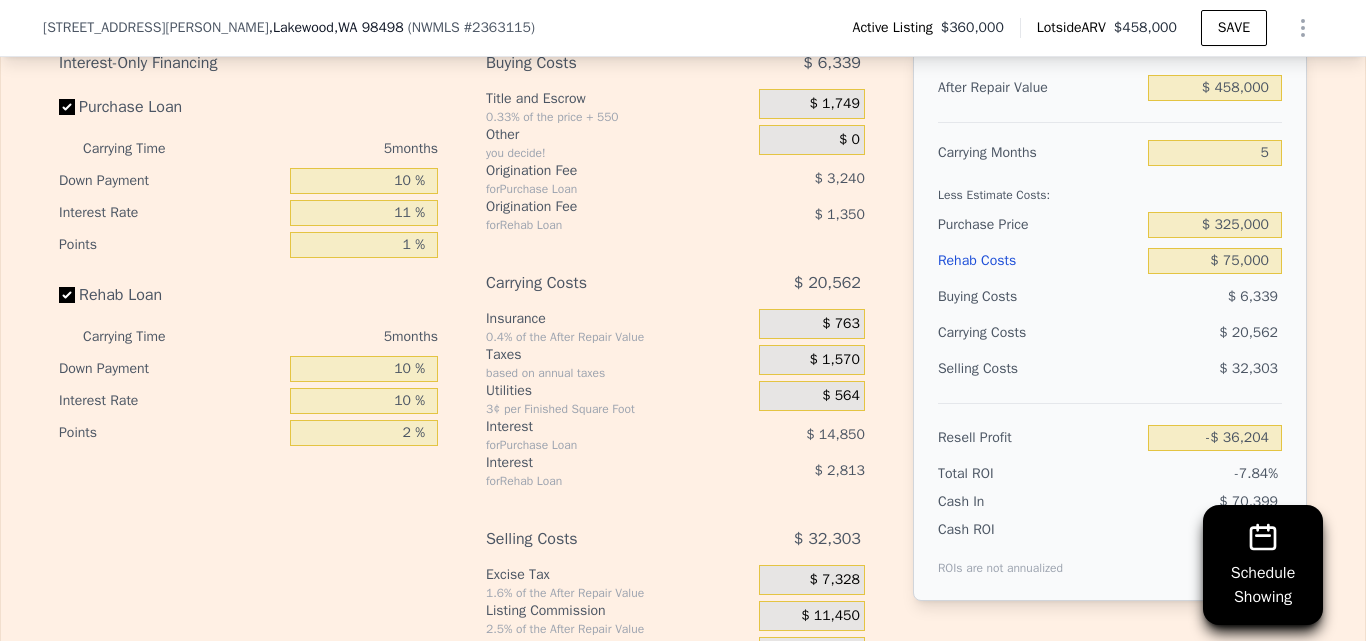 click on "Edit the assumptions in yellow boxes. Input profit to calculate an offer price. Pre-set assumptions are computer generated by  Lotside . Interest-Only Financing Purchase Loan Carrying Time 5  months Down Payment 10 % Interest Rate 11 % Points 1 % Rehab Loan Carrying Time 5  months Down Payment 10 % Interest Rate 10 % Points 2 % Buying Costs $ 6,339 Title and Escrow 0.33% of the price + 550 $ 1,749 Other you decide! $ 0 Origination Fee for  Purchase Loan $ 3,240 Origination Fee for  Rehab Loan $ 1,350 Carrying Costs $ 20,562 Insurance 0.4% of the After Repair Value $ 763 Taxes based on annual taxes $ 1,570 Utilities 3¢ per Finished Square Foot $ 564 Interest for  Purchase Loan $ 14,850 Interest for  Rehab Loan $ 2,813 Selling Costs $ 32,303 Excise Tax 1.6% of the After Repair Value $ 7,328 Listing Commission 2.5% of the After Repair Value $ 11,450 Selling Commission 2.5% of the After Repair Value $ 11,450 Title and Escrow 0.33% of the After Repair Value $ 2,075 After Repair Value $ 458,000 Carrying Months 5" at bounding box center [683, 337] 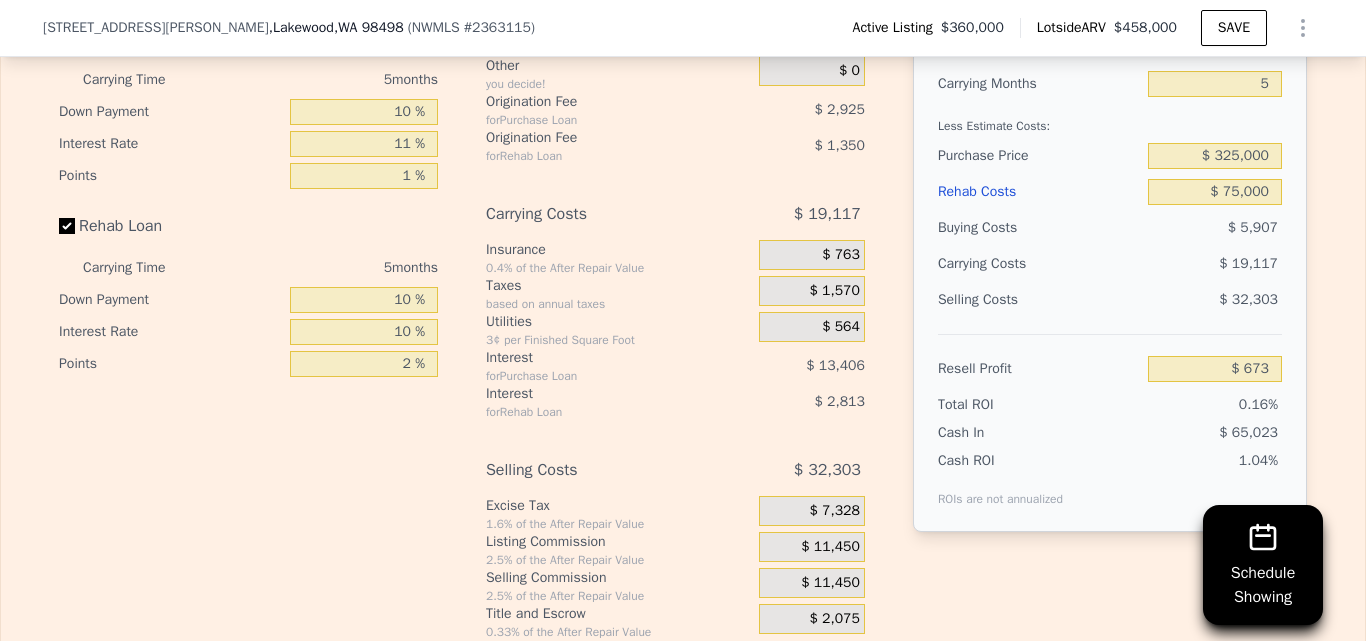 scroll, scrollTop: 3253, scrollLeft: 0, axis: vertical 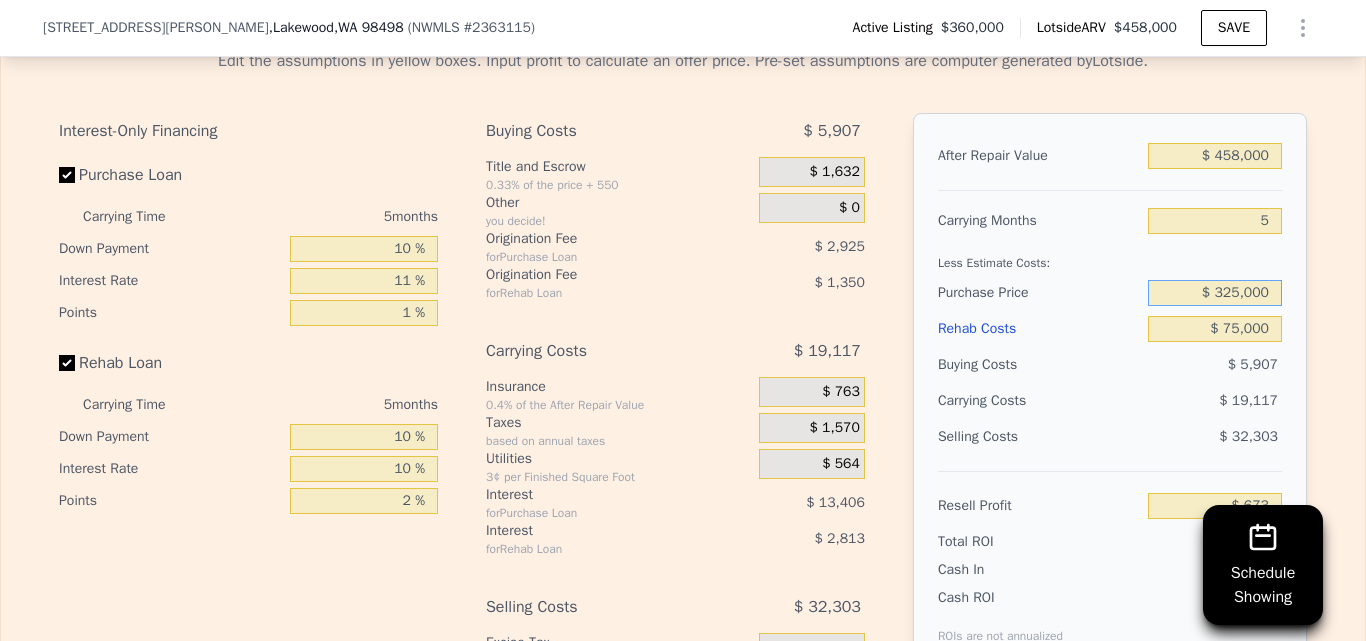click on "$ 325,000" at bounding box center [1215, 293] 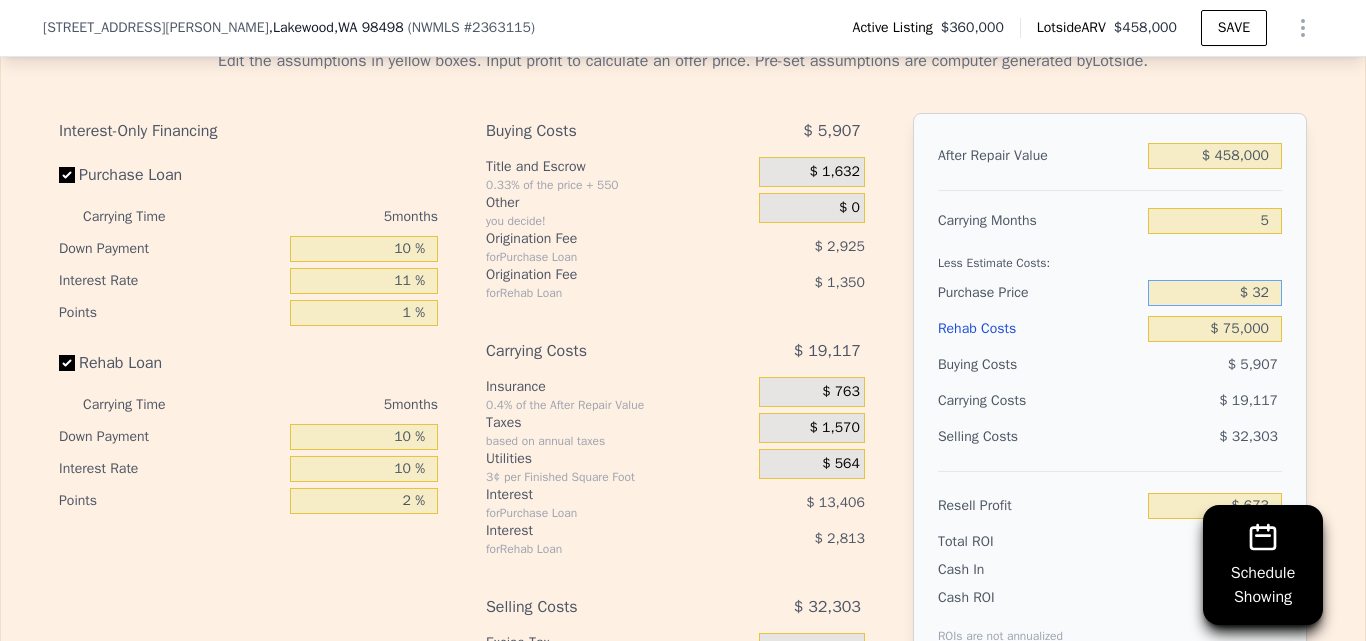 type on "$ 3" 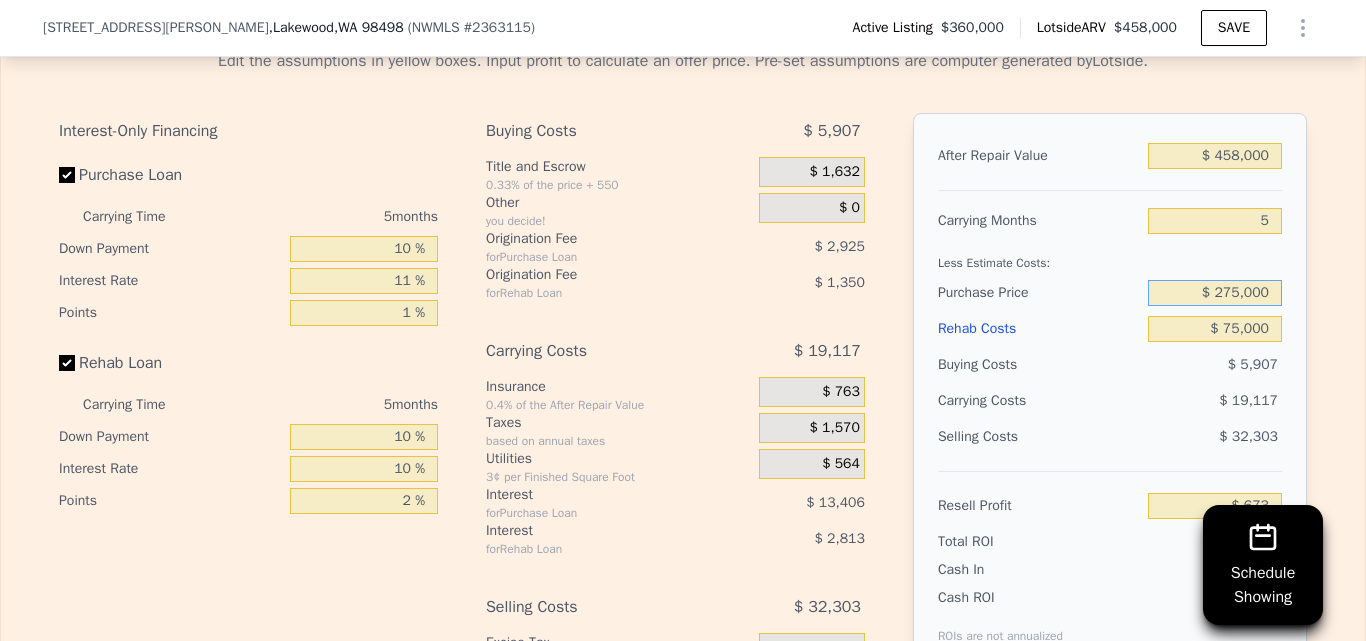 type on "$ 275,000" 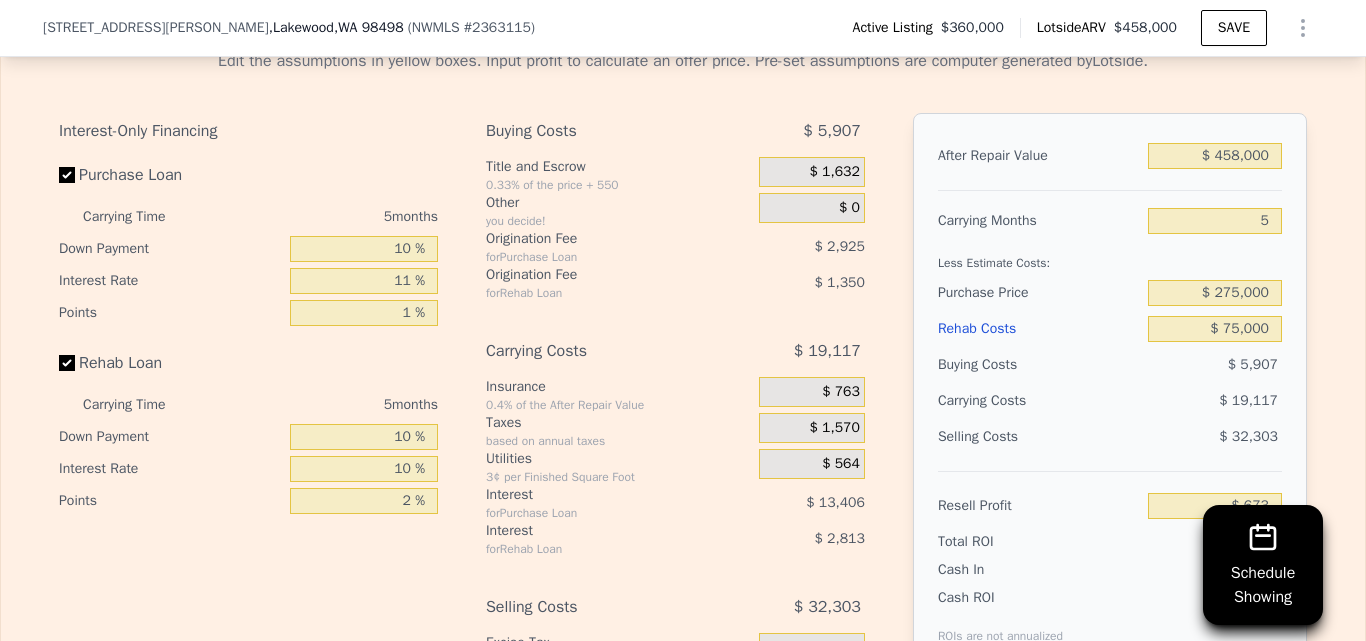 click on "Edit the assumptions in yellow boxes. Input profit to calculate an offer price. Pre-set assumptions are computer generated by  Lotside . Interest-Only Financing Purchase Loan Carrying Time 5  months Down Payment 10 % Interest Rate 11 % Points 1 % Rehab Loan Carrying Time 5  months Down Payment 10 % Interest Rate 10 % Points 2 % Buying Costs $ 5,907 Title and Escrow 0.33% of the price + 550 $ 1,632 Other you decide! $ 0 Origination Fee for  Purchase Loan $ 2,925 Origination Fee for  Rehab Loan $ 1,350 Carrying Costs $ 19,117 Insurance 0.4% of the After Repair Value $ 763 Taxes based on annual taxes $ 1,570 Utilities 3¢ per Finished Square Foot $ 564 Interest for  Purchase Loan $ 13,406 Interest for  Rehab Loan $ 2,813 Selling Costs $ 32,303 Excise Tax 1.6% of the After Repair Value $ 7,328 Listing Commission 2.5% of the After Repair Value $ 11,450 Selling Commission 2.5% of the After Repair Value $ 11,450 Title and Escrow 0.33% of the After Repair Value $ 2,075 After Repair Value $ 458,000 Carrying Months 5" at bounding box center (683, 405) 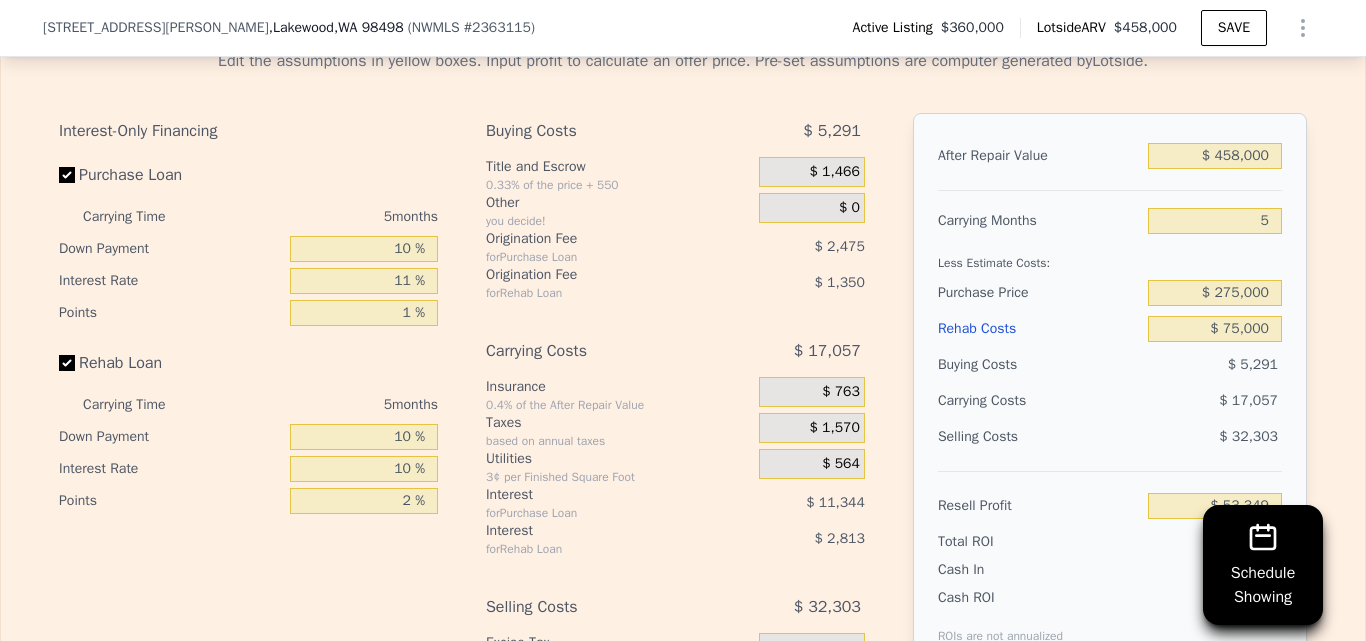 scroll, scrollTop: 3013, scrollLeft: 0, axis: vertical 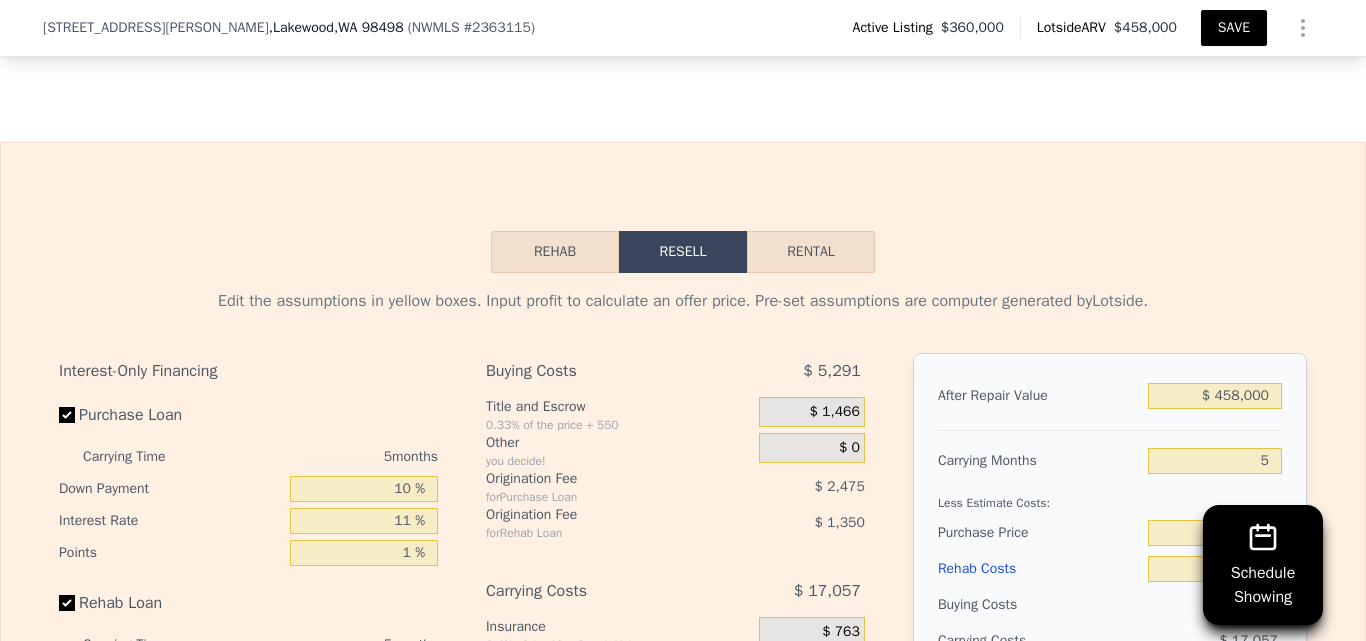 click on "SAVE" at bounding box center (1234, 28) 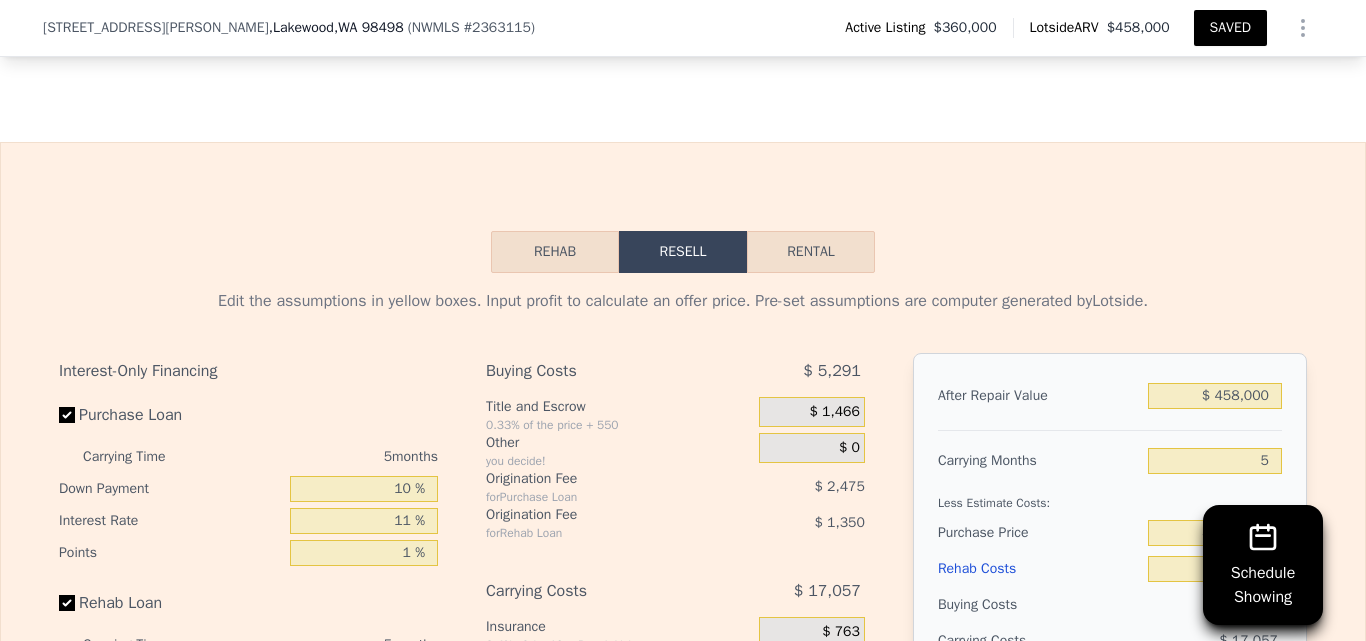 click 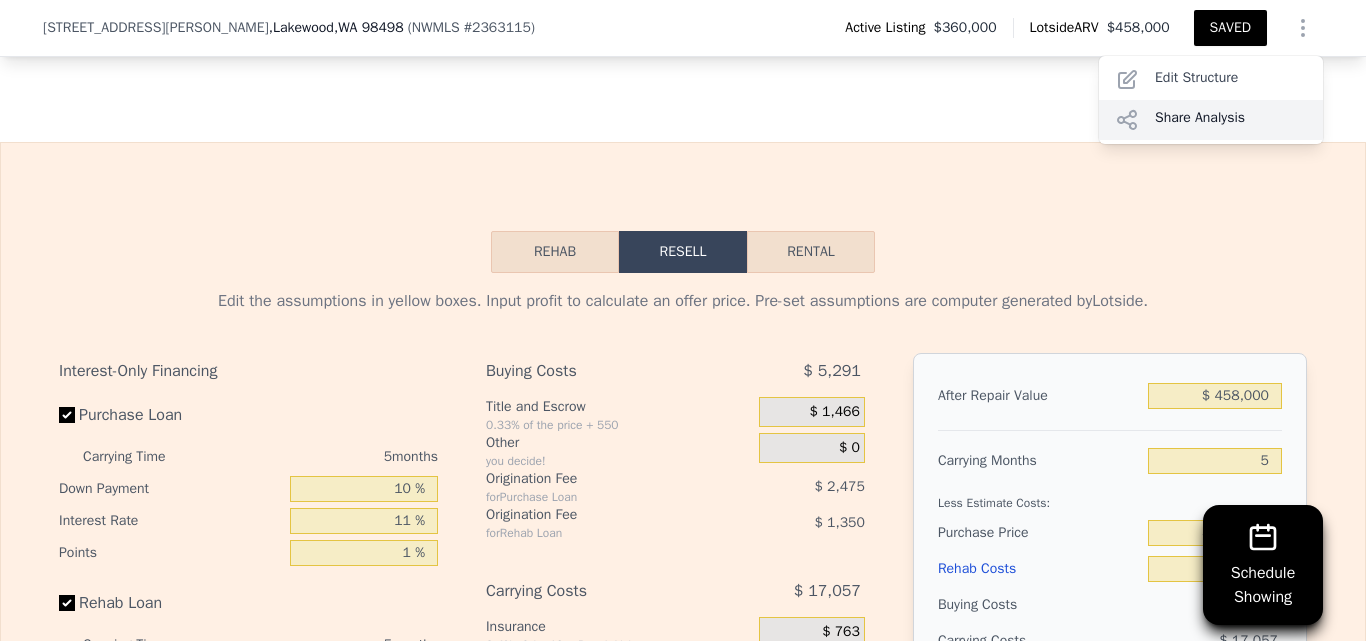 click on "Share Analysis" at bounding box center [1211, 120] 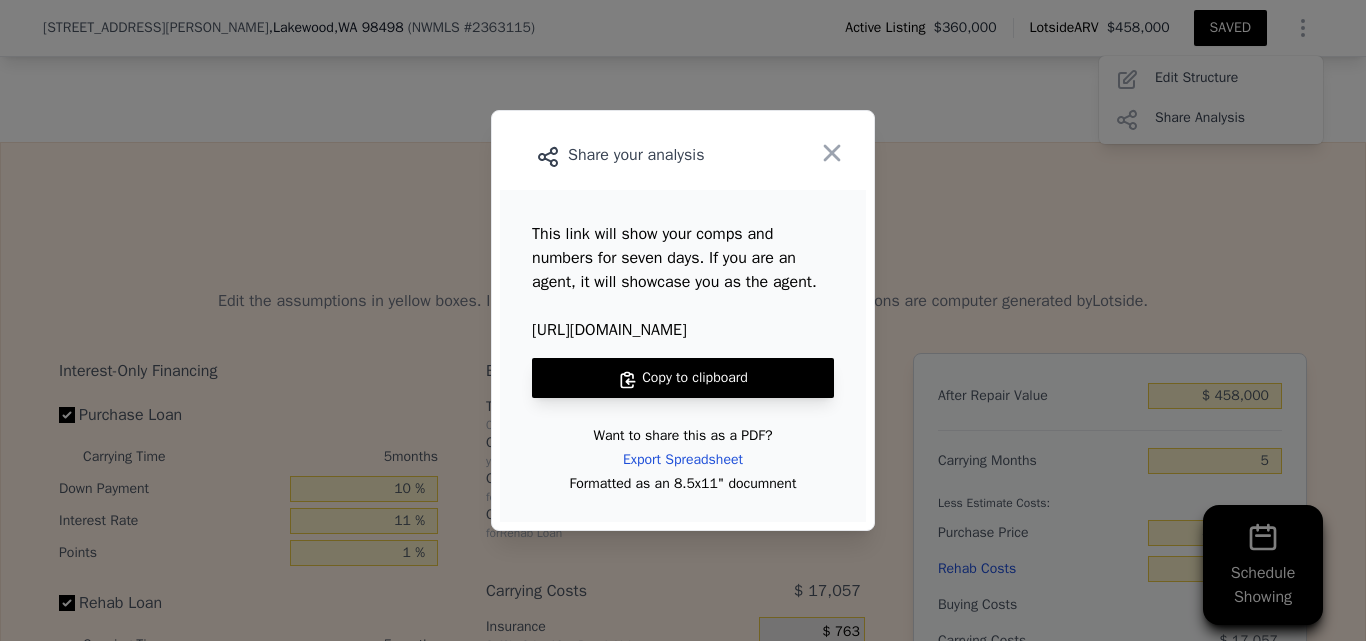 click on "Copy to clipboard" at bounding box center [683, 378] 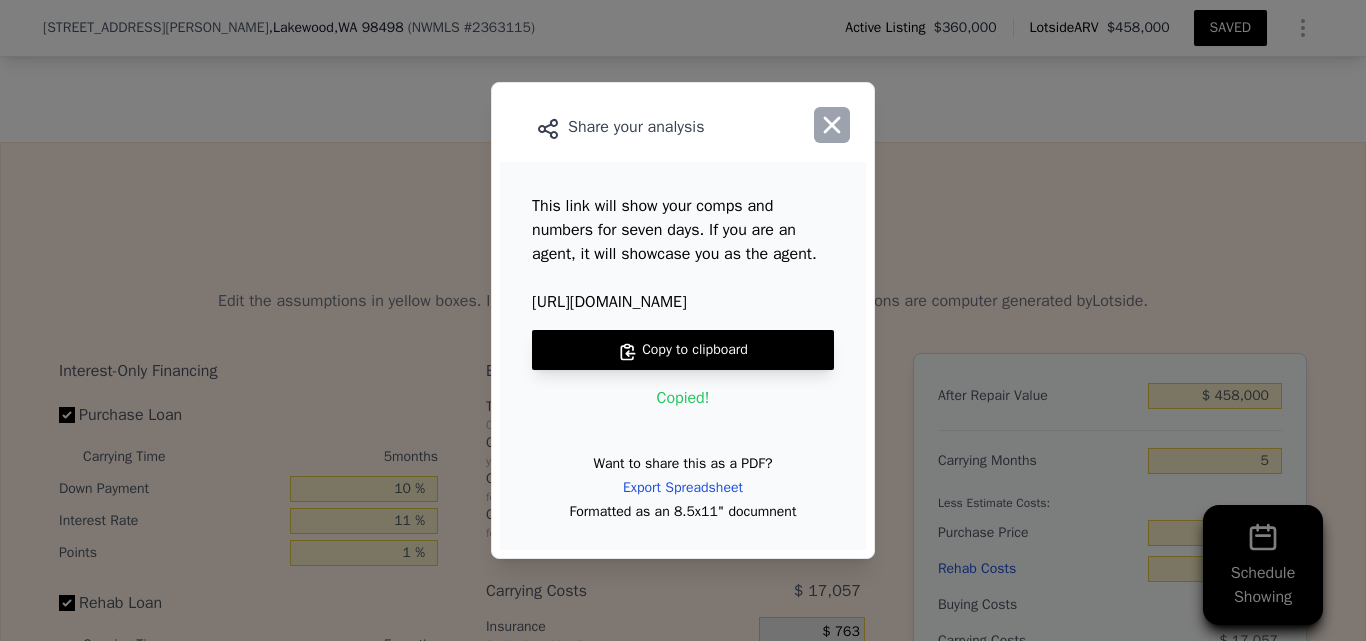 click 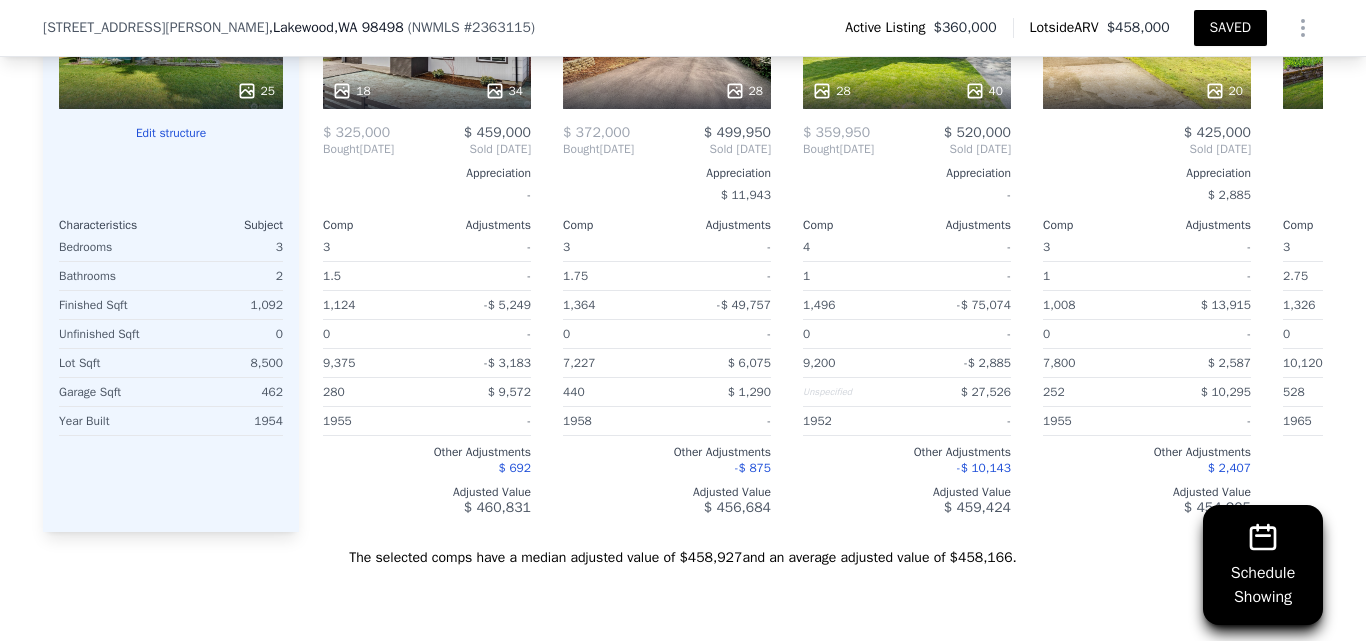 scroll, scrollTop: 2282, scrollLeft: 0, axis: vertical 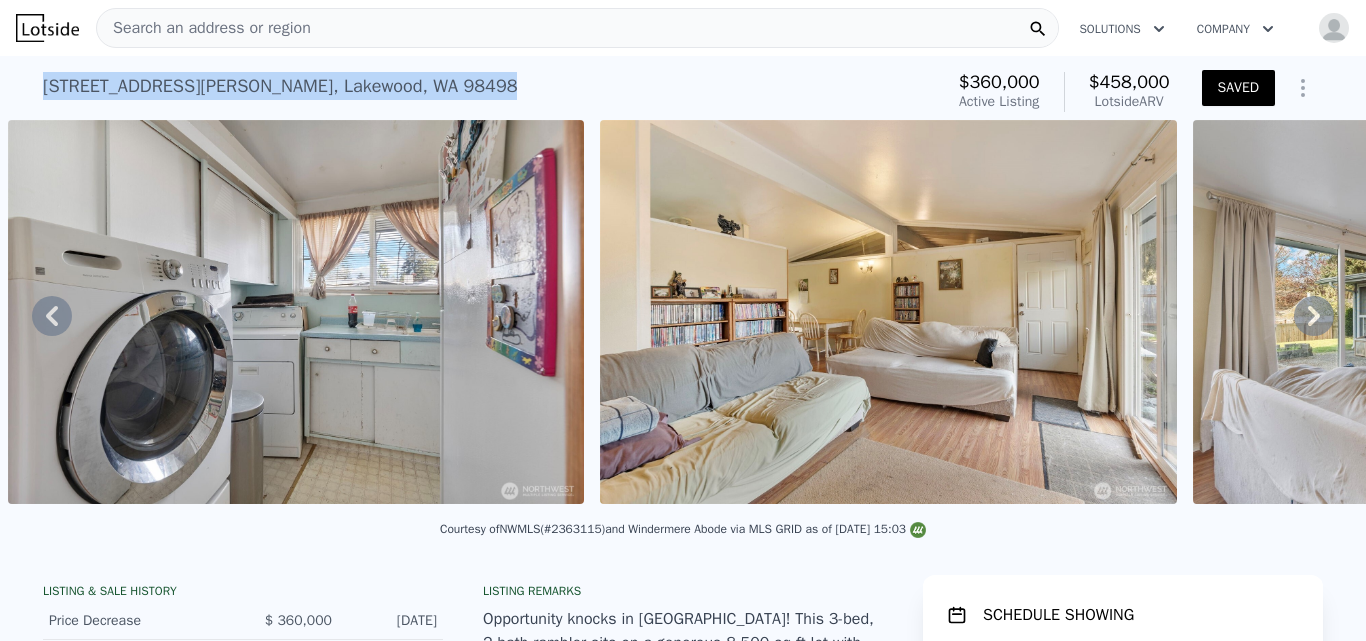 drag, startPoint x: 36, startPoint y: 88, endPoint x: 427, endPoint y: 73, distance: 391.28763 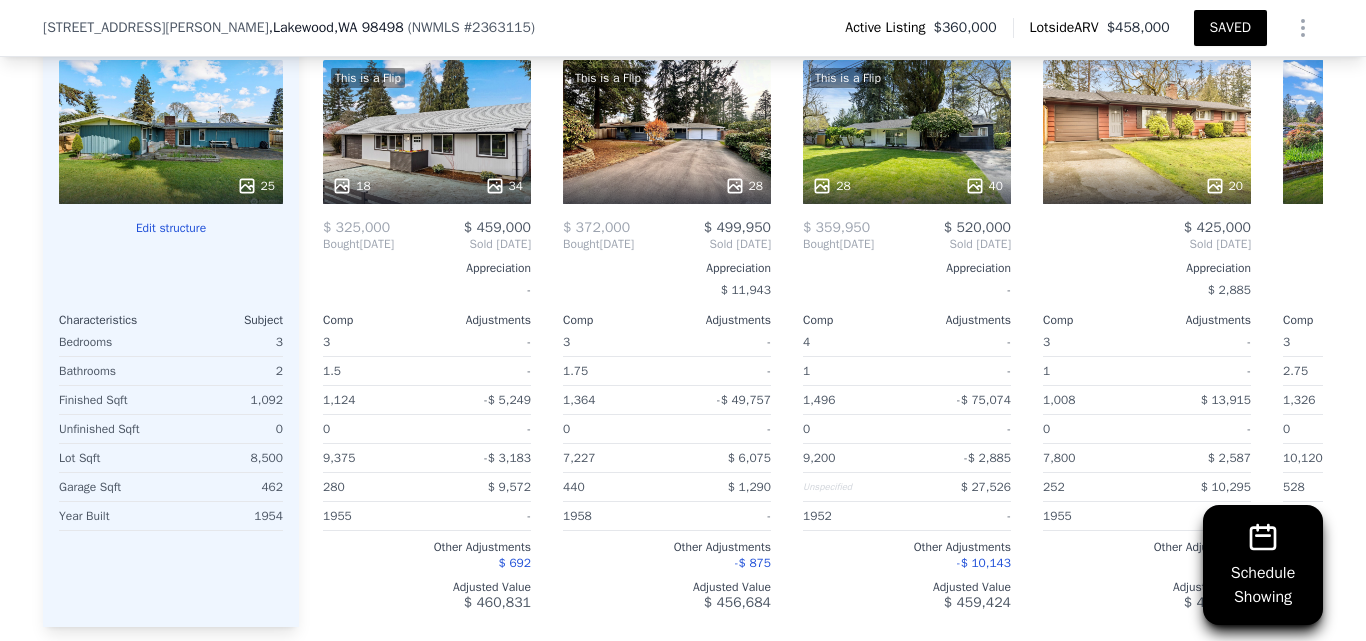 scroll, scrollTop: 2335, scrollLeft: 0, axis: vertical 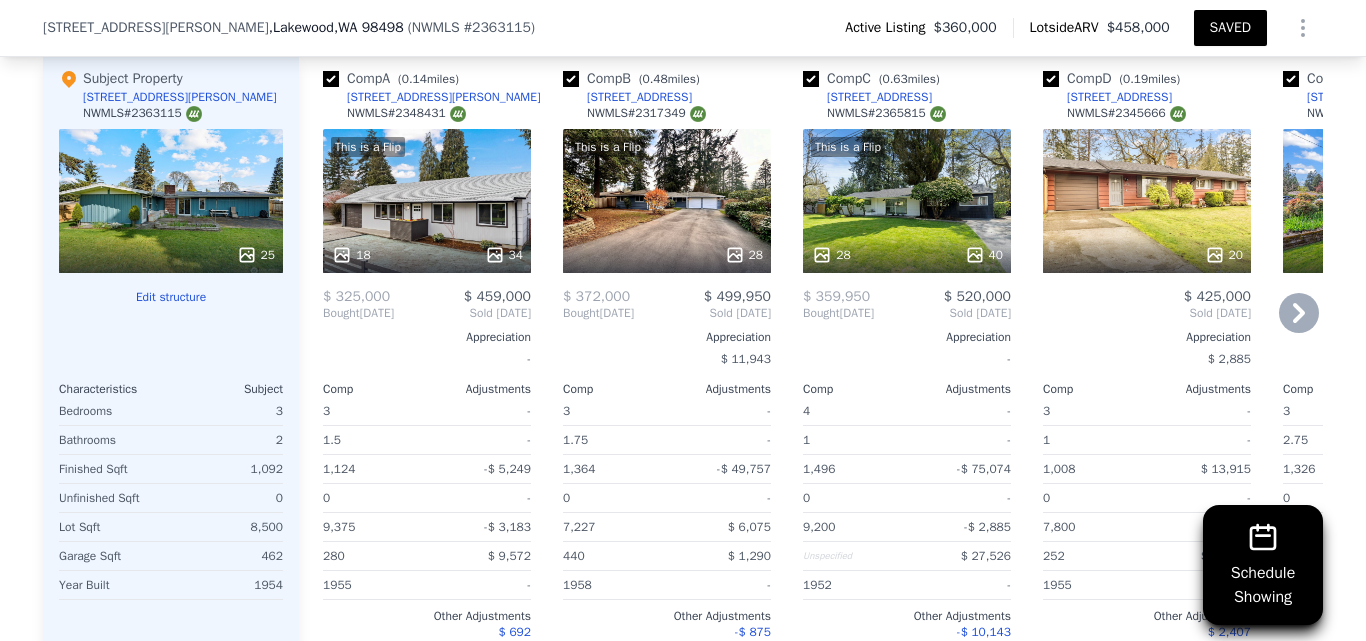 click on "8710 Hipkins Rd SW" at bounding box center [444, 97] 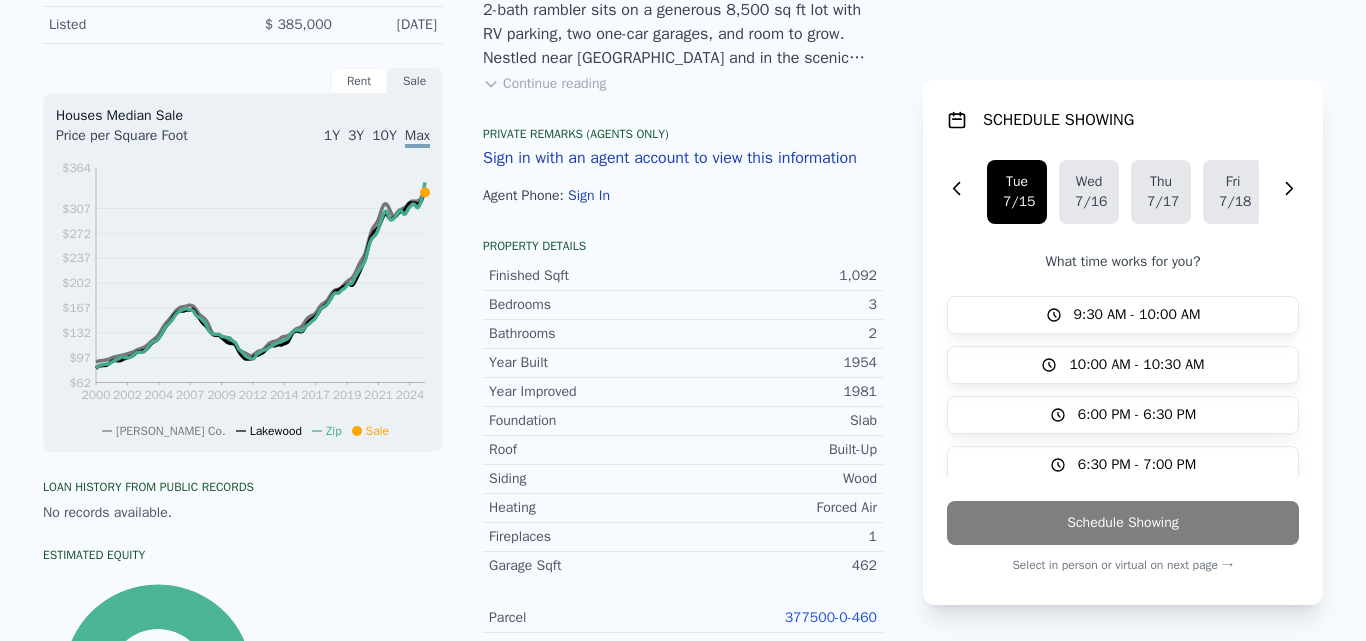 scroll, scrollTop: 0, scrollLeft: 0, axis: both 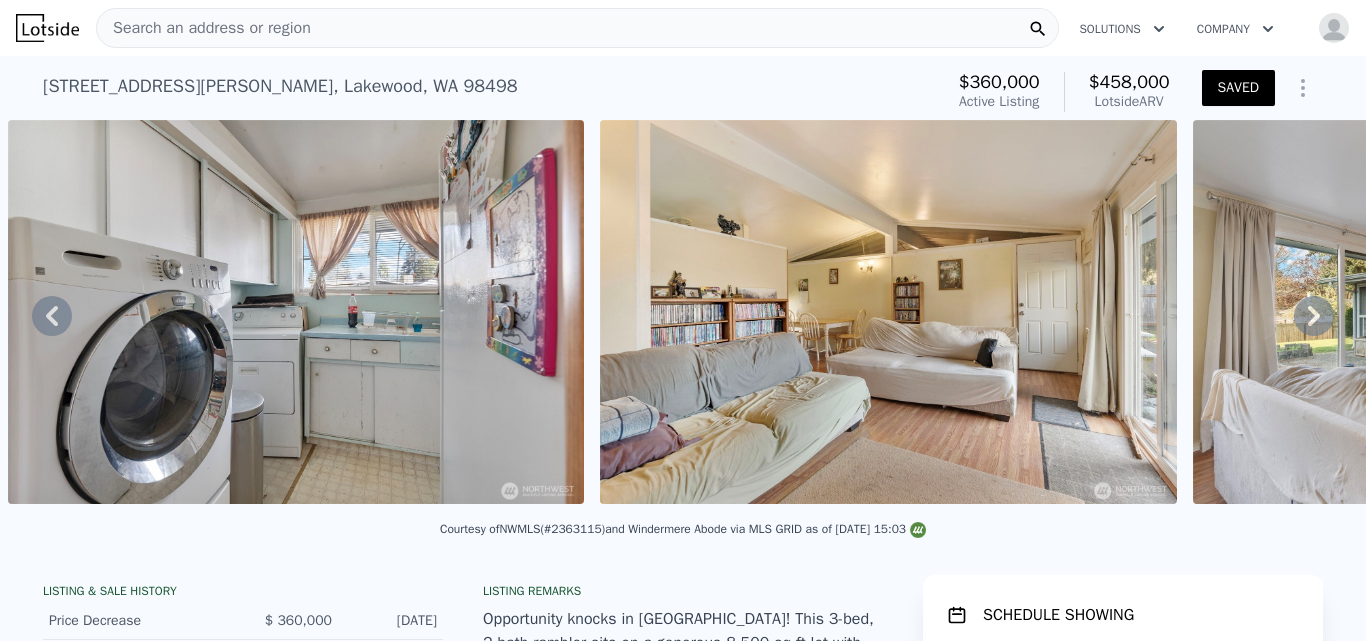 click on "Search an address or region" at bounding box center [204, 28] 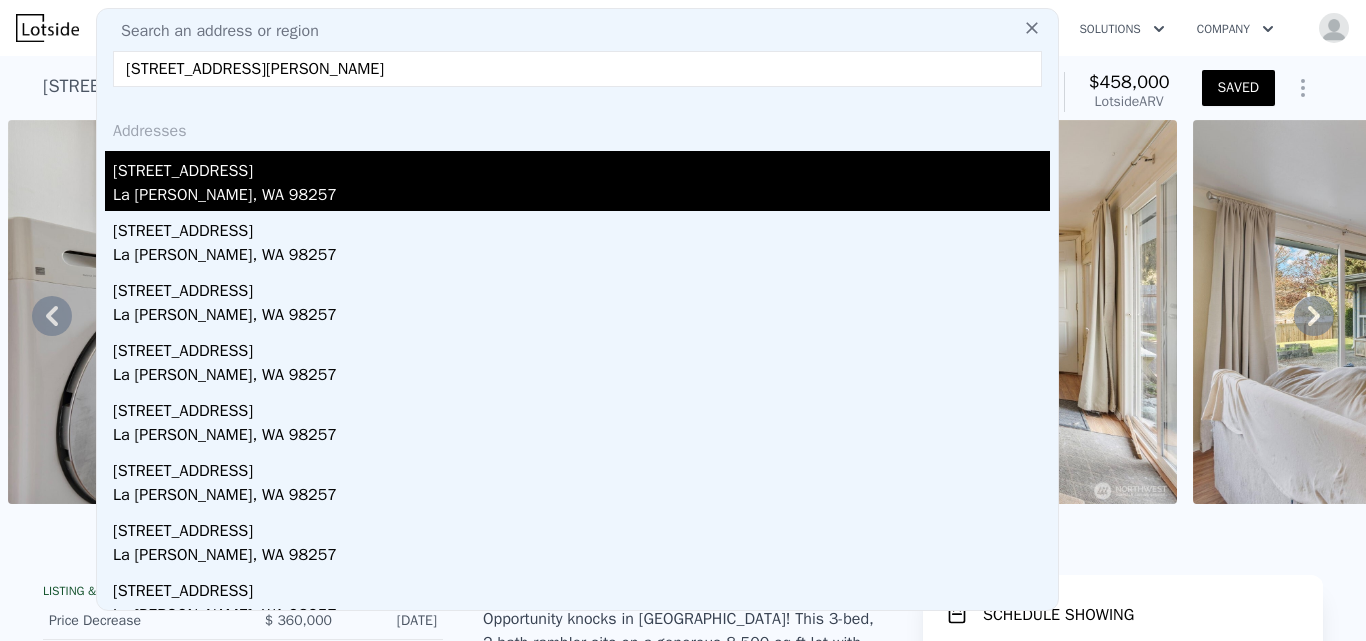 type on "14 MAKAH WAY La Conner, WA 98257" 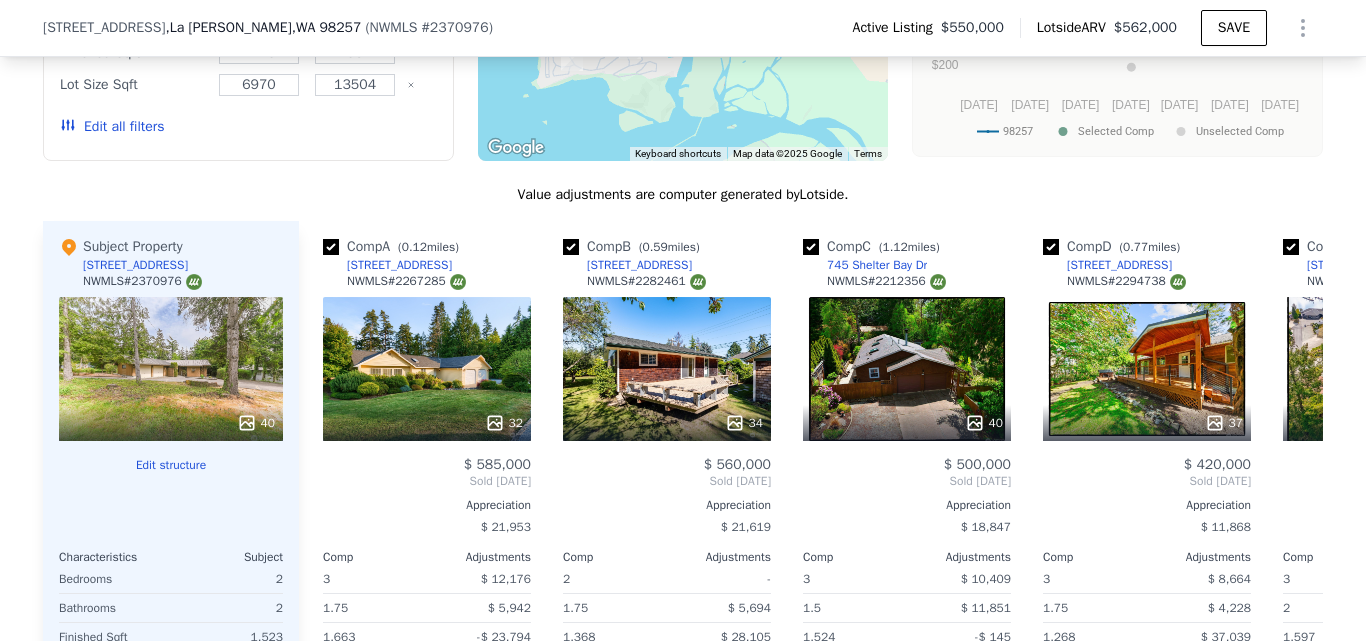 scroll, scrollTop: 2020, scrollLeft: 0, axis: vertical 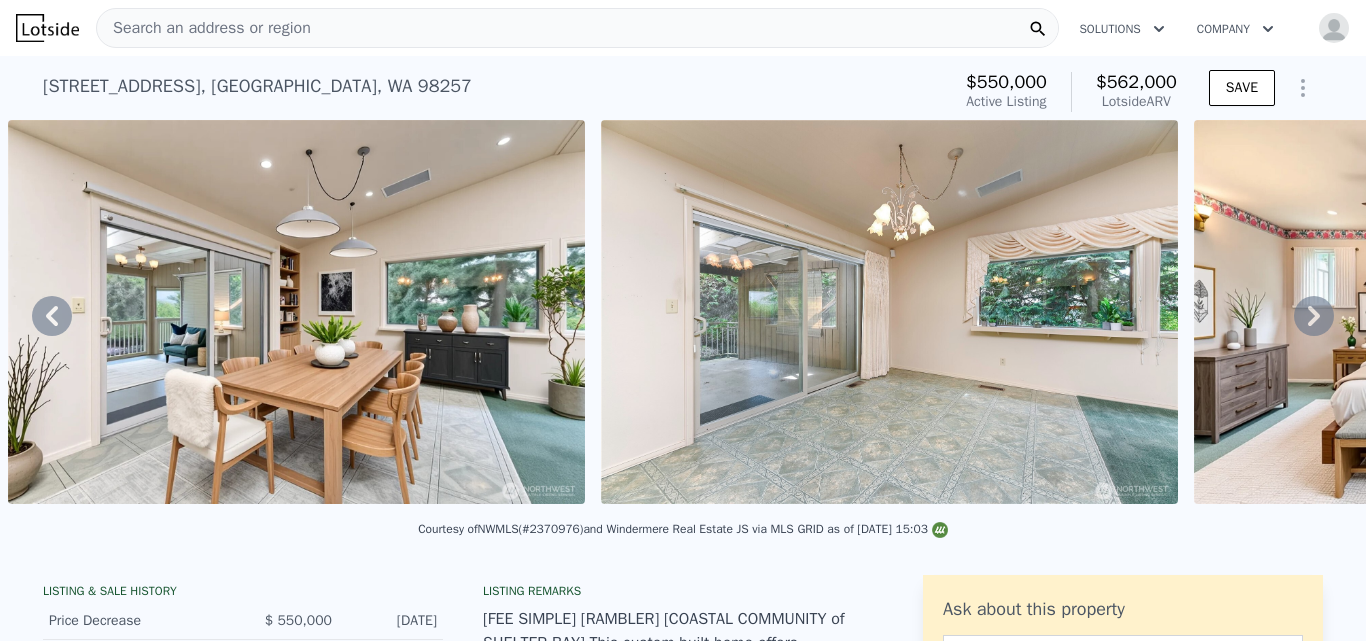 click on "Search an address or region" at bounding box center (577, 28) 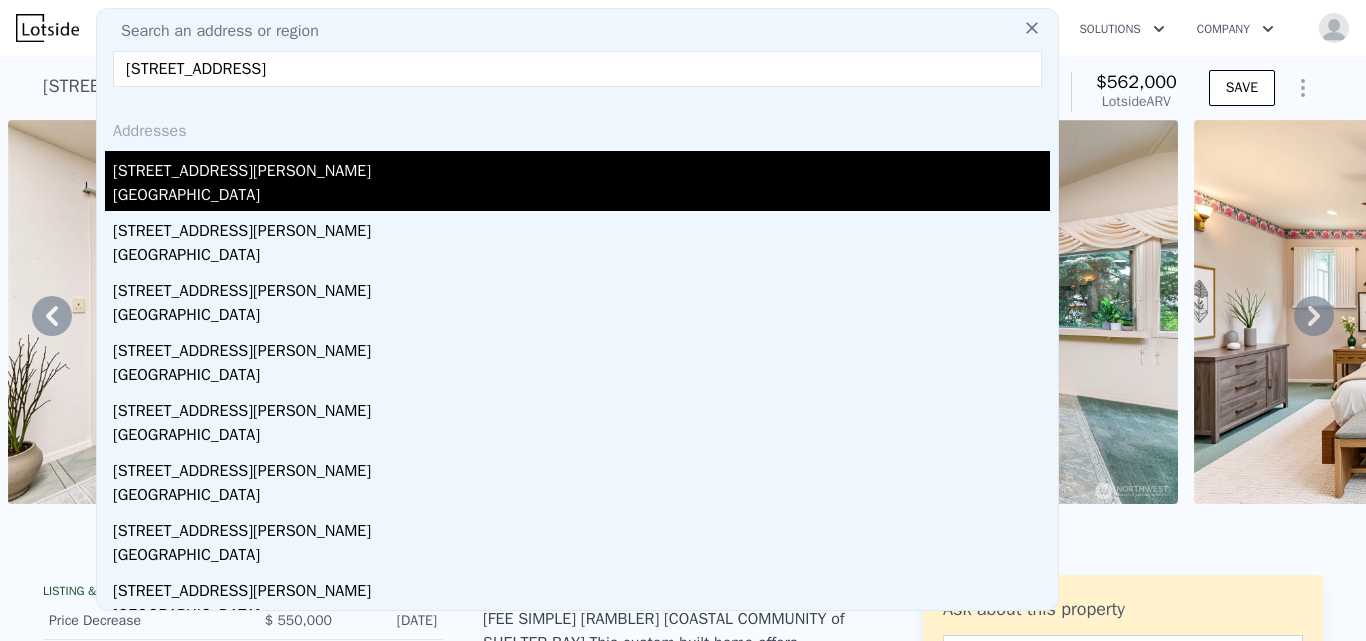 type on "[STREET_ADDRESS]" 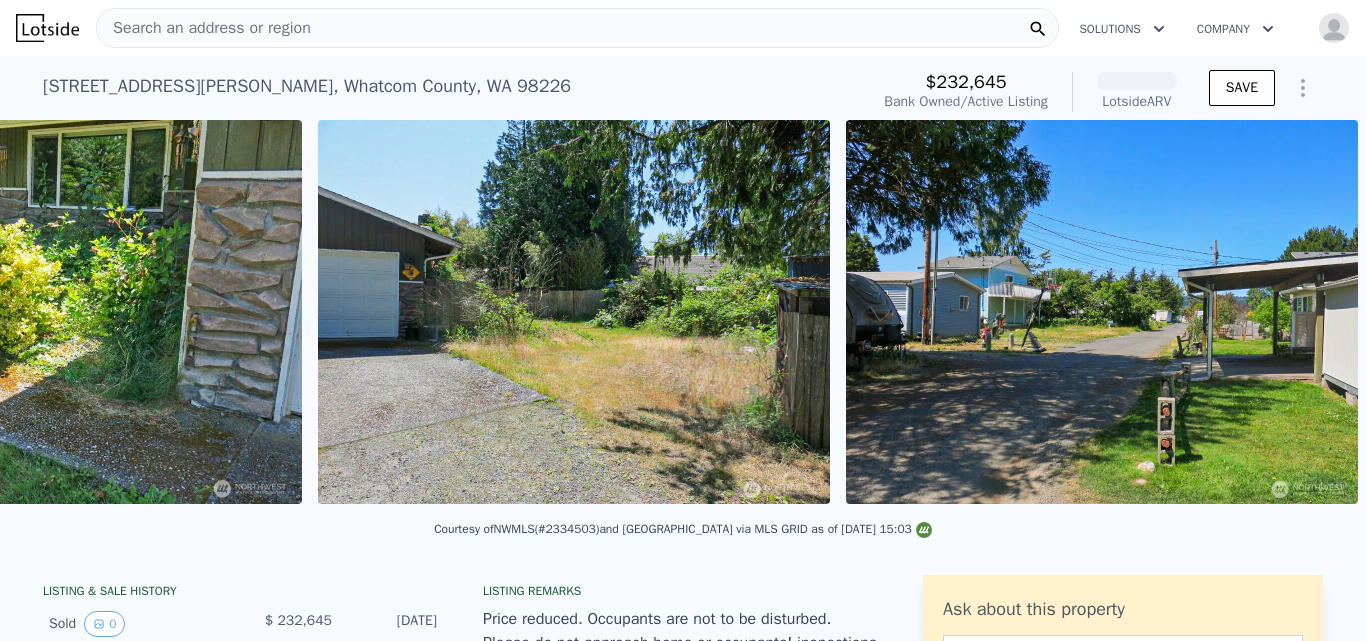 scroll, scrollTop: 0, scrollLeft: 1606, axis: horizontal 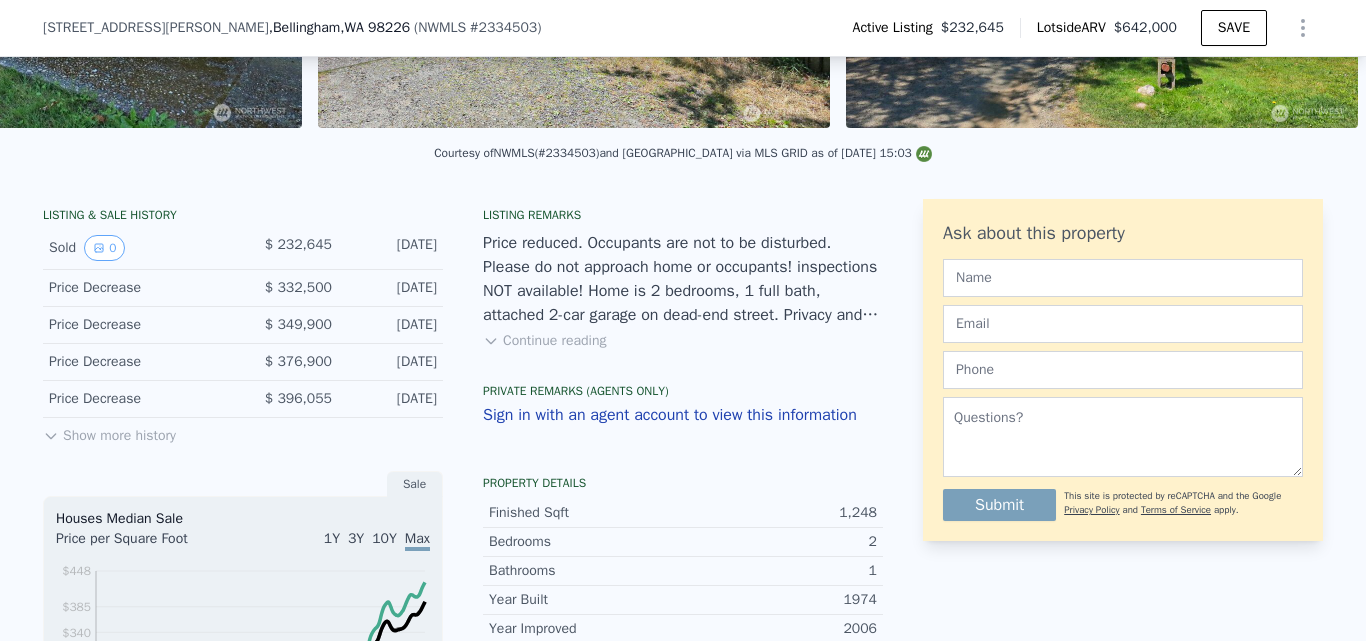 click 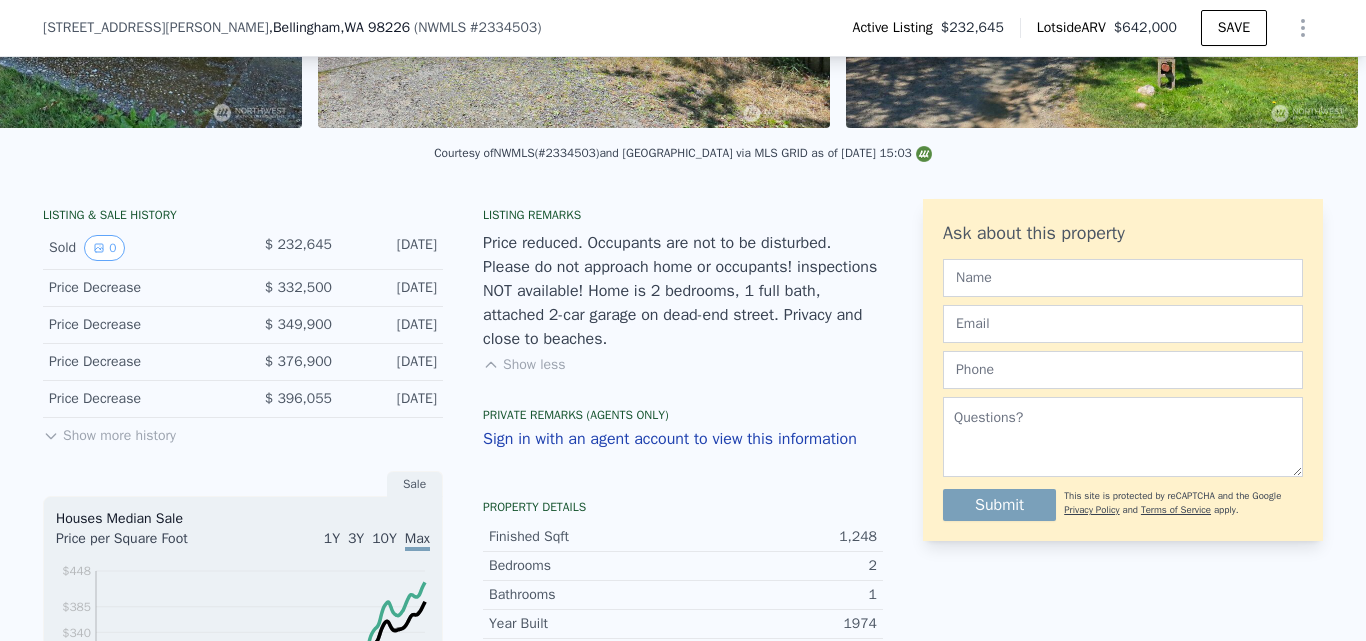 click 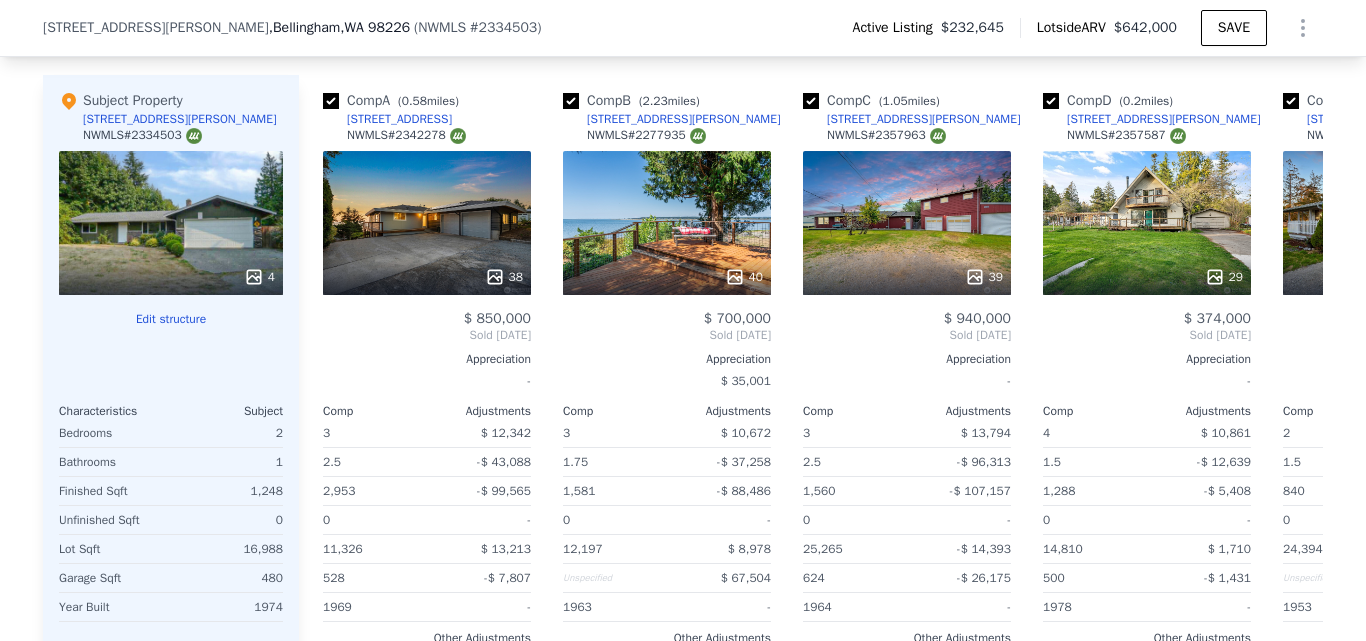 scroll, scrollTop: 2299, scrollLeft: 0, axis: vertical 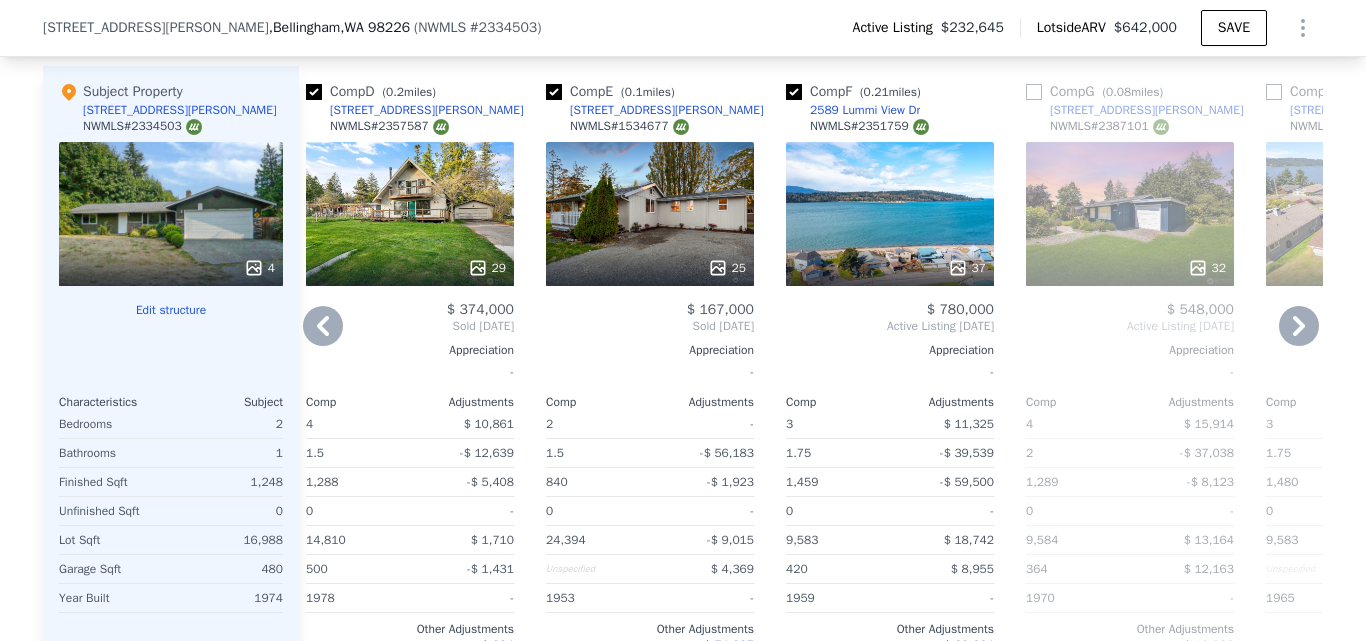 click on "32" at bounding box center [1130, 214] 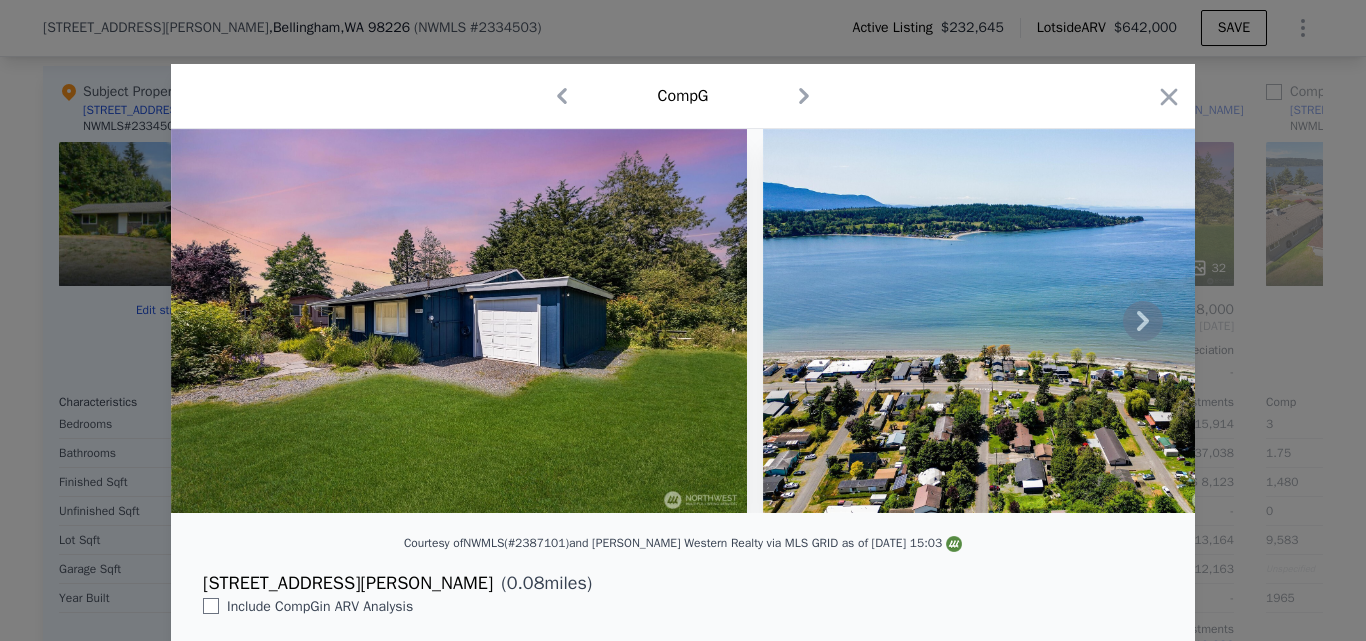 click 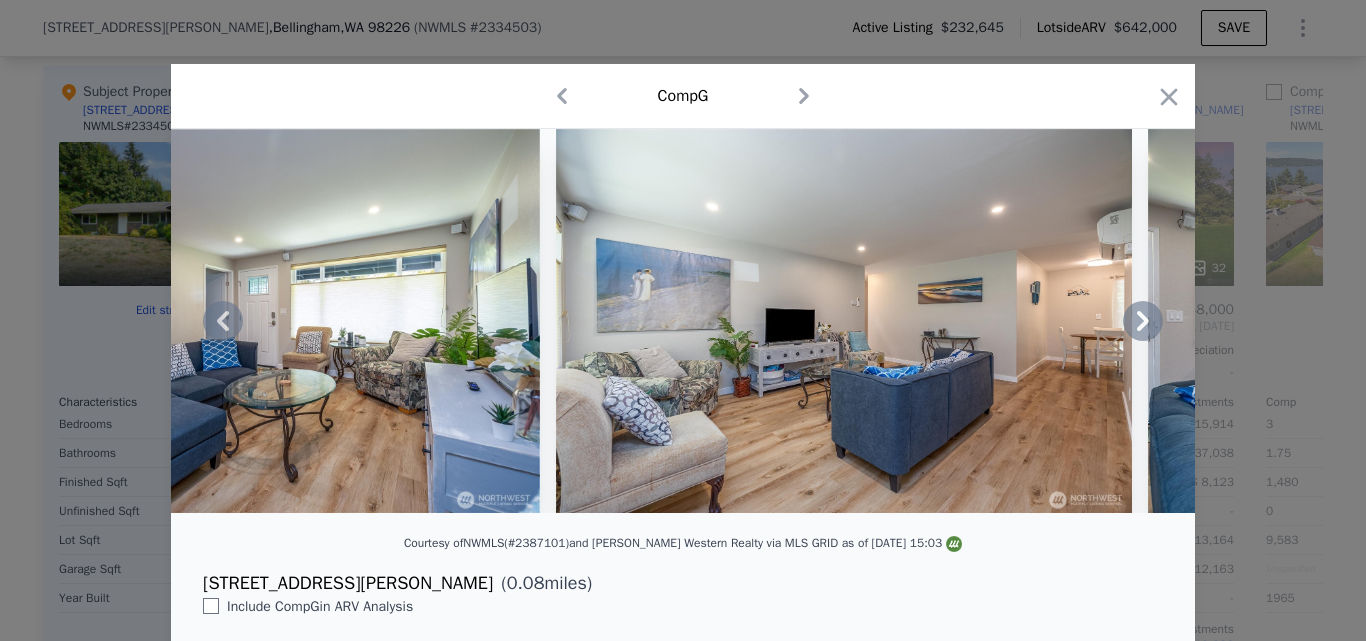 click 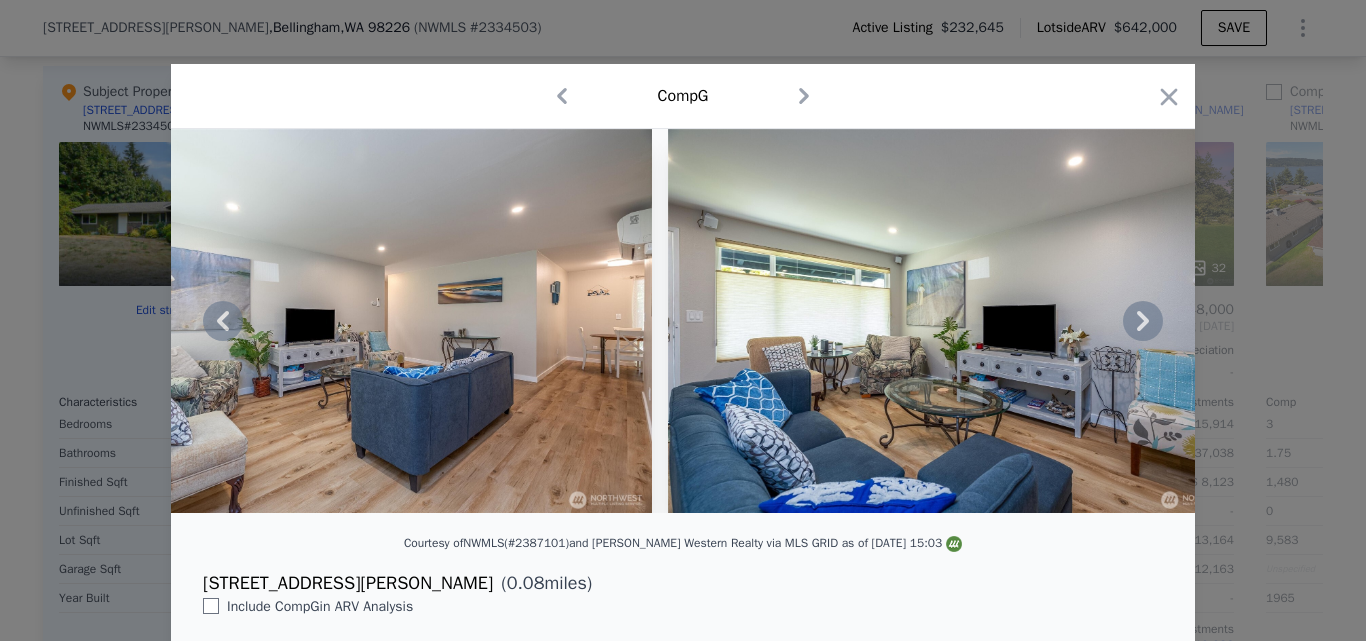 click 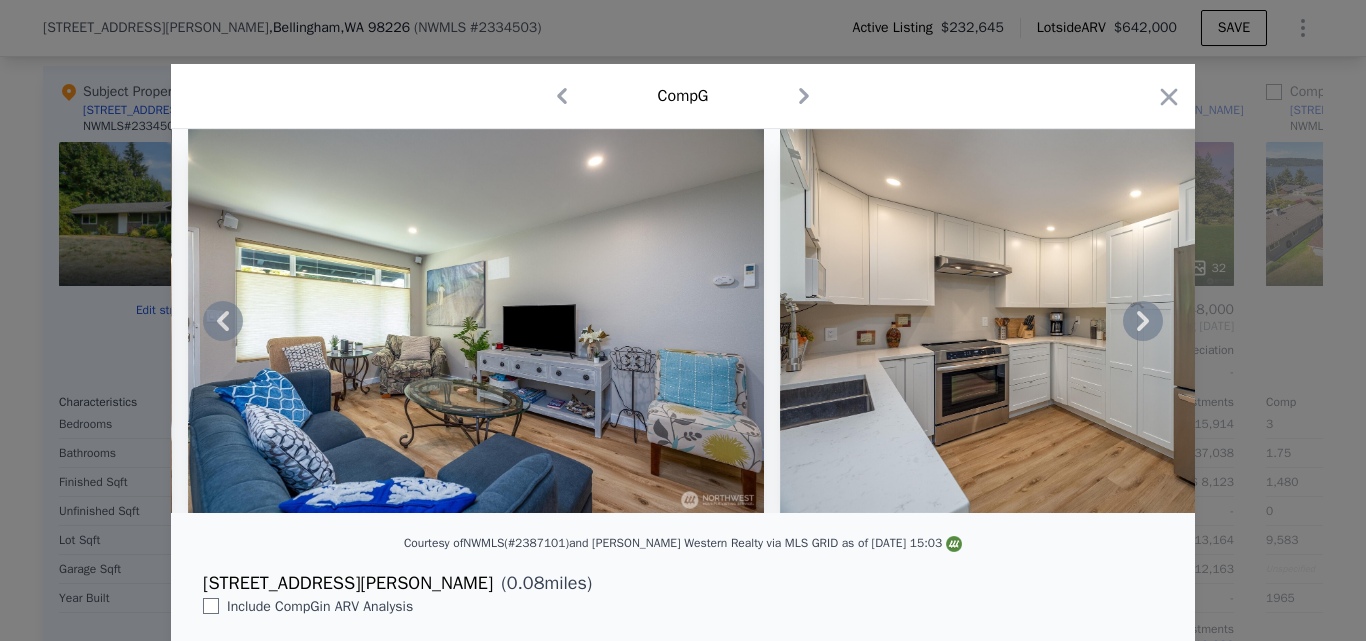 click 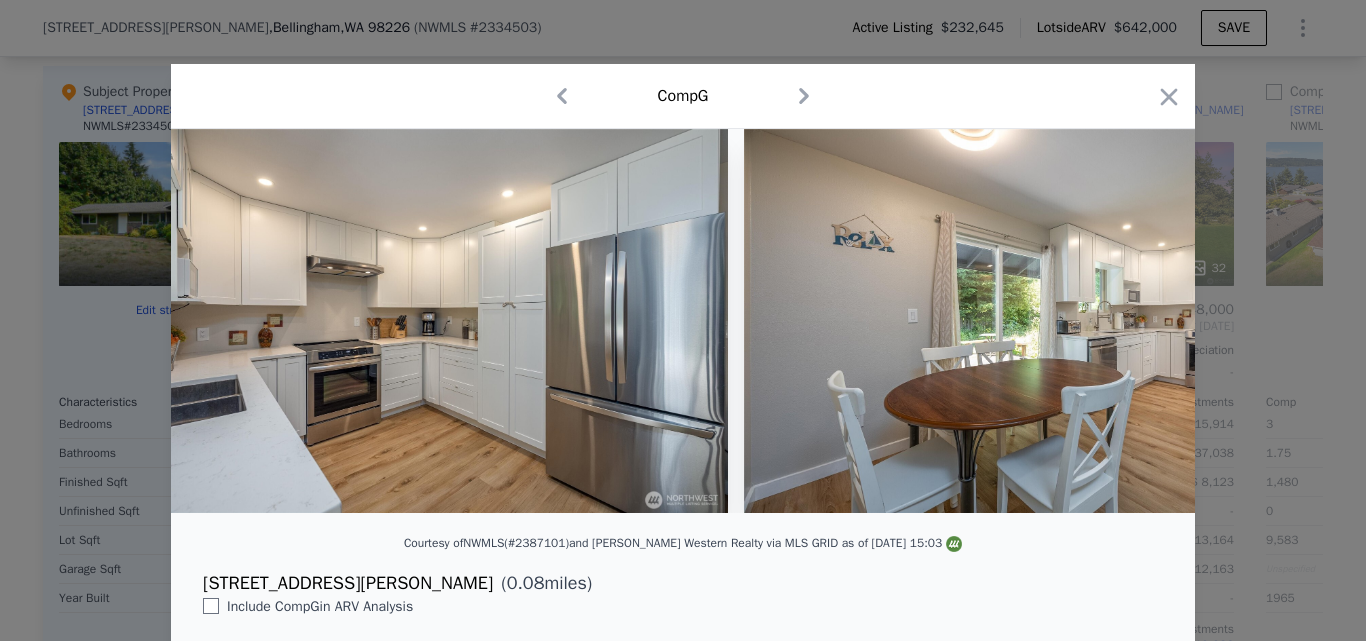 scroll, scrollTop: 0, scrollLeft: 3840, axis: horizontal 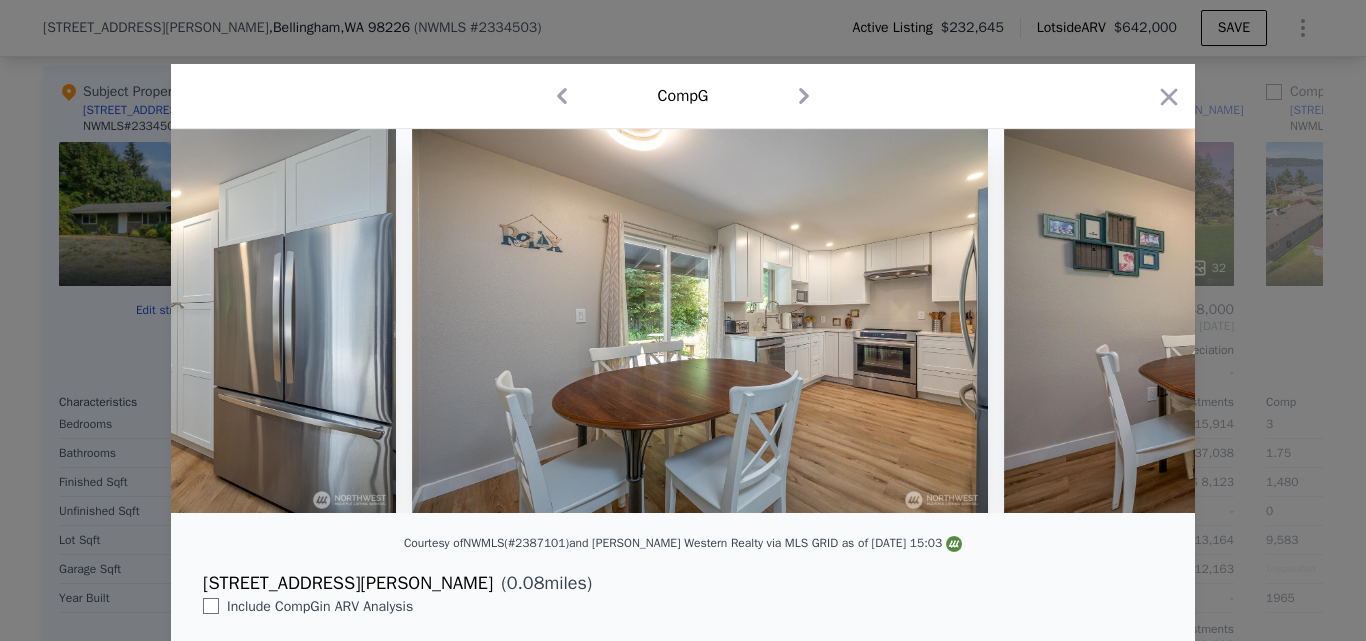 click at bounding box center [683, 321] 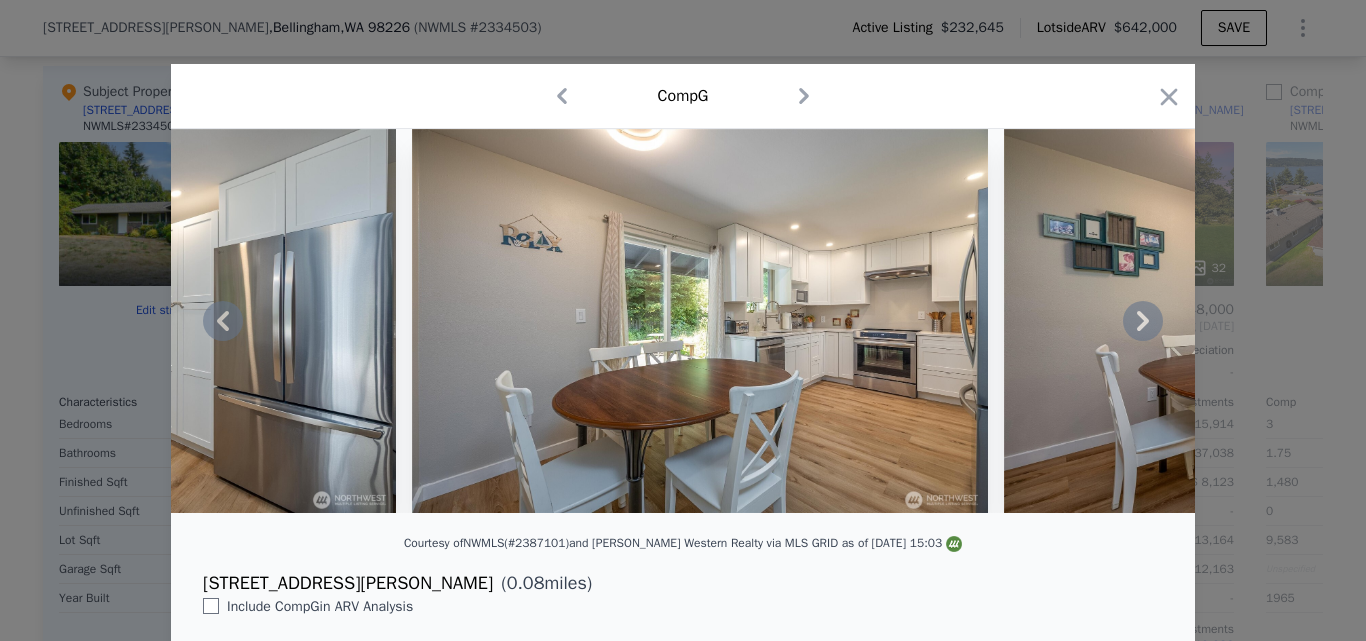 click 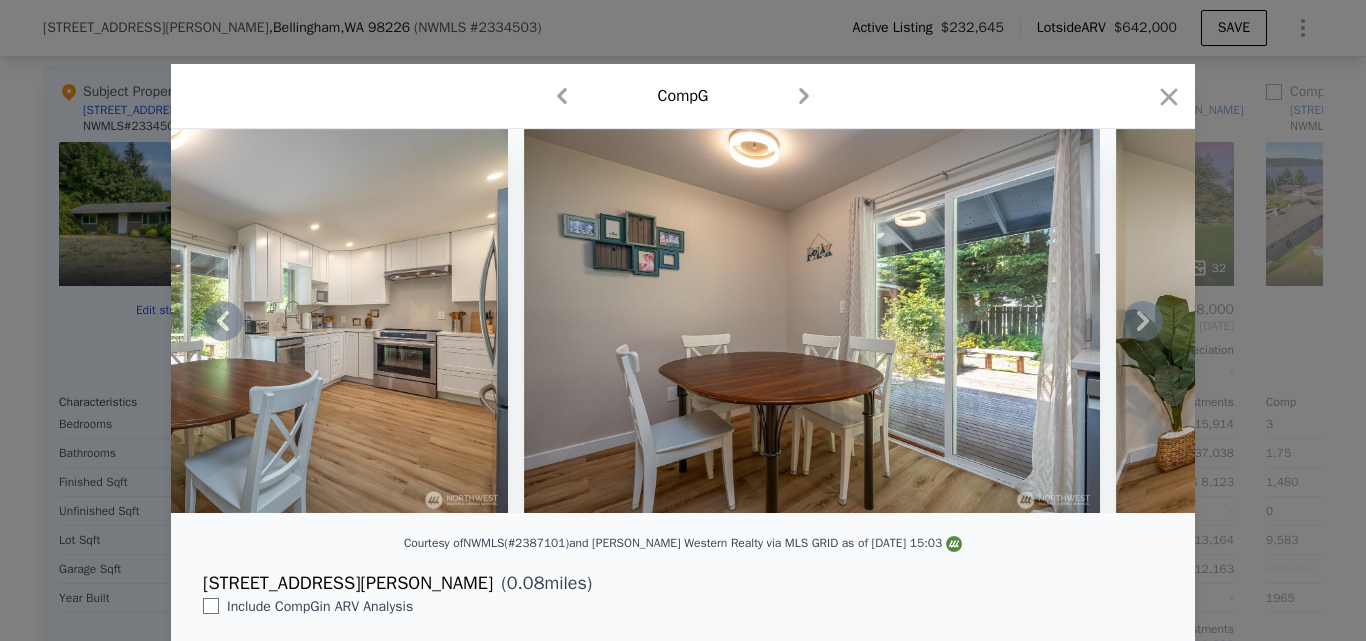 click 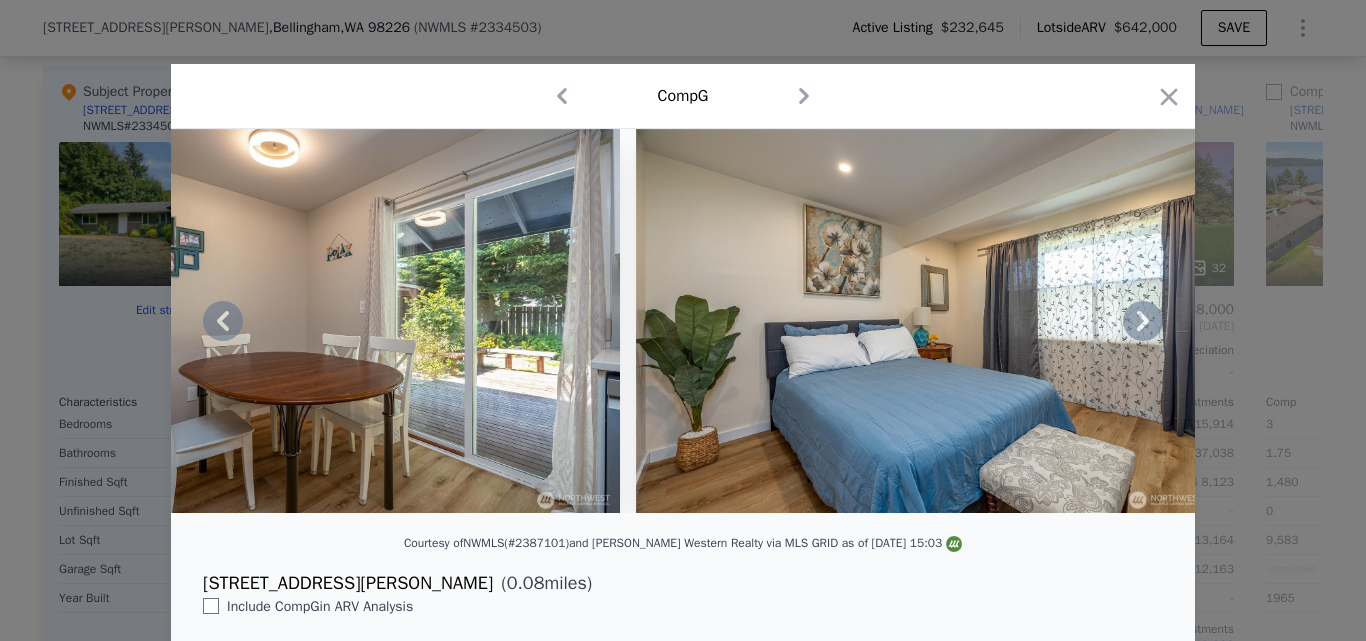 click 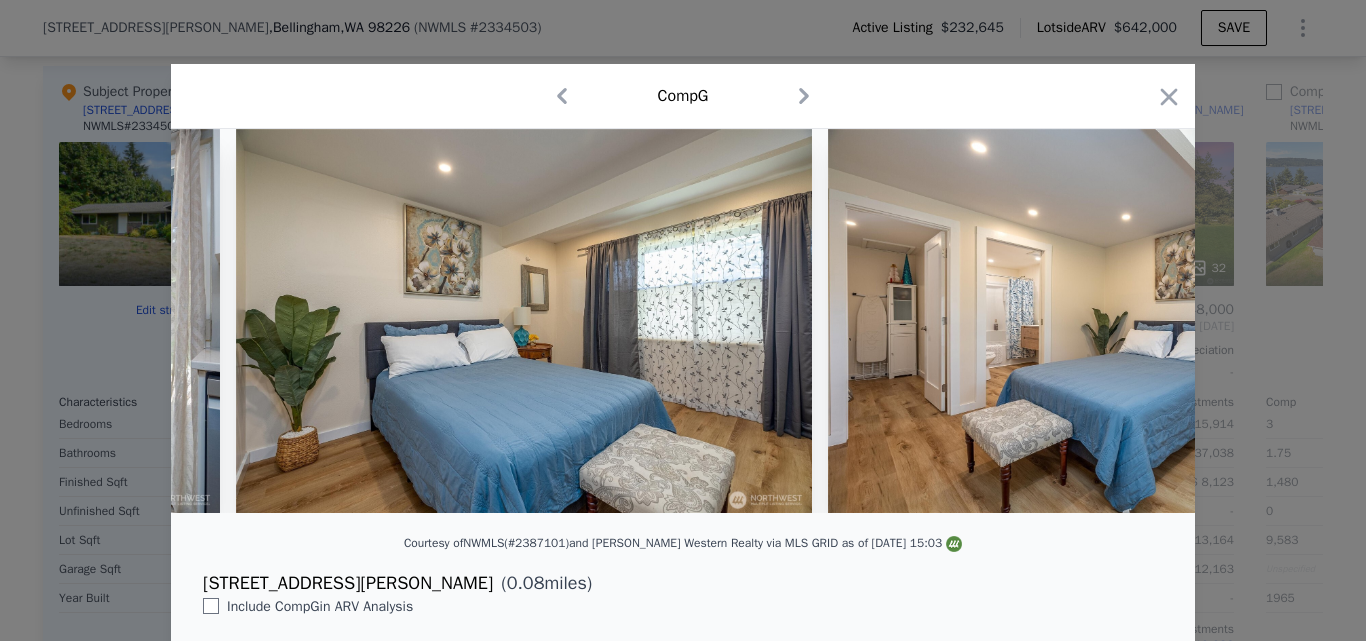scroll, scrollTop: 0, scrollLeft: 5280, axis: horizontal 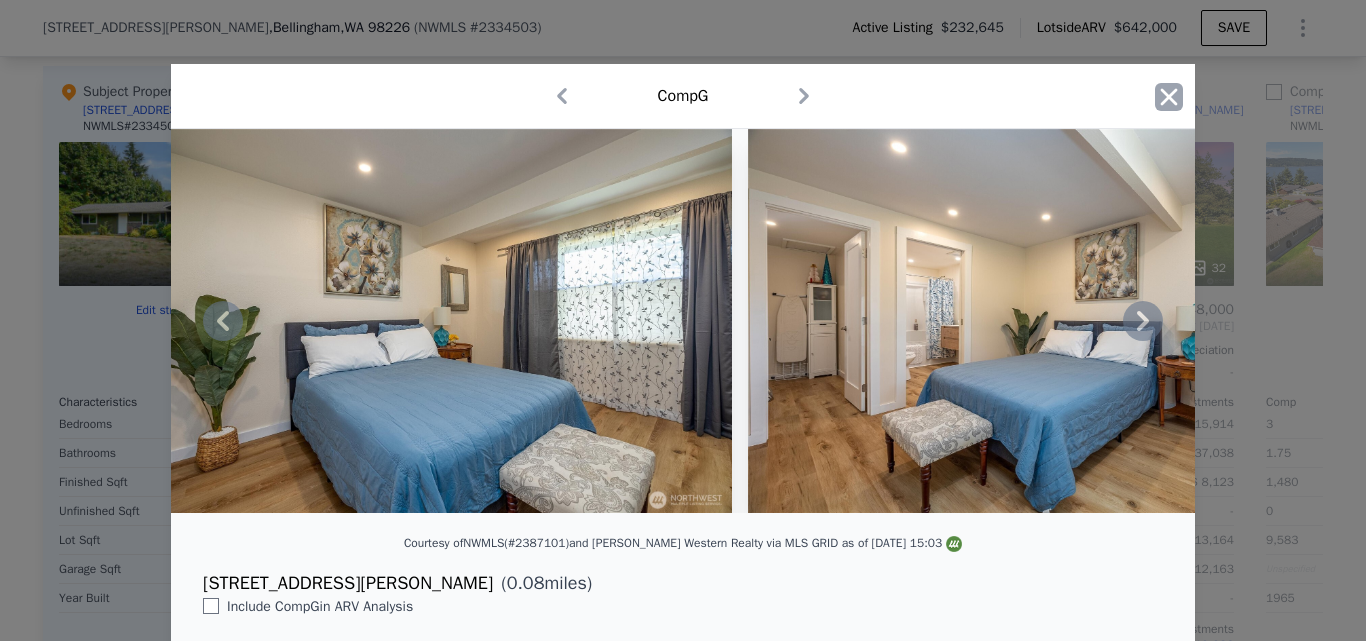 click 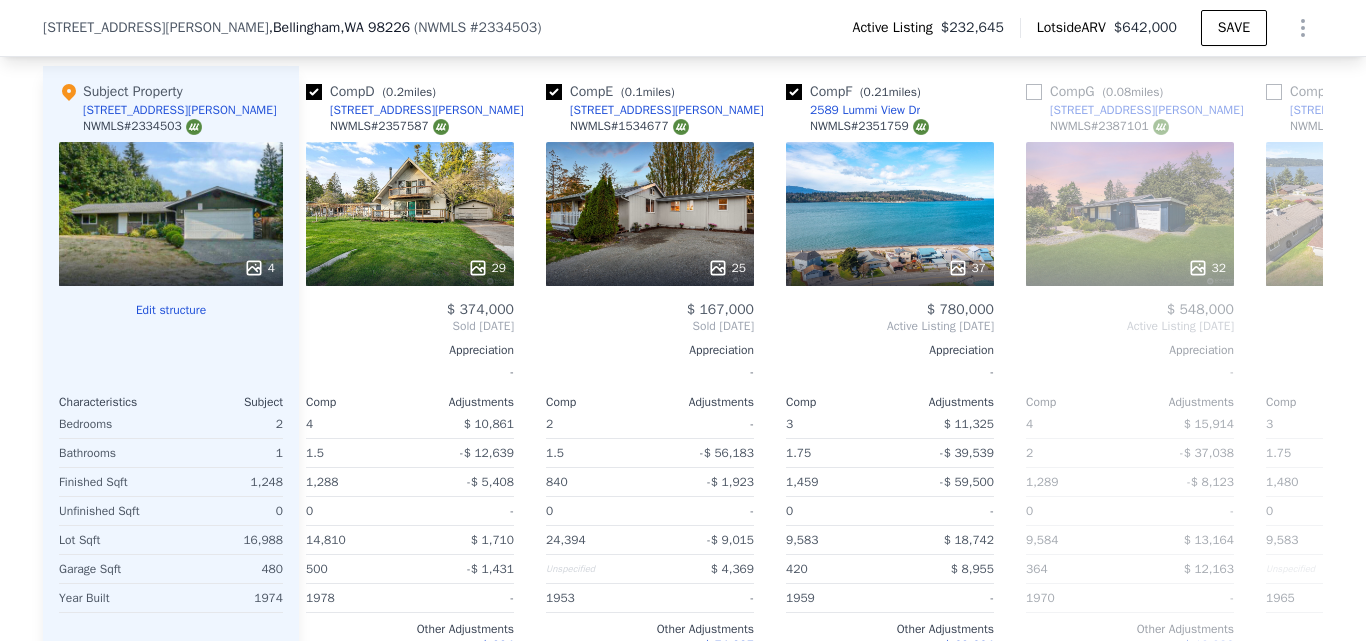 click on "3440 Emma Rd ,  Bellingham ,  WA   98226 ( NWMLS # 2334503 ) Active Listing $232,645 Lotside  ARV $642,000 SAVE" at bounding box center (683, 28) 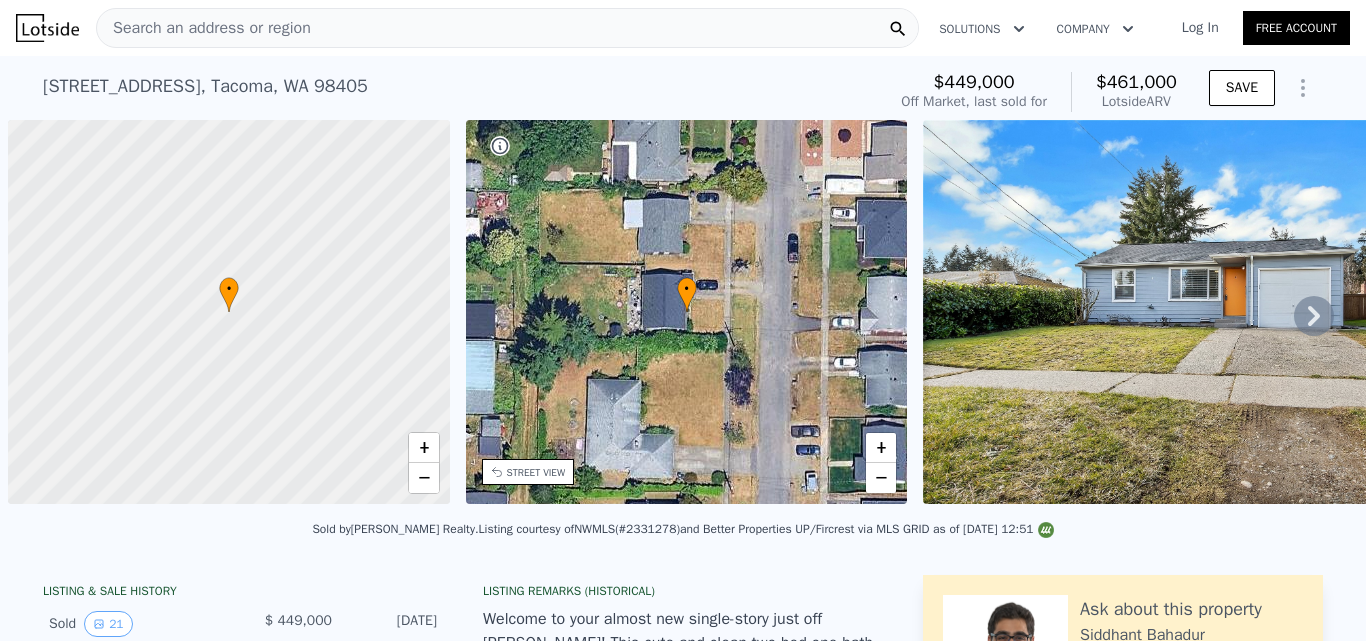 scroll, scrollTop: 0, scrollLeft: 0, axis: both 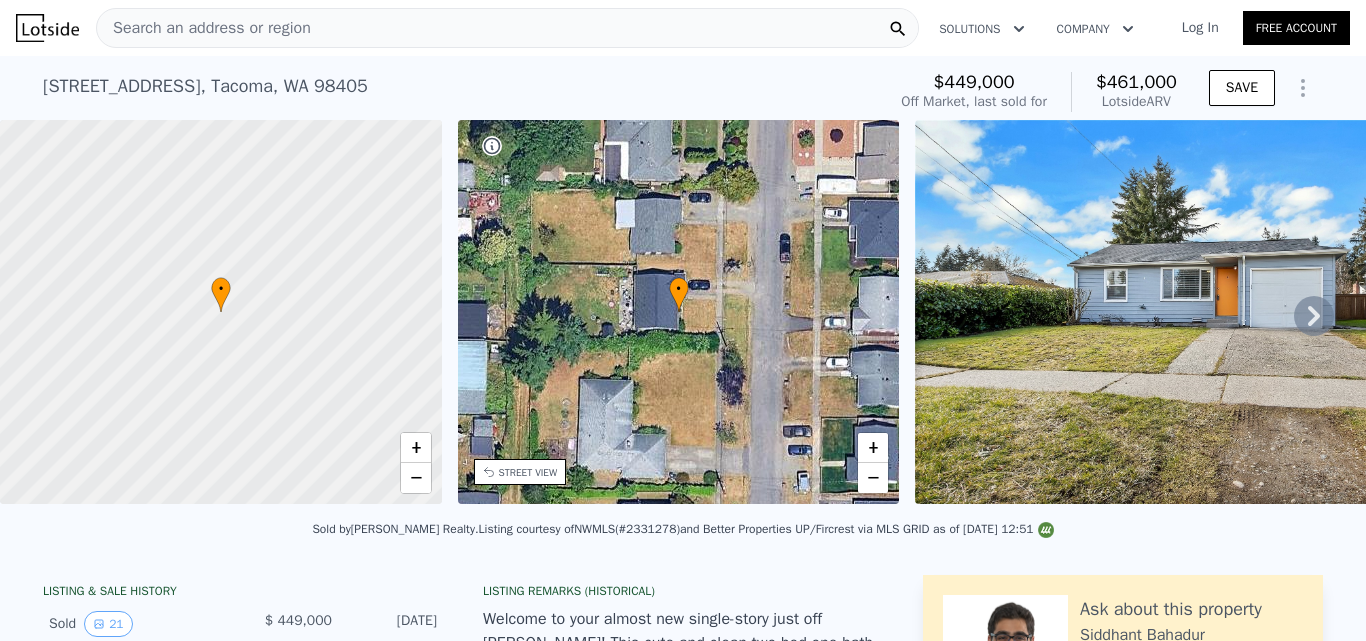 click 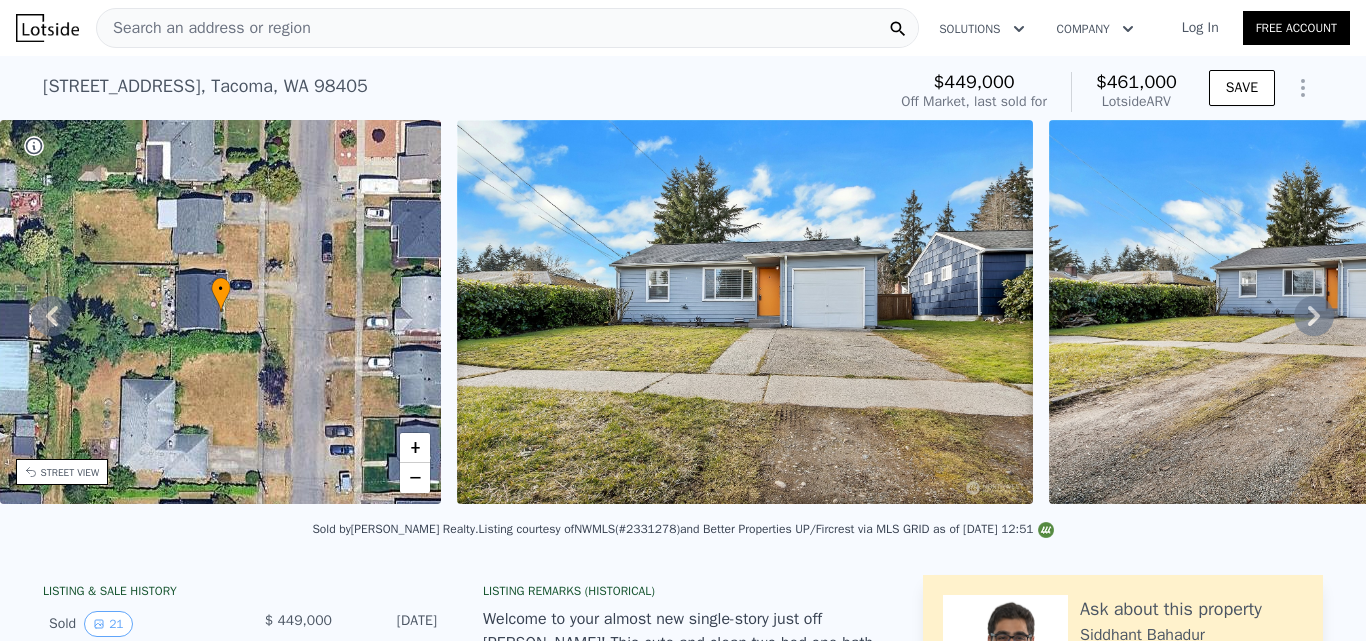 click 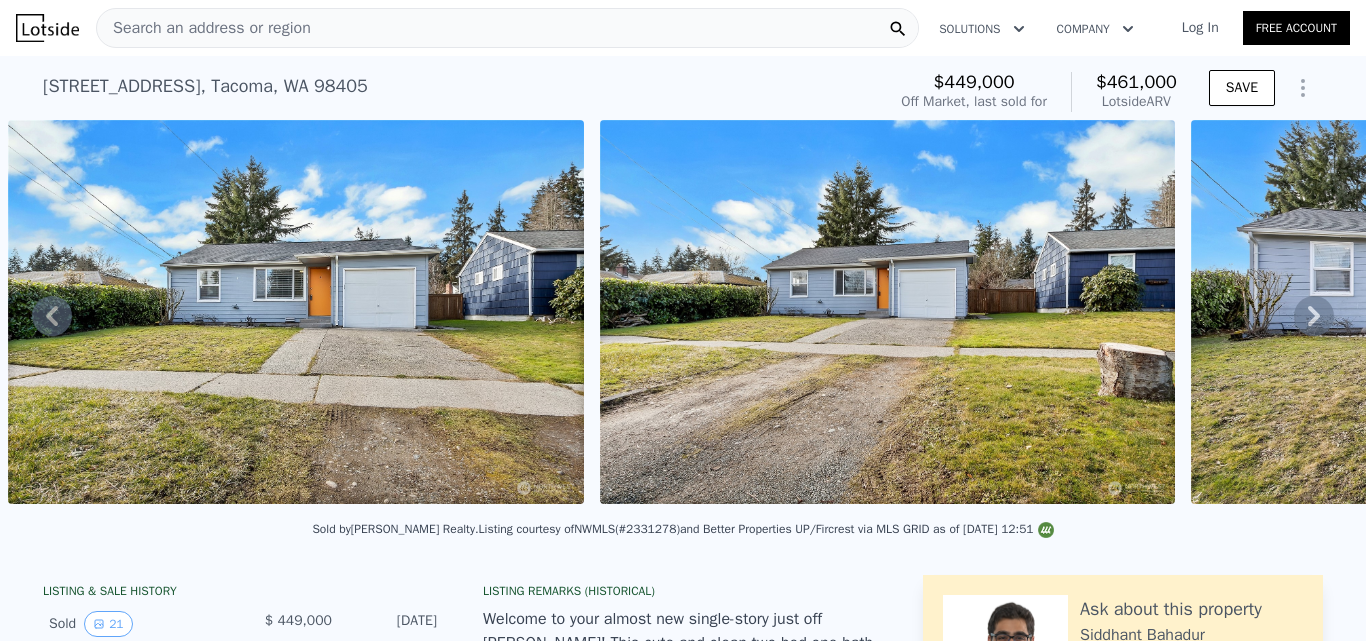 click 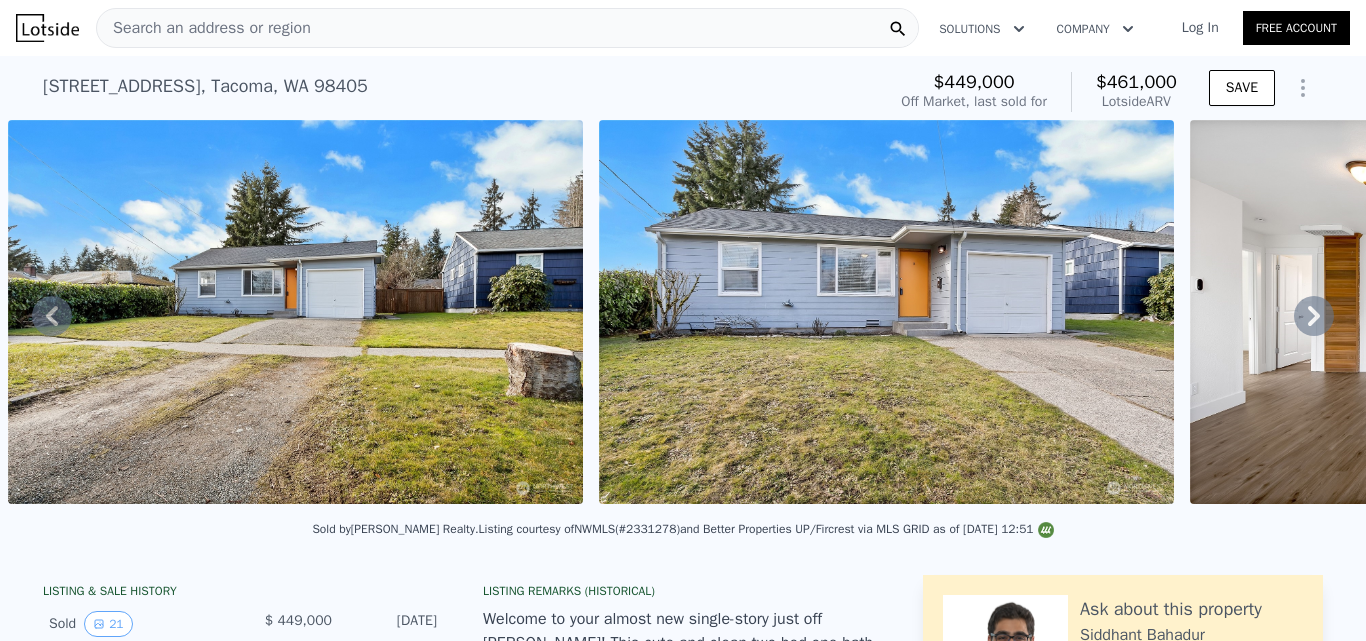 click 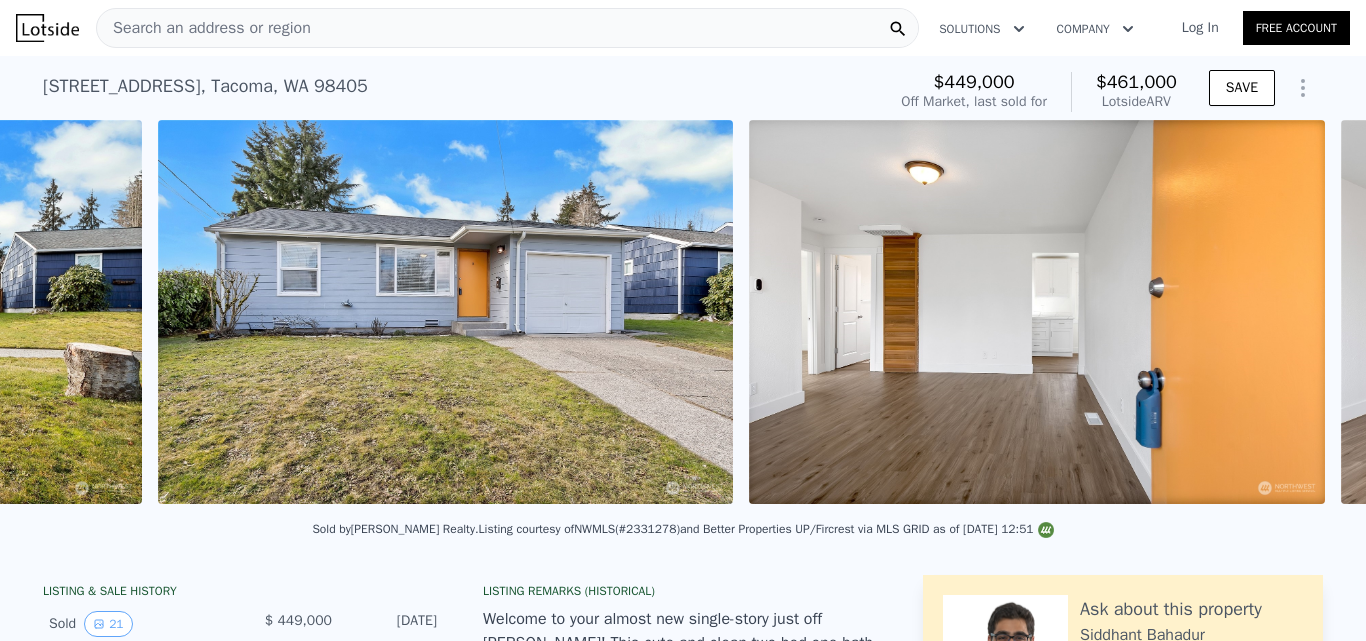 scroll, scrollTop: 0, scrollLeft: 2098, axis: horizontal 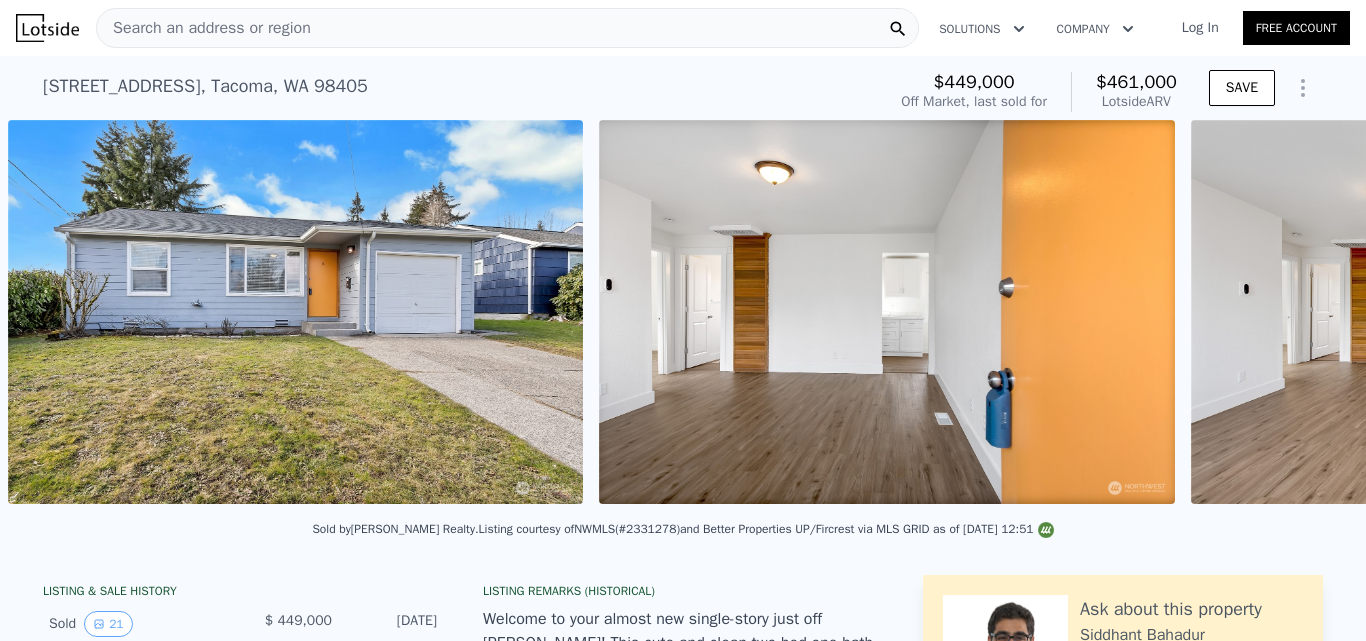 click on "•
+ −
•
+ − STREET VIEW Loading...   SATELLITE VIEW" at bounding box center (683, 315) 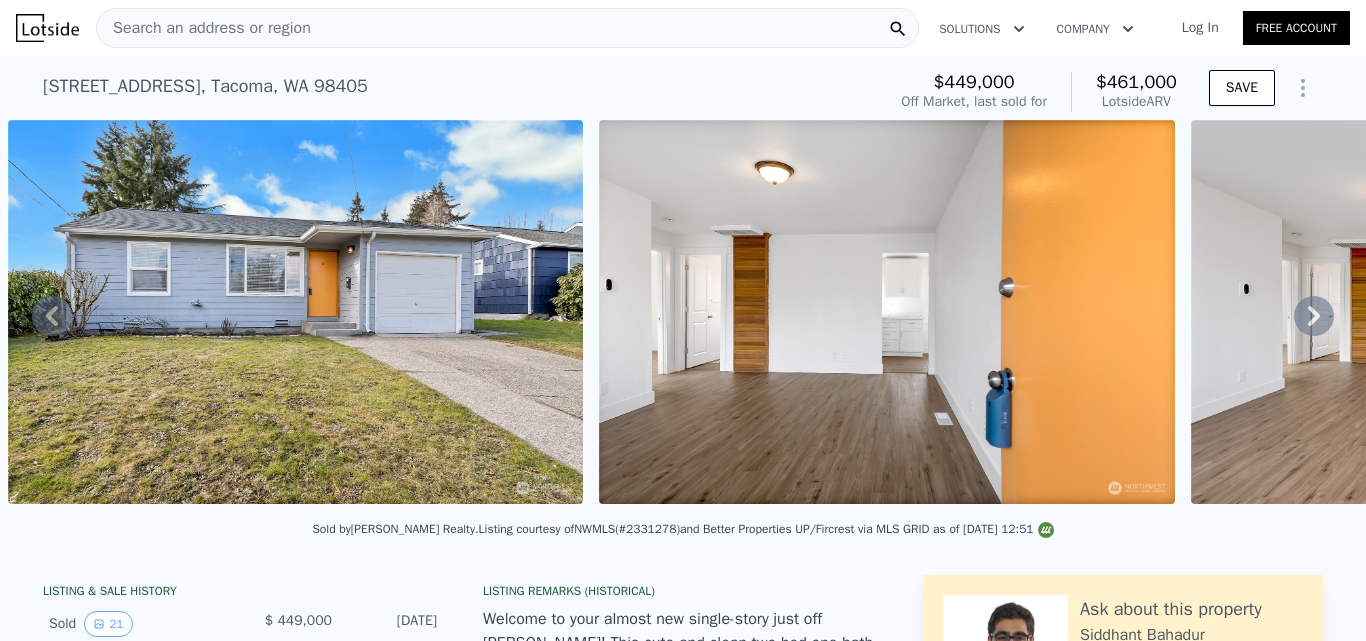 click 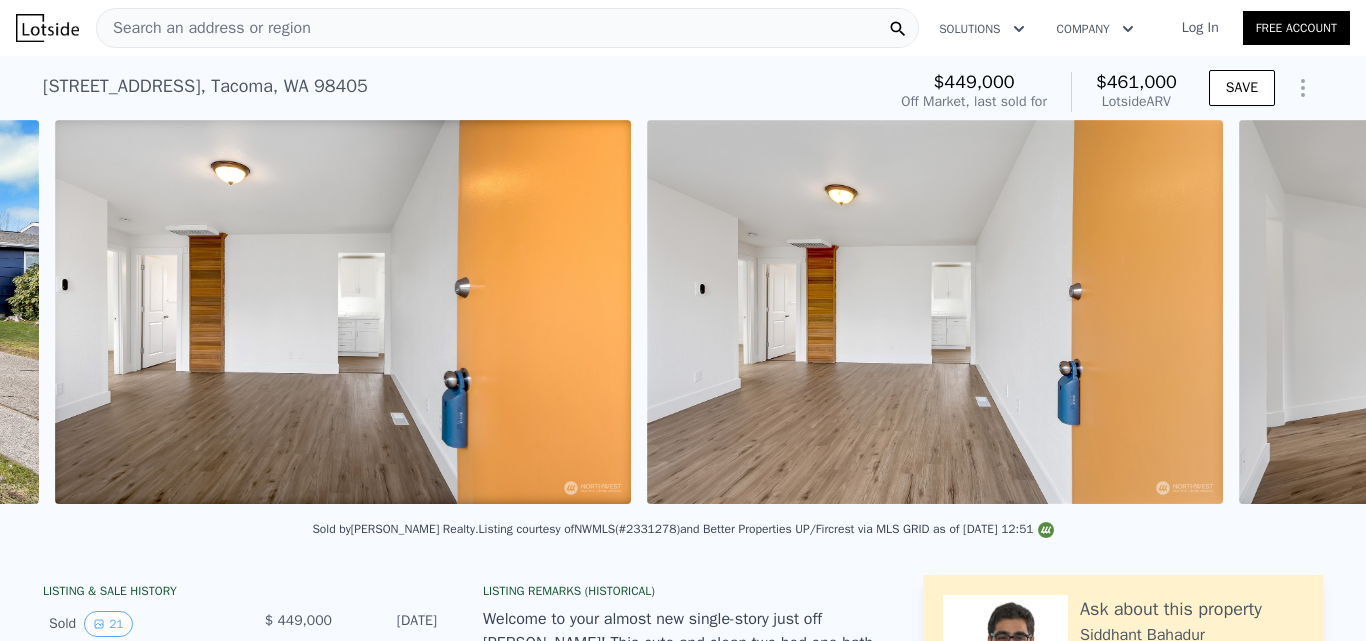 scroll, scrollTop: 0, scrollLeft: 2689, axis: horizontal 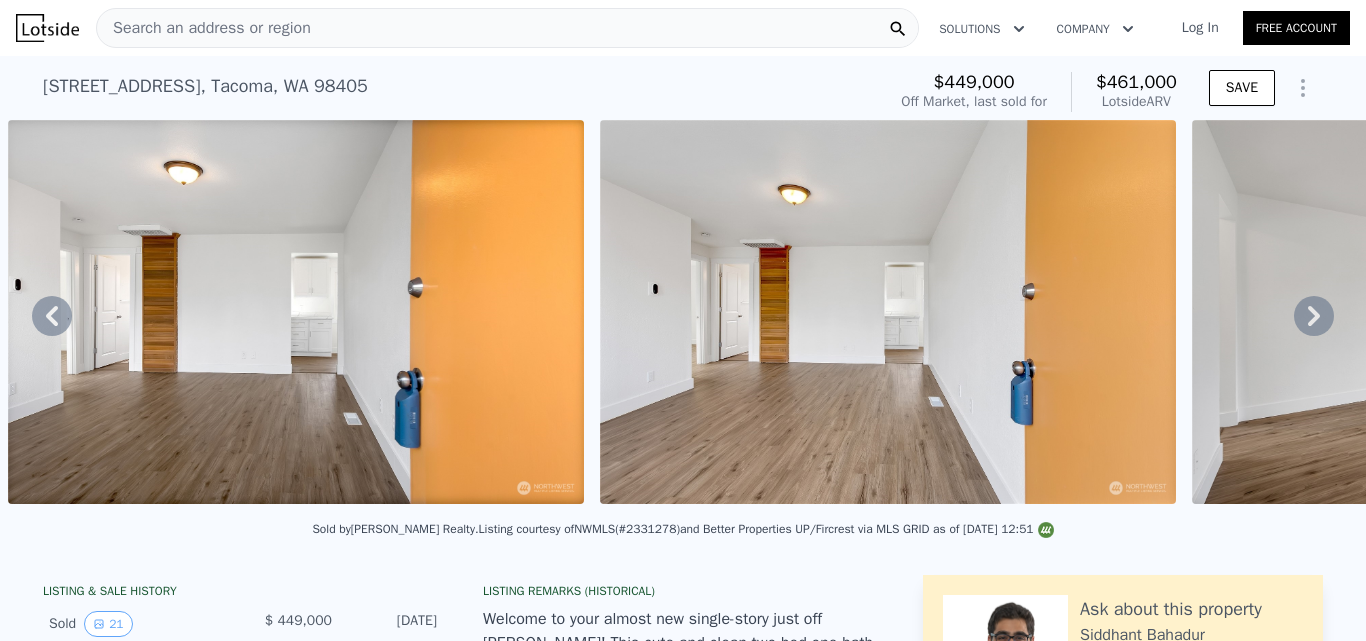 click on "•
+ −
•
+ − STREET VIEW Loading...   SATELLITE VIEW" at bounding box center (683, 315) 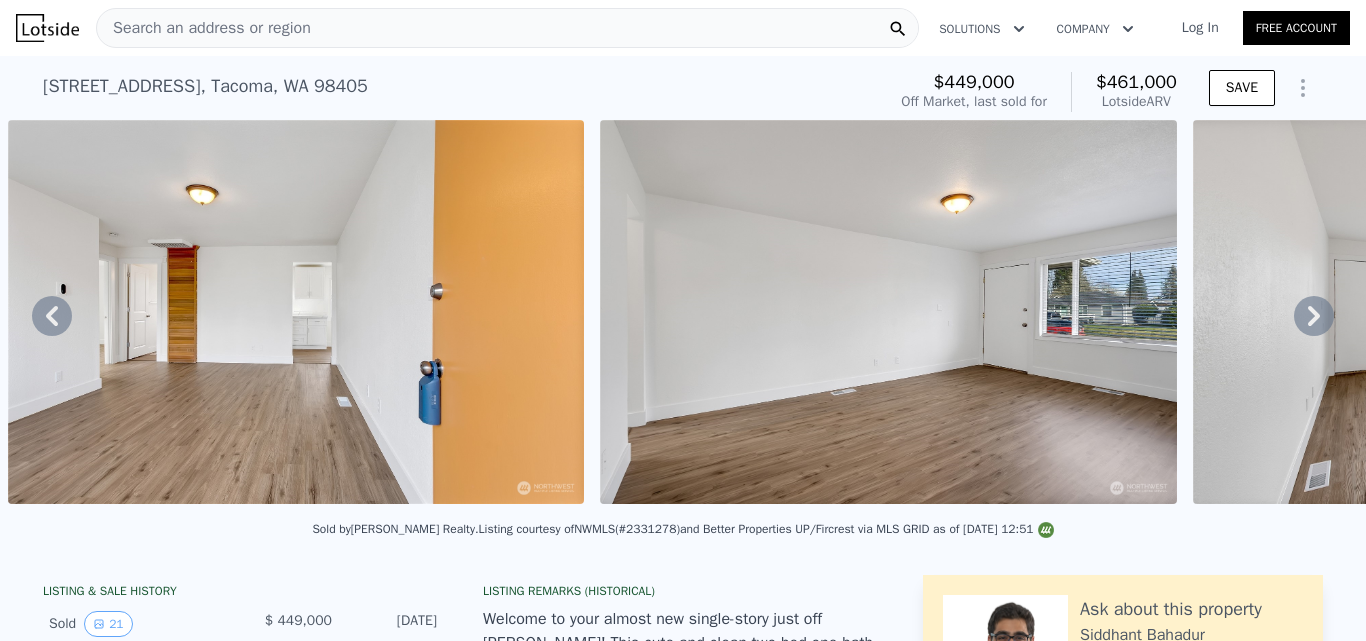click 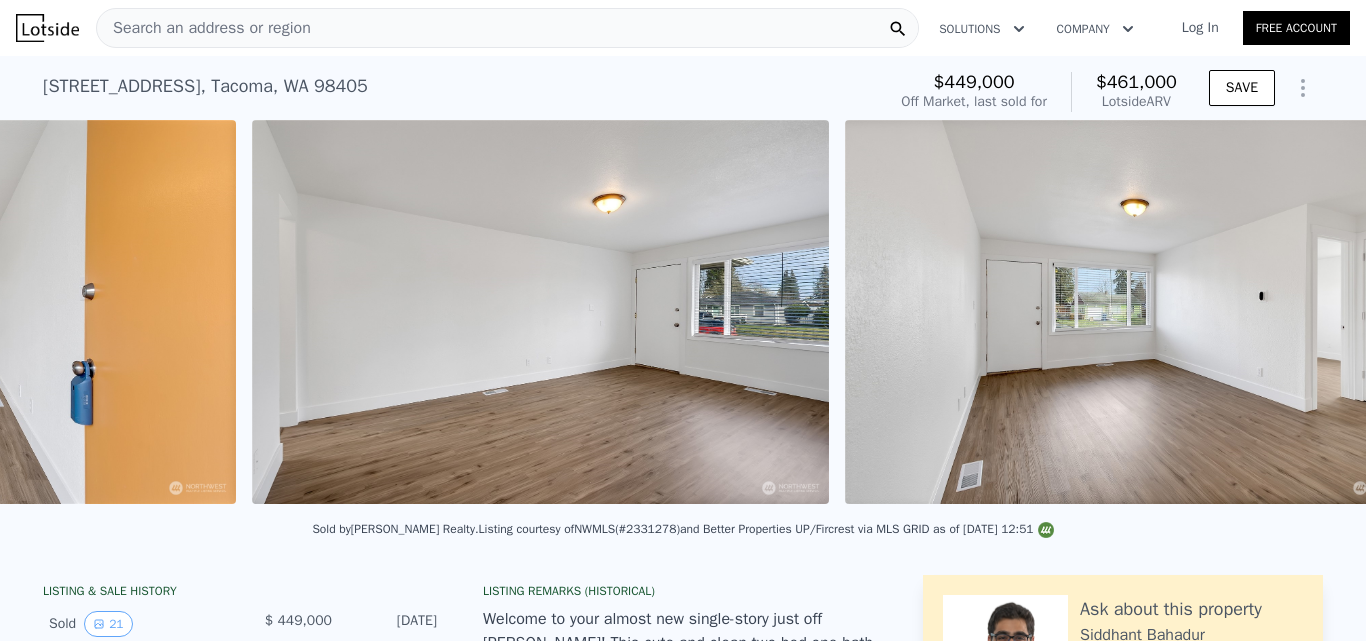 scroll, scrollTop: 0, scrollLeft: 3873, axis: horizontal 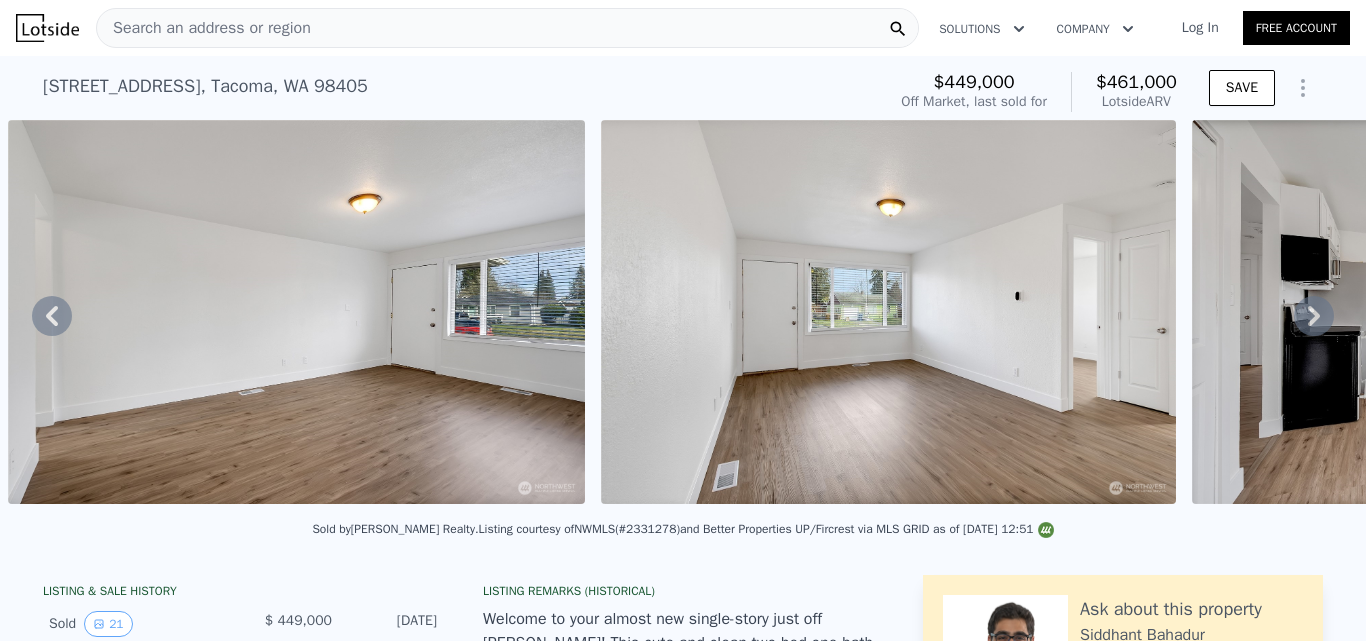 click 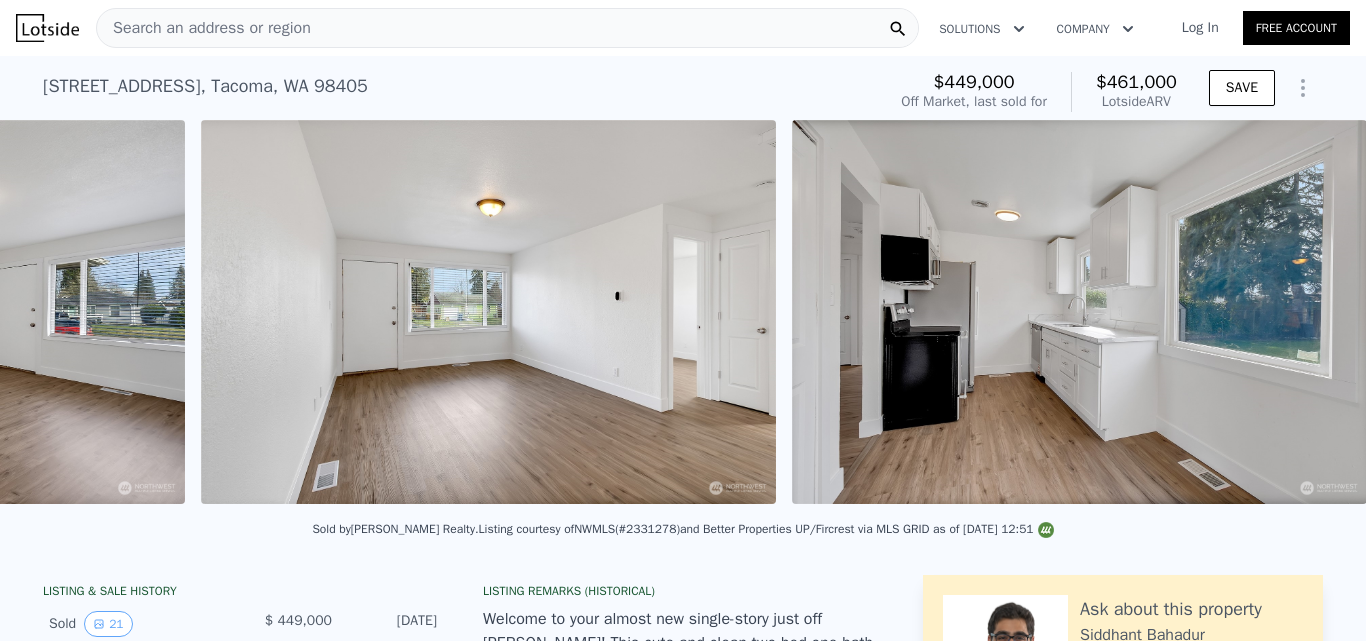 scroll, scrollTop: 0, scrollLeft: 4466, axis: horizontal 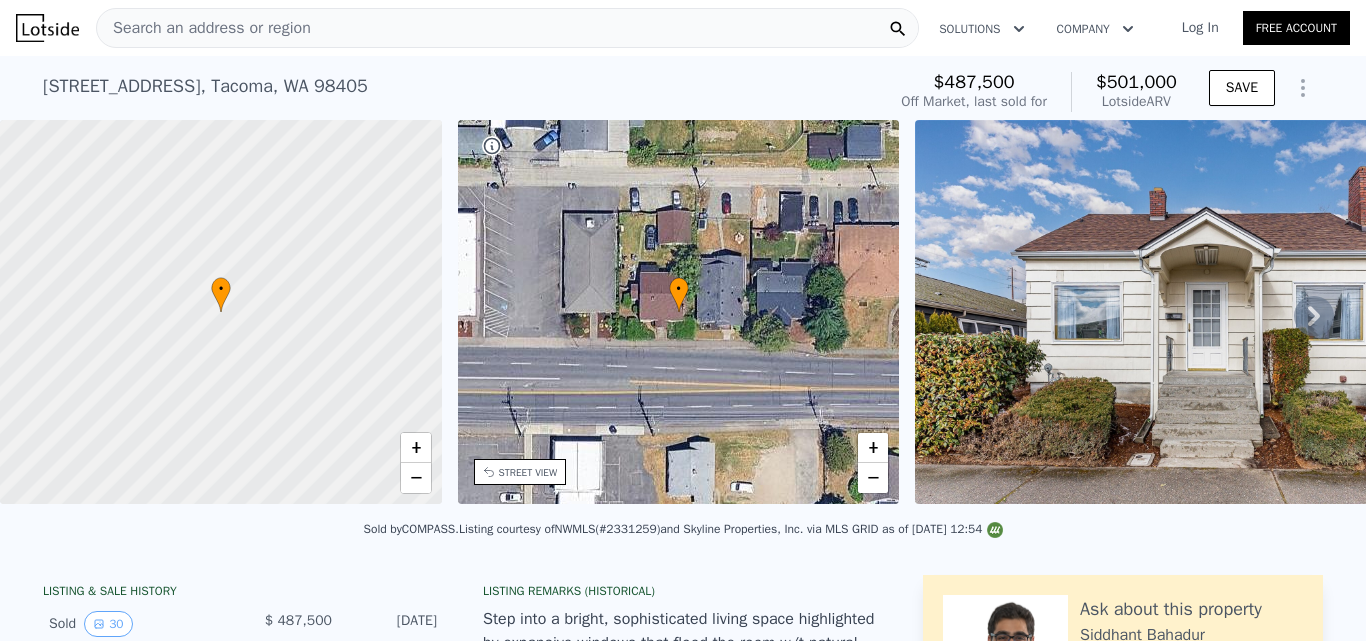 click 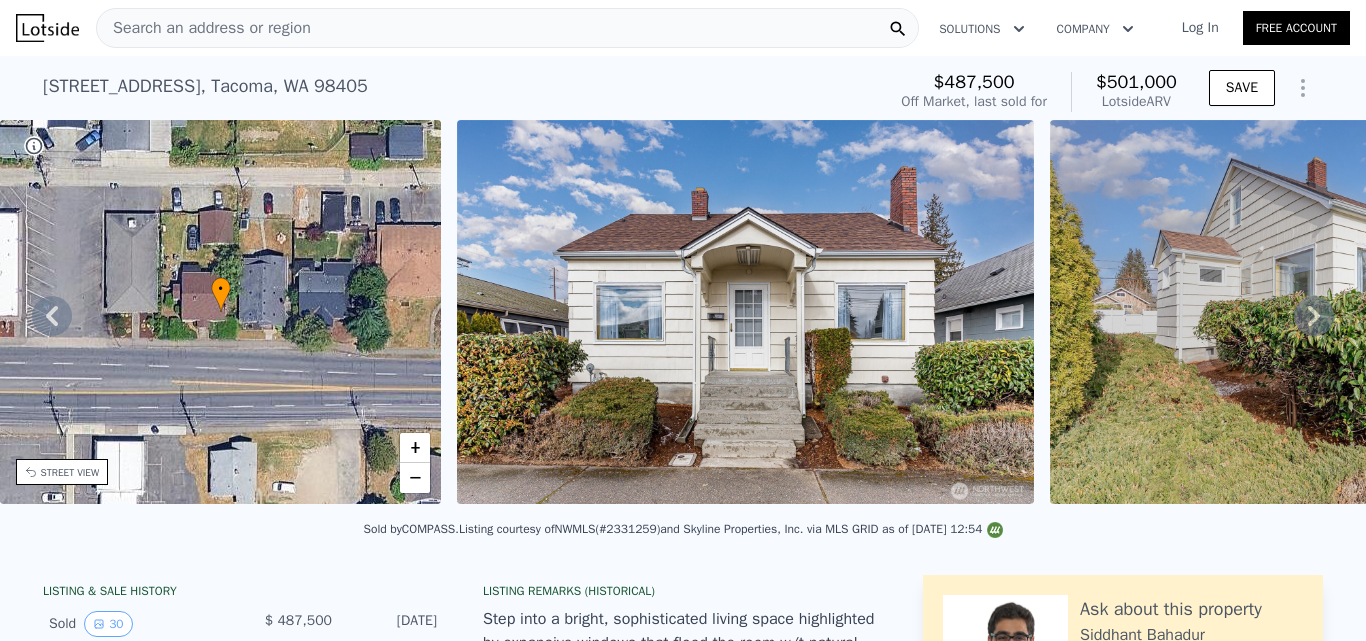 click 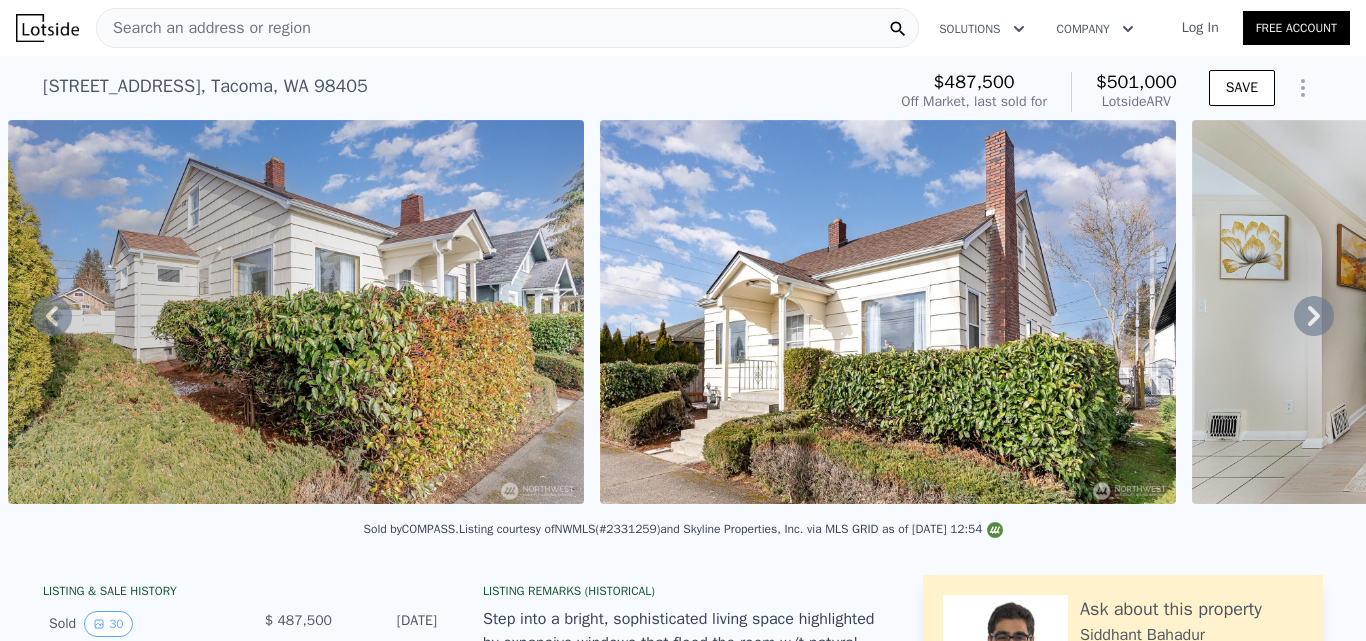 click 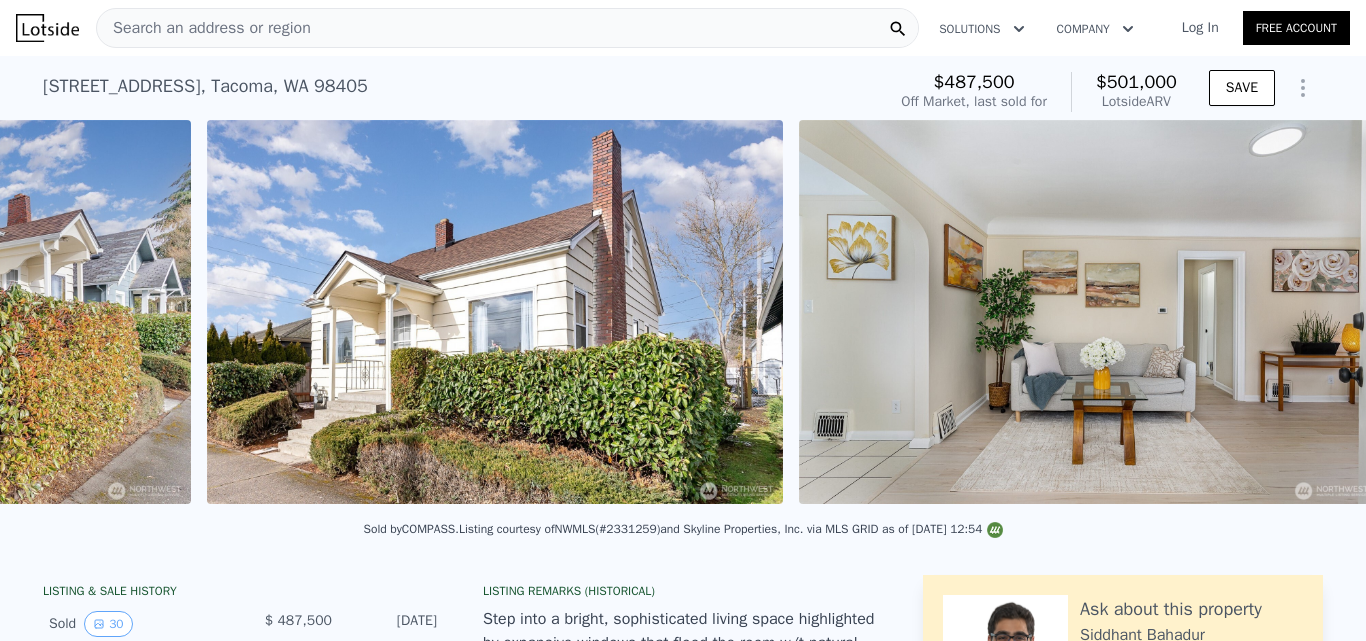 scroll, scrollTop: 0, scrollLeft: 2100, axis: horizontal 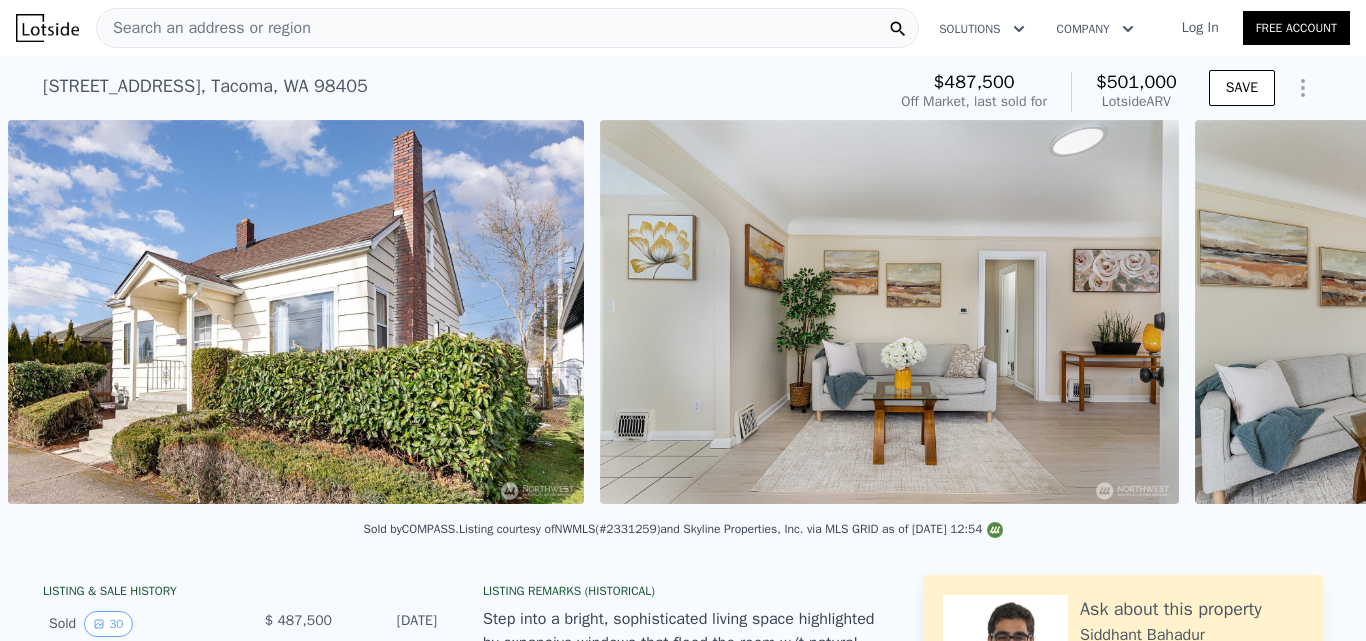 click on "•
+ −
•
+ − STREET VIEW Loading...   SATELLITE VIEW" at bounding box center (683, 315) 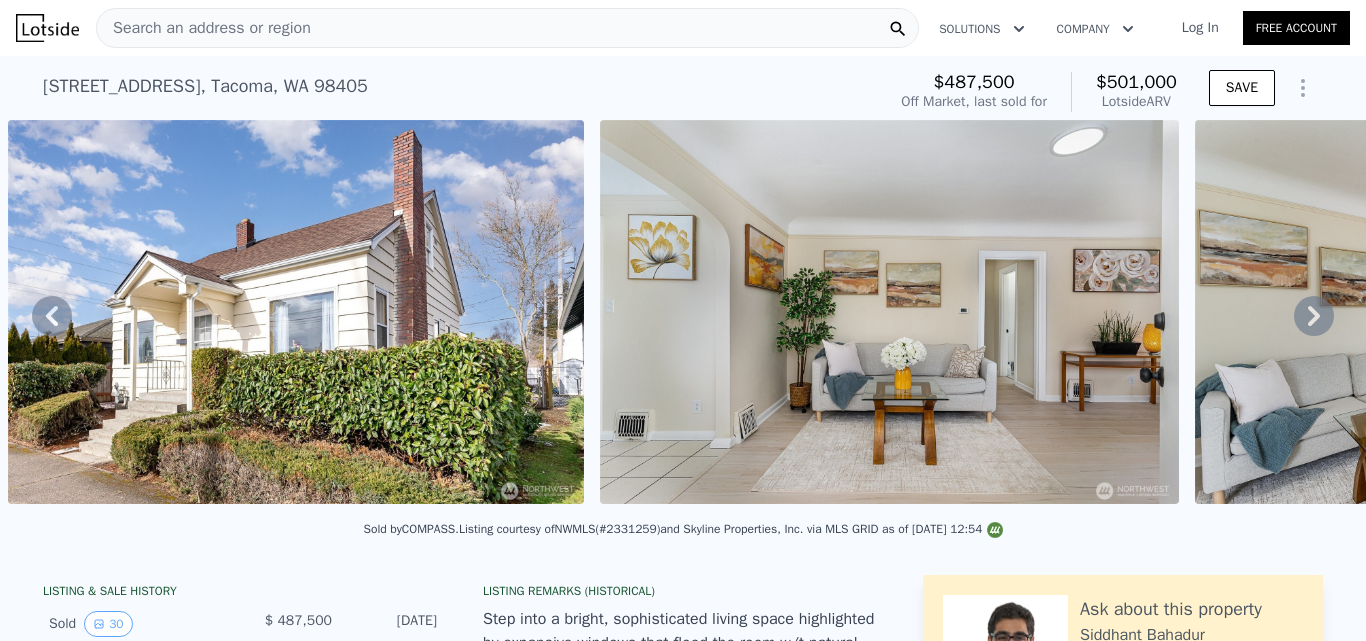 click 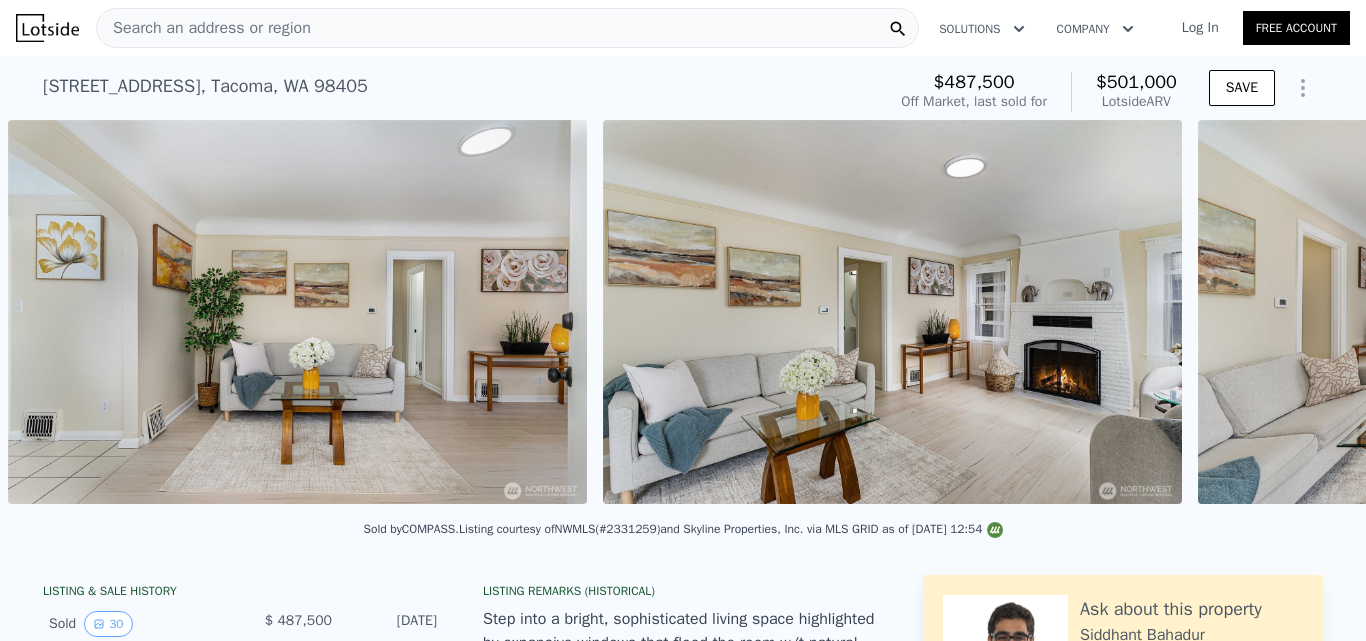 click on "•
+ −
•
+ − STREET VIEW Loading...   SATELLITE VIEW" at bounding box center (683, 315) 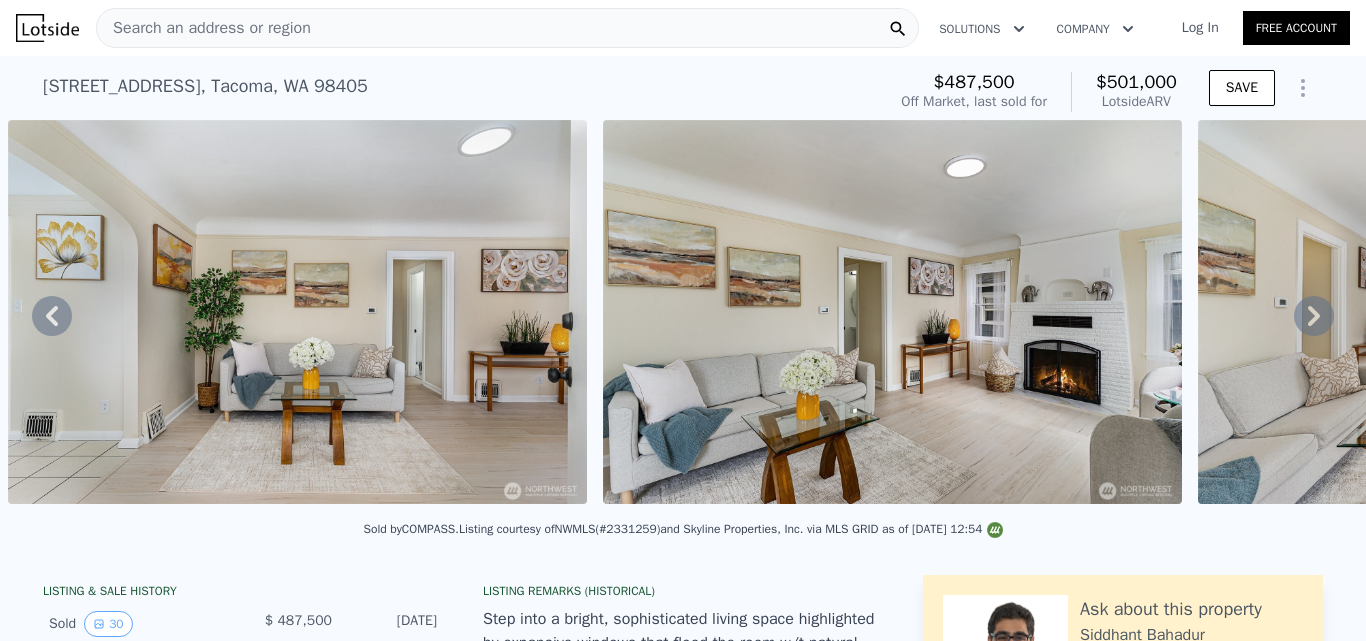 click 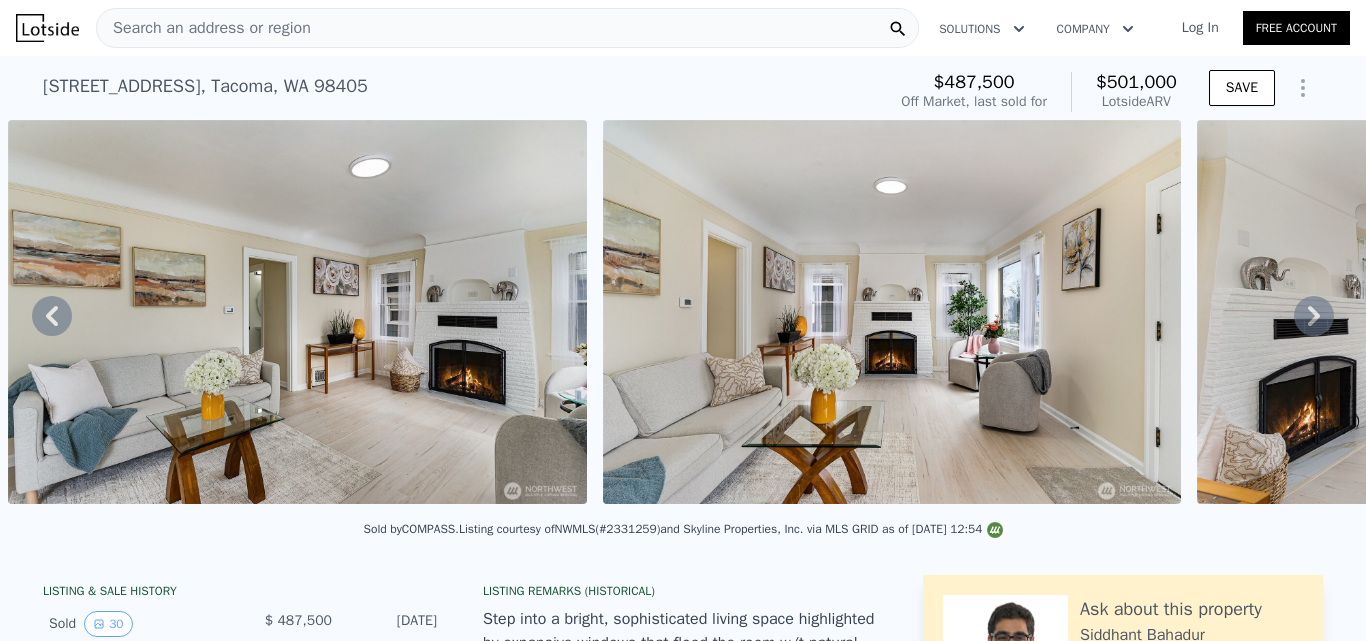click 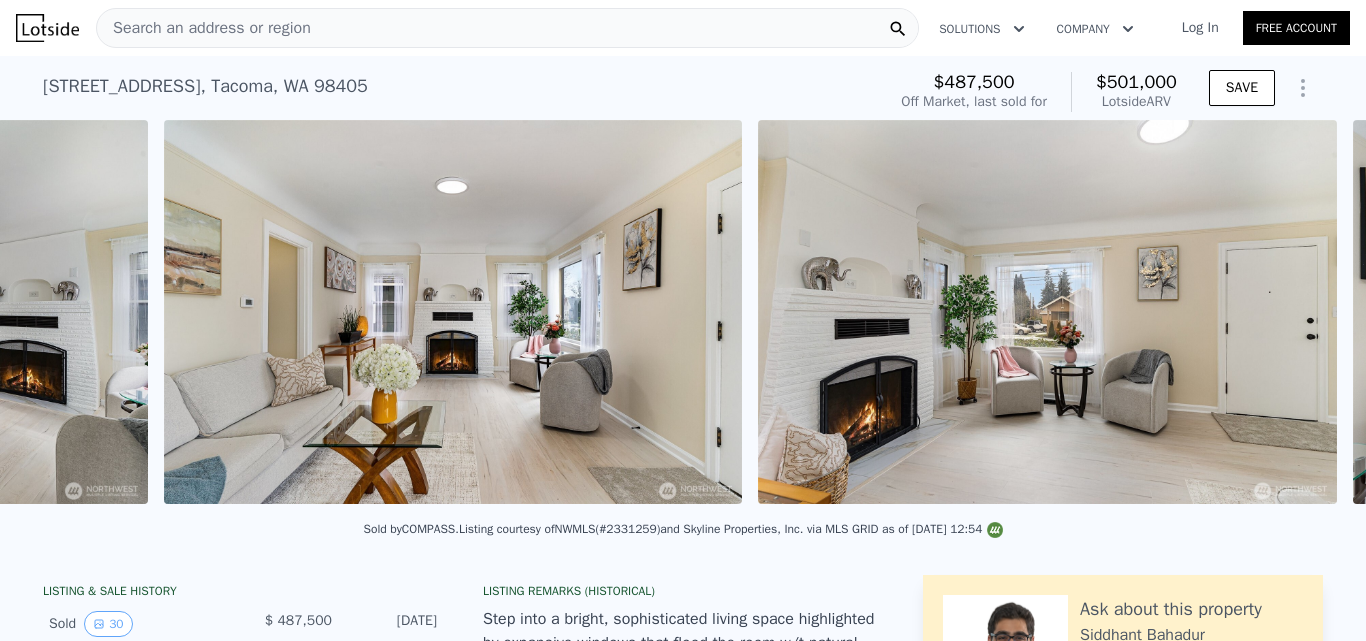 scroll, scrollTop: 0, scrollLeft: 3882, axis: horizontal 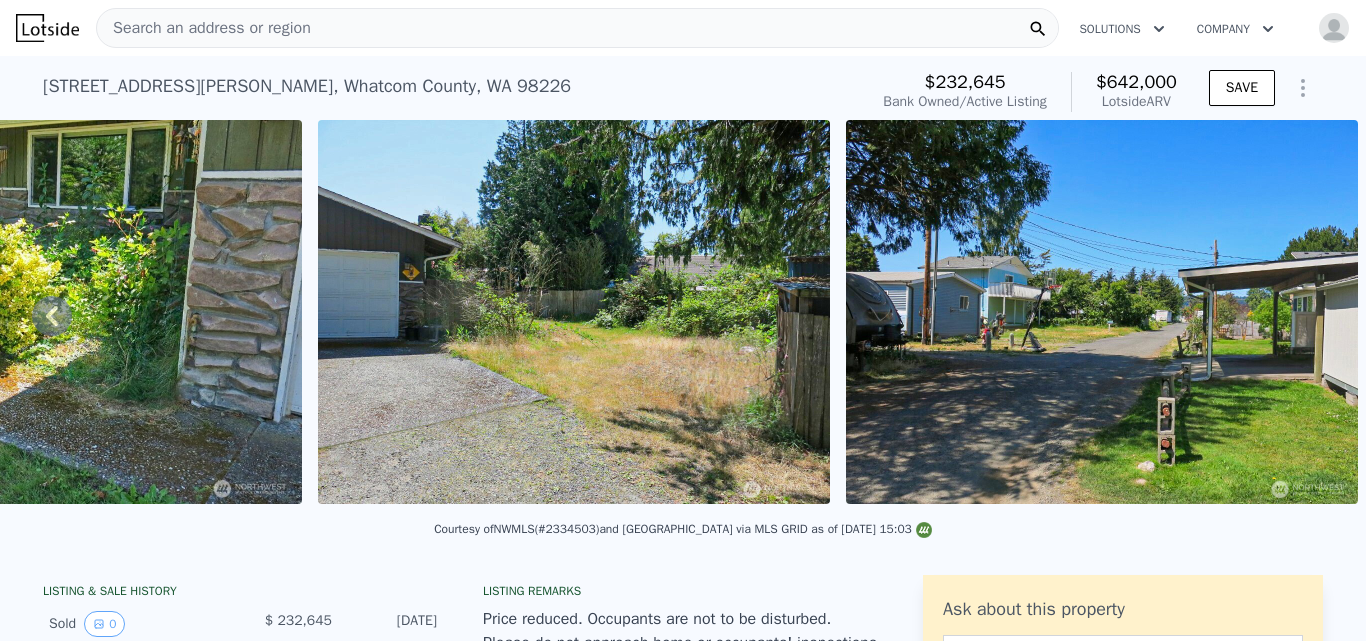 click on "Search an address or region" at bounding box center (577, 28) 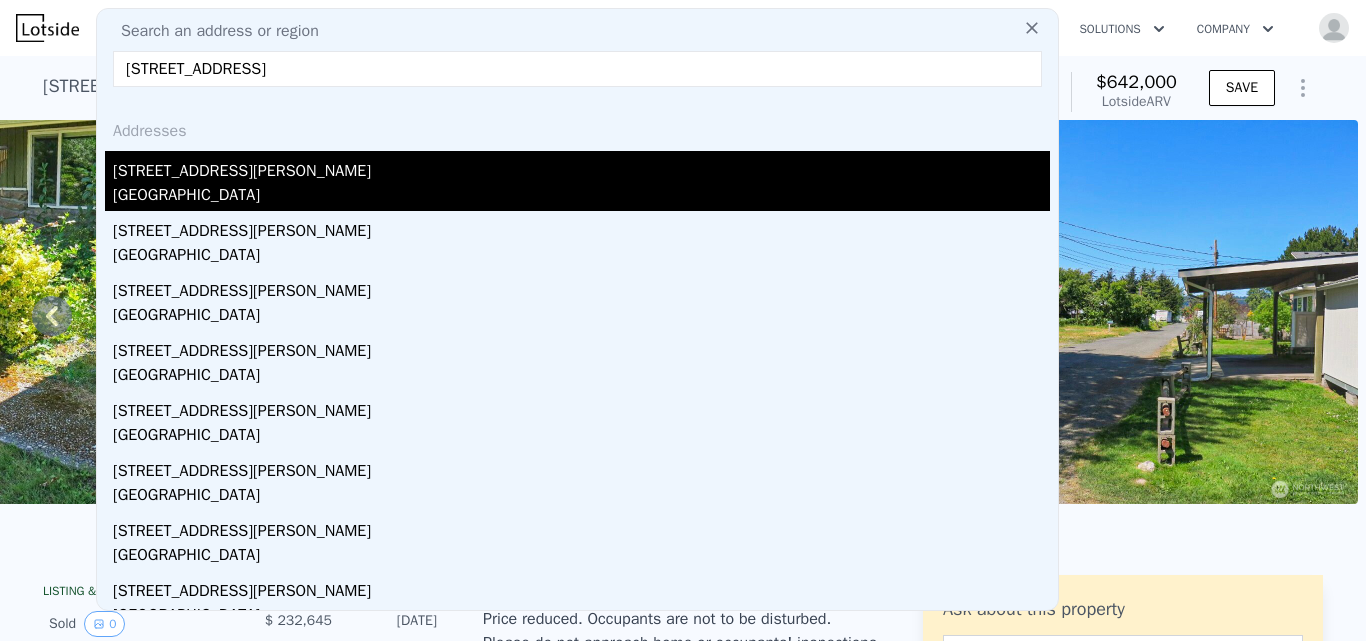 type on "[STREET_ADDRESS]" 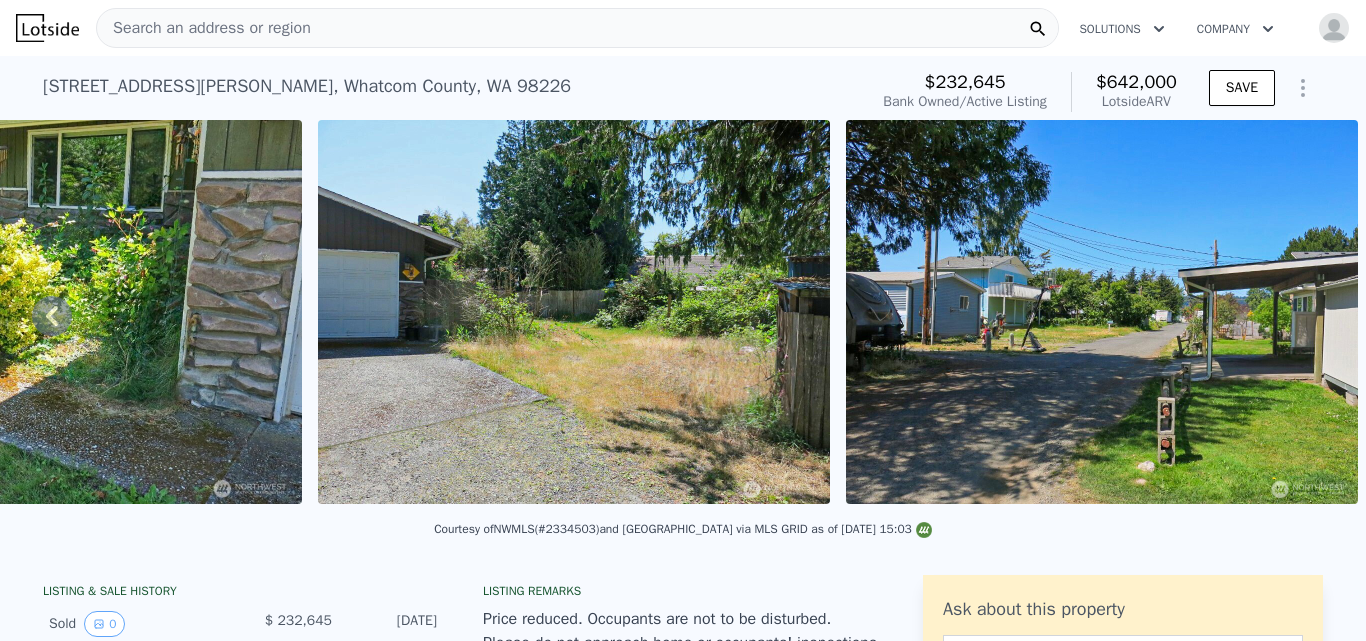 click on "Search an address or region" at bounding box center (204, 28) 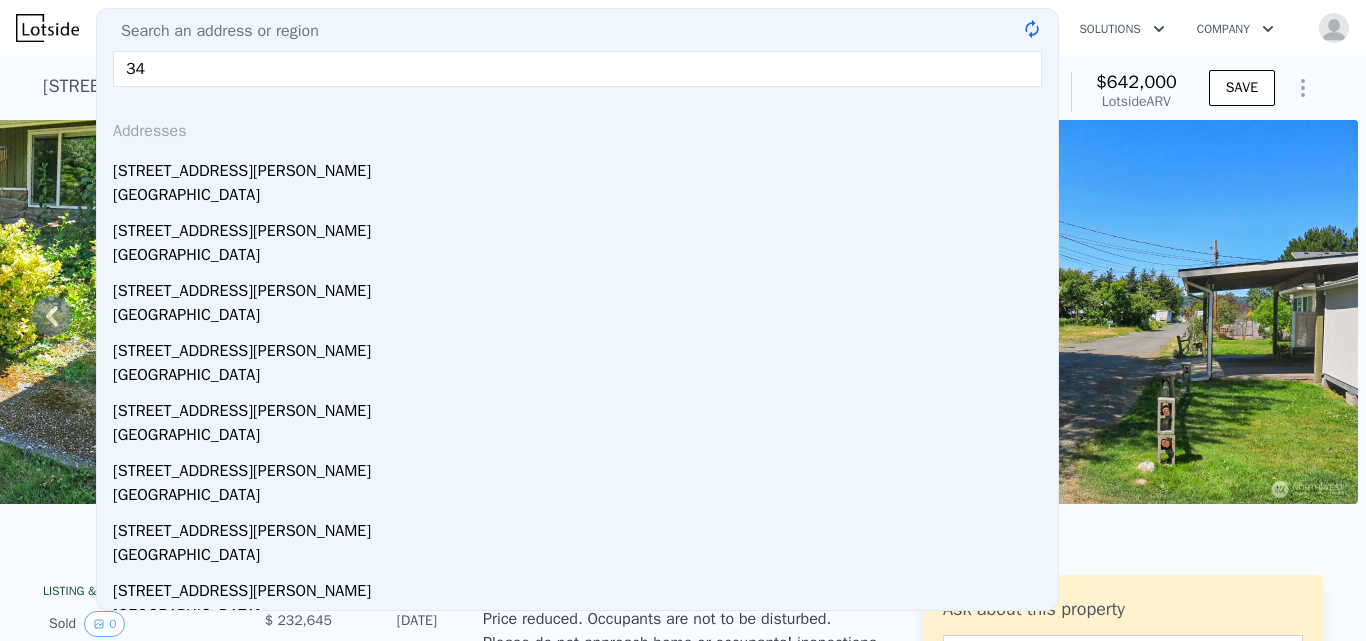 type on "3" 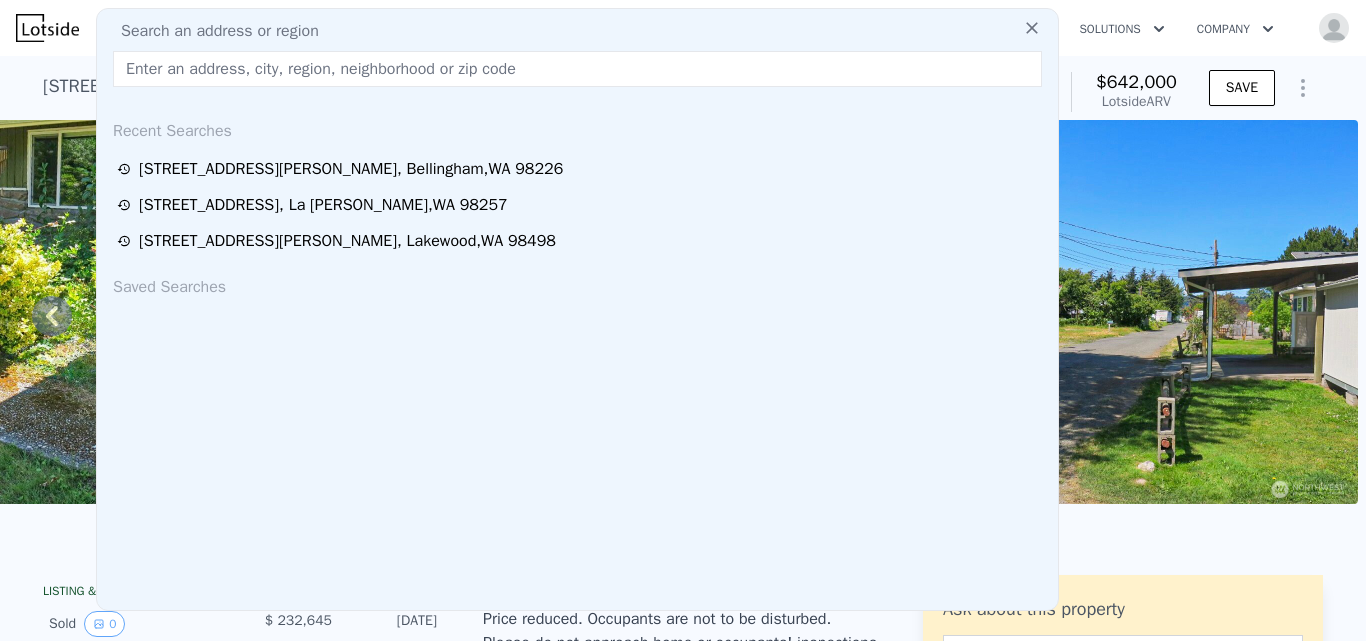 paste on "[STREET_ADDRESS]" 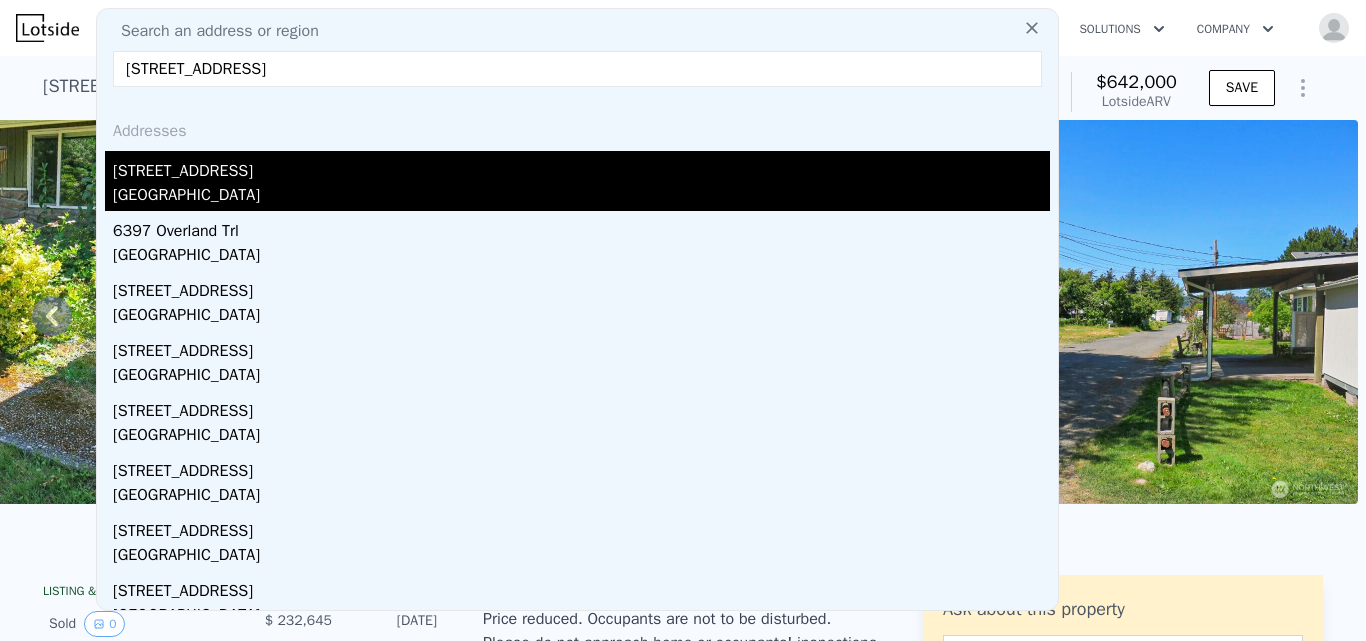 type on "[STREET_ADDRESS]" 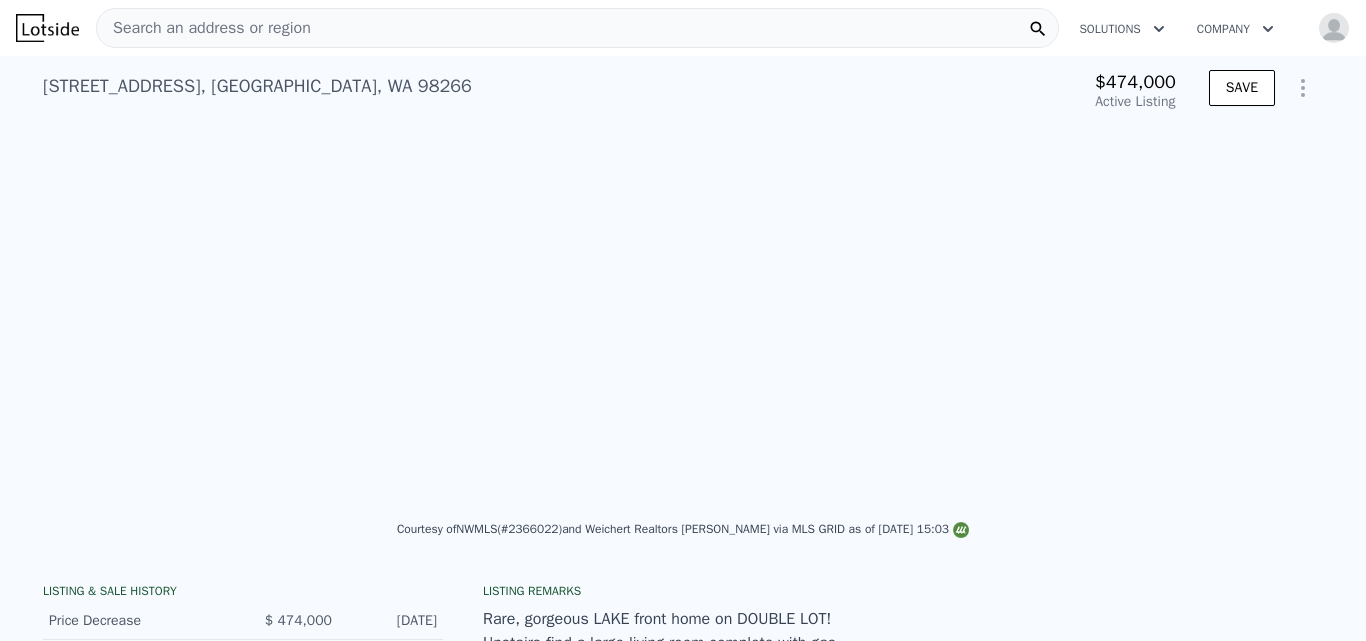 scroll, scrollTop: 0, scrollLeft: 1830, axis: horizontal 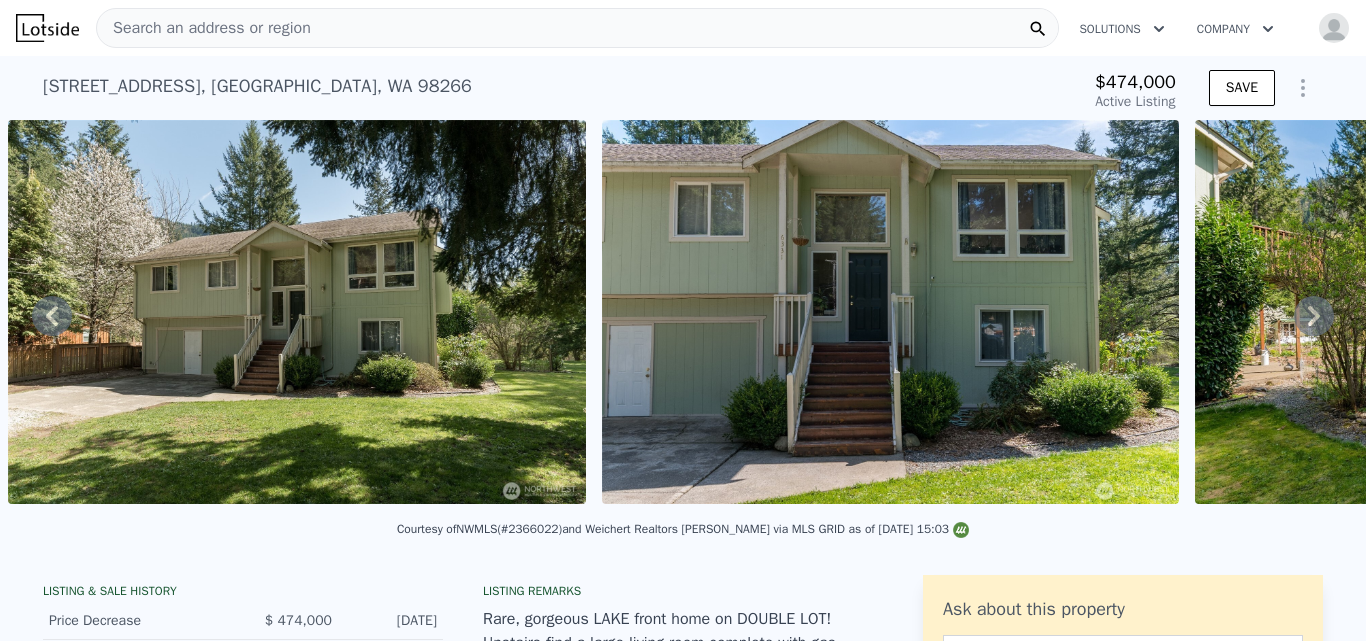click on "Search an address or region" at bounding box center [577, 28] 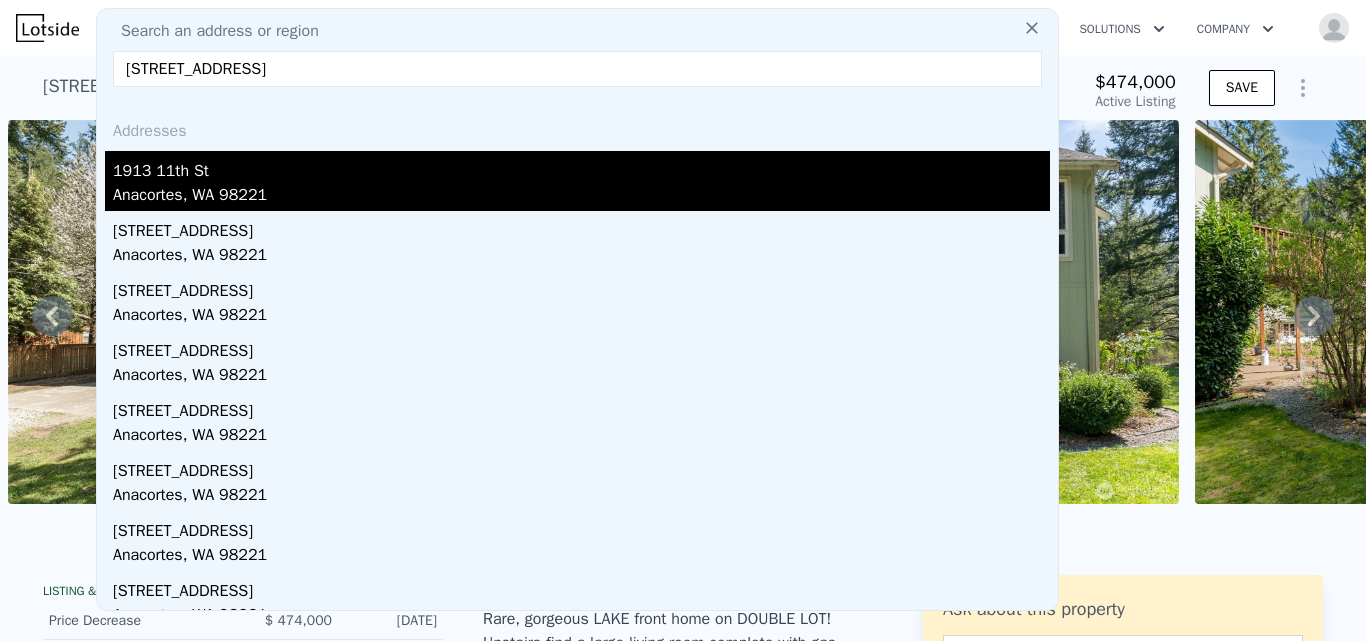 type on "[STREET_ADDRESS]" 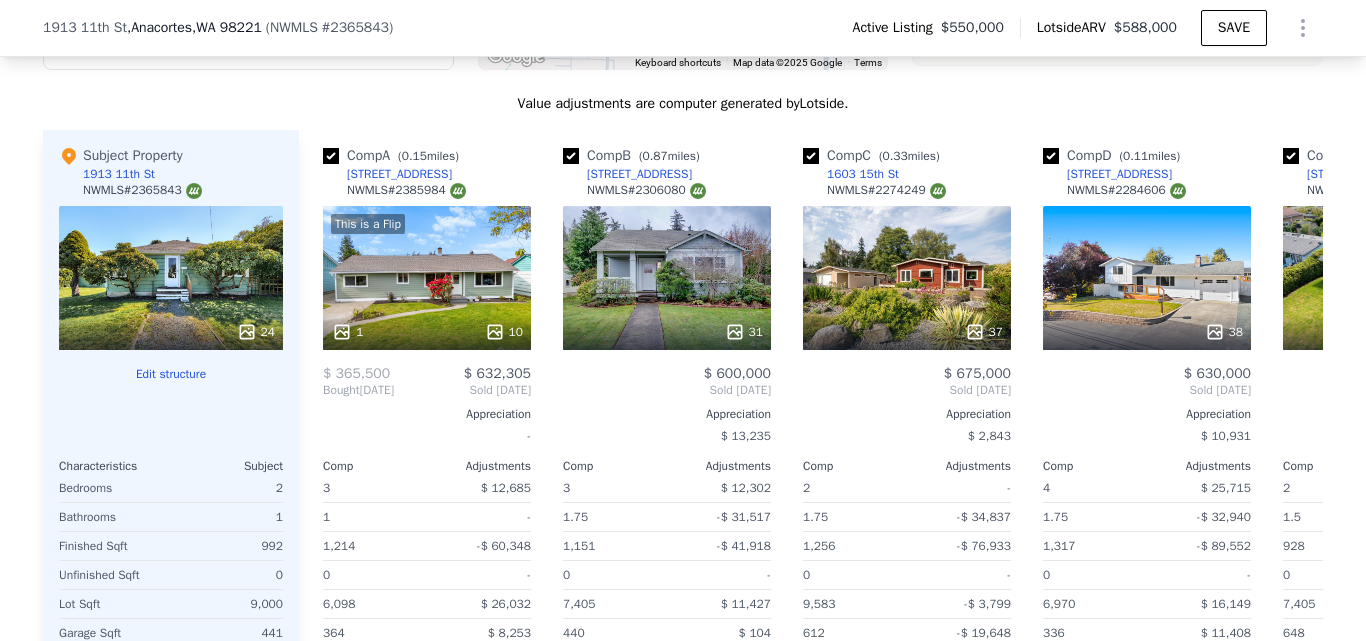scroll, scrollTop: 2027, scrollLeft: 0, axis: vertical 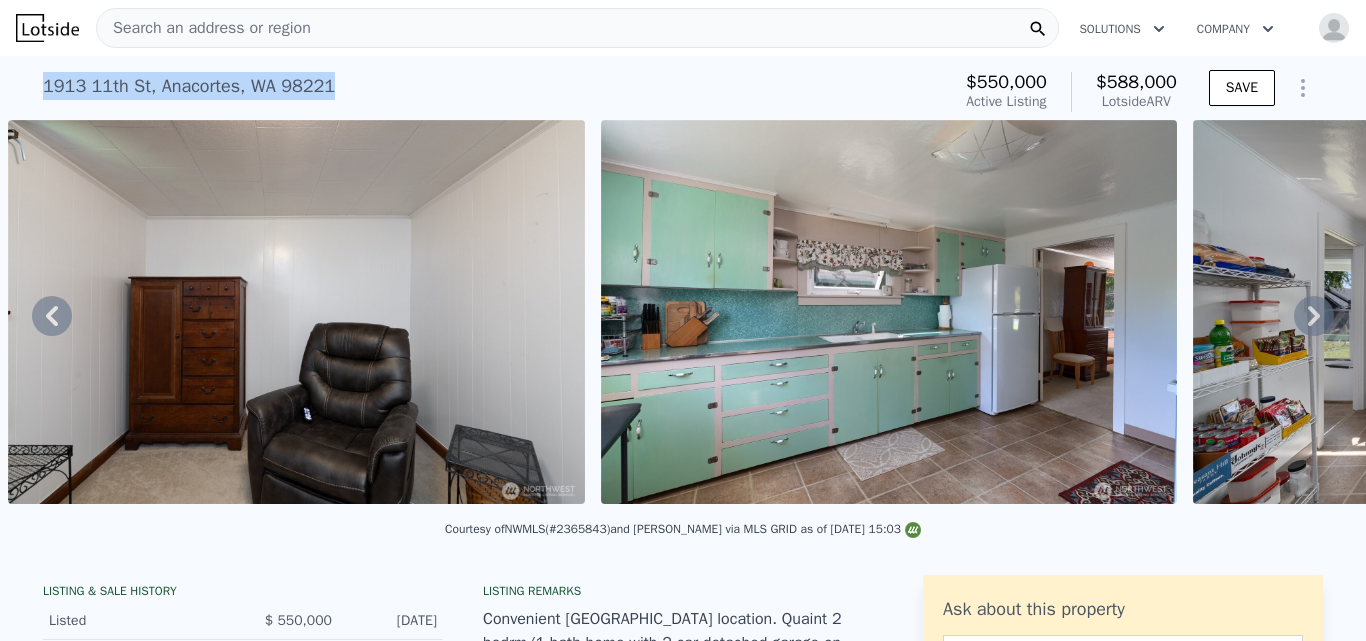 drag, startPoint x: 36, startPoint y: 84, endPoint x: 306, endPoint y: 79, distance: 270.0463 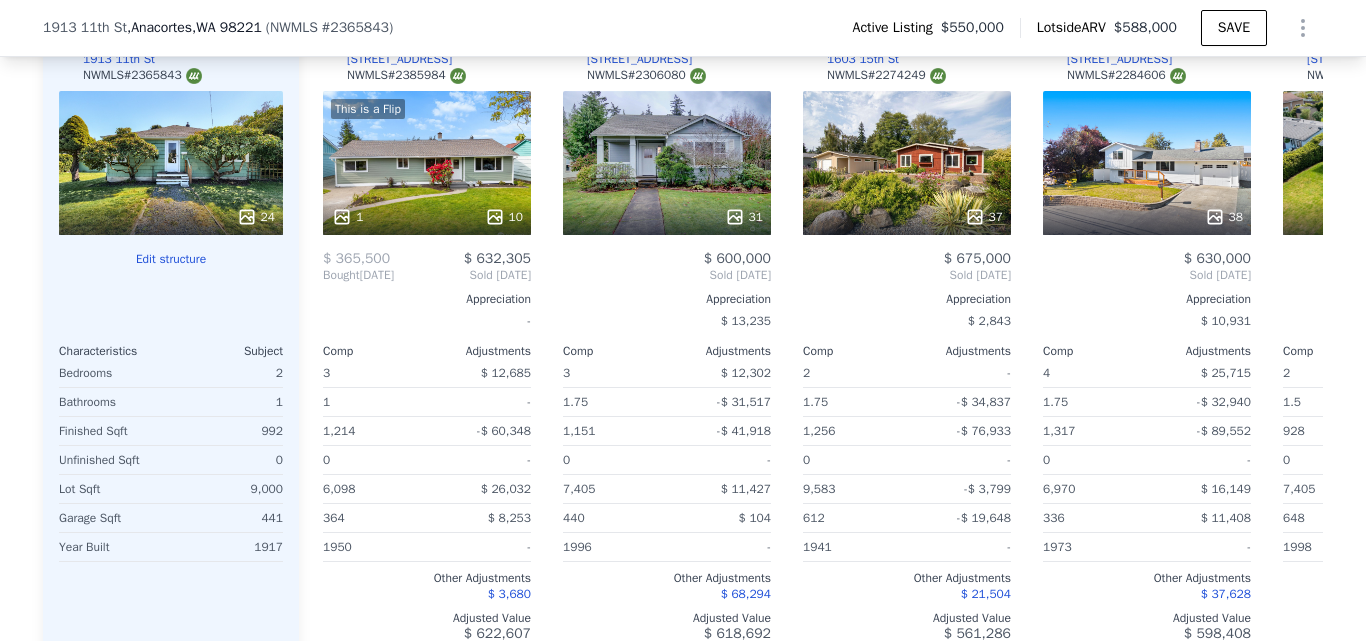 scroll, scrollTop: 2164, scrollLeft: 0, axis: vertical 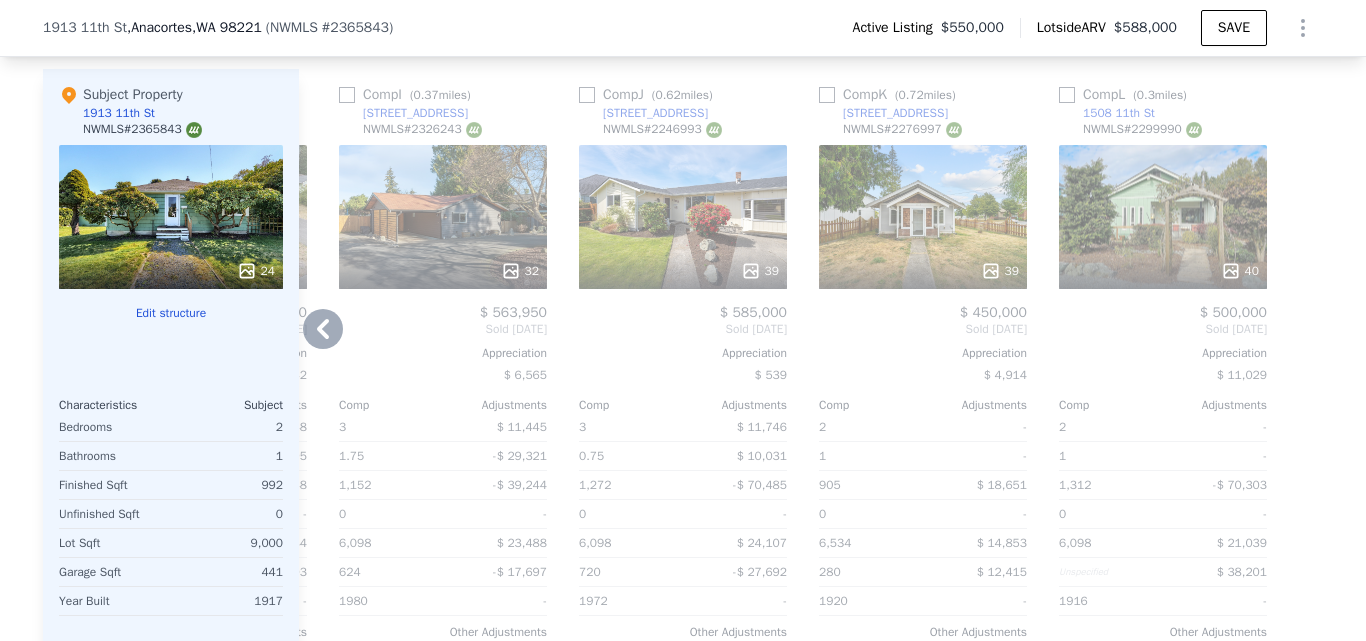 click on "40" at bounding box center (1163, 217) 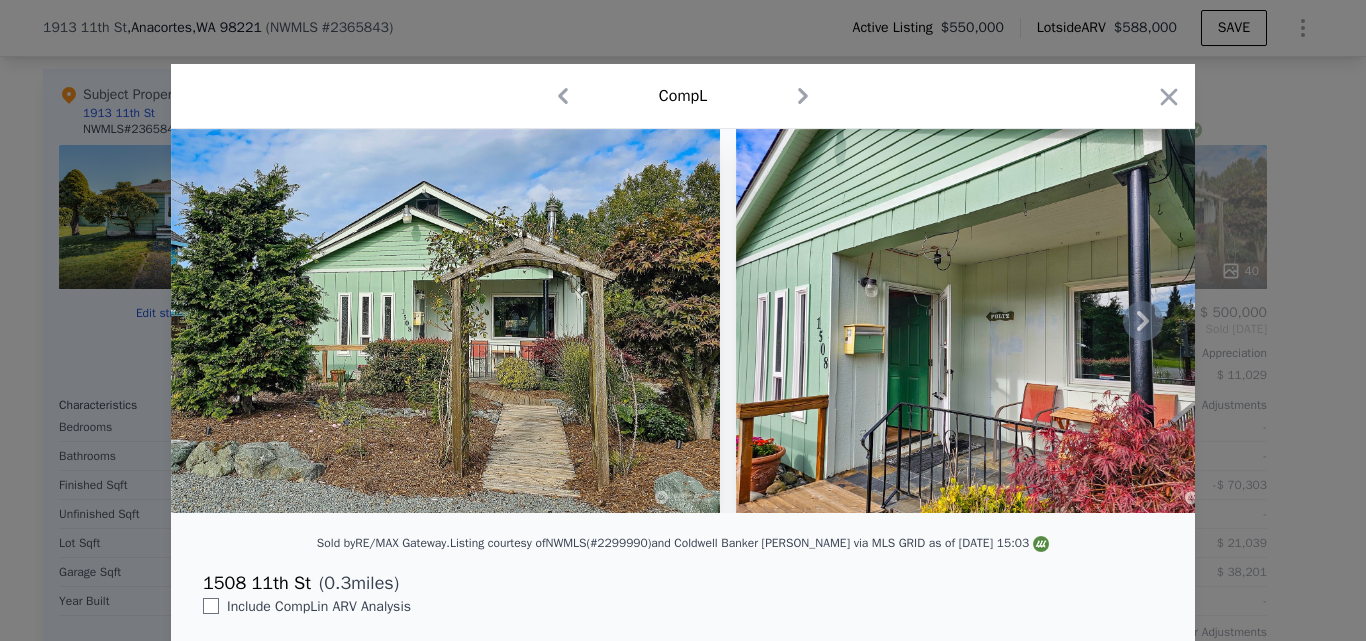 click 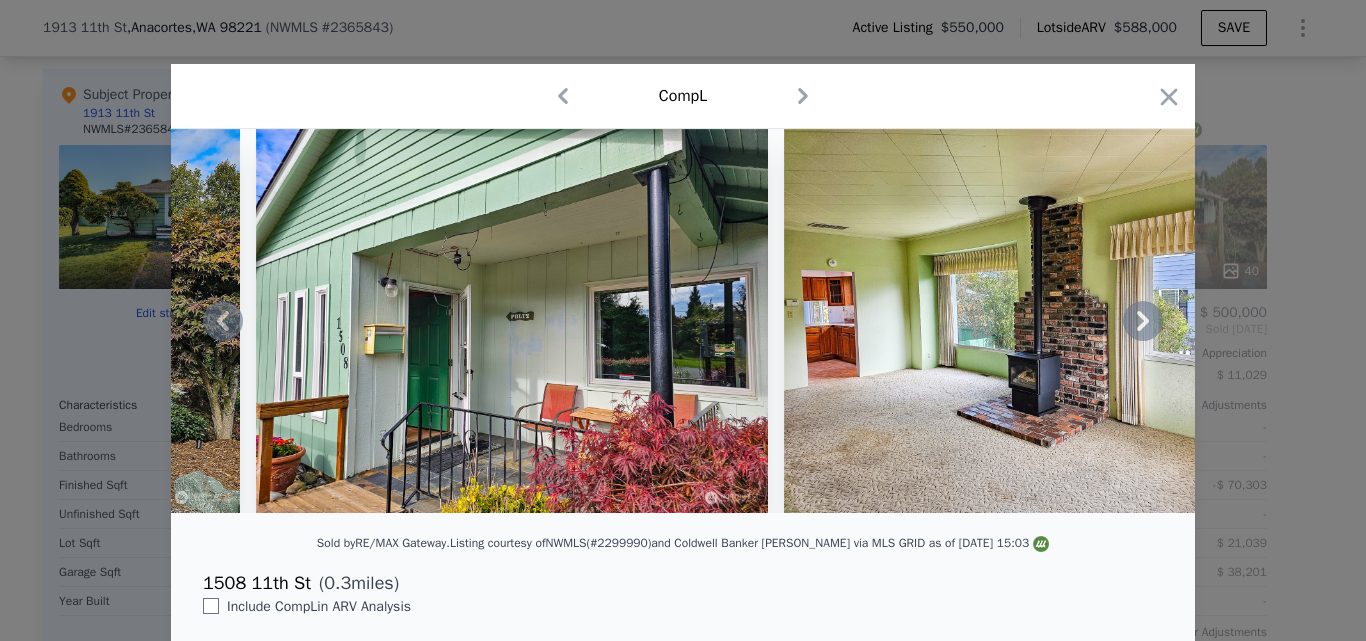 click 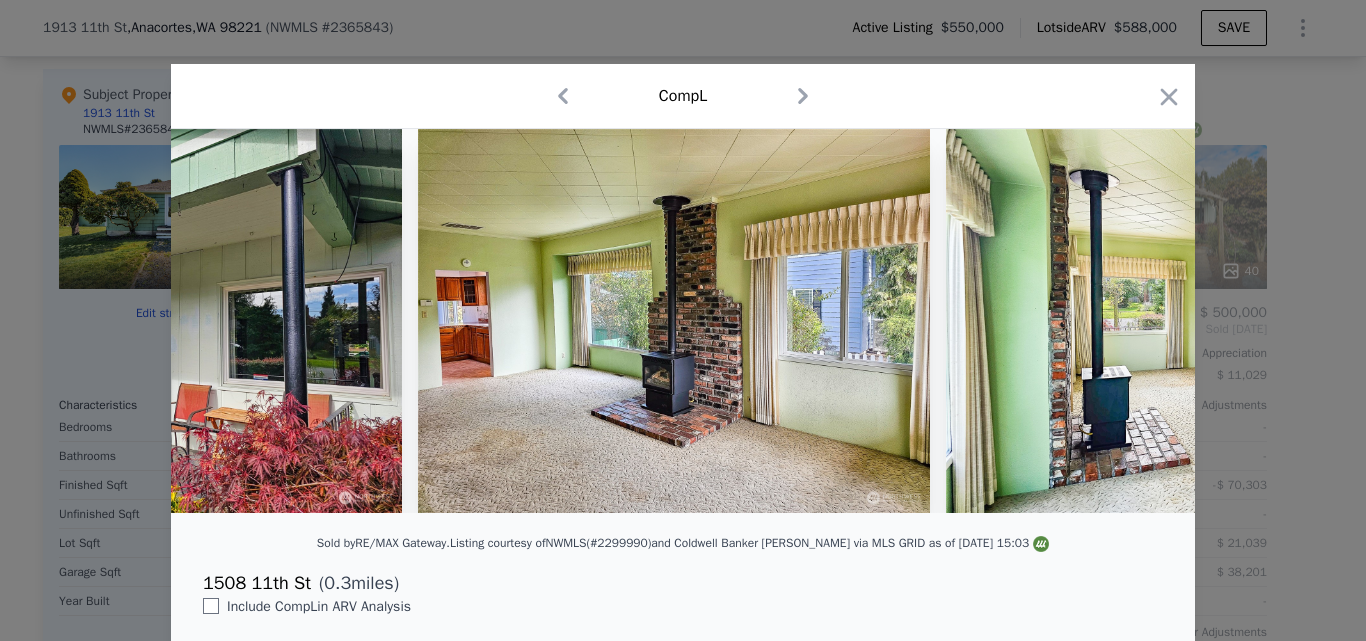 scroll, scrollTop: 0, scrollLeft: 960, axis: horizontal 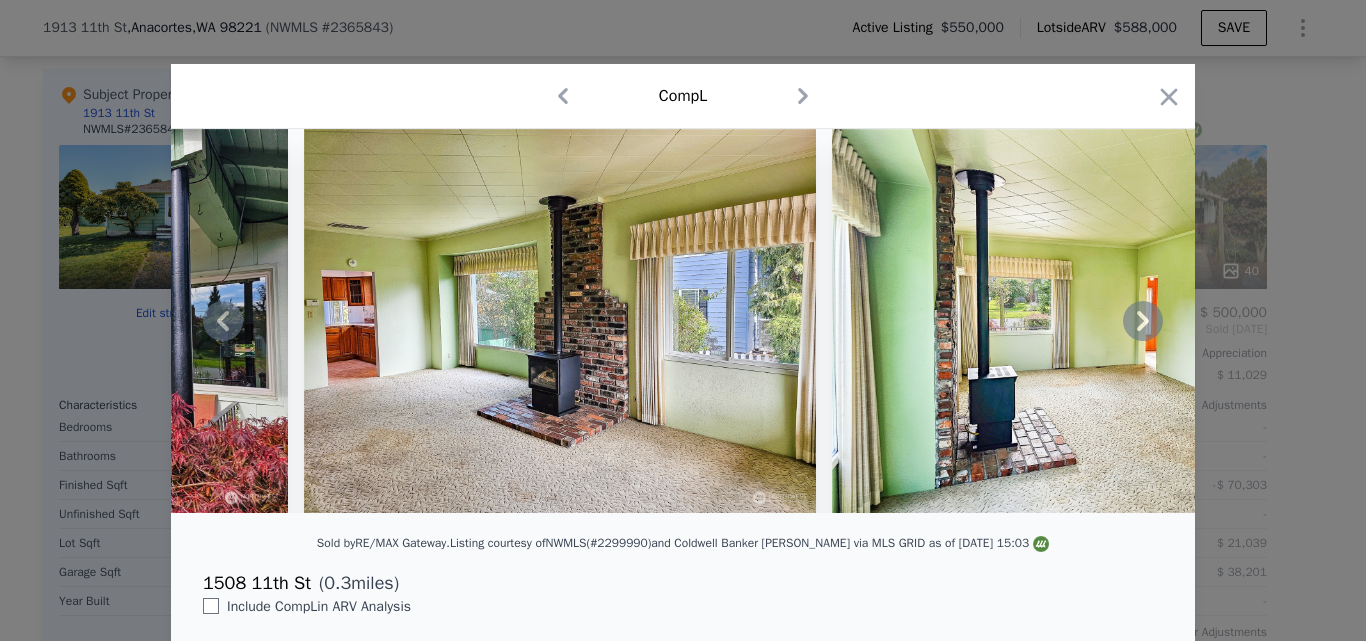 click 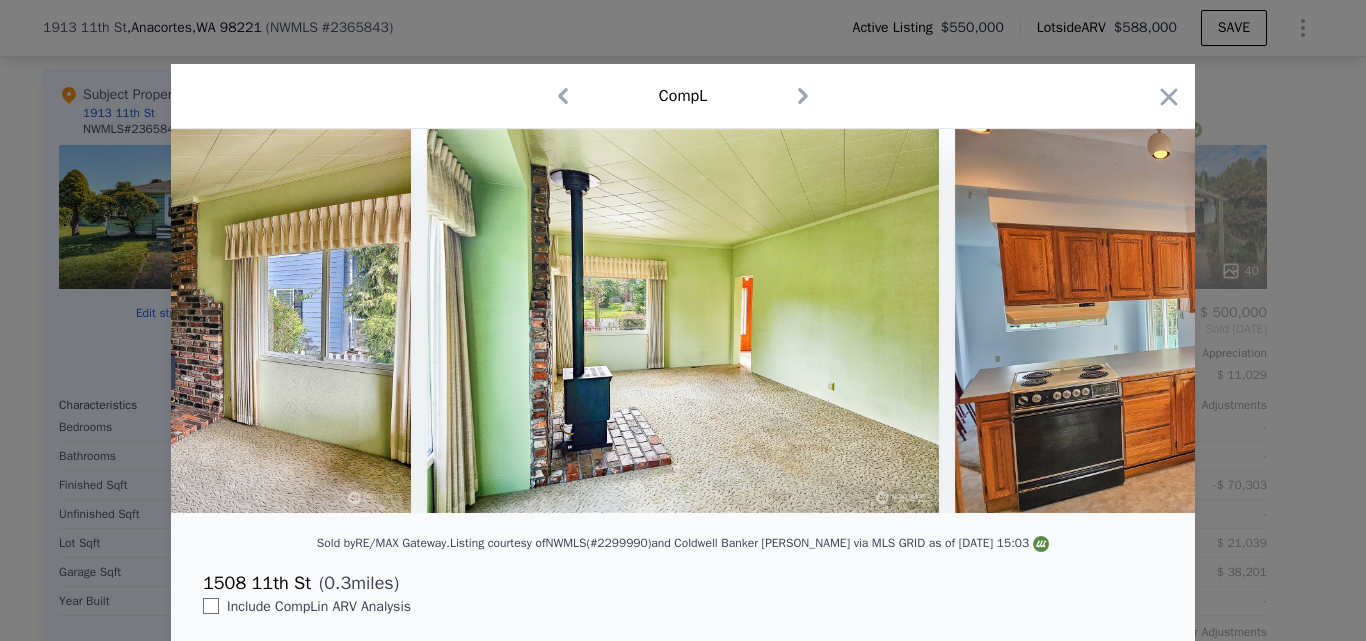 scroll, scrollTop: 0, scrollLeft: 1440, axis: horizontal 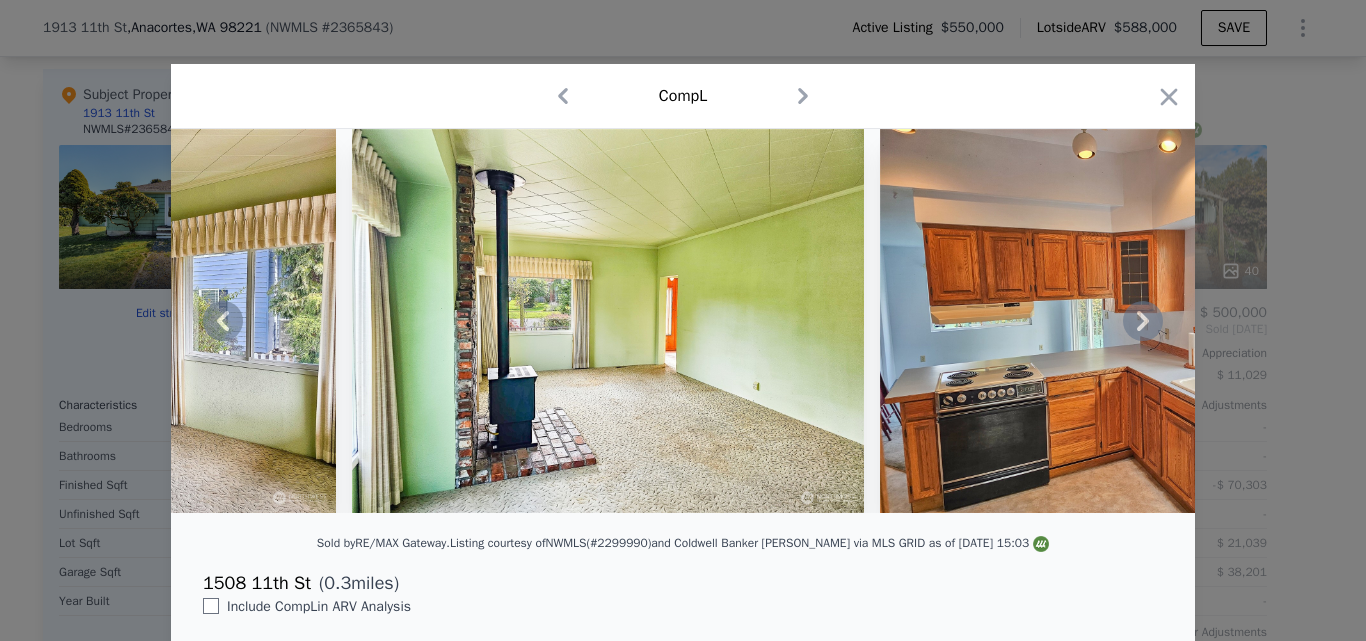 click 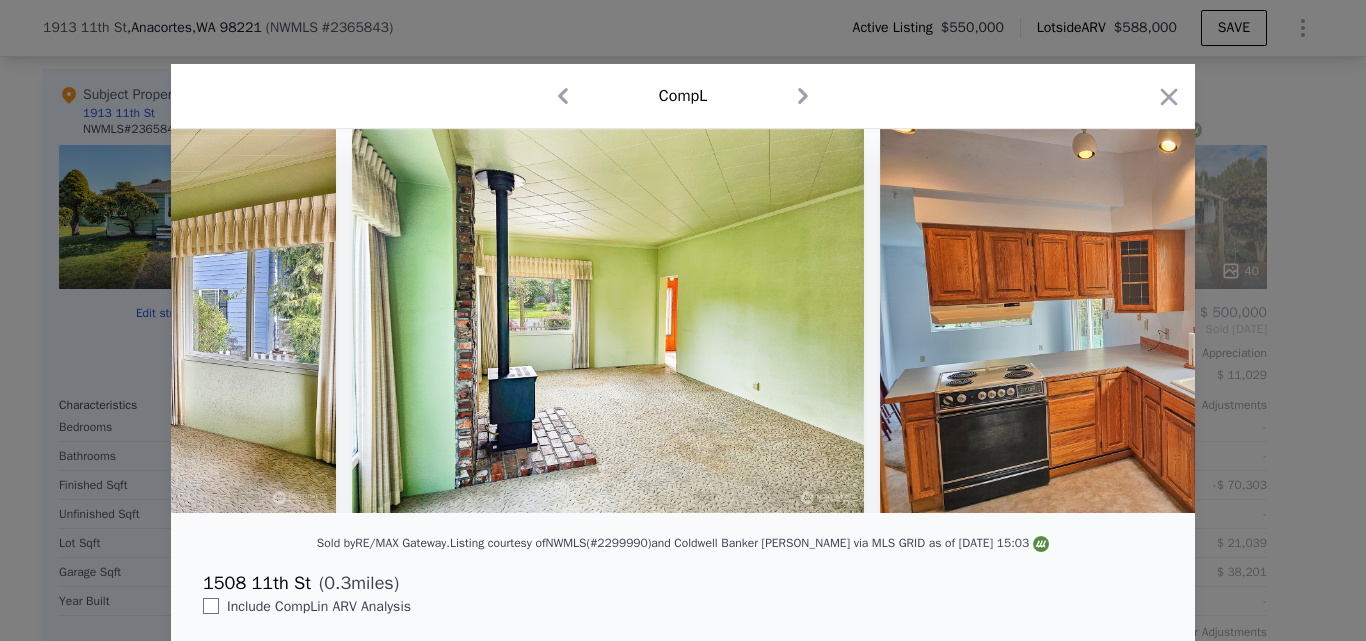 scroll, scrollTop: 0, scrollLeft: 1920, axis: horizontal 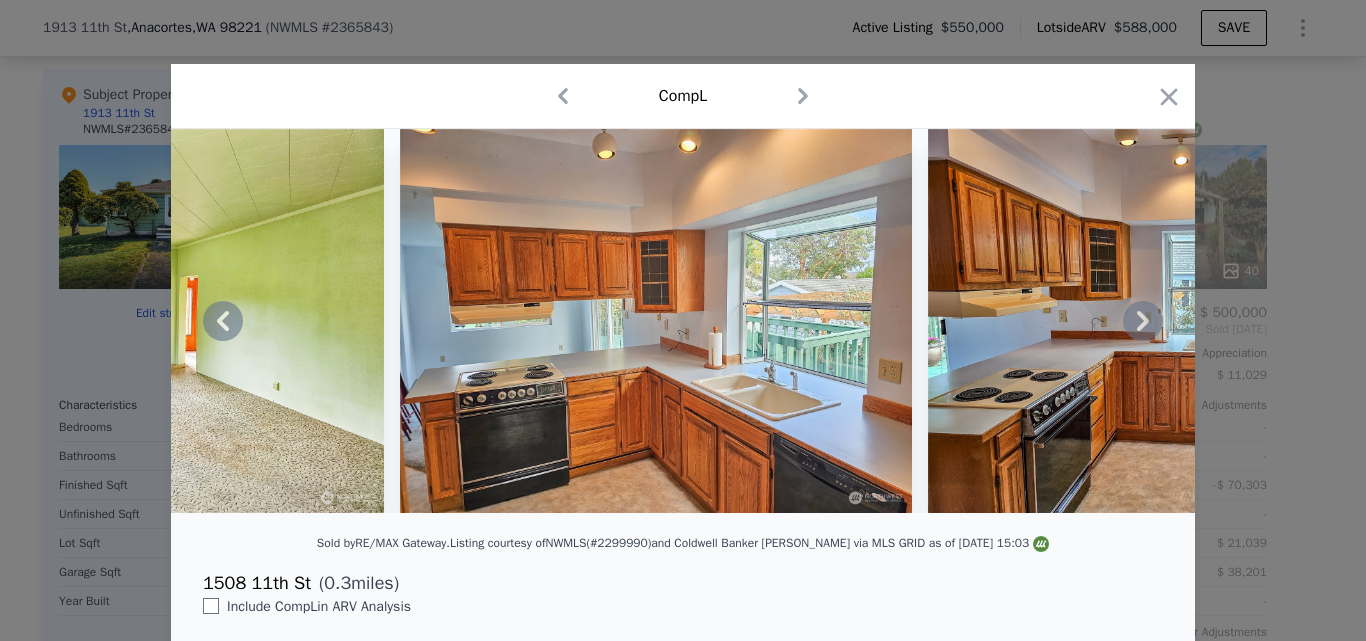 click 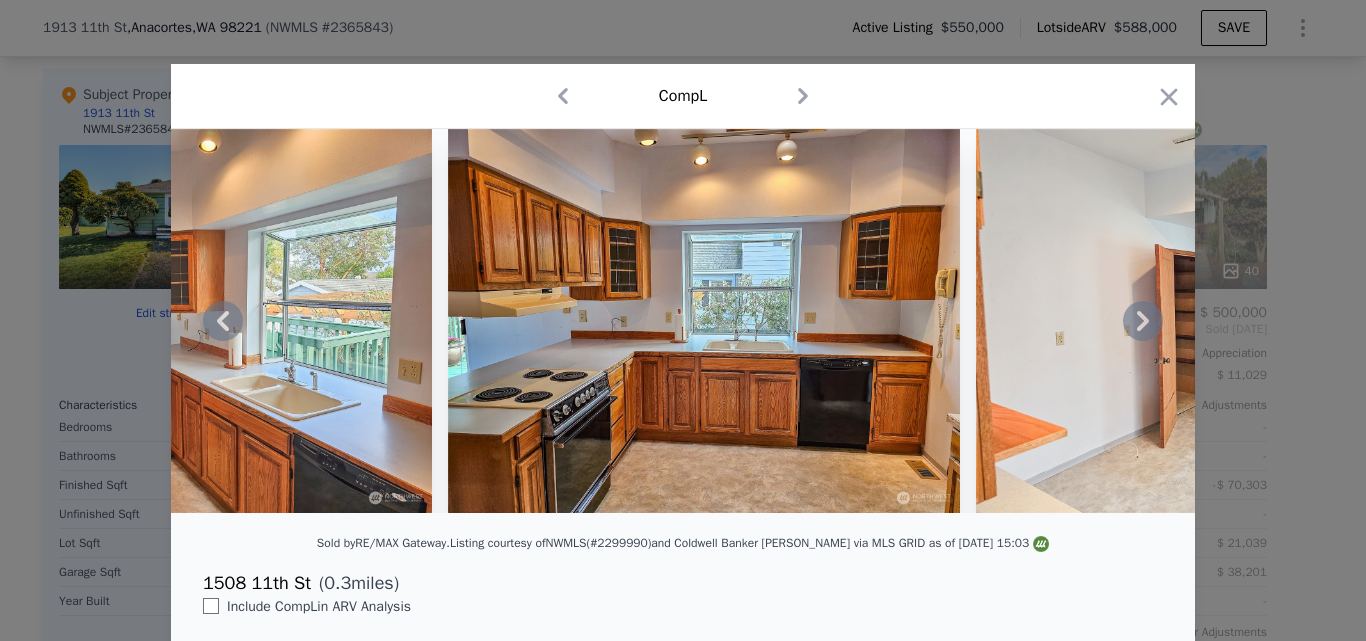 click 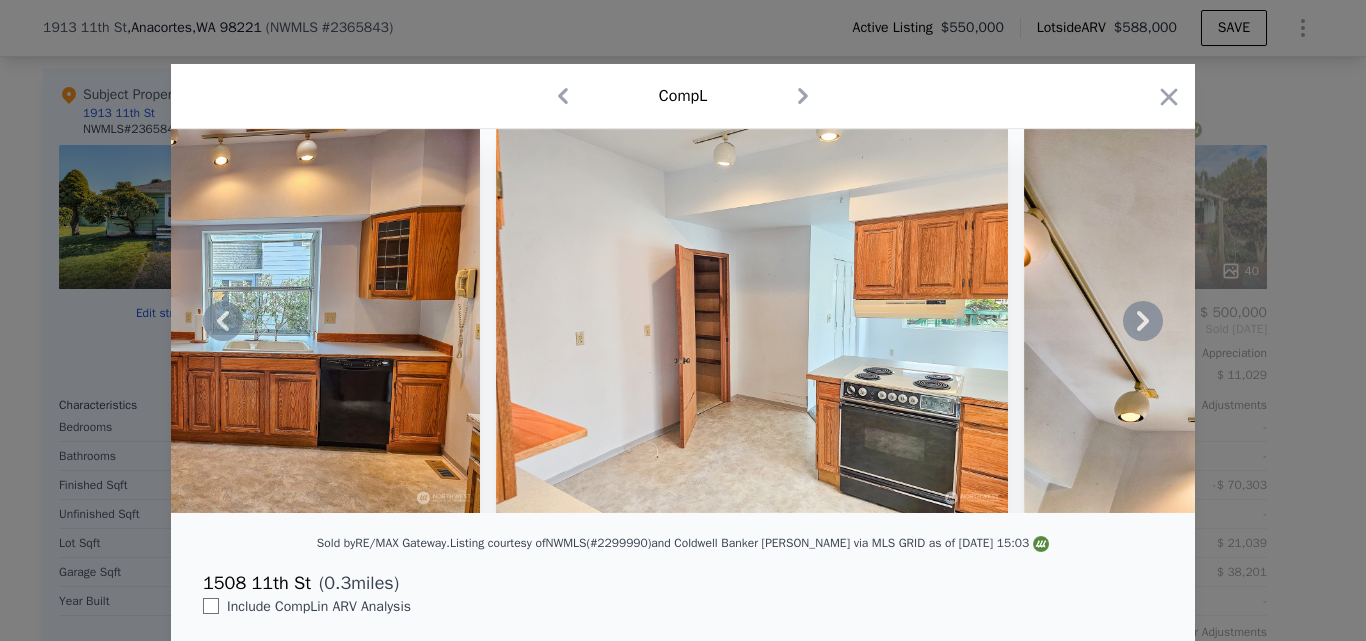 click 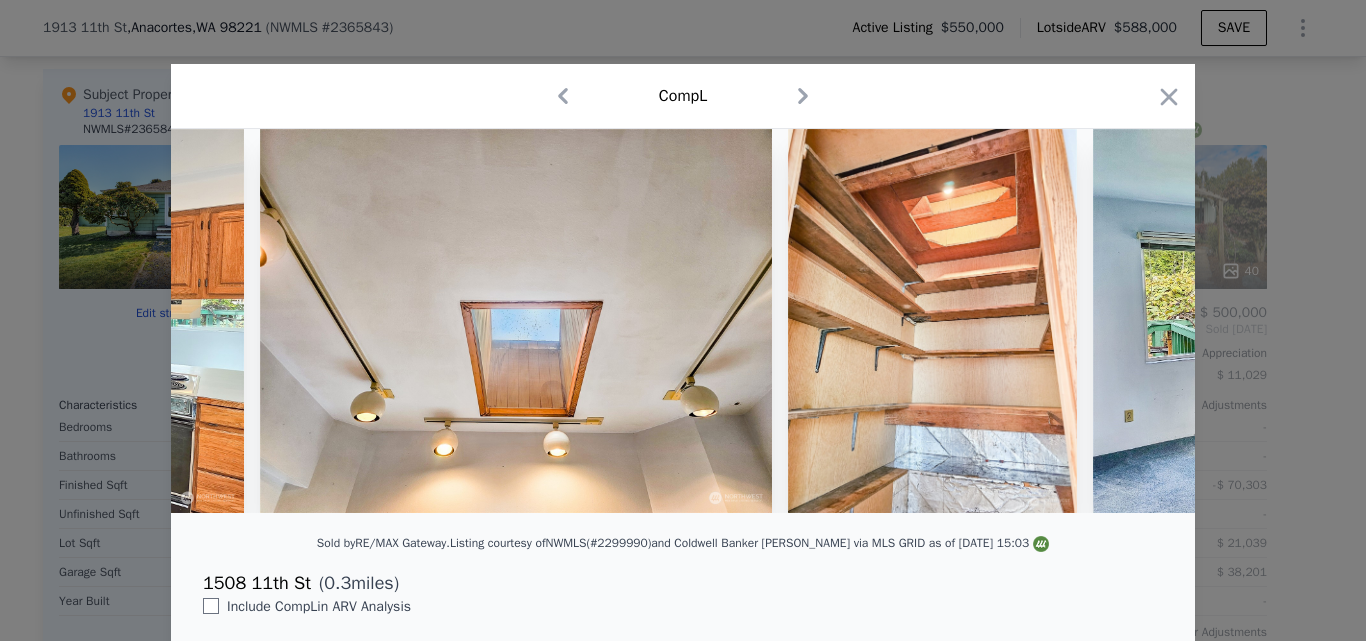scroll, scrollTop: 0, scrollLeft: 3840, axis: horizontal 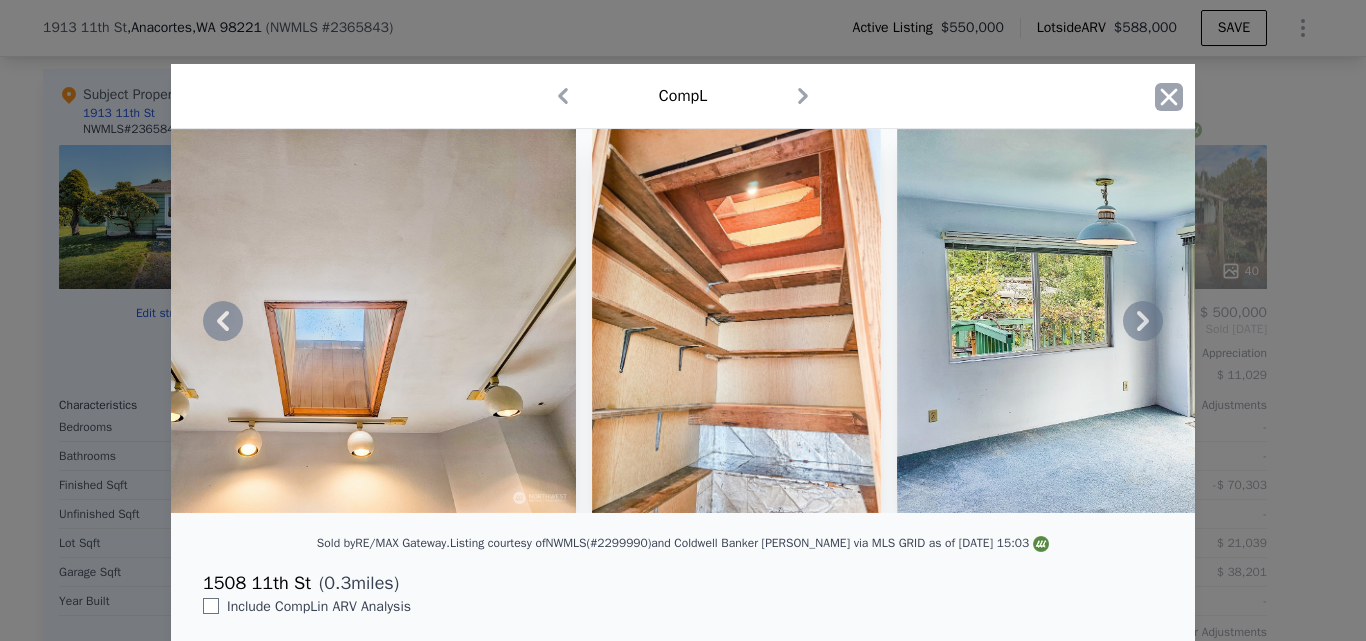 click 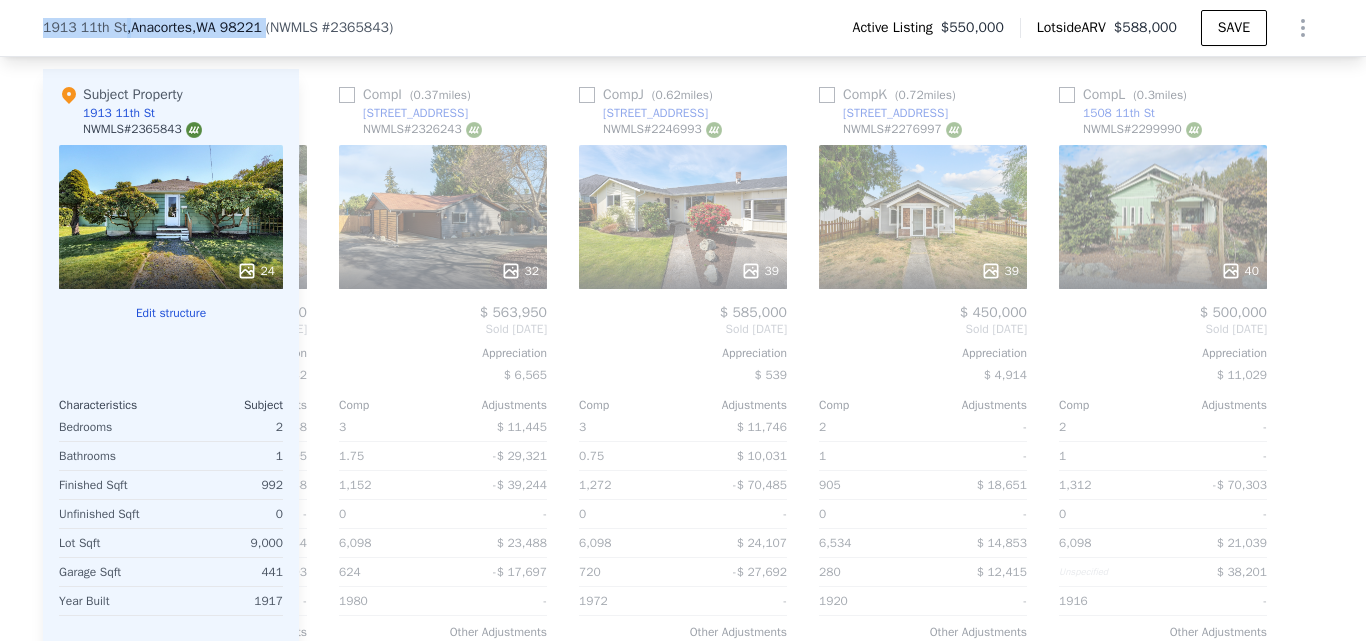 drag, startPoint x: 37, startPoint y: 25, endPoint x: 254, endPoint y: 21, distance: 217.03687 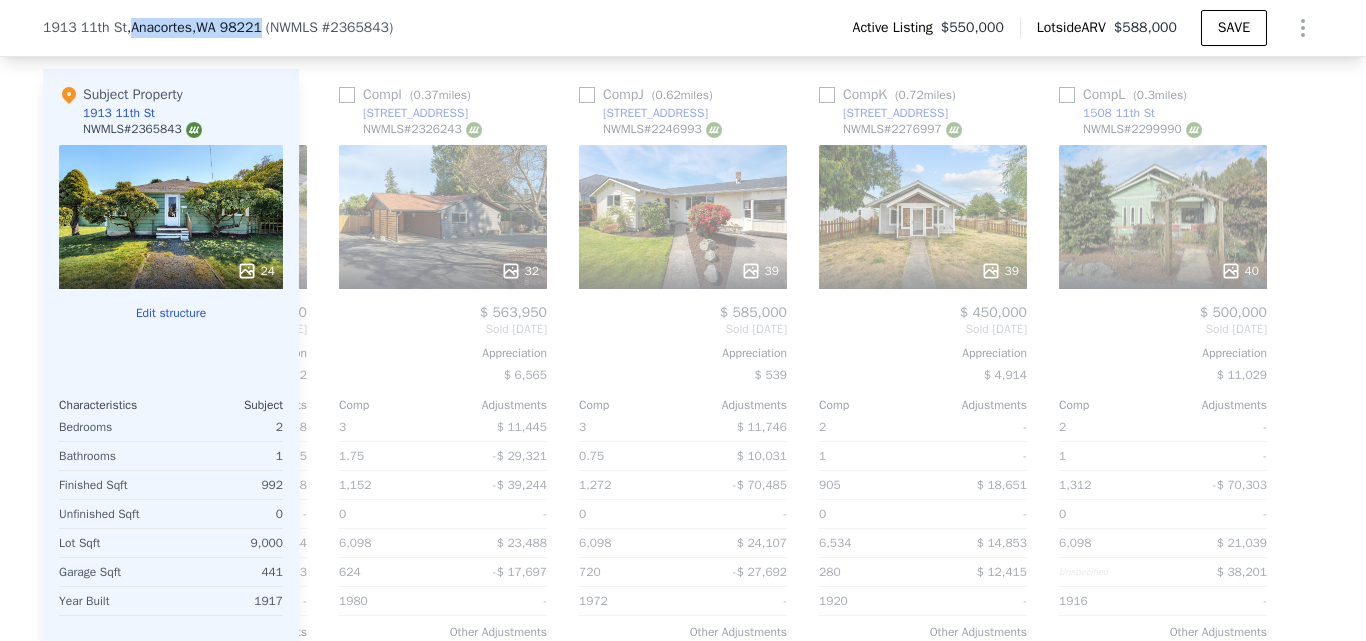 drag, startPoint x: 115, startPoint y: 28, endPoint x: 249, endPoint y: 26, distance: 134.01492 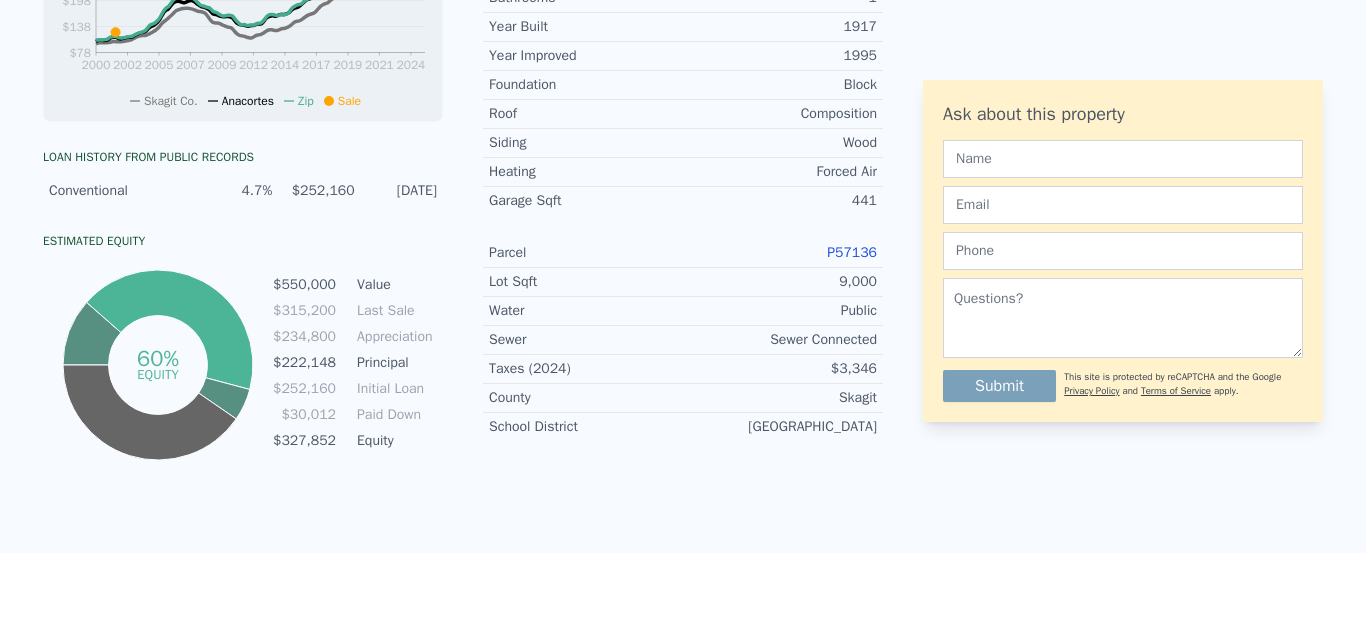 scroll, scrollTop: 0, scrollLeft: 0, axis: both 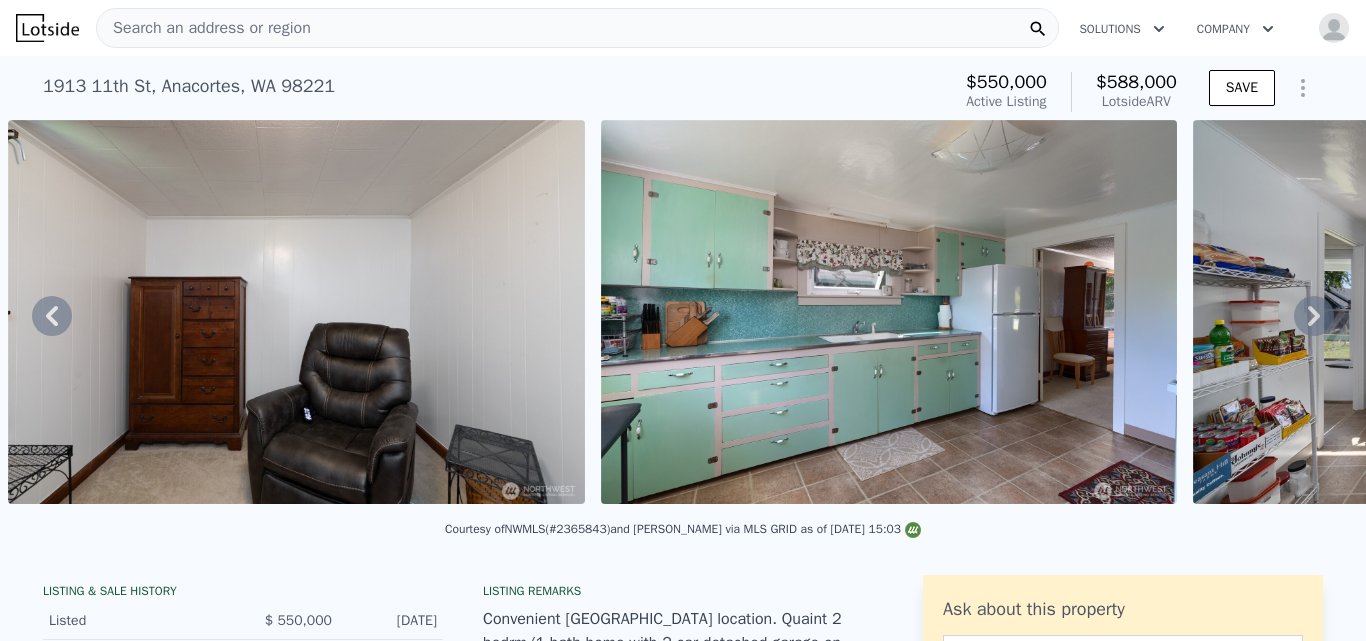 click on "Search an address or region" at bounding box center [577, 28] 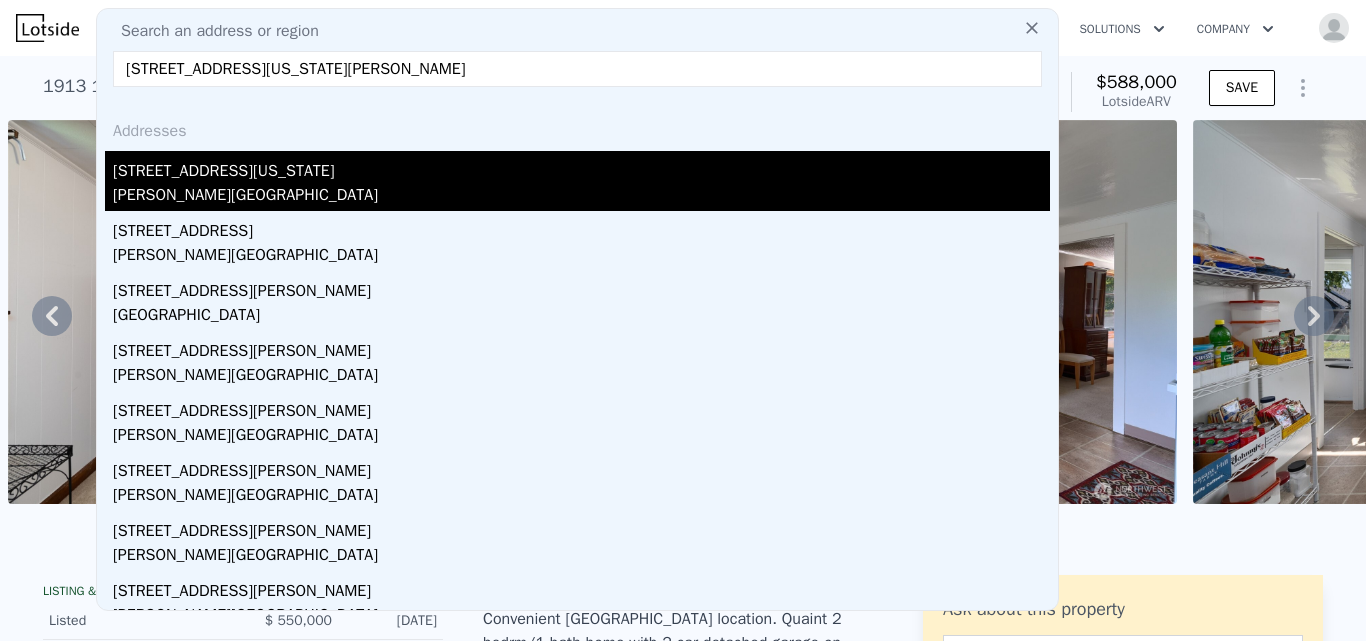 type on "[STREET_ADDRESS][US_STATE][PERSON_NAME]" 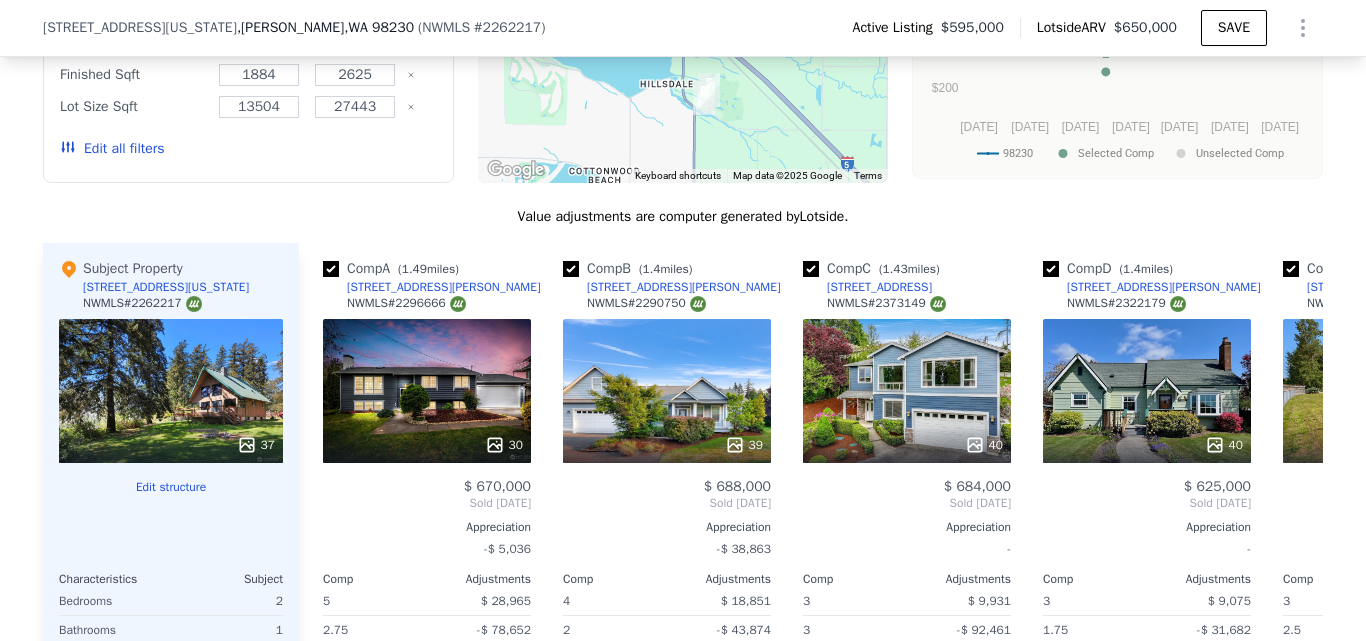 scroll, scrollTop: 2111, scrollLeft: 0, axis: vertical 